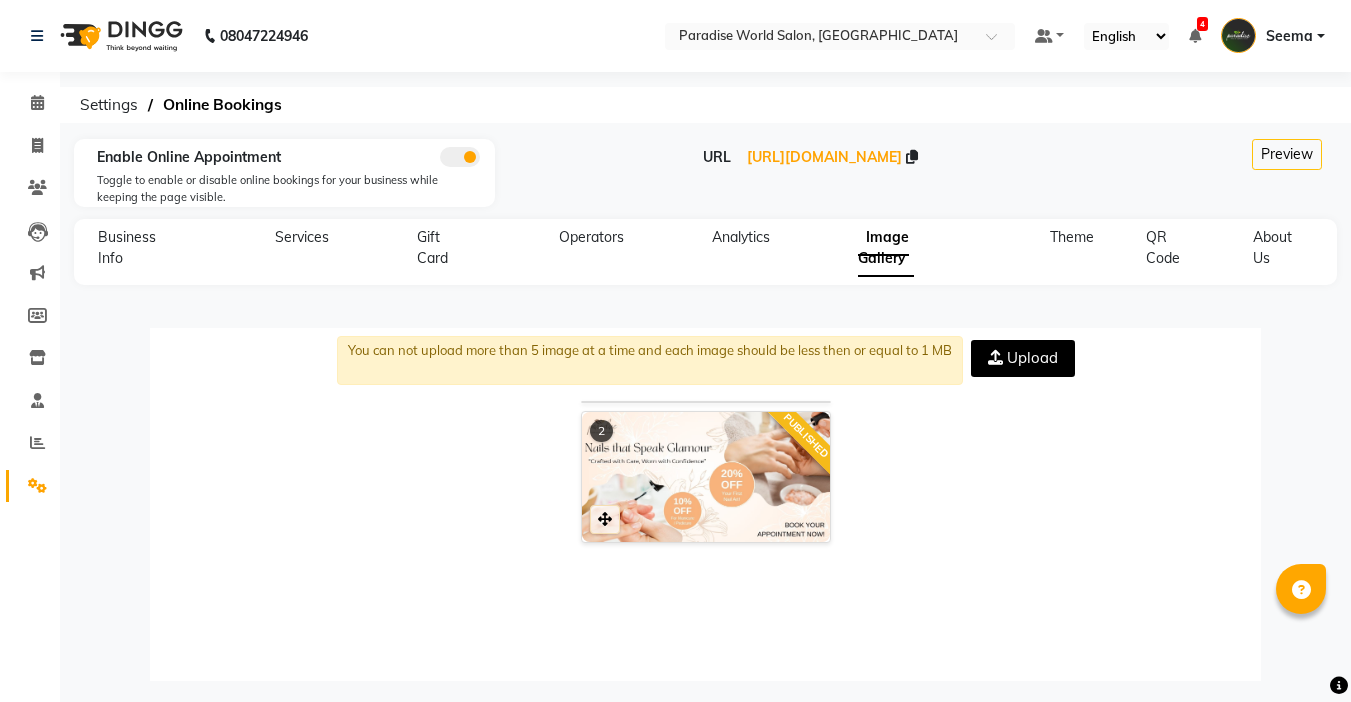 scroll, scrollTop: 68, scrollLeft: 0, axis: vertical 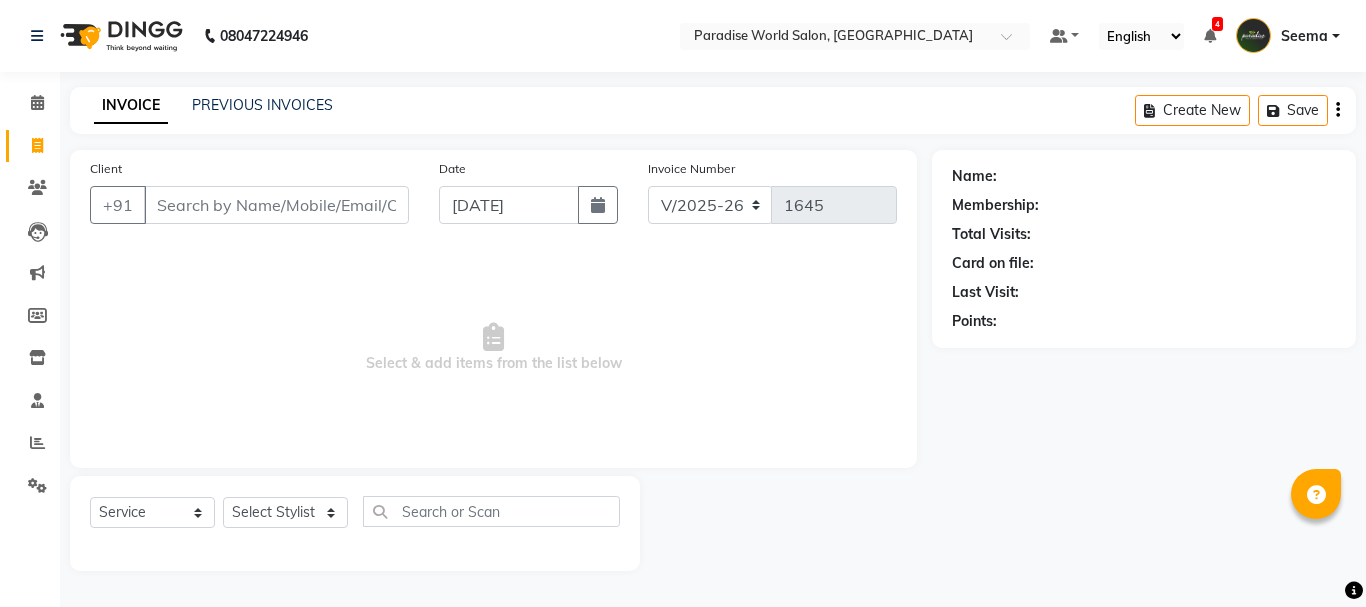 select on "4451" 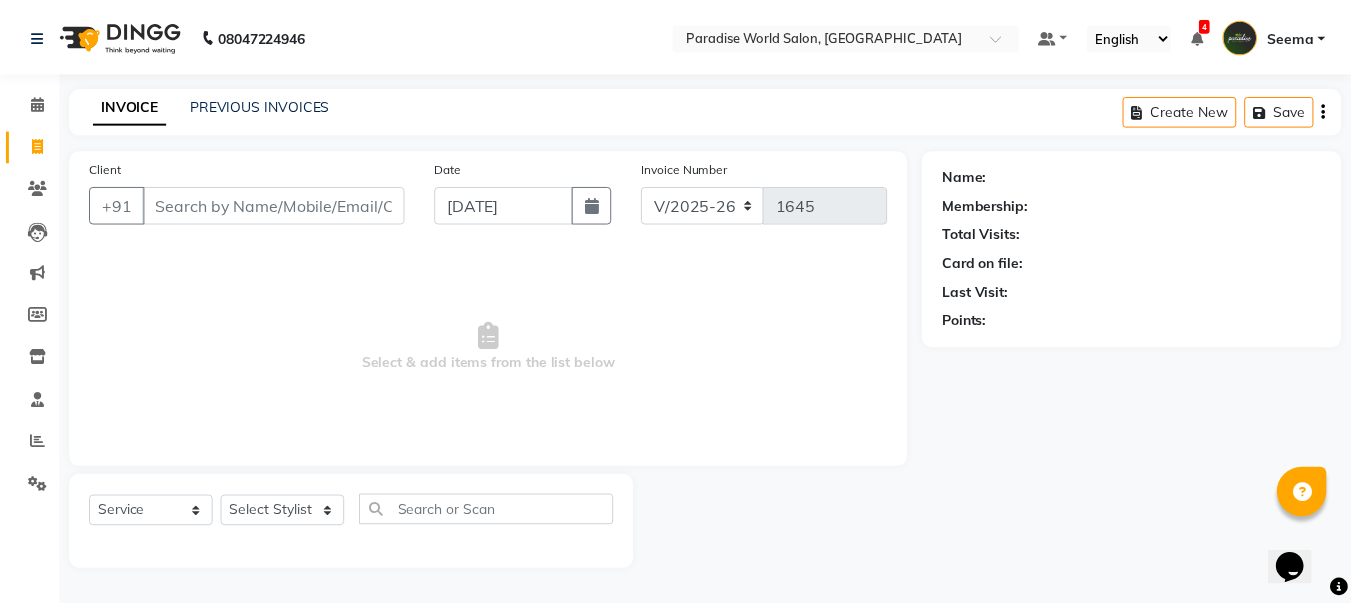 scroll, scrollTop: 0, scrollLeft: 0, axis: both 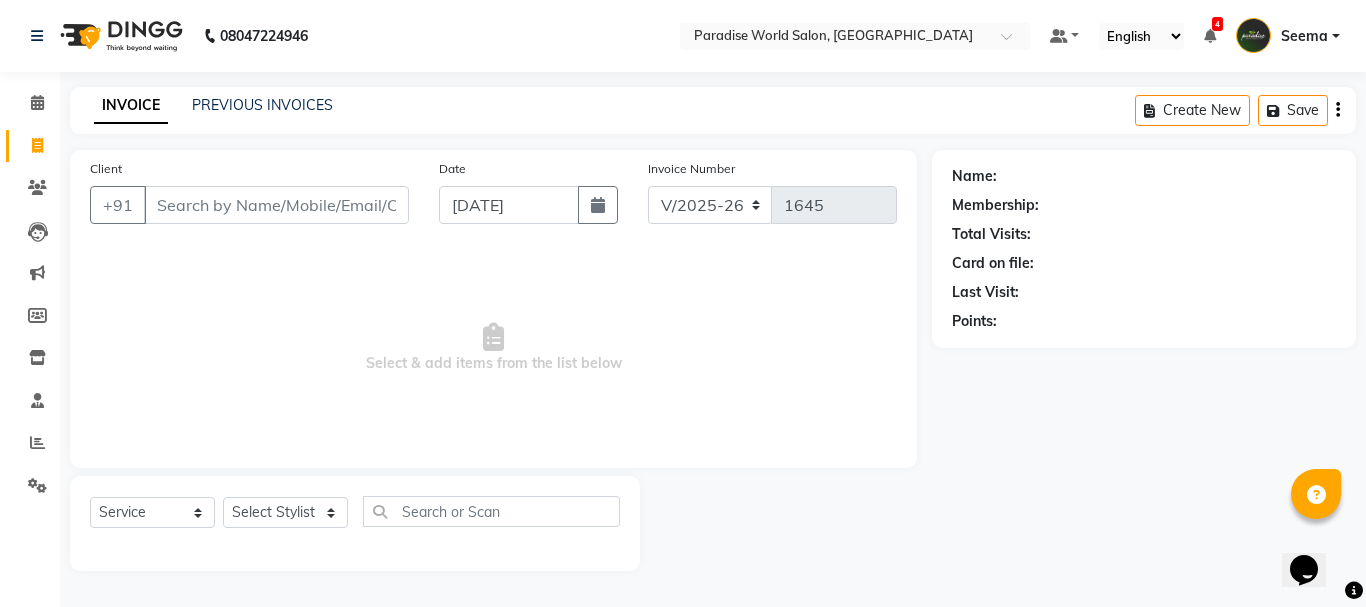 click on "Client" at bounding box center (276, 205) 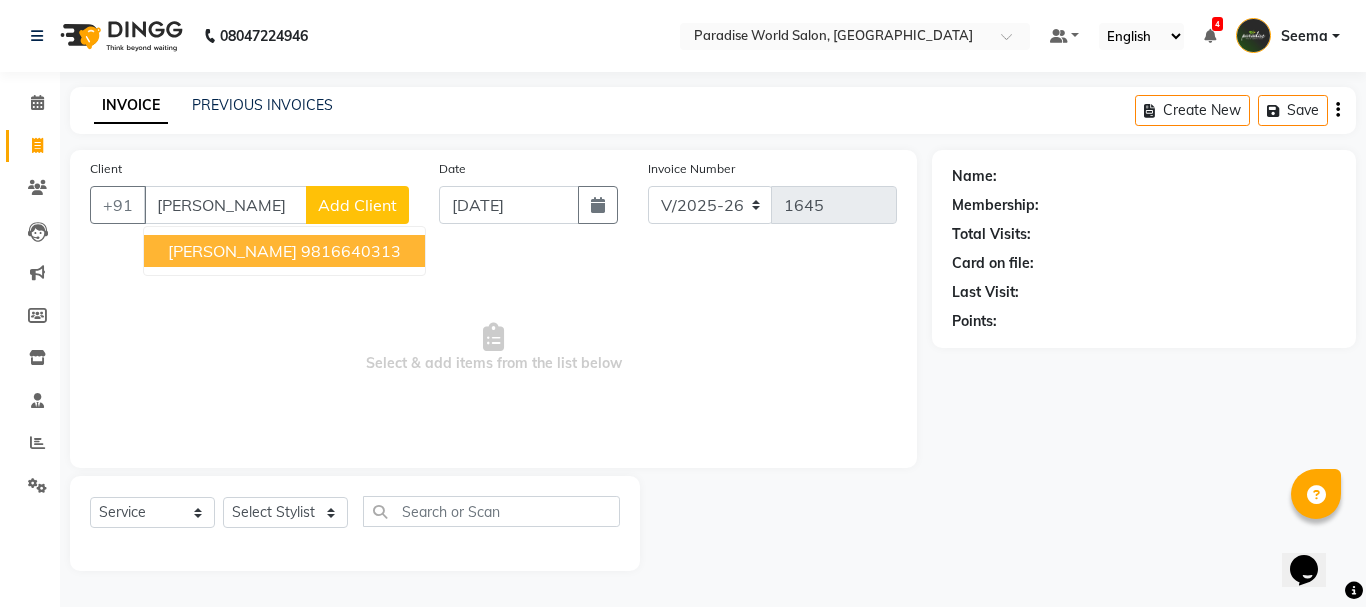click on "bobby verma" at bounding box center (232, 251) 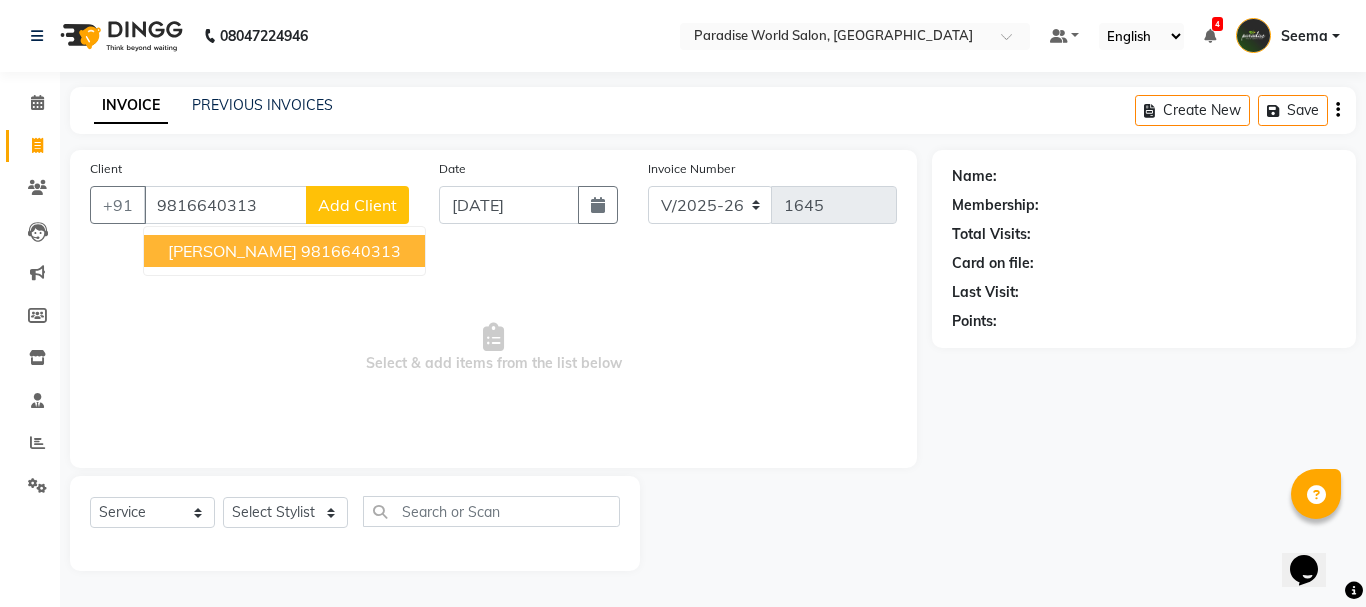 type on "9816640313" 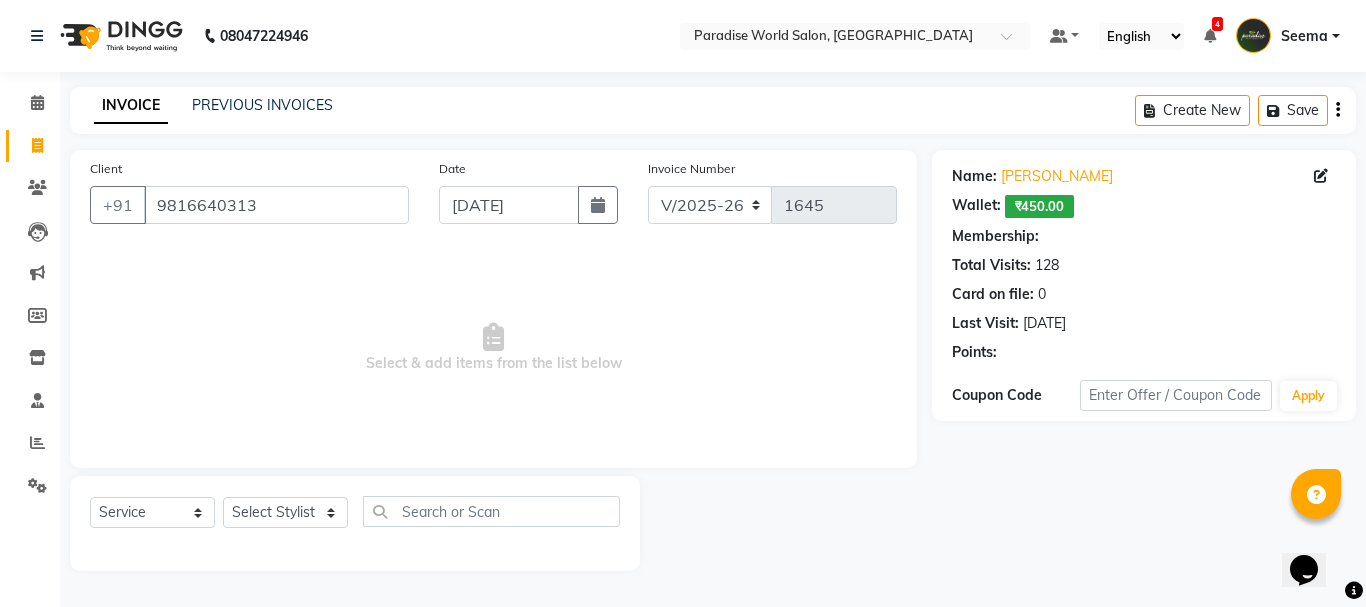 select on "1: Object" 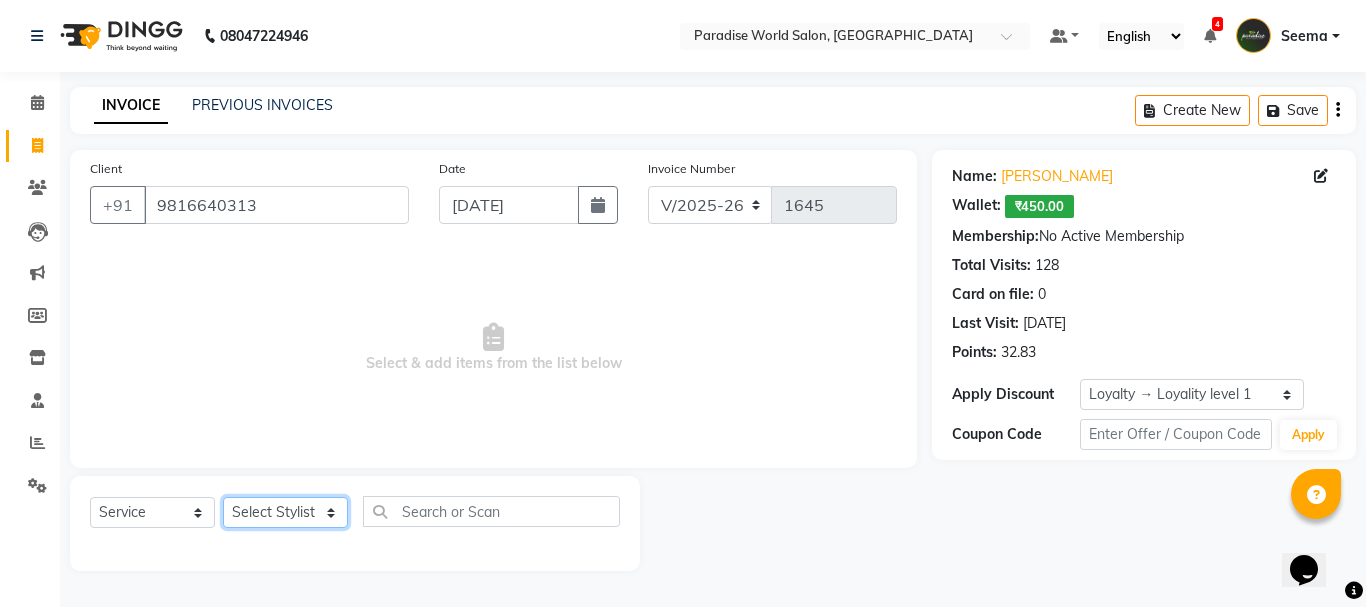 click on "Select Stylist [PERSON_NAME]  [PERSON_NAME] [PERSON_NAME] company Deepak [PERSON_NAME] [PERSON_NAME] [PERSON_NAME] Love preet [PERSON_NAME] student [PERSON_NAME] [PERSON_NAME] [PERSON_NAME] [PERSON_NAME] Student Seema [PERSON_NAME] - Student [PERSON_NAME] [PERSON_NAME] Vikas Vishal" 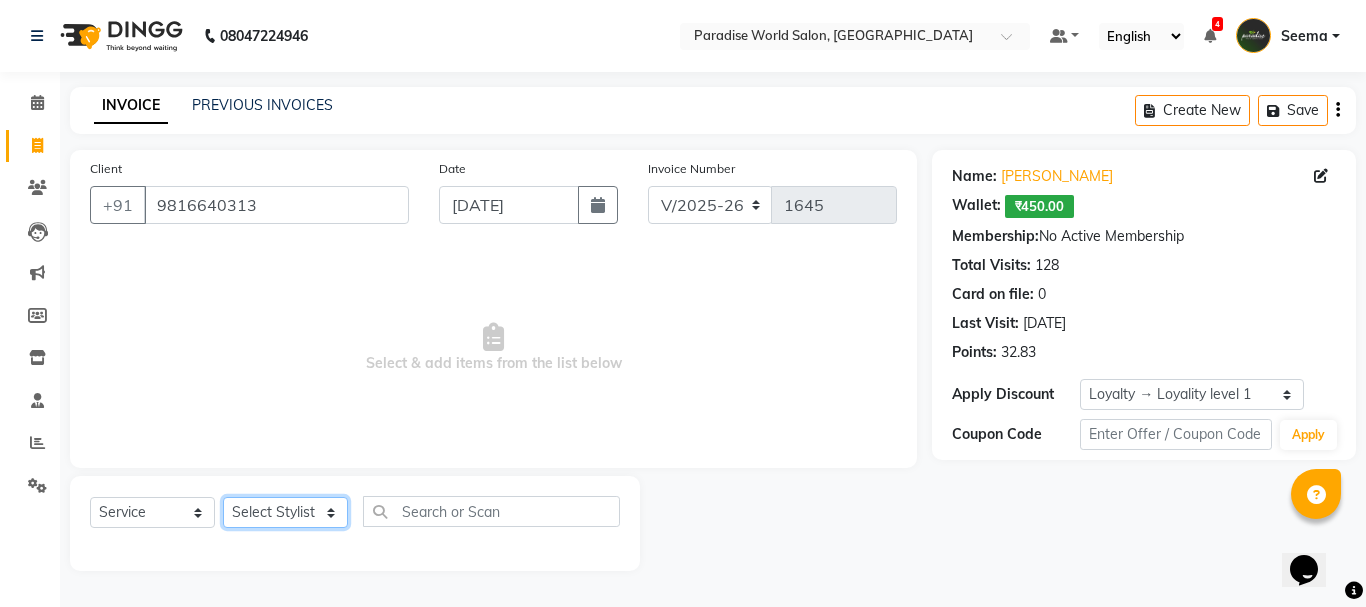 select on "54032" 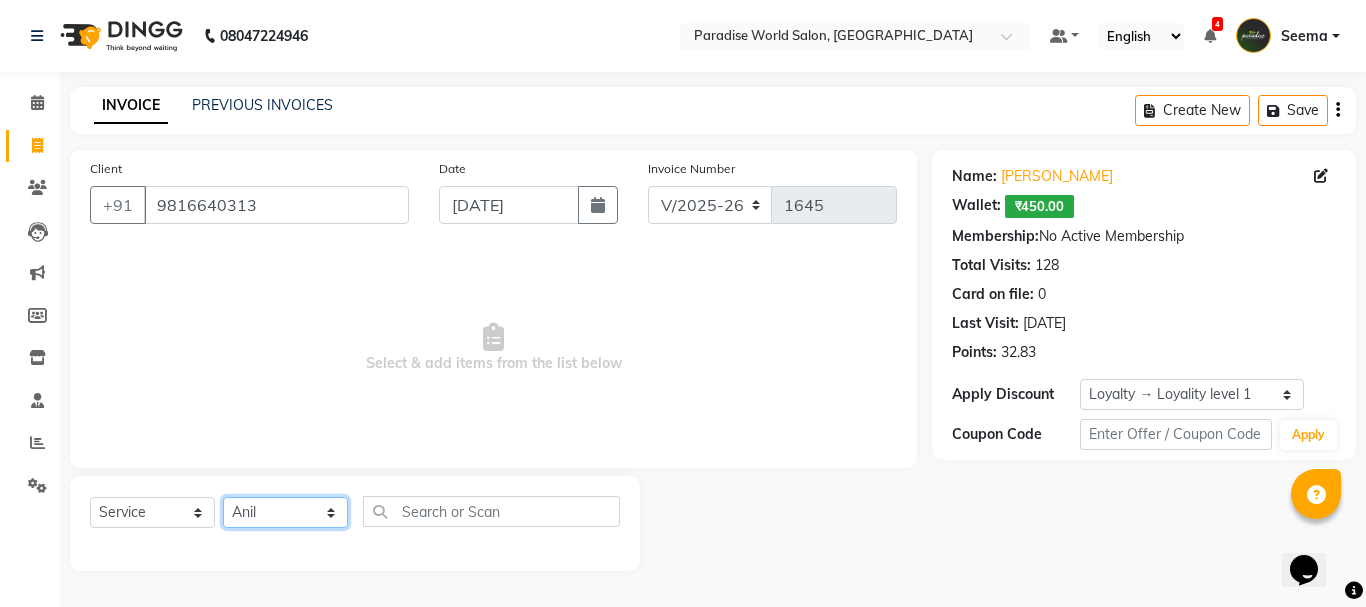 click on "Select Stylist [PERSON_NAME]  [PERSON_NAME] [PERSON_NAME] company Deepak [PERSON_NAME] [PERSON_NAME] [PERSON_NAME] Love preet [PERSON_NAME] student [PERSON_NAME] [PERSON_NAME] [PERSON_NAME] [PERSON_NAME] Student Seema [PERSON_NAME] - Student [PERSON_NAME] [PERSON_NAME] Vikas Vishal" 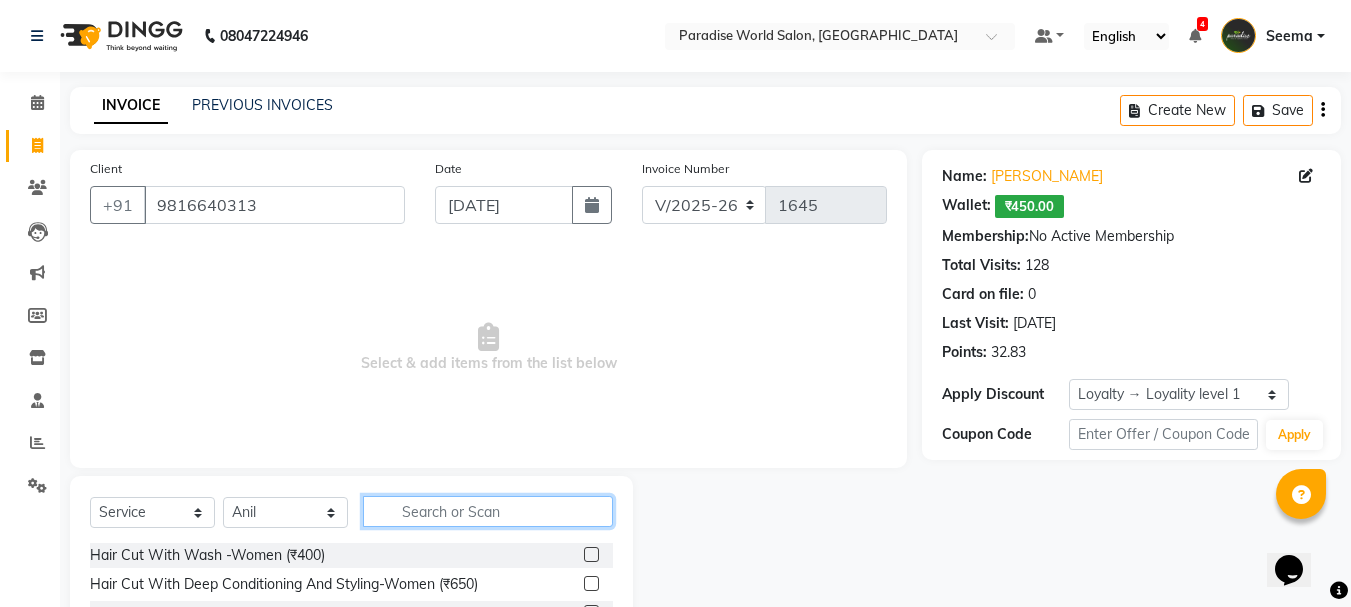 click 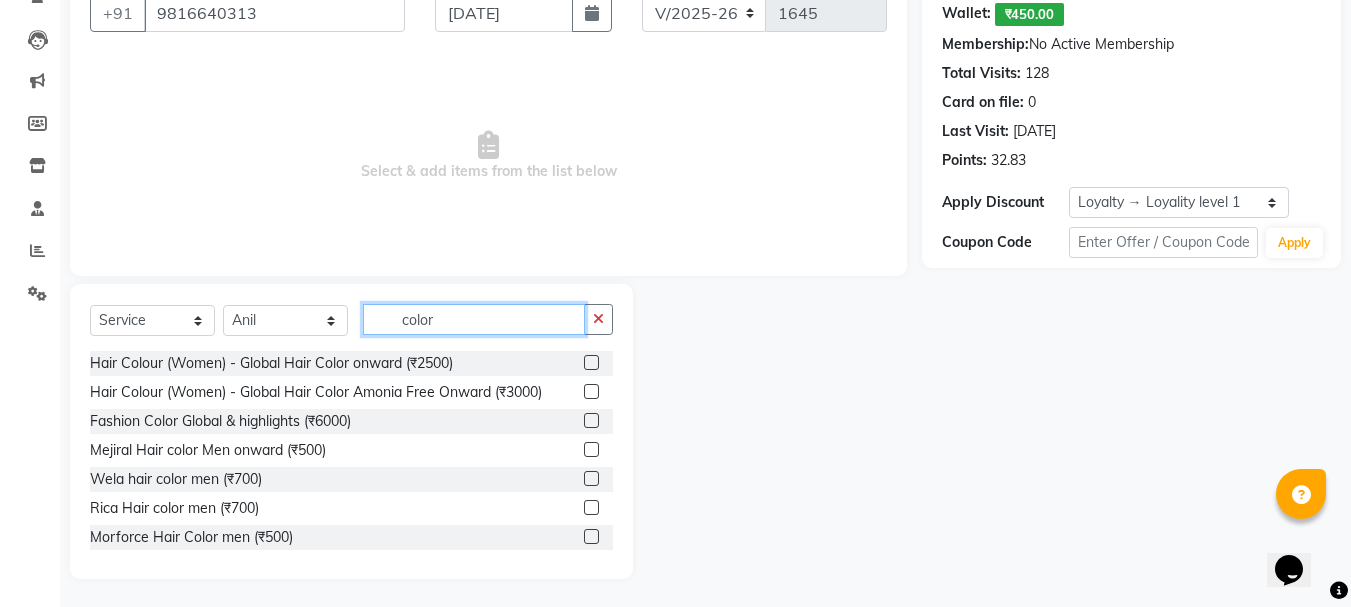 scroll, scrollTop: 194, scrollLeft: 0, axis: vertical 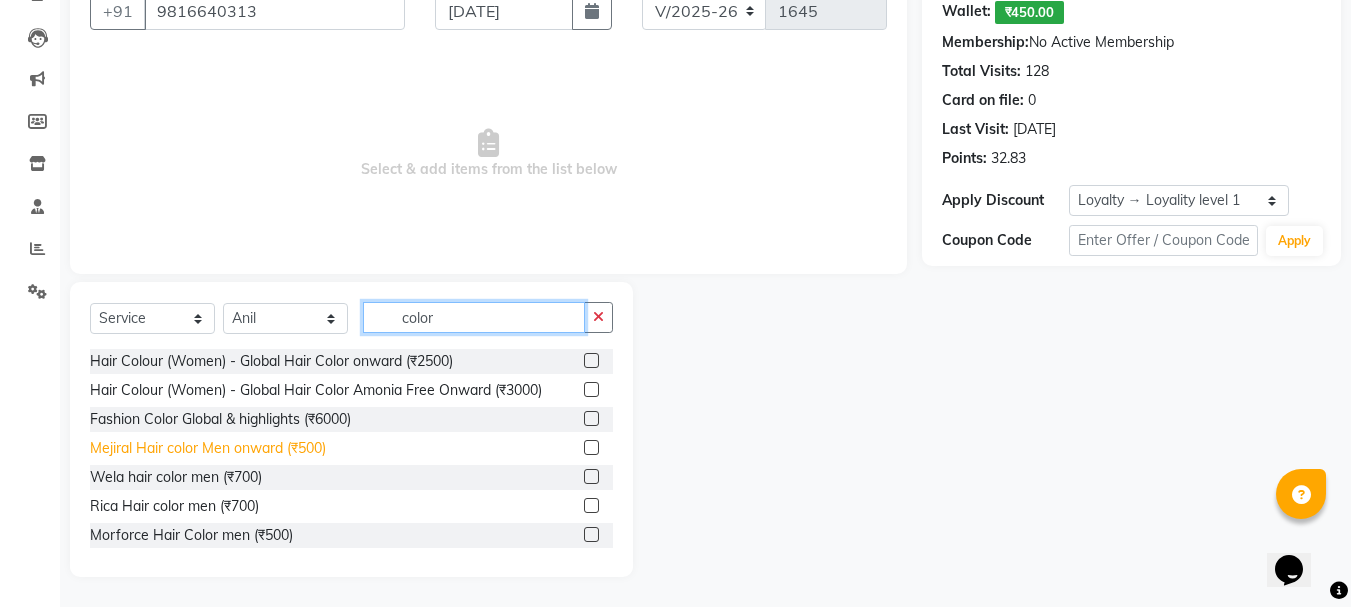 type on "color" 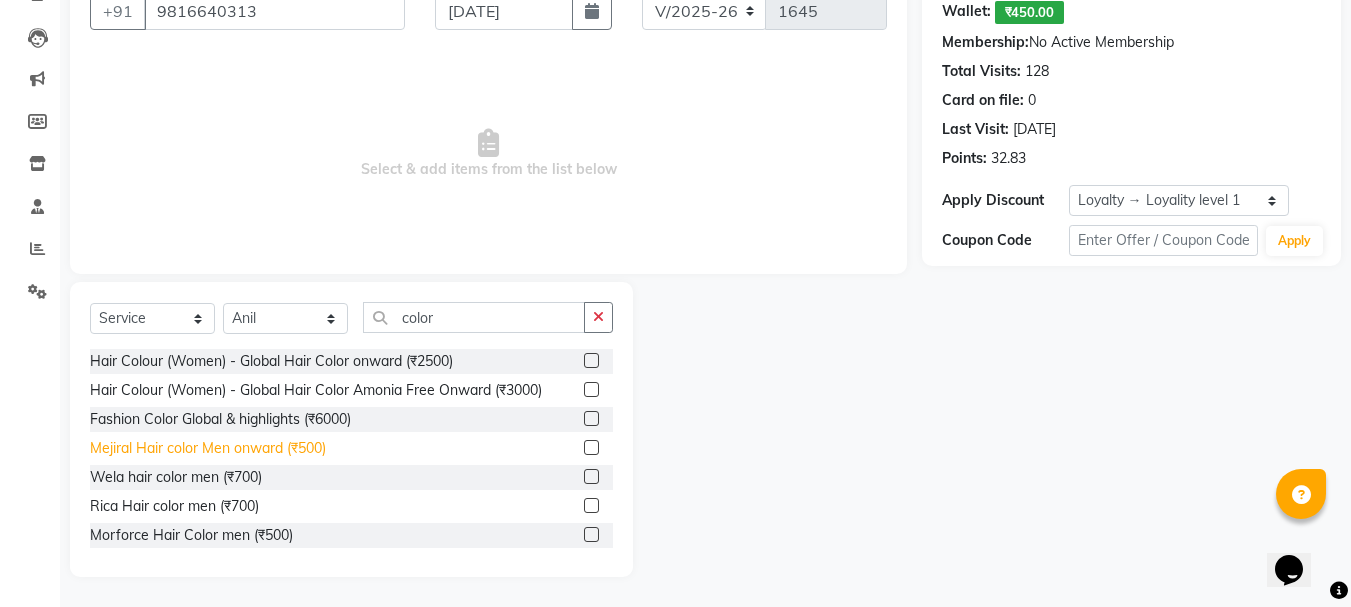 click on "Mejiral Hair color Men onward (₹500)" 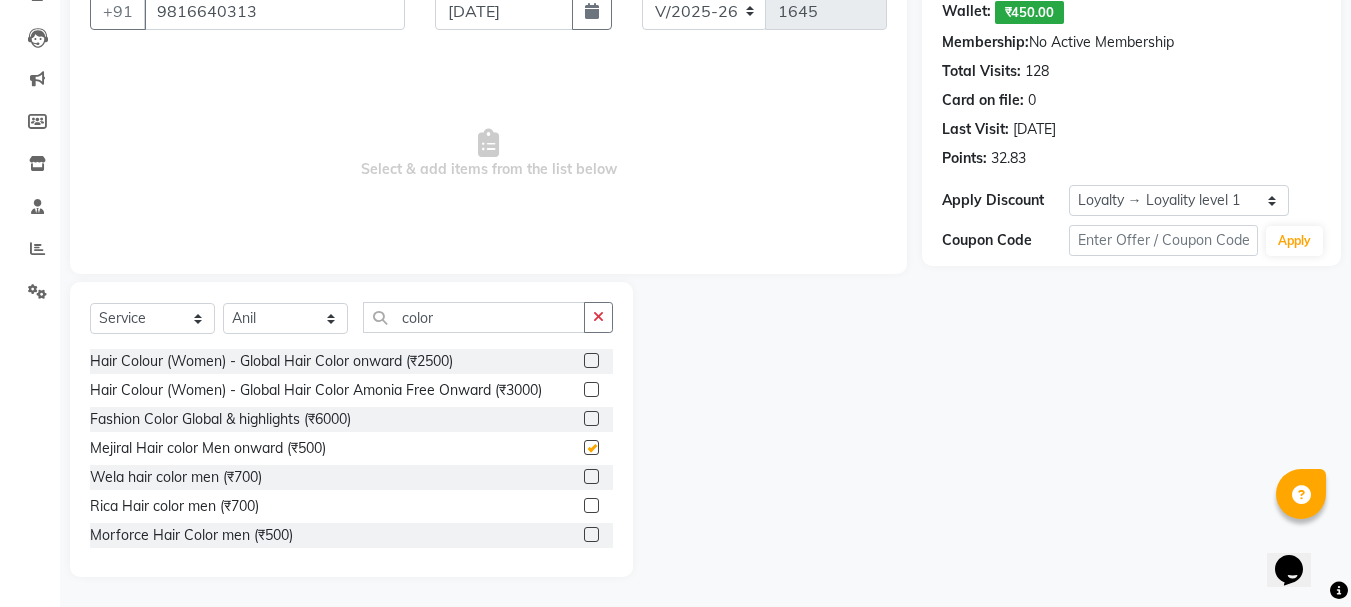 checkbox on "false" 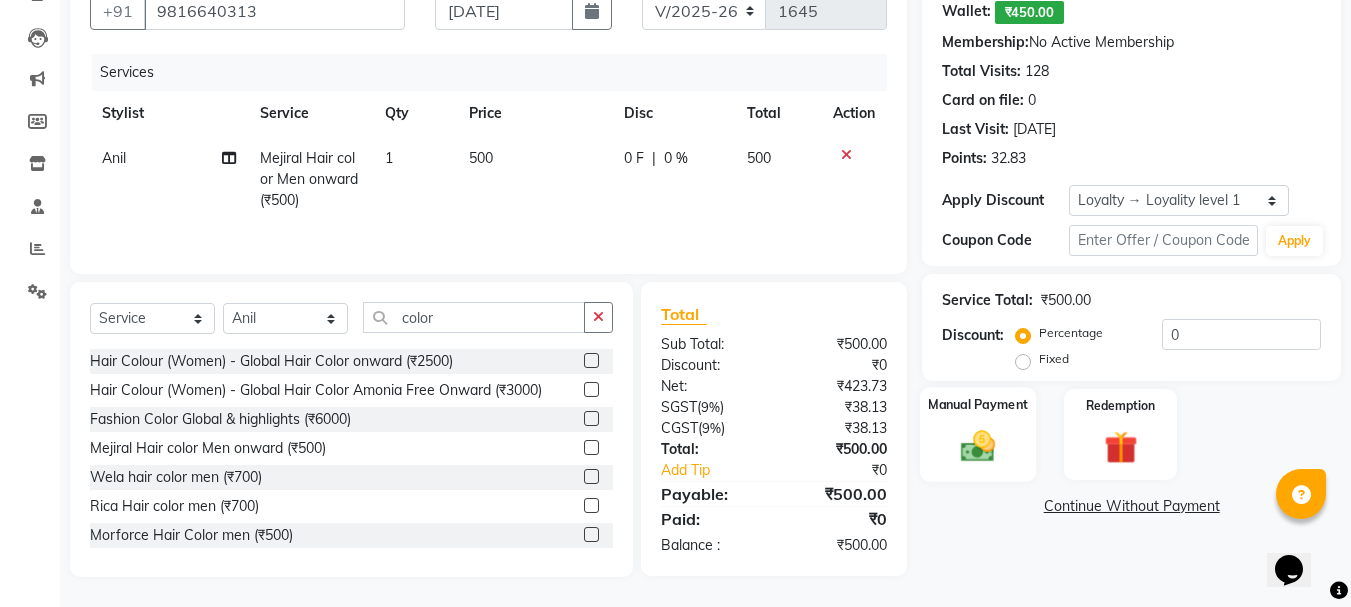 click 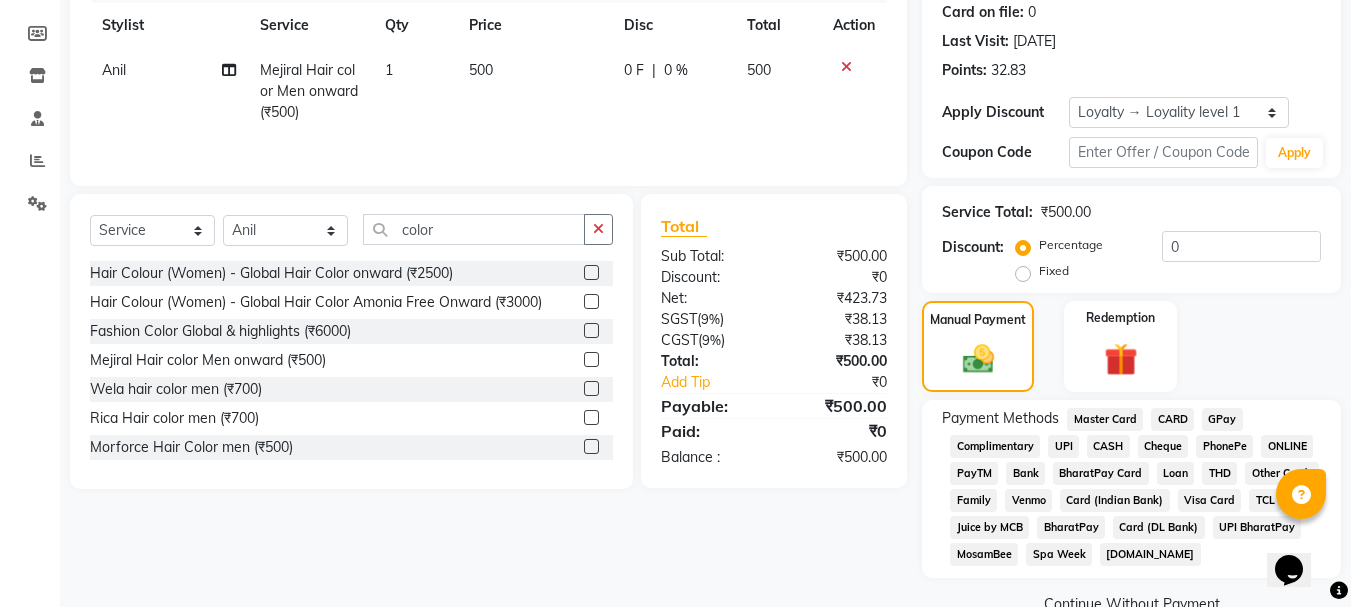 scroll, scrollTop: 294, scrollLeft: 0, axis: vertical 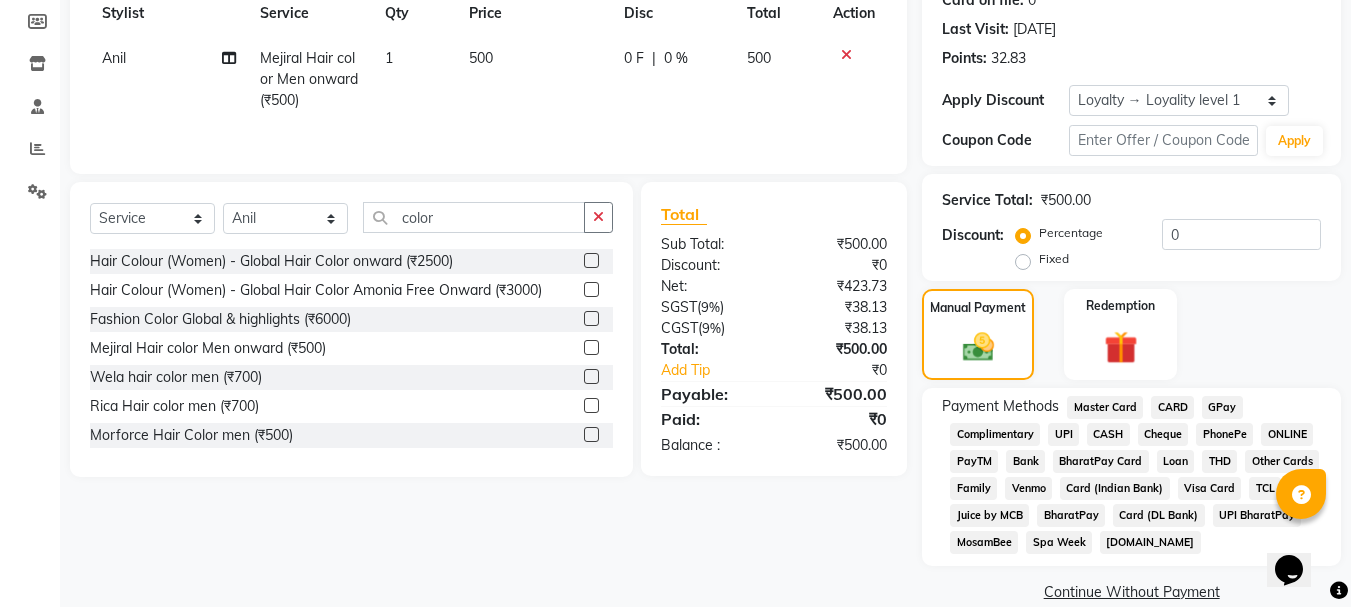 click on "CASH" 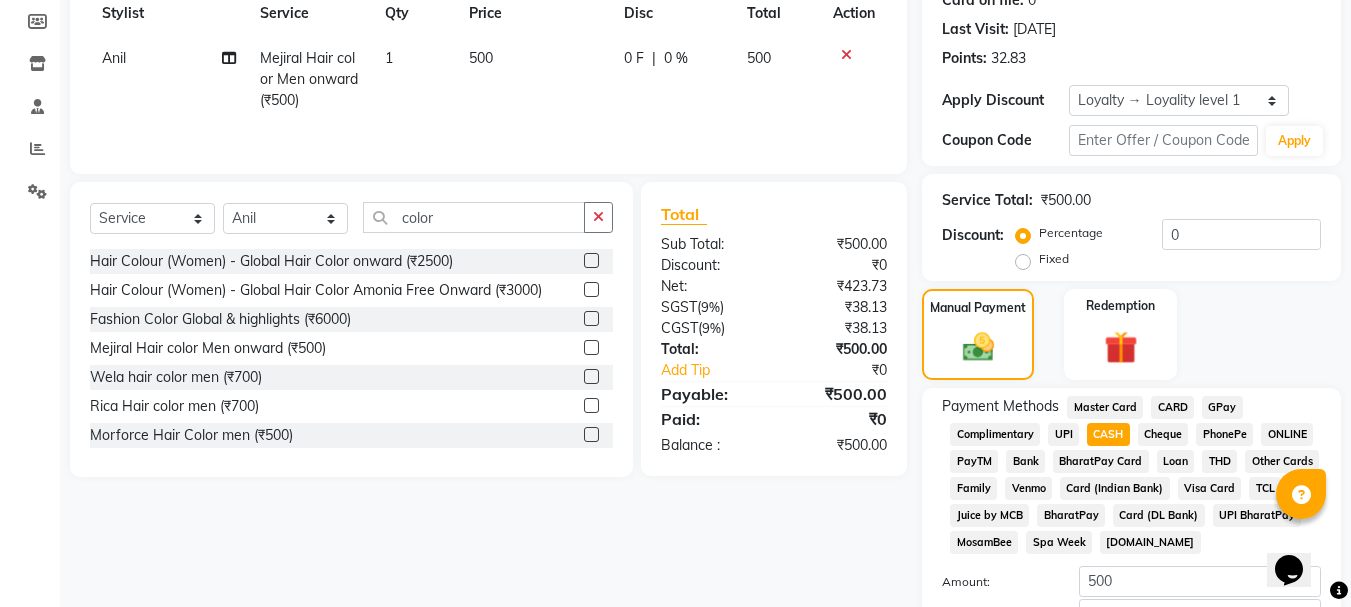 scroll, scrollTop: 430, scrollLeft: 0, axis: vertical 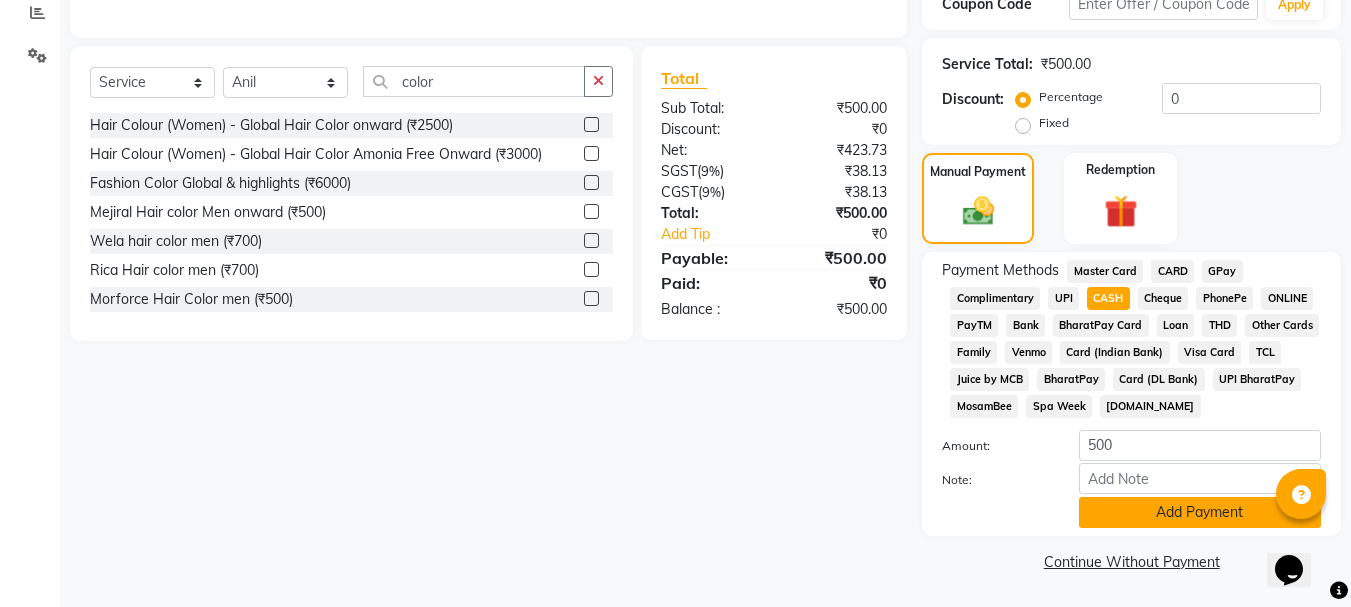 click on "Add Payment" 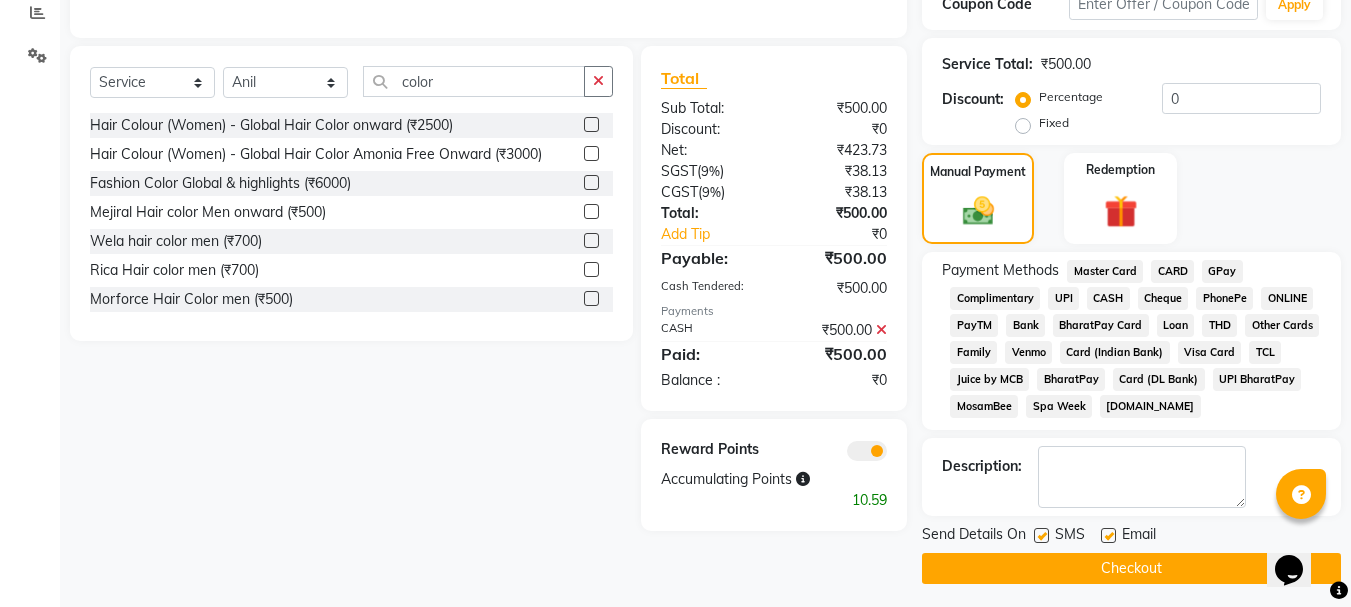 click 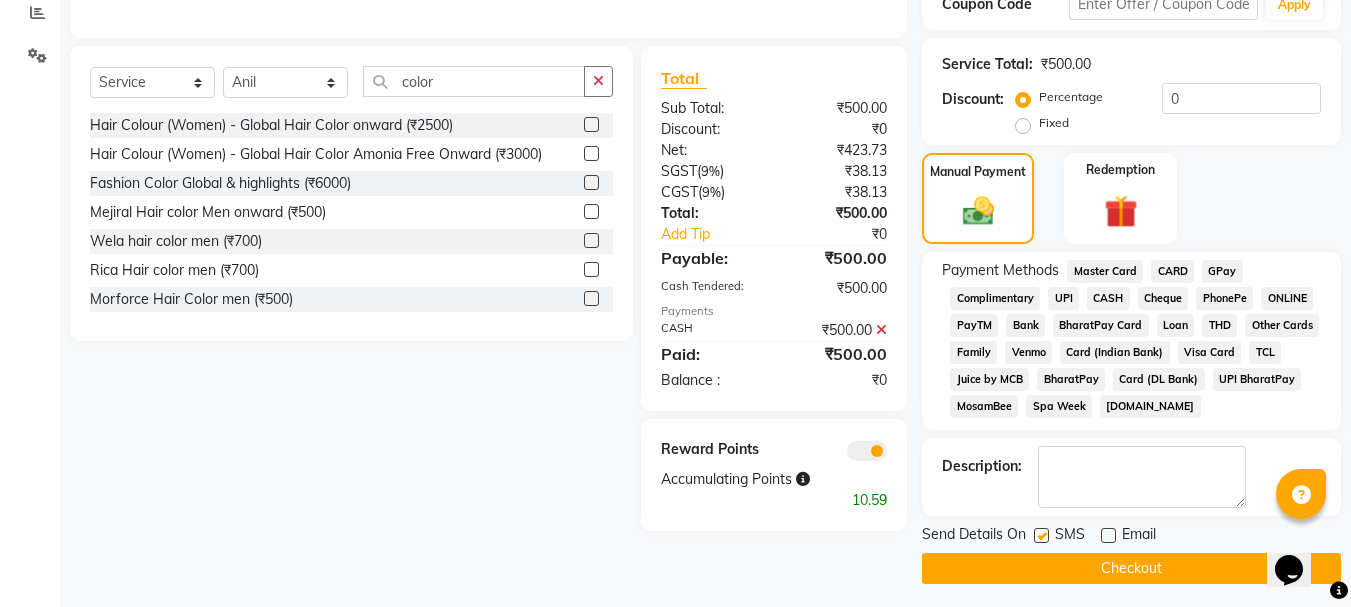click on "Checkout" 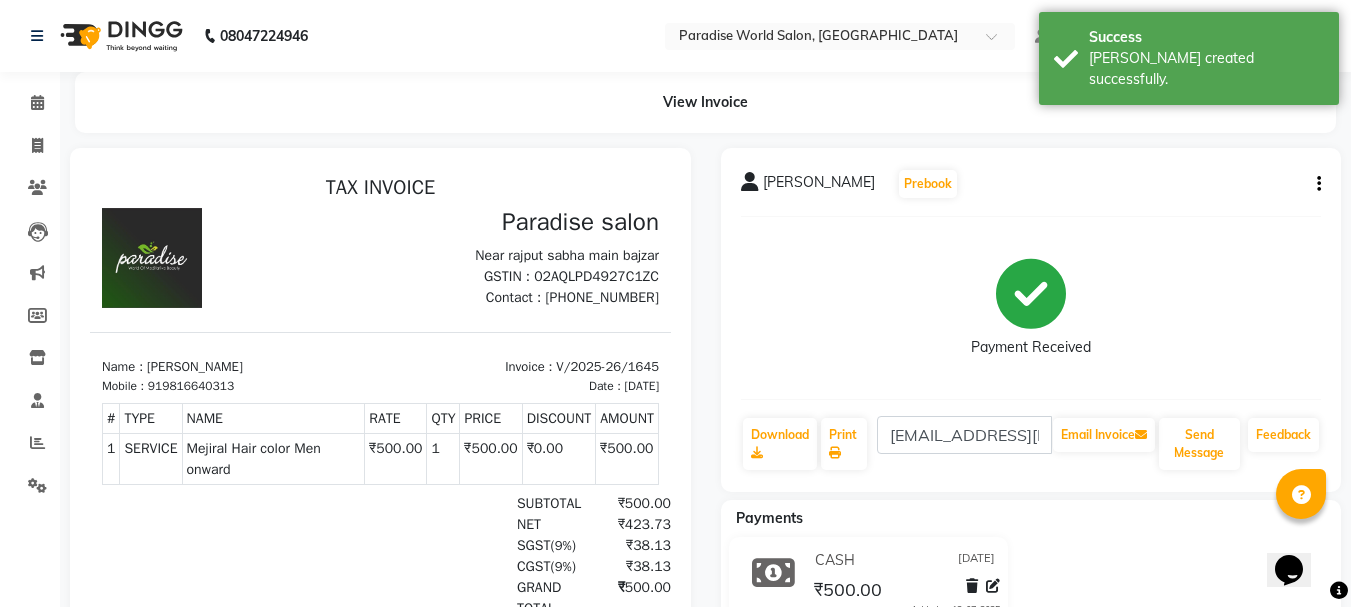 scroll, scrollTop: 0, scrollLeft: 0, axis: both 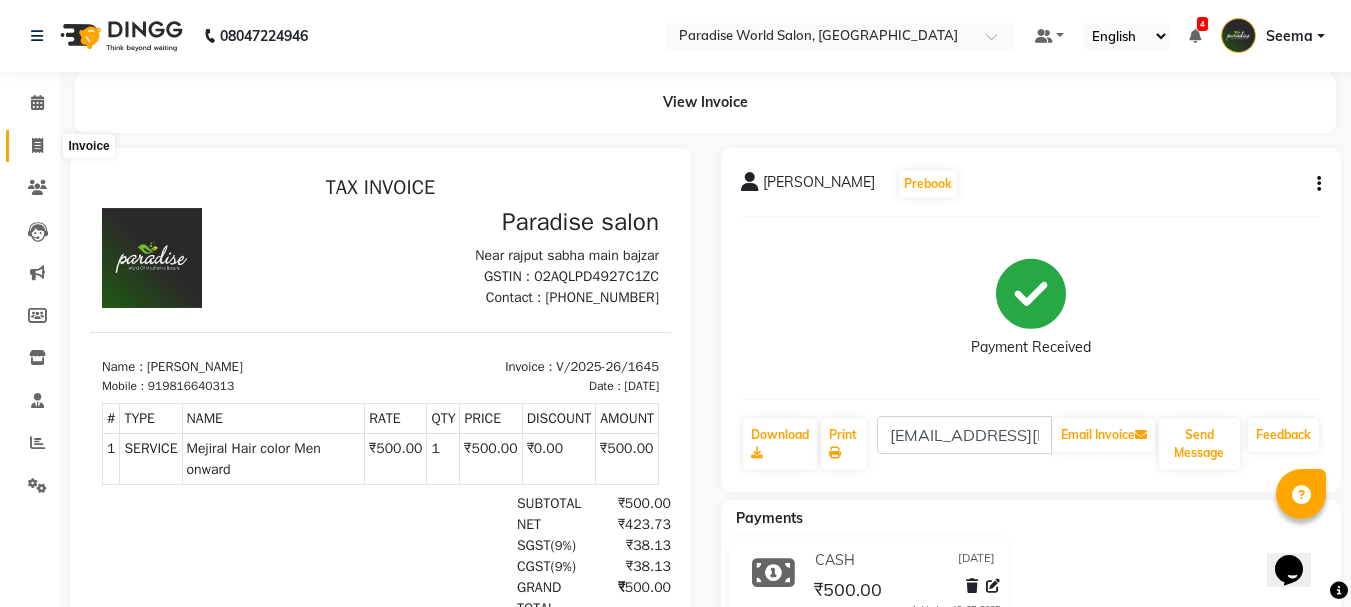 click 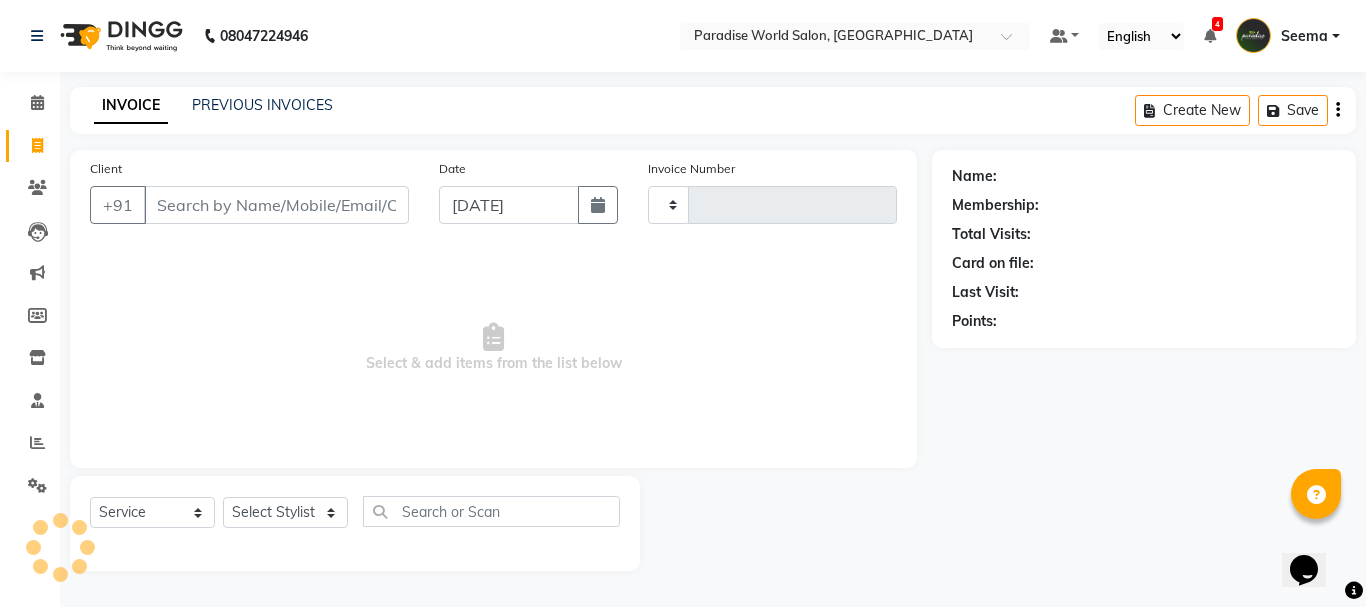 type on "1646" 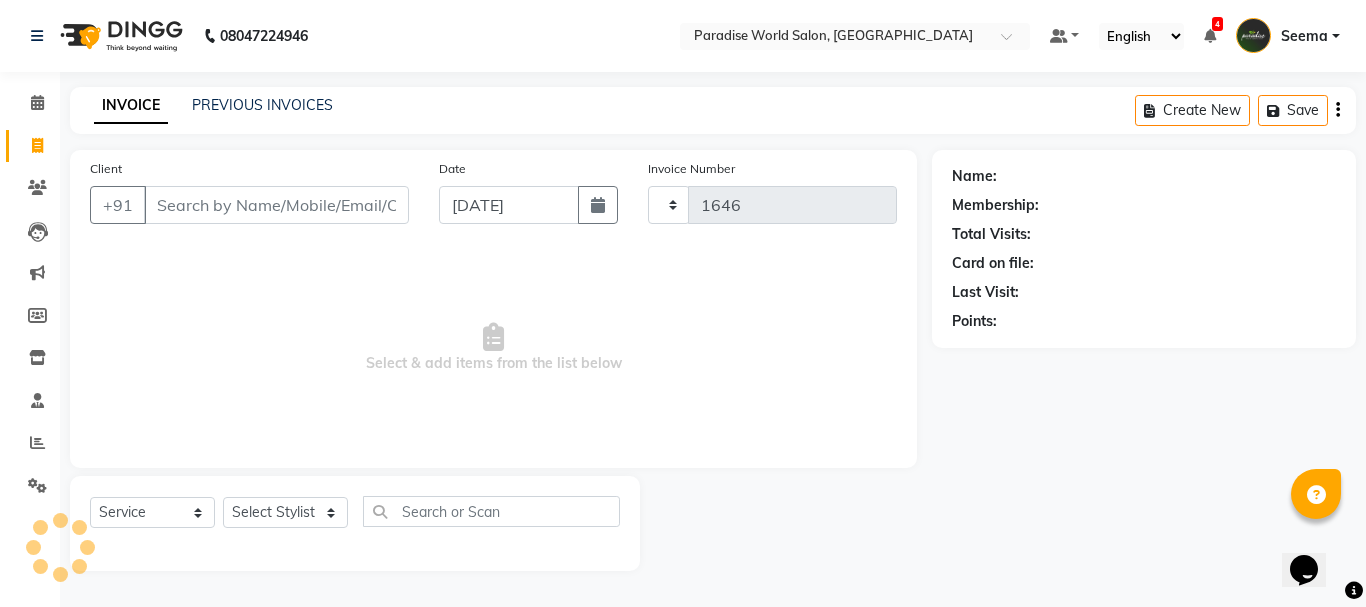 select on "4451" 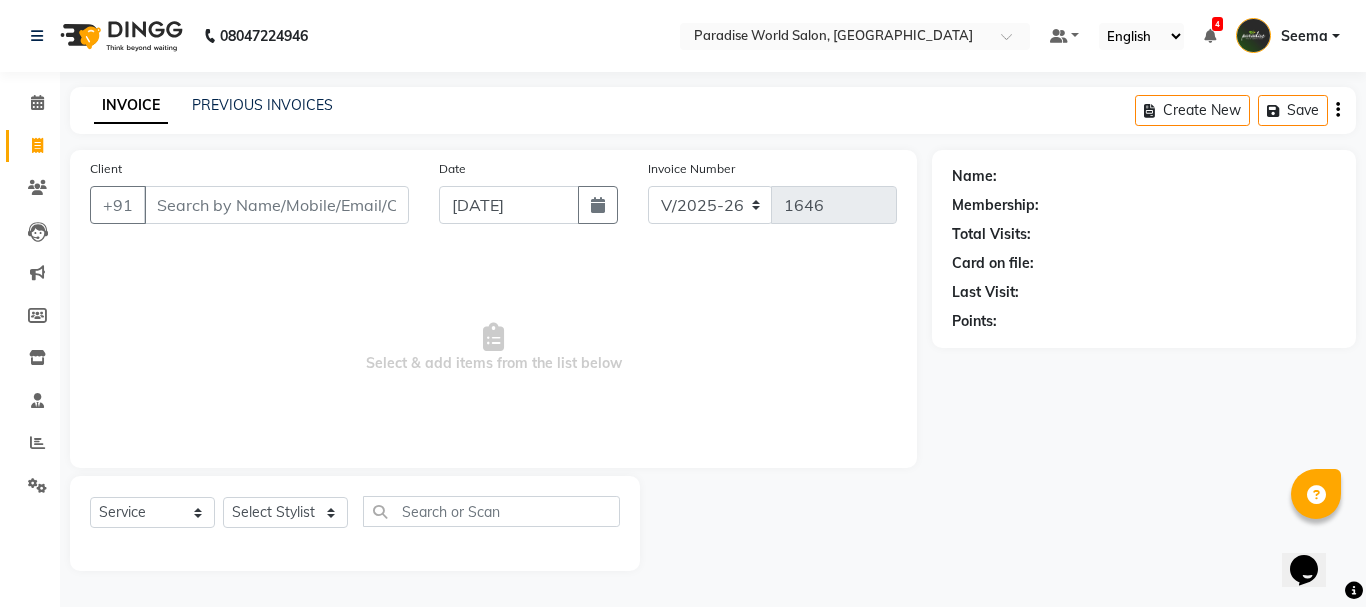 click on "Client" at bounding box center [276, 205] 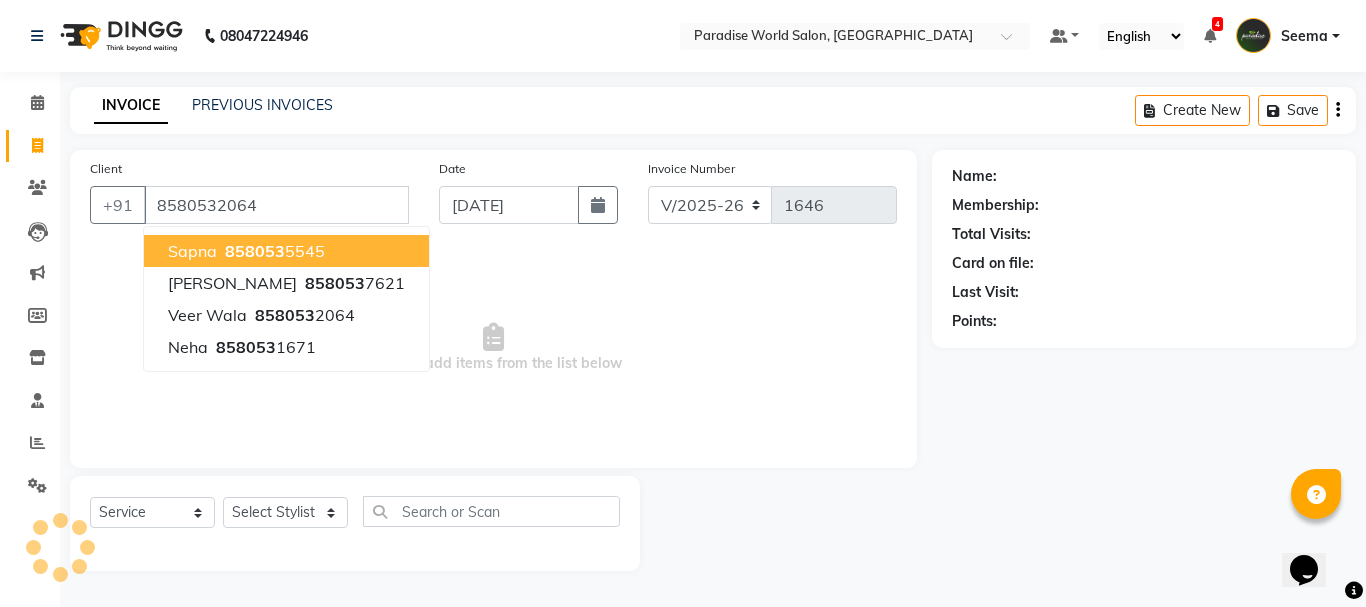 type on "8580532064" 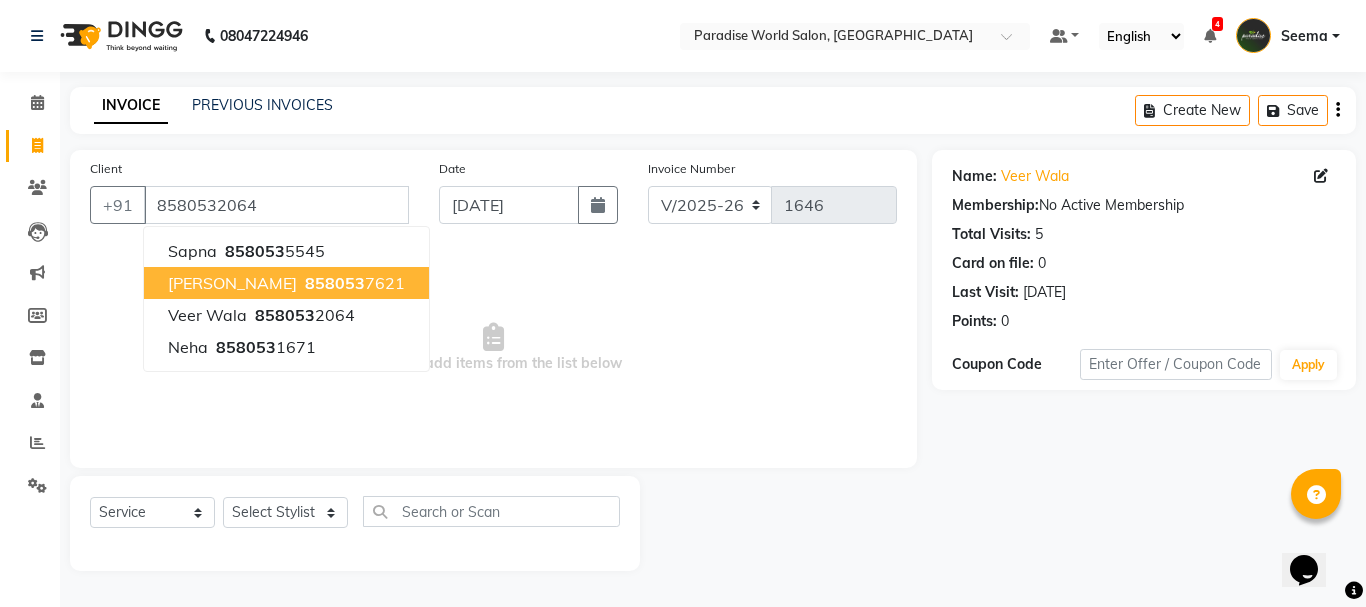 click on "Select & add items from the list below" at bounding box center [493, 348] 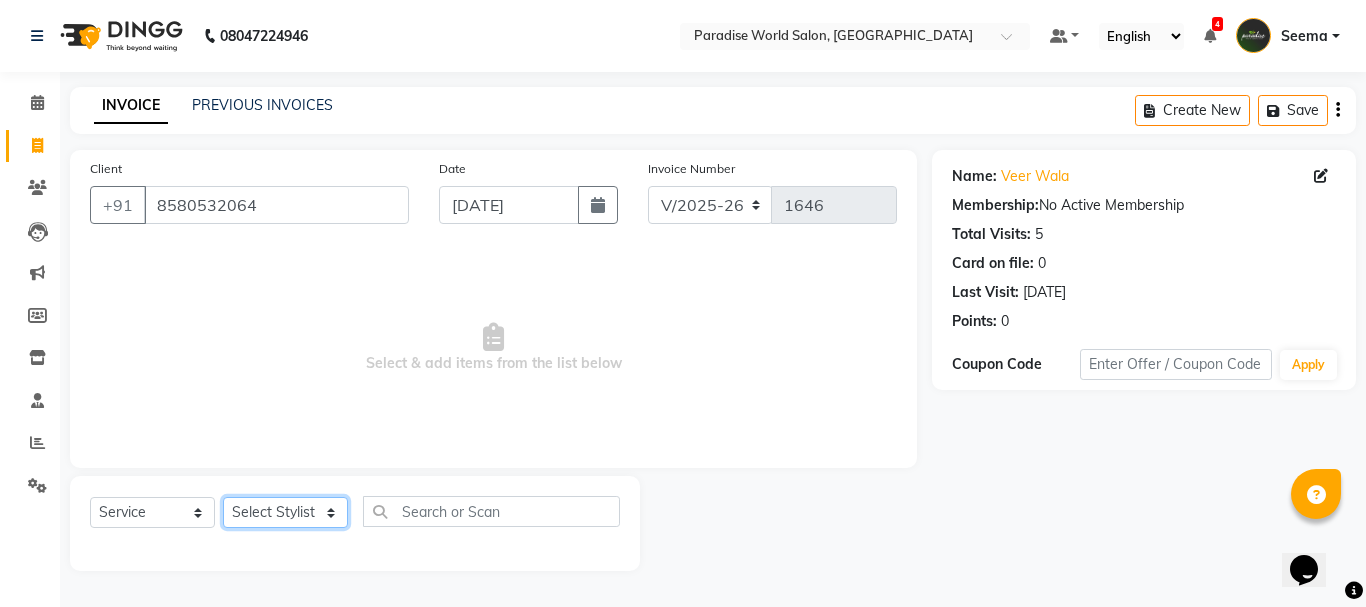 click on "Select Stylist [PERSON_NAME]  [PERSON_NAME] [PERSON_NAME] company Deepak [PERSON_NAME] [PERSON_NAME] [PERSON_NAME] Love preet [PERSON_NAME] student [PERSON_NAME] [PERSON_NAME] [PERSON_NAME] [PERSON_NAME] Student Seema [PERSON_NAME] - Student [PERSON_NAME] [PERSON_NAME] Vikas Vishal" 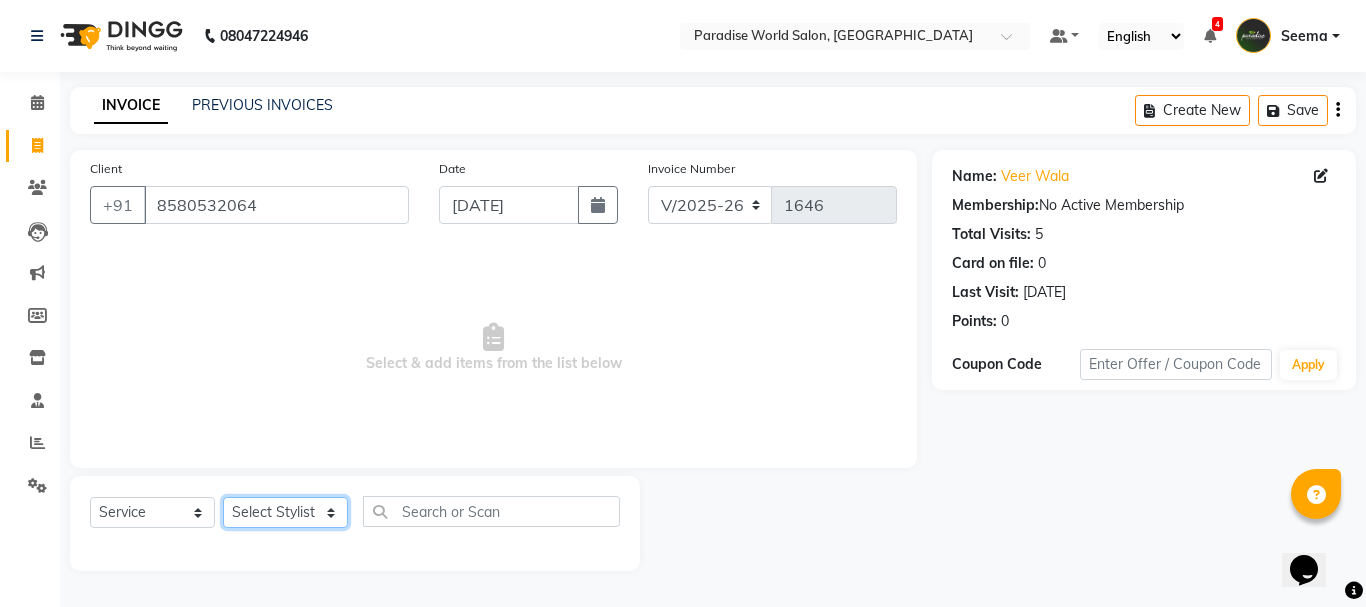 select on "24938" 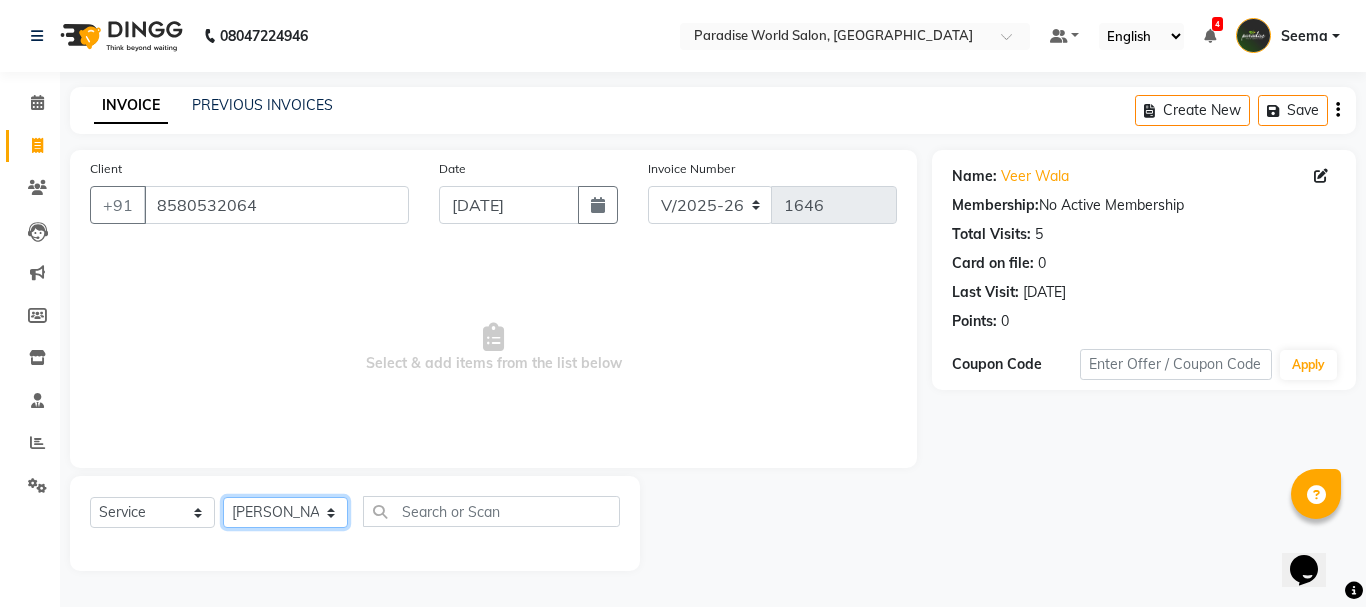 click on "Select Stylist [PERSON_NAME]  [PERSON_NAME] [PERSON_NAME] company Deepak [PERSON_NAME] [PERSON_NAME] [PERSON_NAME] Love preet [PERSON_NAME] student [PERSON_NAME] [PERSON_NAME] [PERSON_NAME] [PERSON_NAME] Student Seema [PERSON_NAME] - Student [PERSON_NAME] [PERSON_NAME] Vikas Vishal" 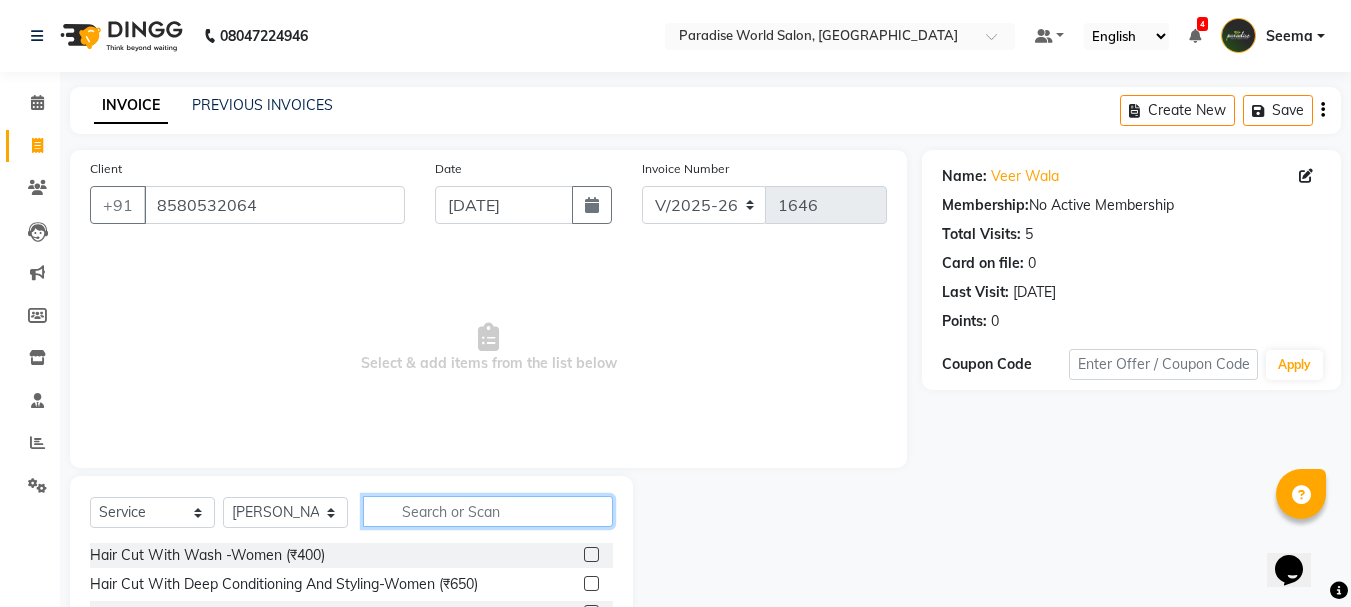 click 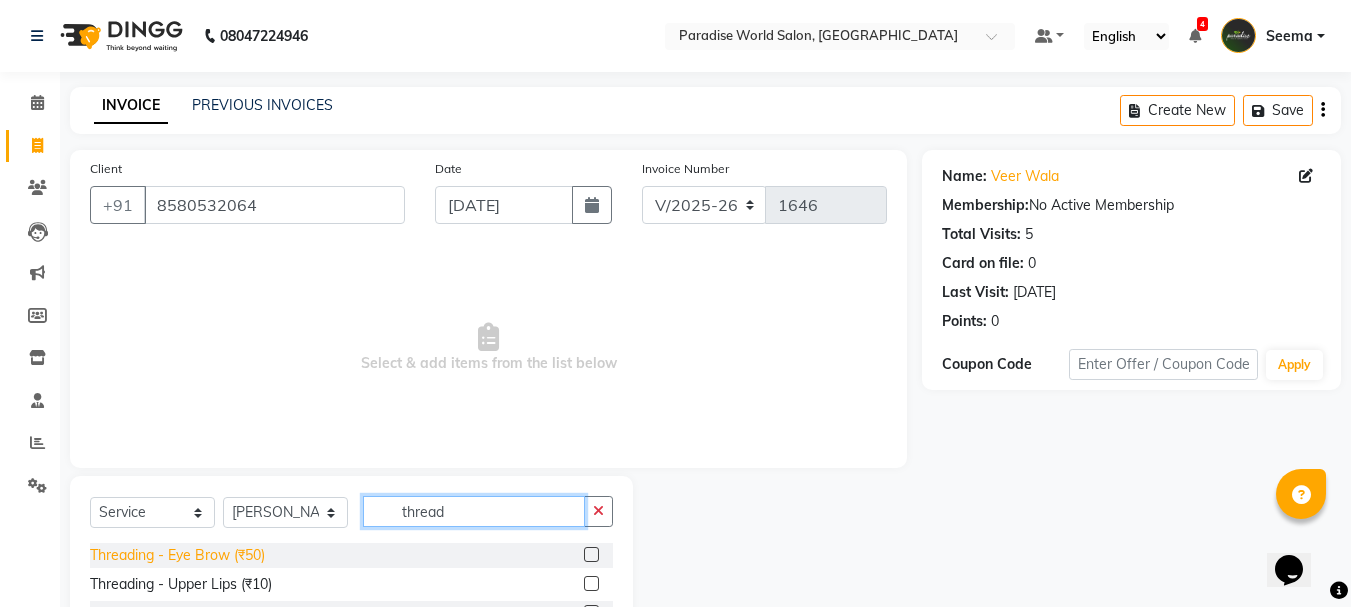 type on "thread" 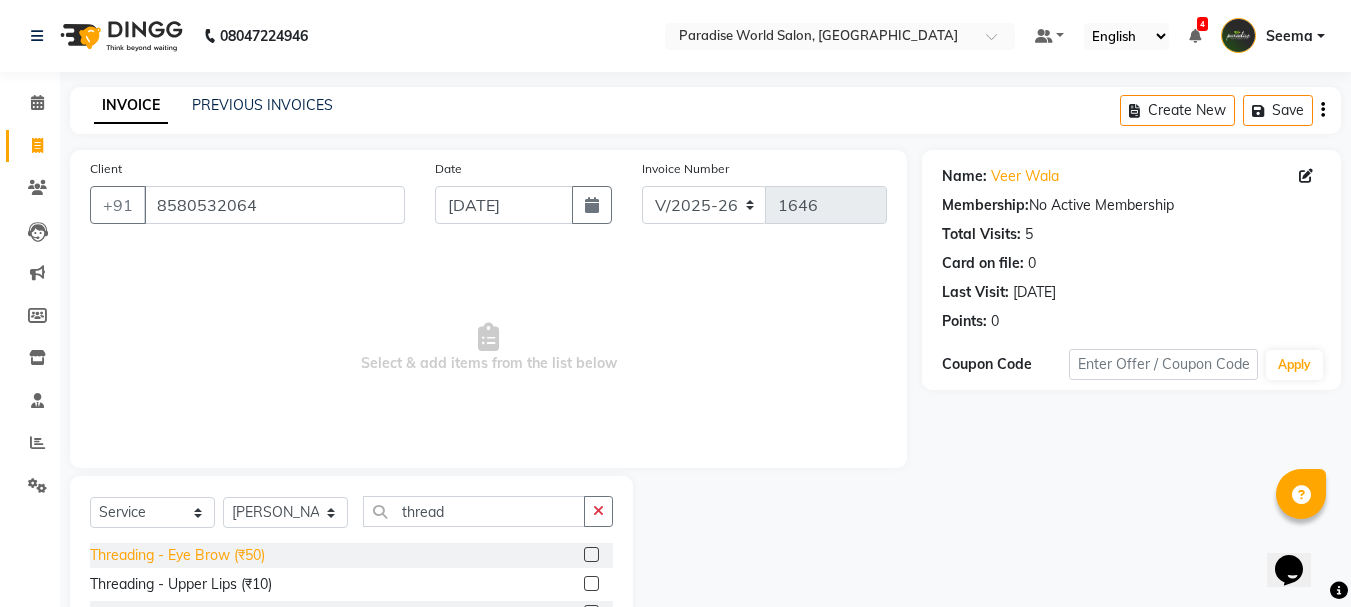click on "Threading   -  Eye Brow (₹50)" 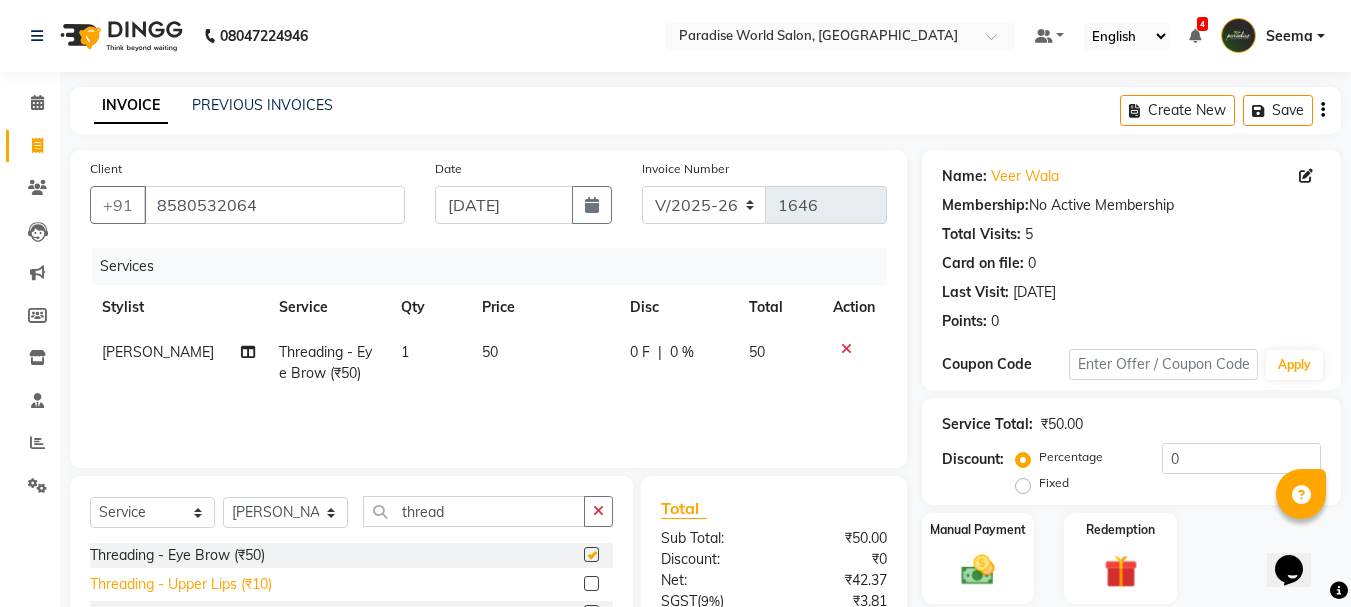 checkbox on "false" 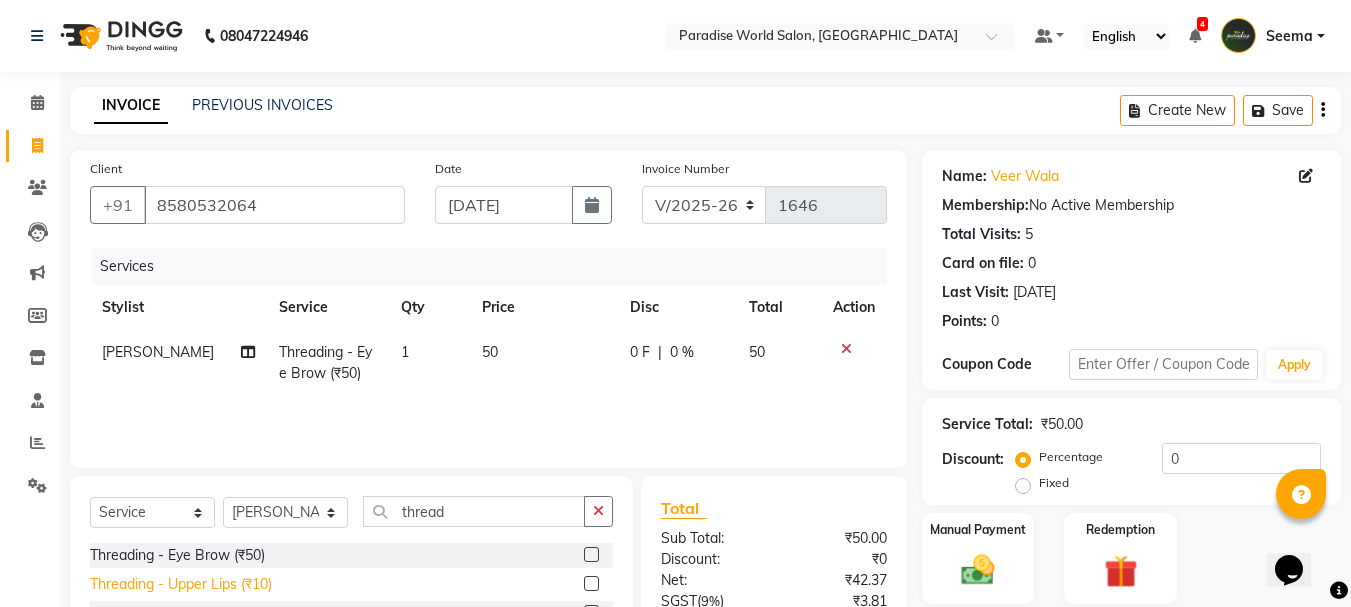 click on "Threading   -  Upper Lips (₹10)" 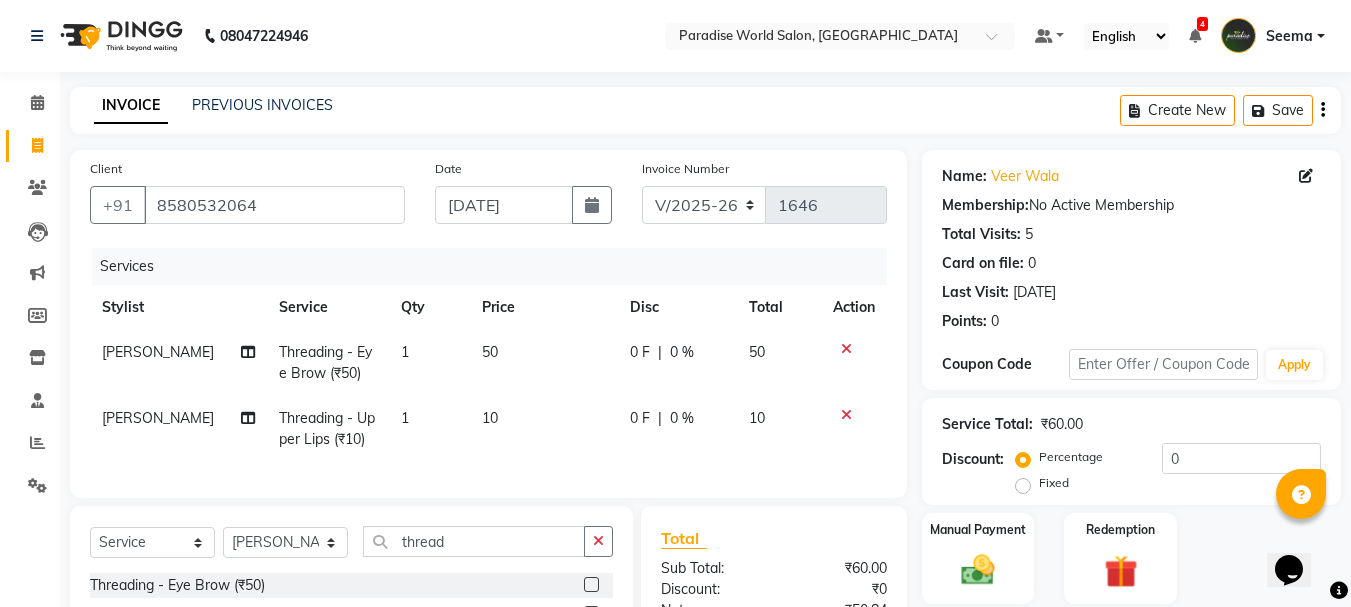 checkbox on "false" 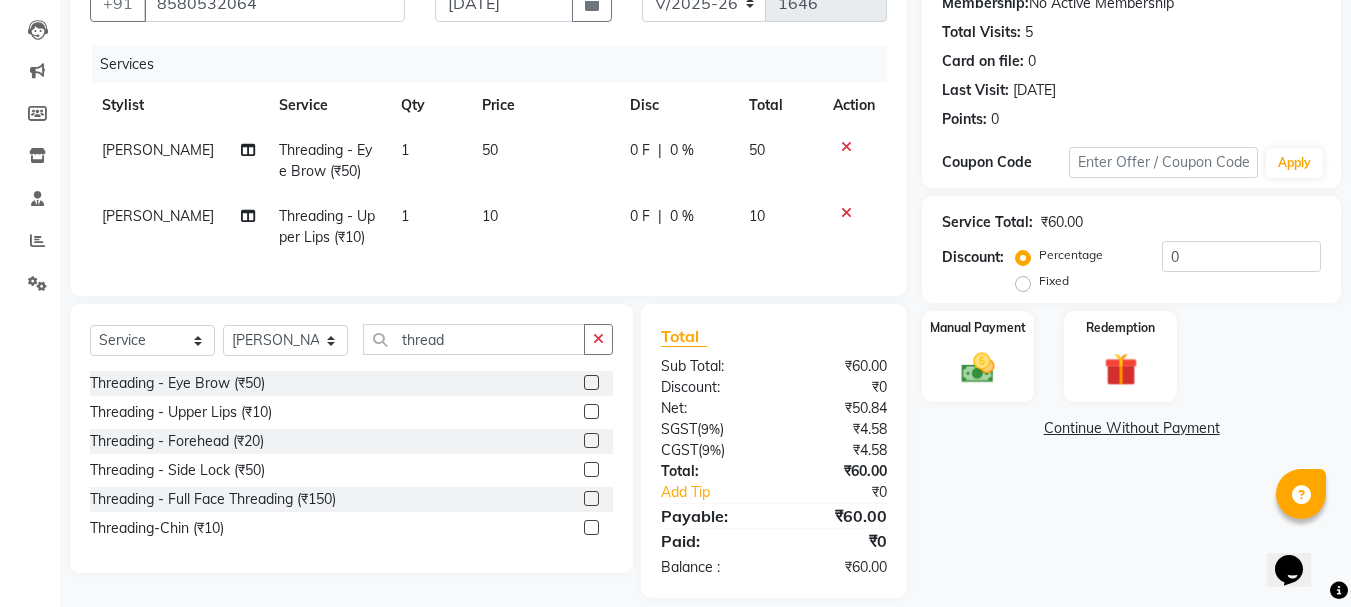scroll, scrollTop: 238, scrollLeft: 0, axis: vertical 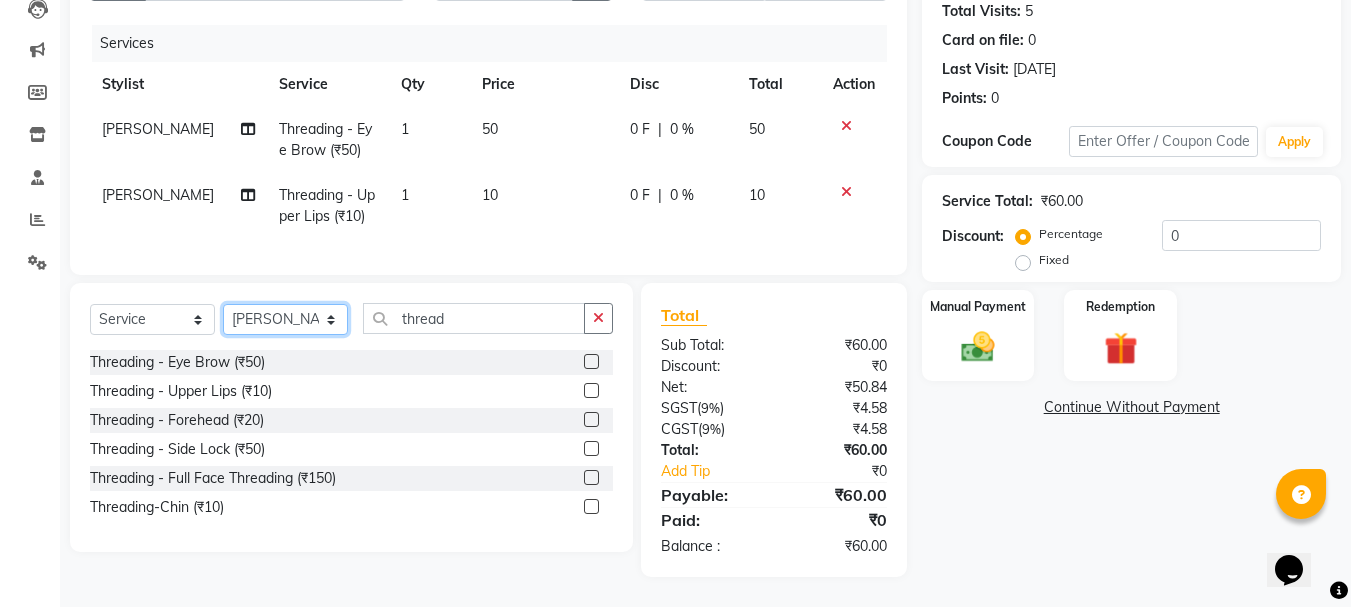 click on "Select Stylist [PERSON_NAME]  [PERSON_NAME] [PERSON_NAME] company Deepak [PERSON_NAME] [PERSON_NAME] [PERSON_NAME] Love preet [PERSON_NAME] student [PERSON_NAME] [PERSON_NAME] [PERSON_NAME] [PERSON_NAME] Student Seema [PERSON_NAME] - Student [PERSON_NAME] [PERSON_NAME] Vikas Vishal" 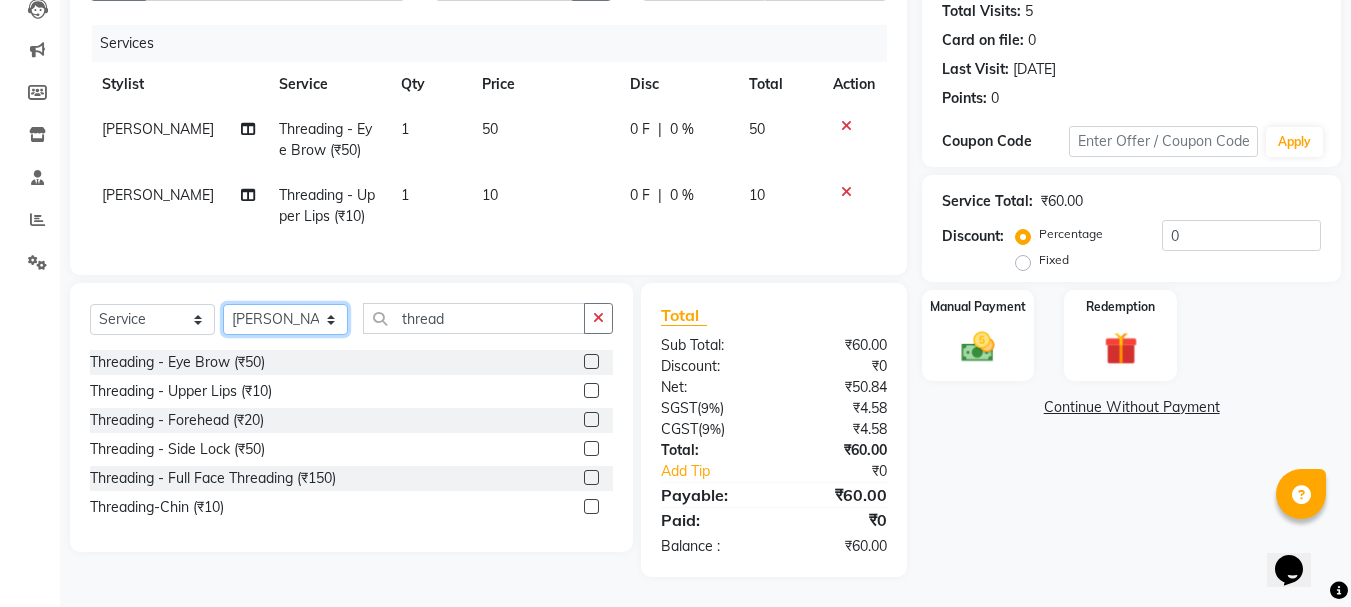 select on "86047" 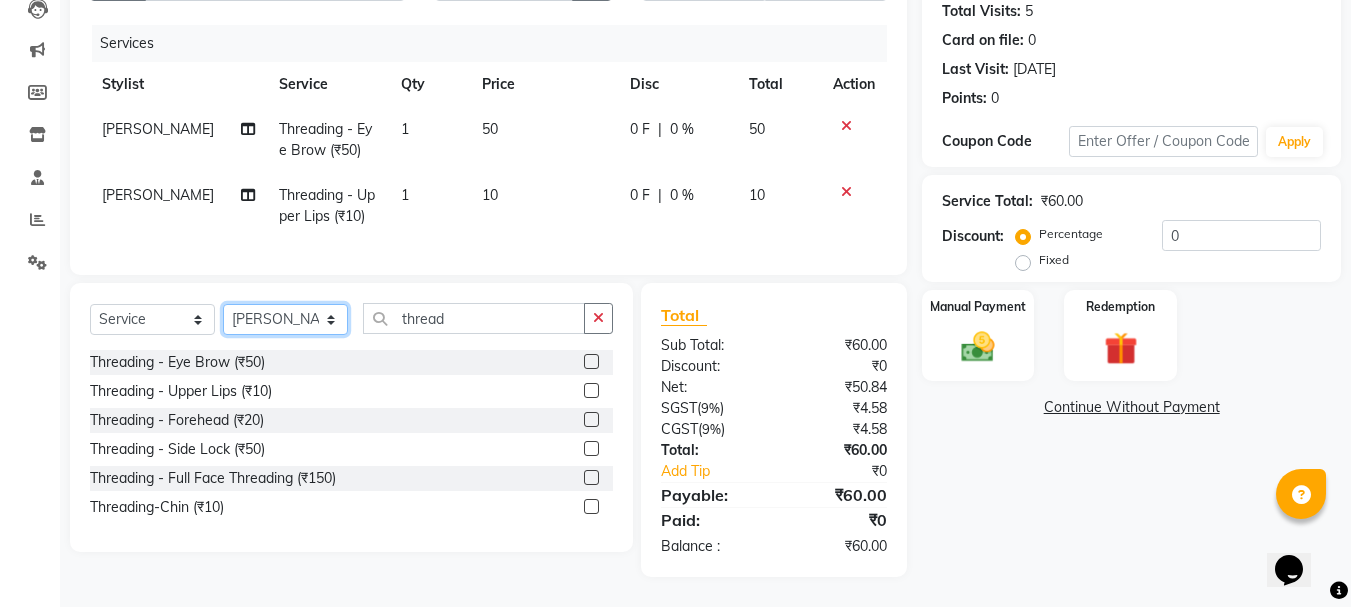 click on "Select Stylist [PERSON_NAME]  [PERSON_NAME] [PERSON_NAME] company Deepak [PERSON_NAME] [PERSON_NAME] [PERSON_NAME] Love preet [PERSON_NAME] student [PERSON_NAME] [PERSON_NAME] [PERSON_NAME] [PERSON_NAME] Student Seema [PERSON_NAME] - Student [PERSON_NAME] [PERSON_NAME] Vikas Vishal" 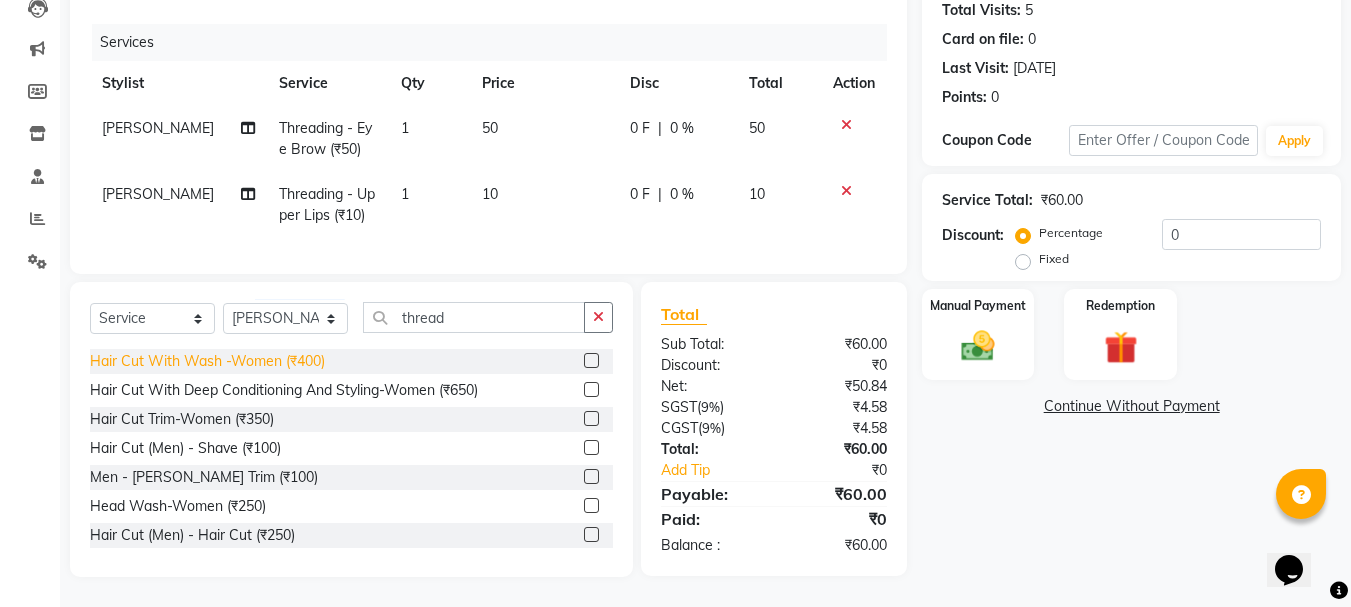 click on "Hair Cut With Wash -Women (₹400)" 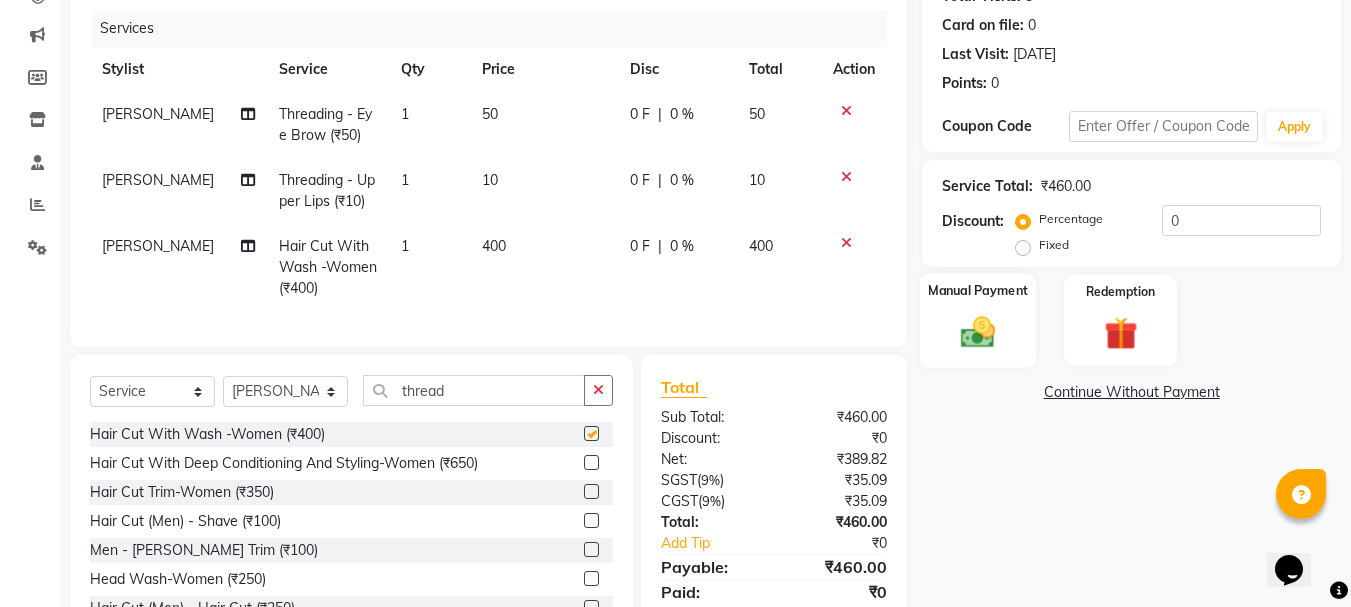 checkbox on "false" 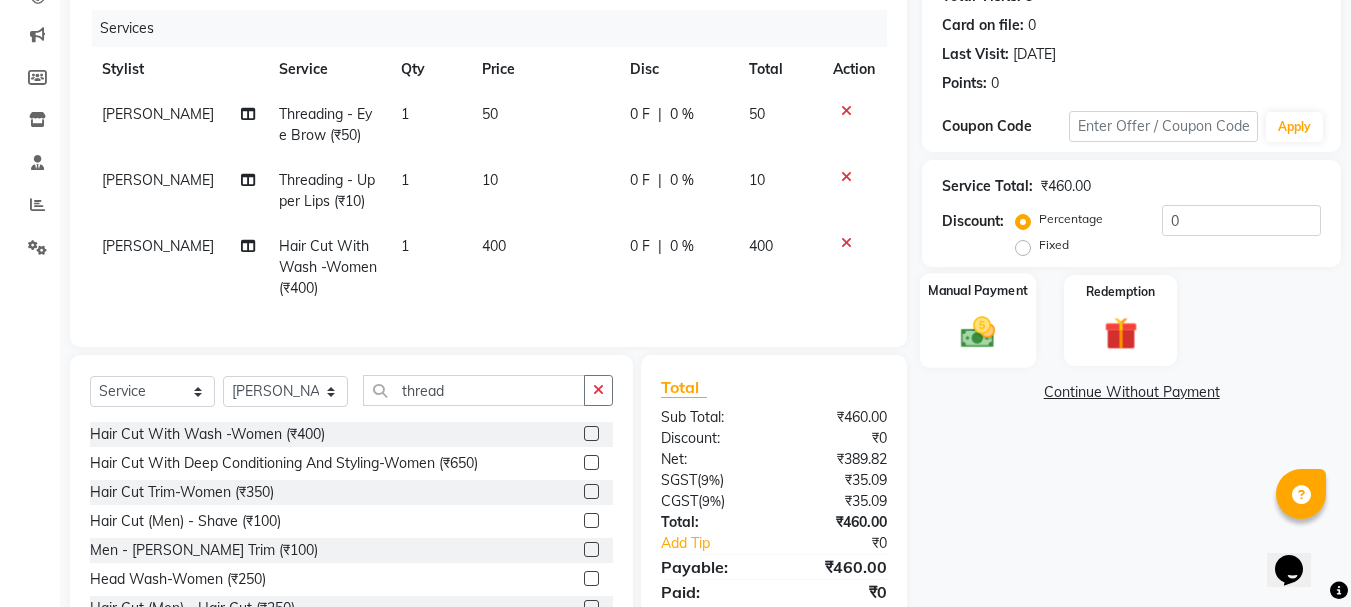 click 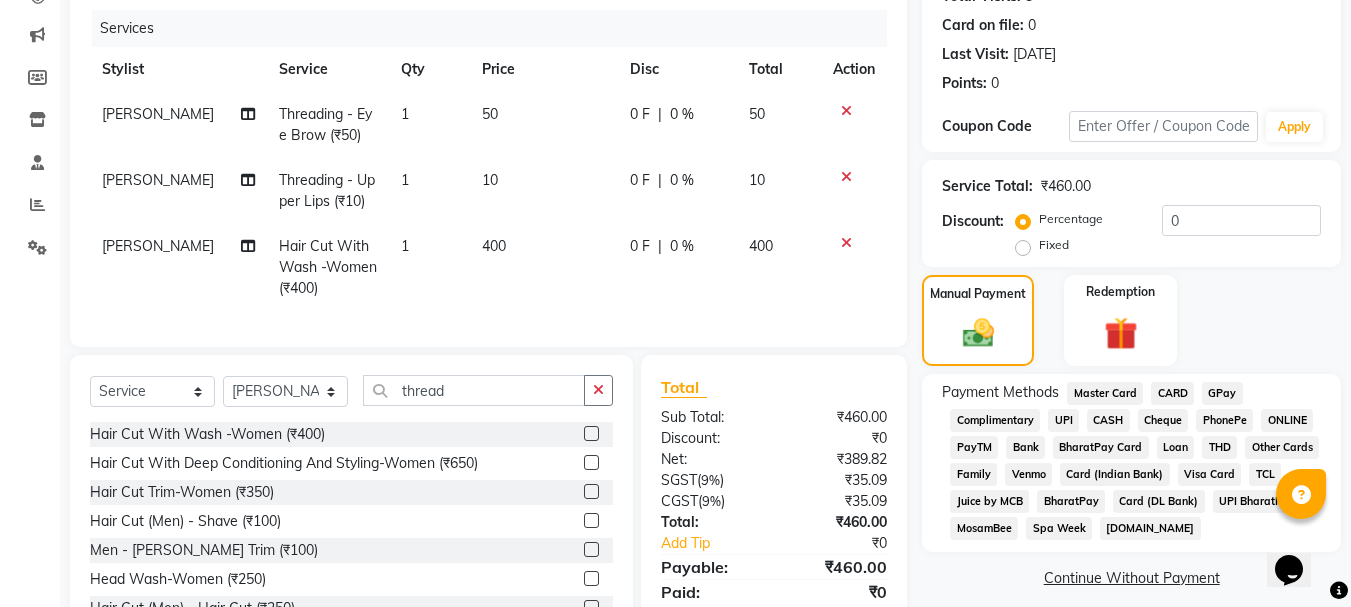 click on "UPI BharatPay" 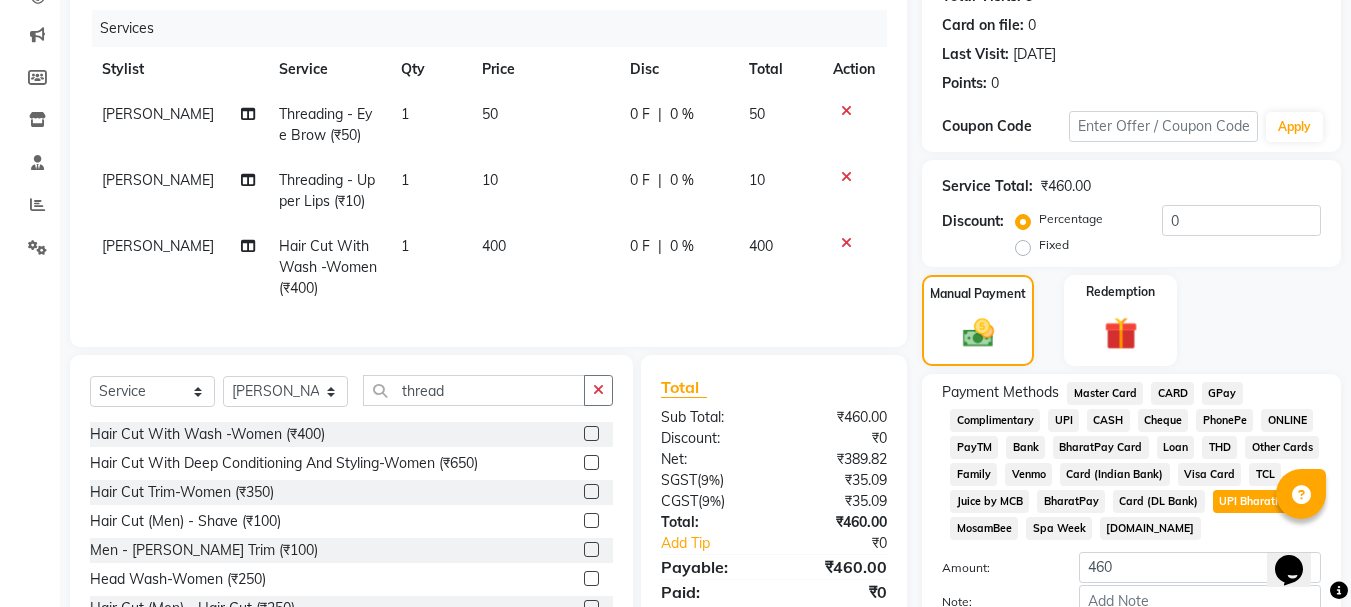 scroll, scrollTop: 360, scrollLeft: 0, axis: vertical 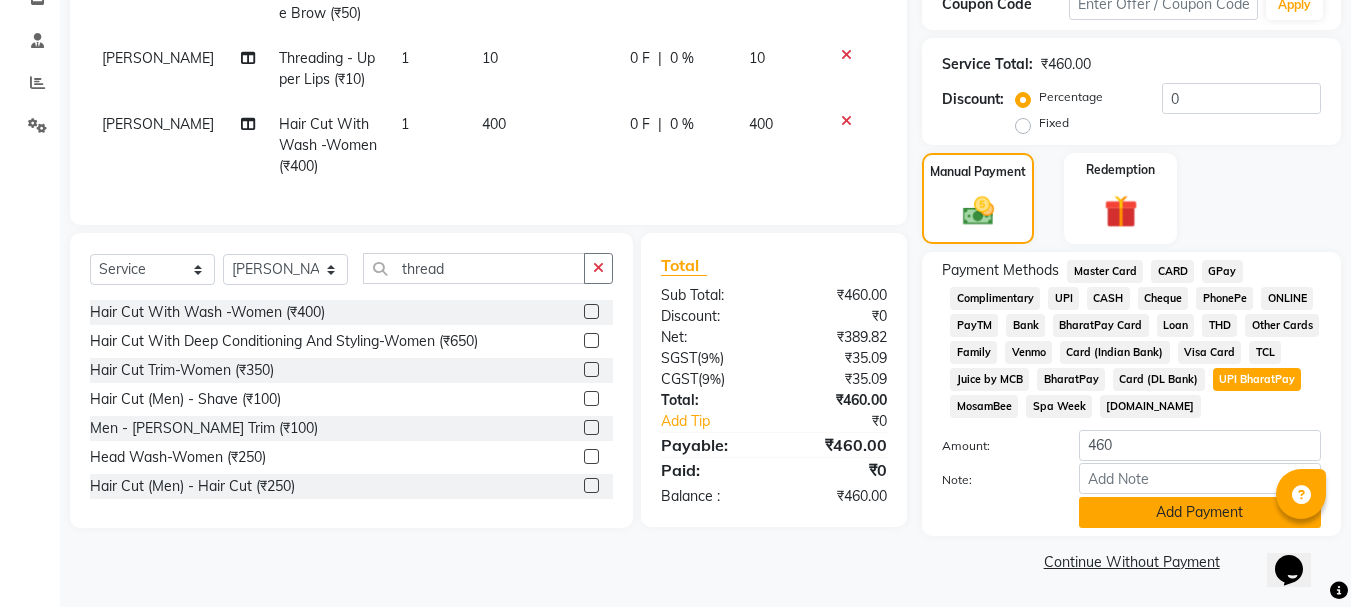 click on "Add Payment" 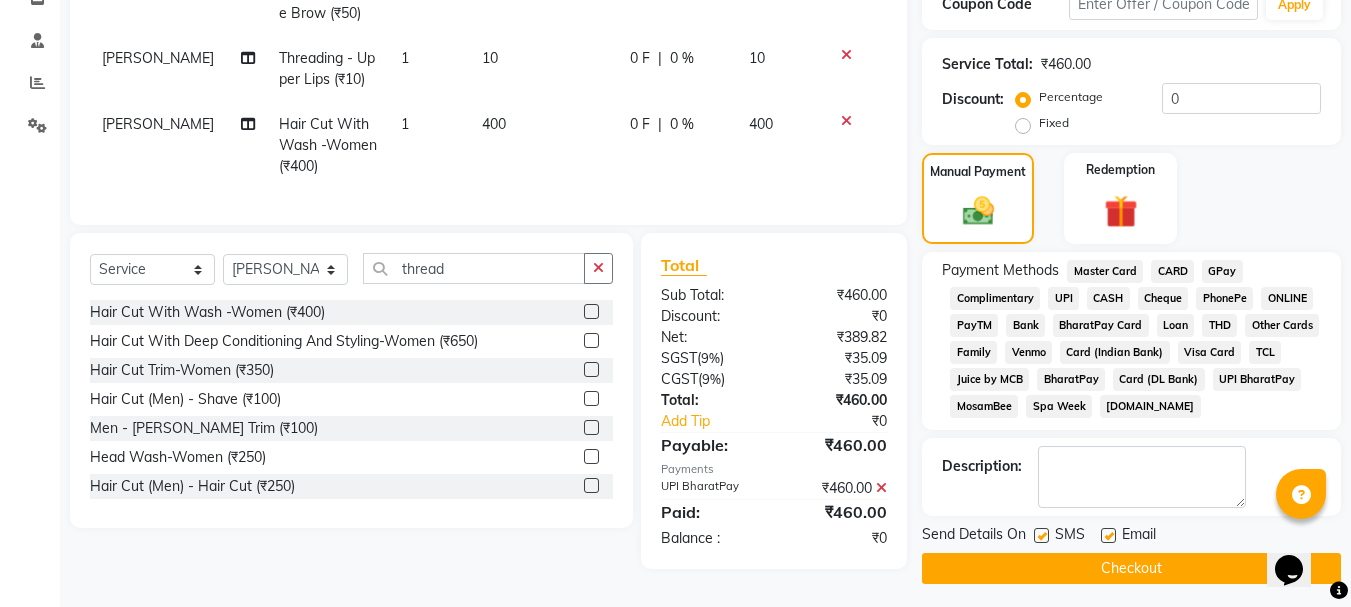 click 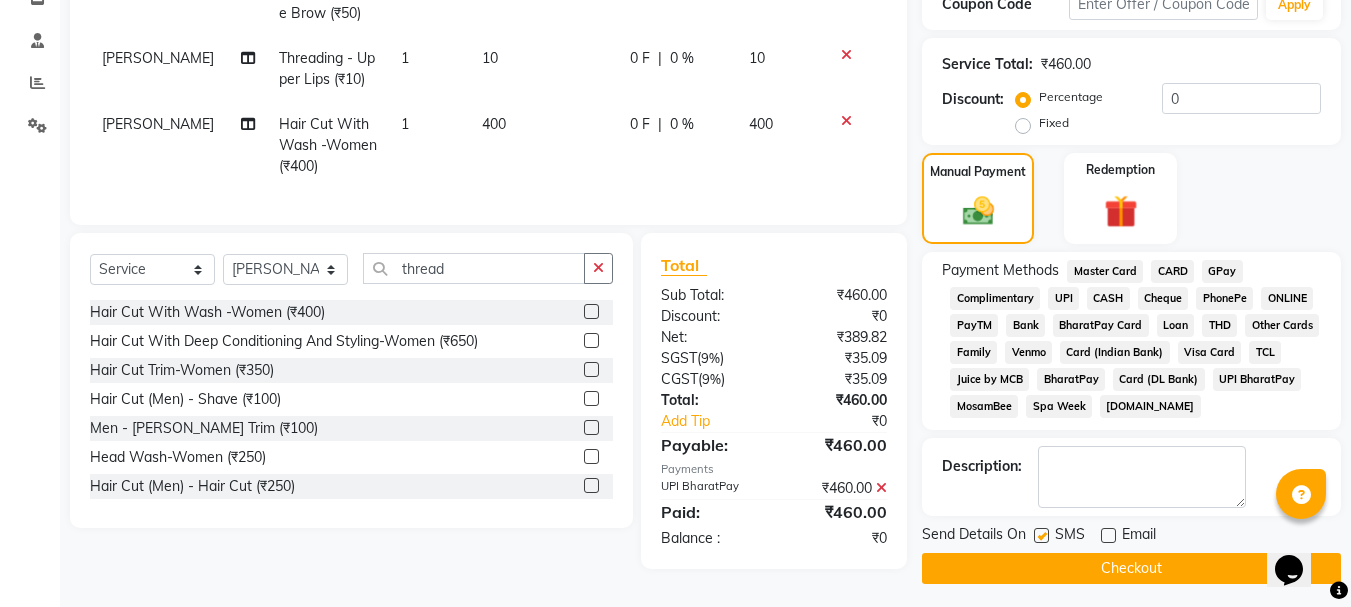 click 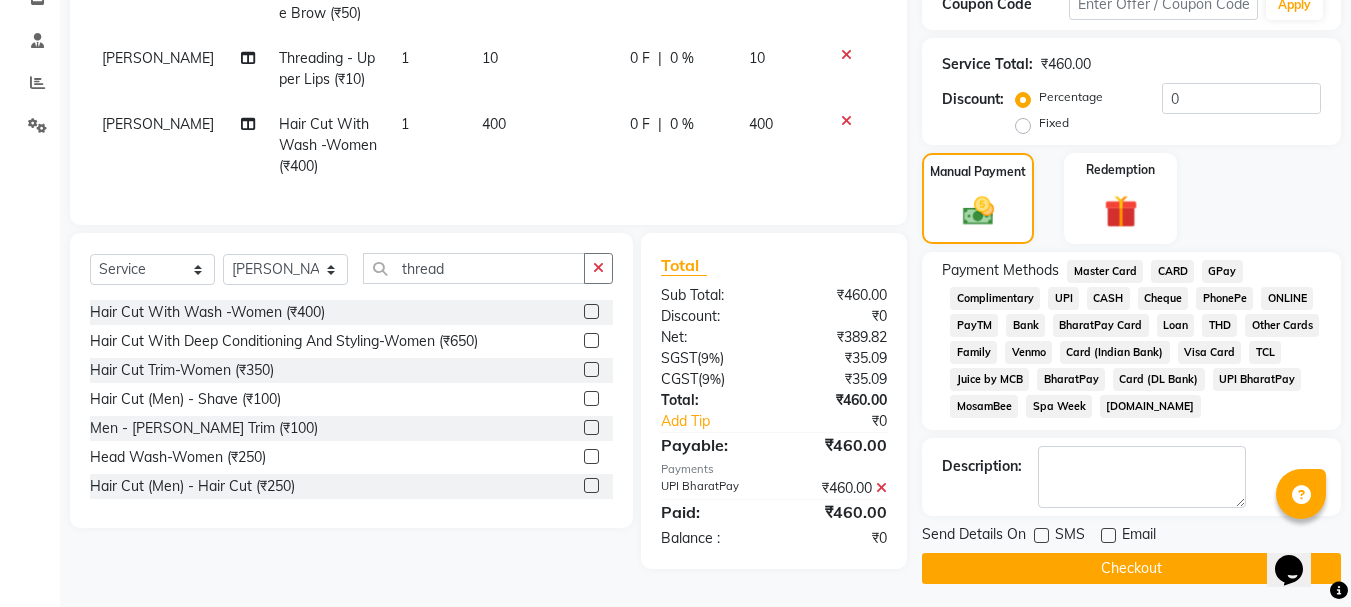 click on "Checkout" 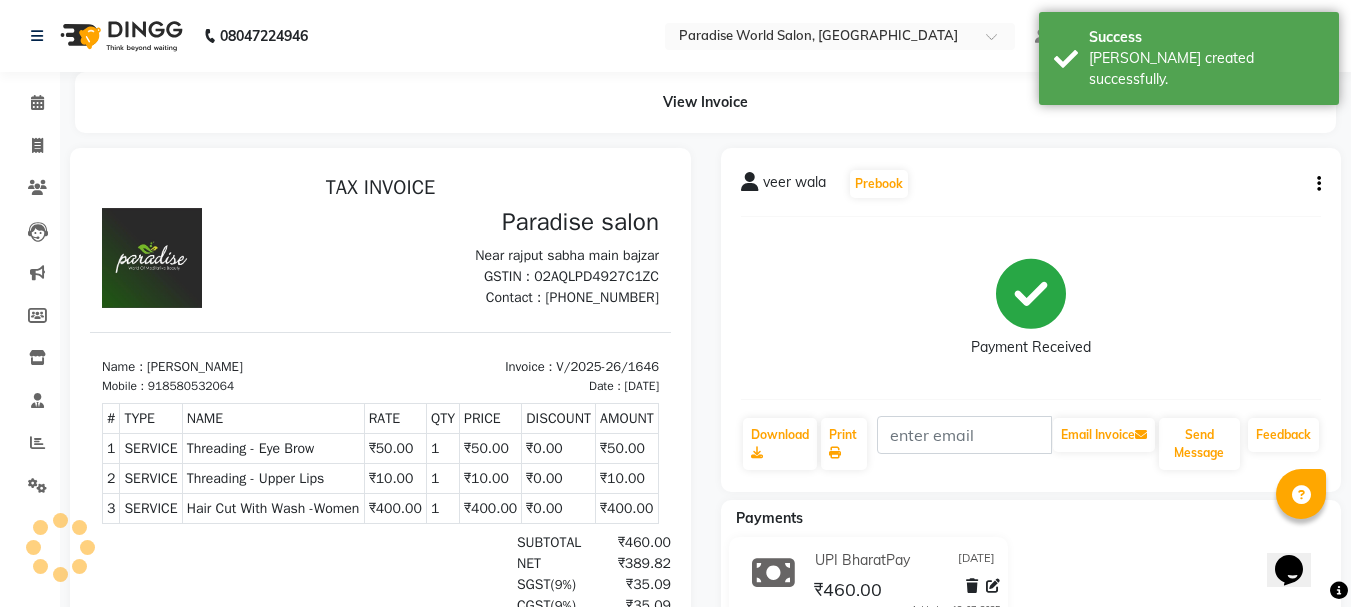 scroll, scrollTop: 0, scrollLeft: 0, axis: both 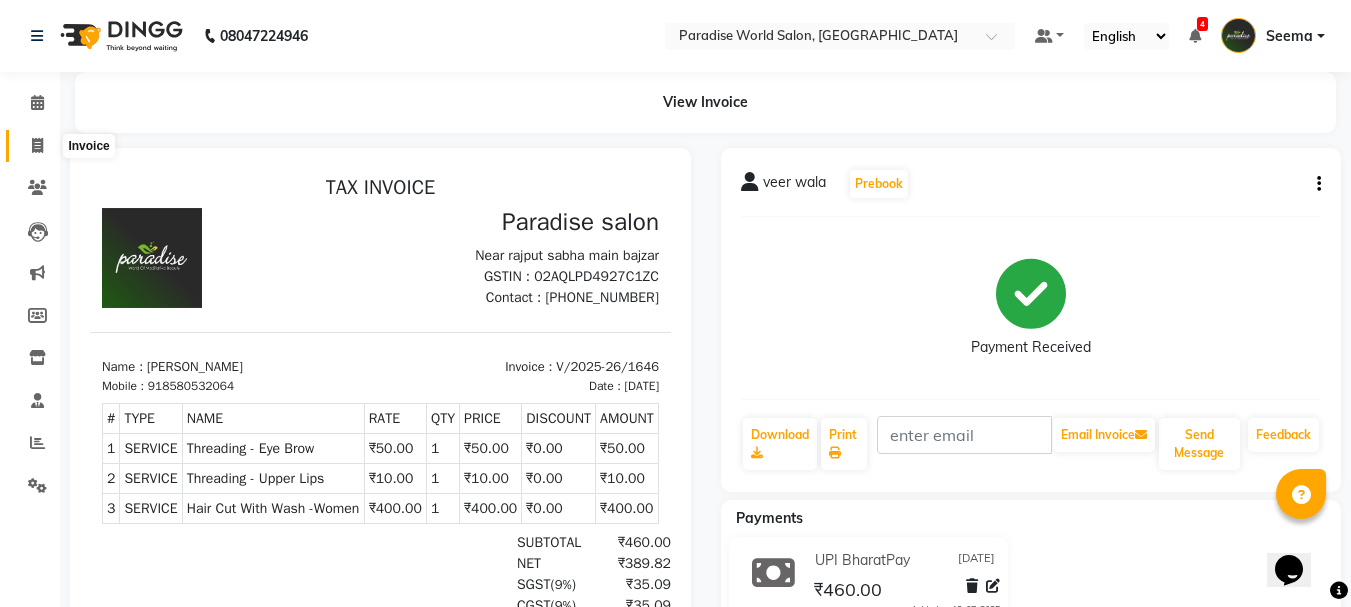 click 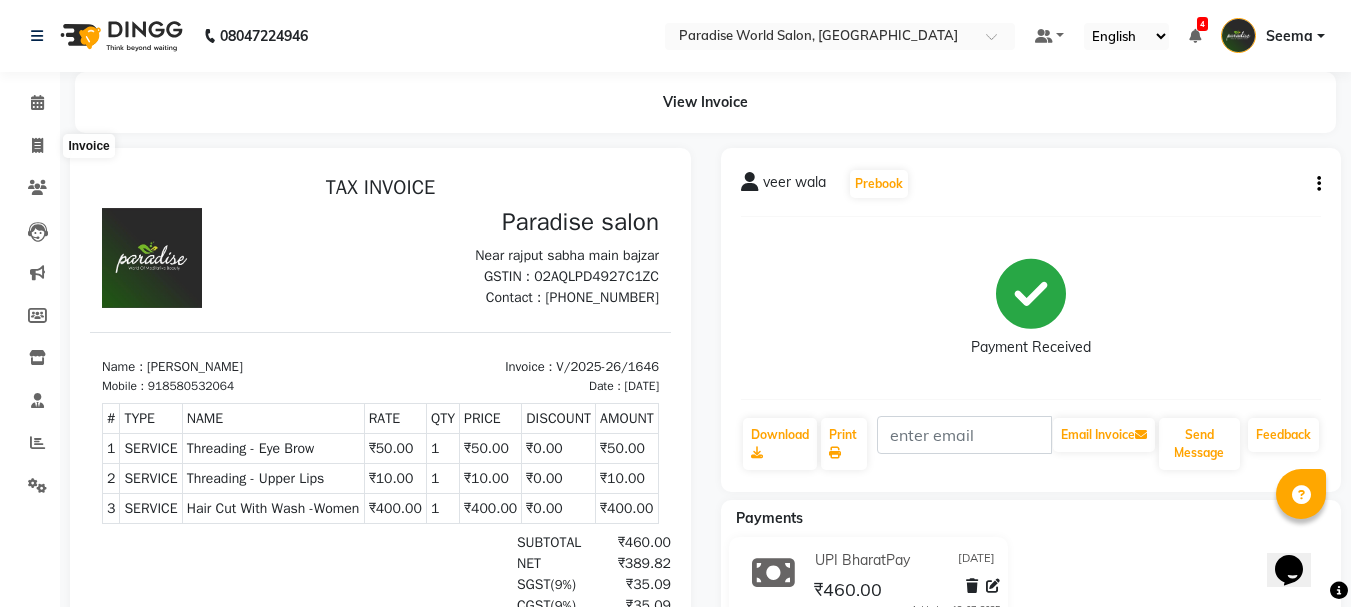 select on "service" 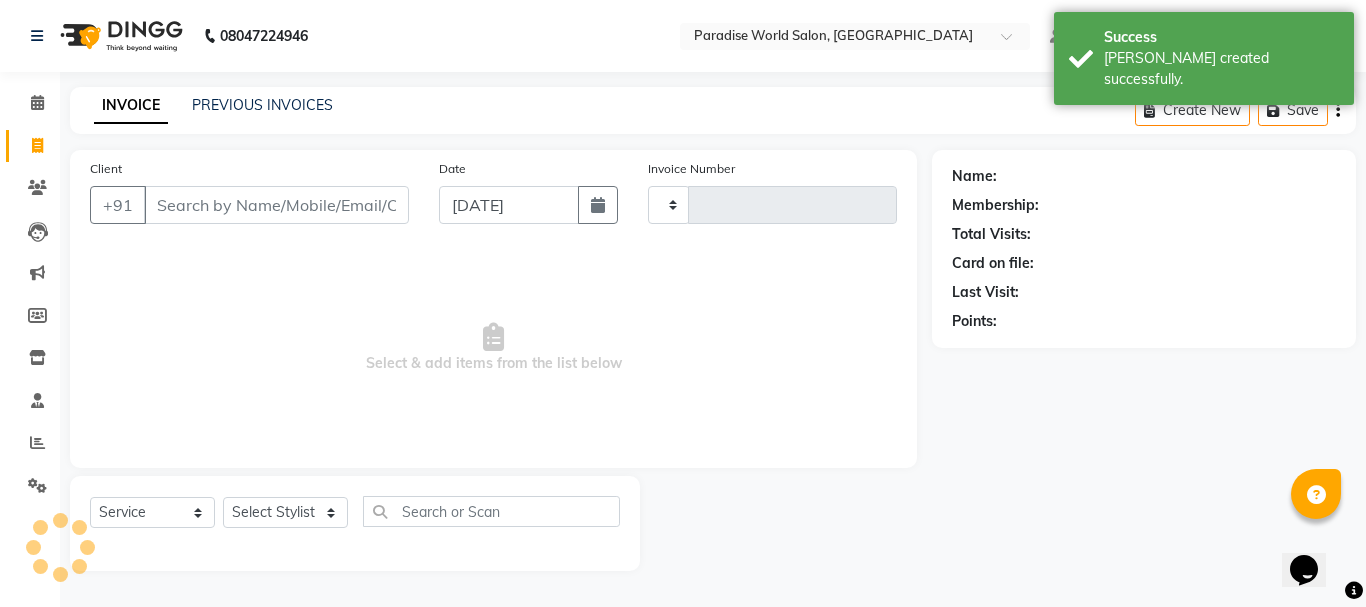 type on "1647" 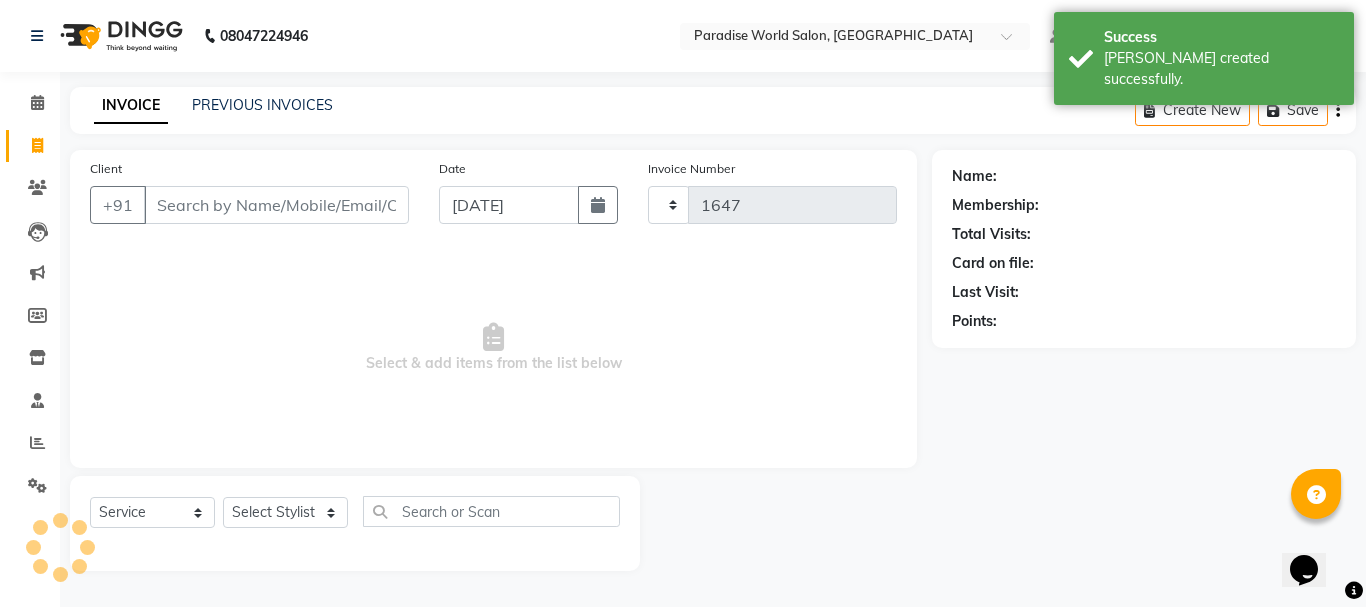 select on "4451" 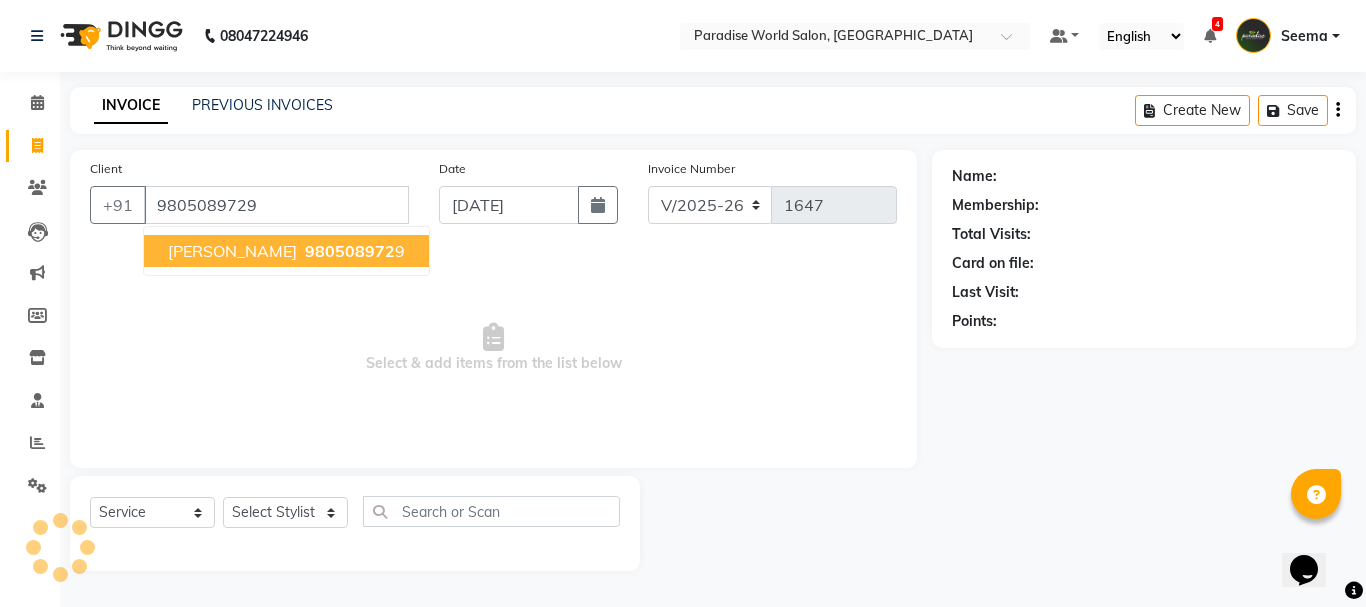 type on "9805089729" 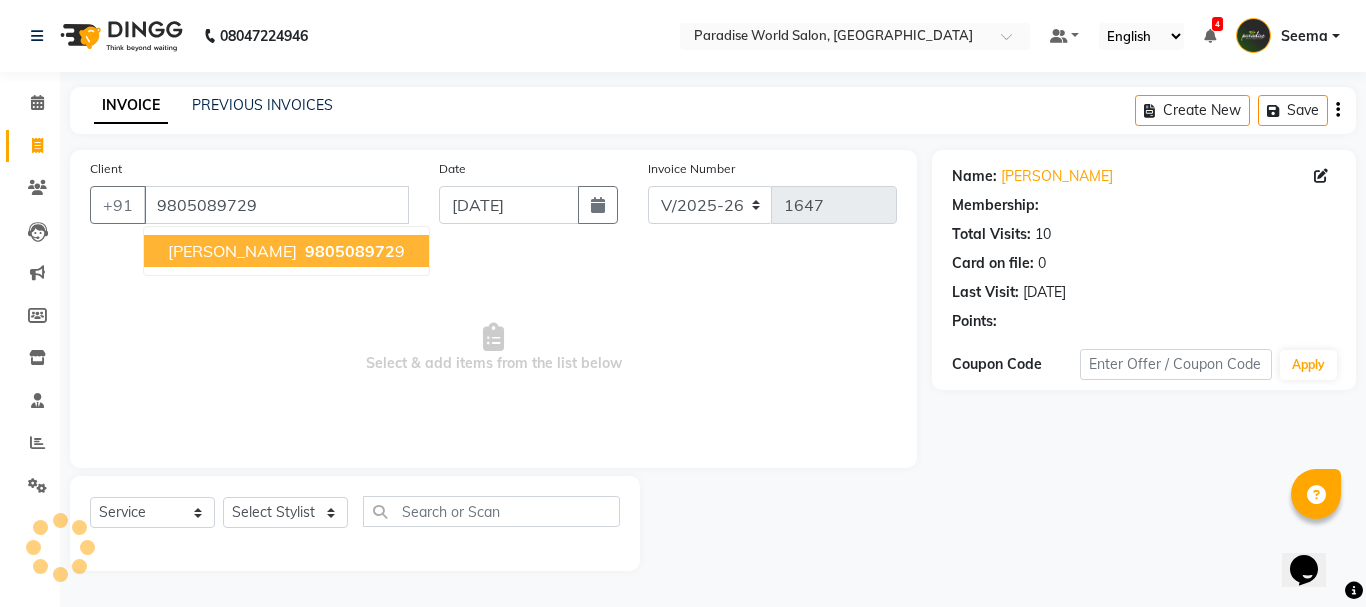select on "1: Object" 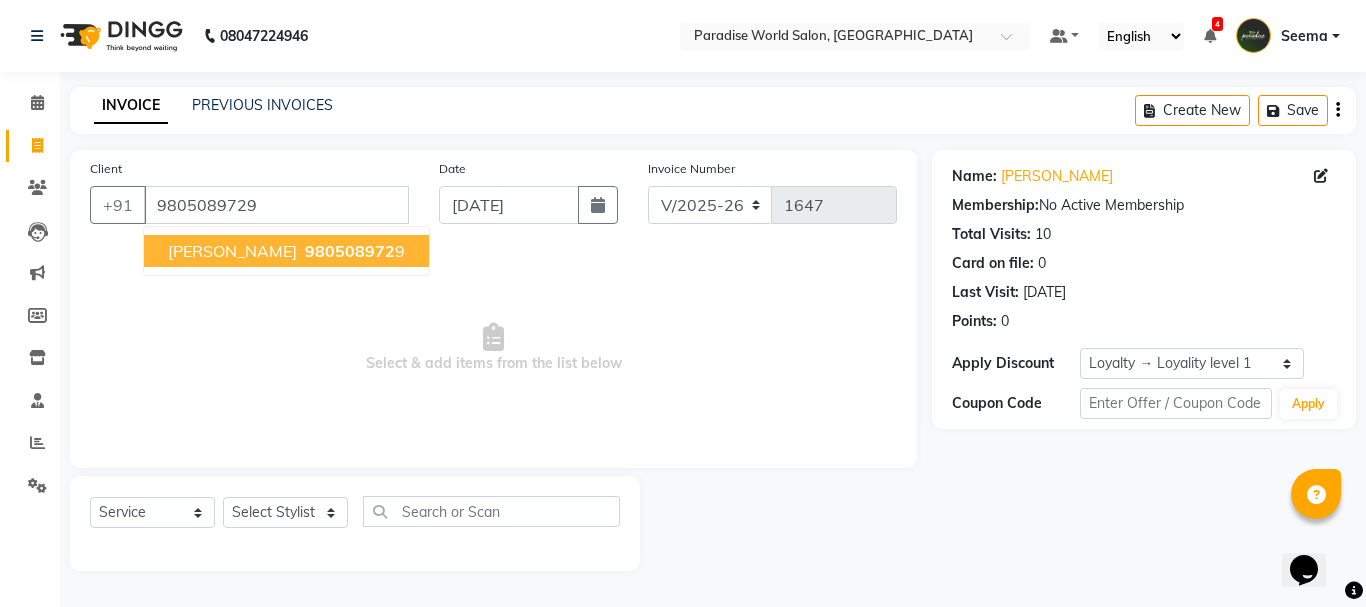 click on "mridul   980508972 9" at bounding box center [286, 251] 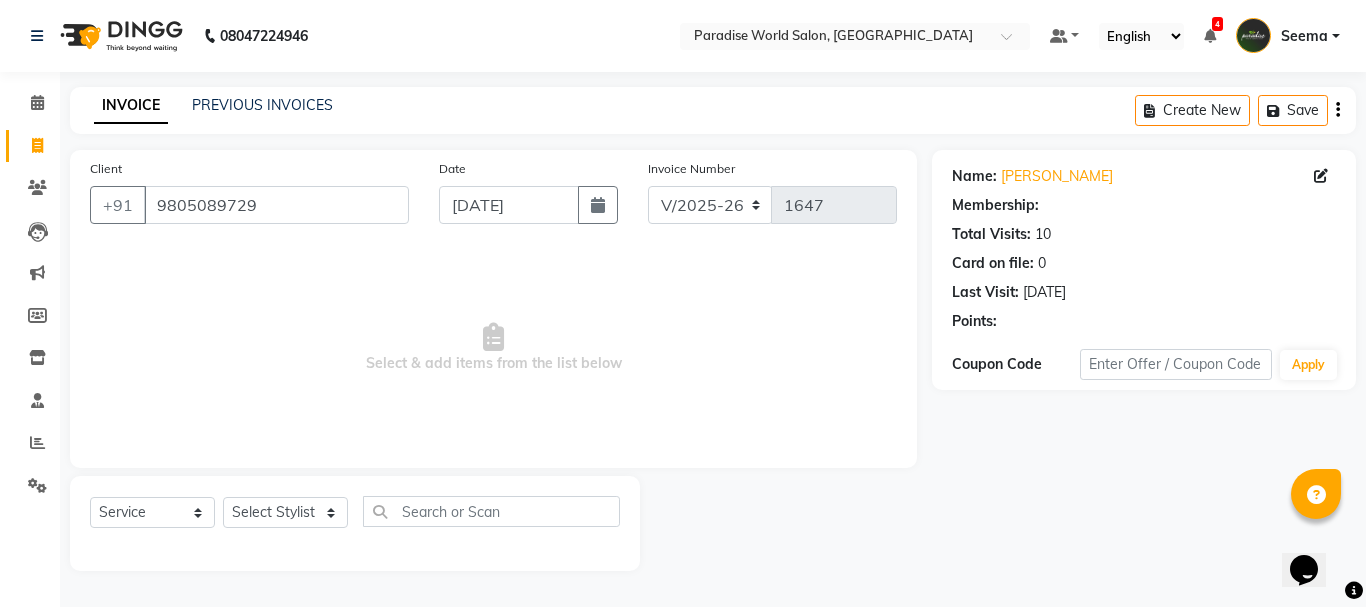 select on "1: Object" 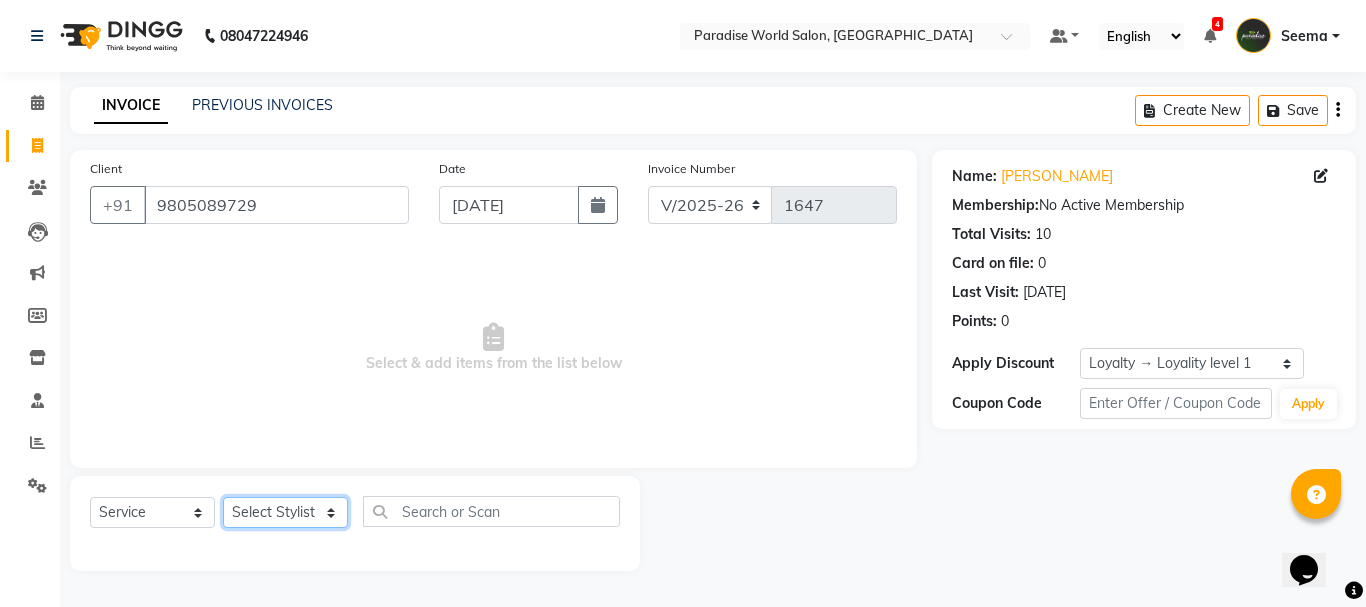 click on "Select Stylist [PERSON_NAME]  [PERSON_NAME] [PERSON_NAME] company Deepak [PERSON_NAME] [PERSON_NAME] [PERSON_NAME] Love preet [PERSON_NAME] student [PERSON_NAME] [PERSON_NAME] [PERSON_NAME] [PERSON_NAME] Student Seema [PERSON_NAME] - Student [PERSON_NAME] [PERSON_NAME] Vikas Vishal" 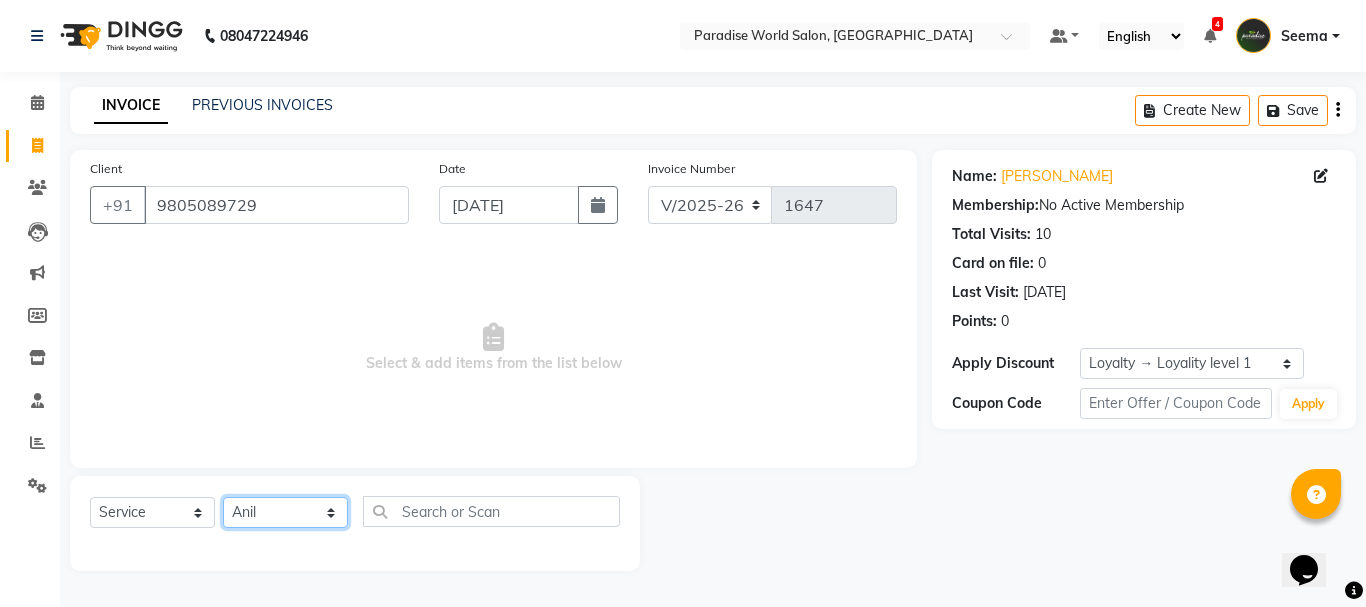 click on "Select Stylist [PERSON_NAME]  [PERSON_NAME] [PERSON_NAME] company Deepak [PERSON_NAME] [PERSON_NAME] [PERSON_NAME] Love preet [PERSON_NAME] student [PERSON_NAME] [PERSON_NAME] [PERSON_NAME] [PERSON_NAME] Student Seema [PERSON_NAME] - Student [PERSON_NAME] [PERSON_NAME] Vikas Vishal" 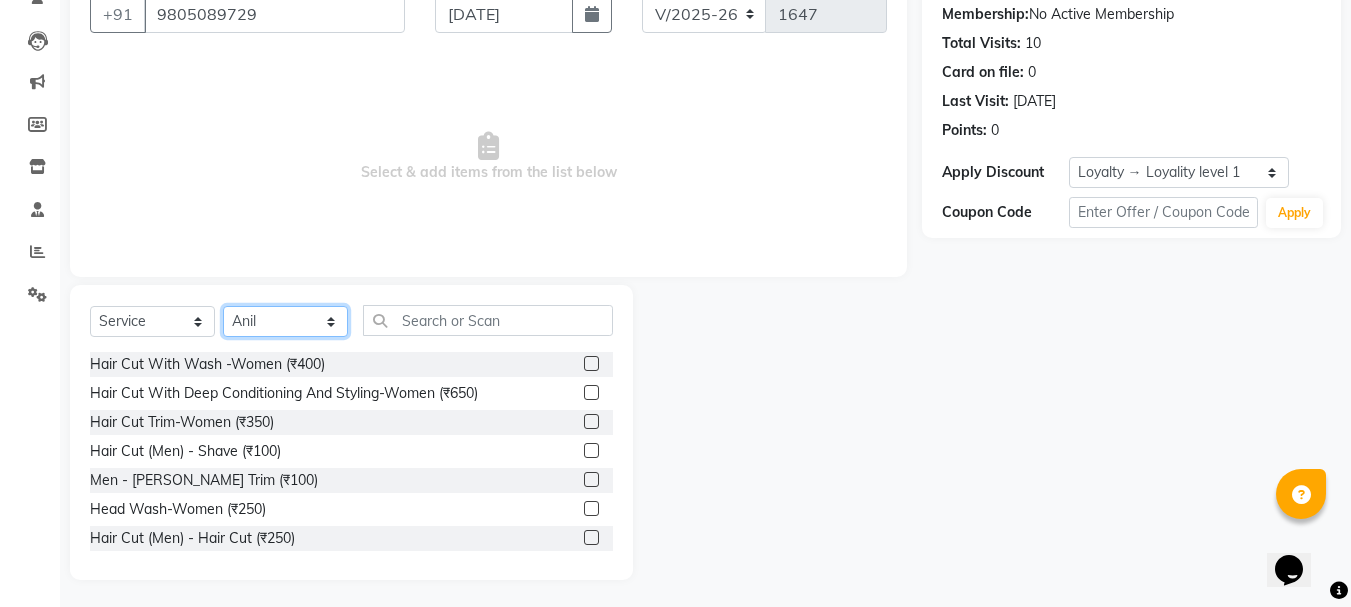 scroll, scrollTop: 194, scrollLeft: 0, axis: vertical 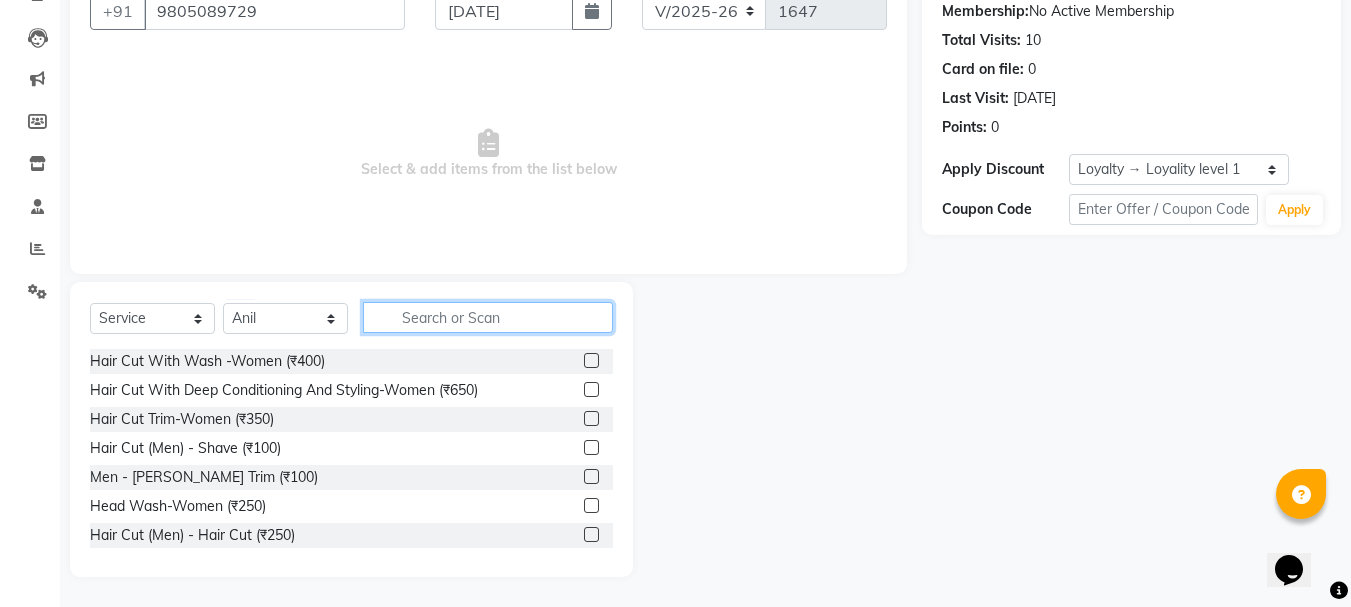click 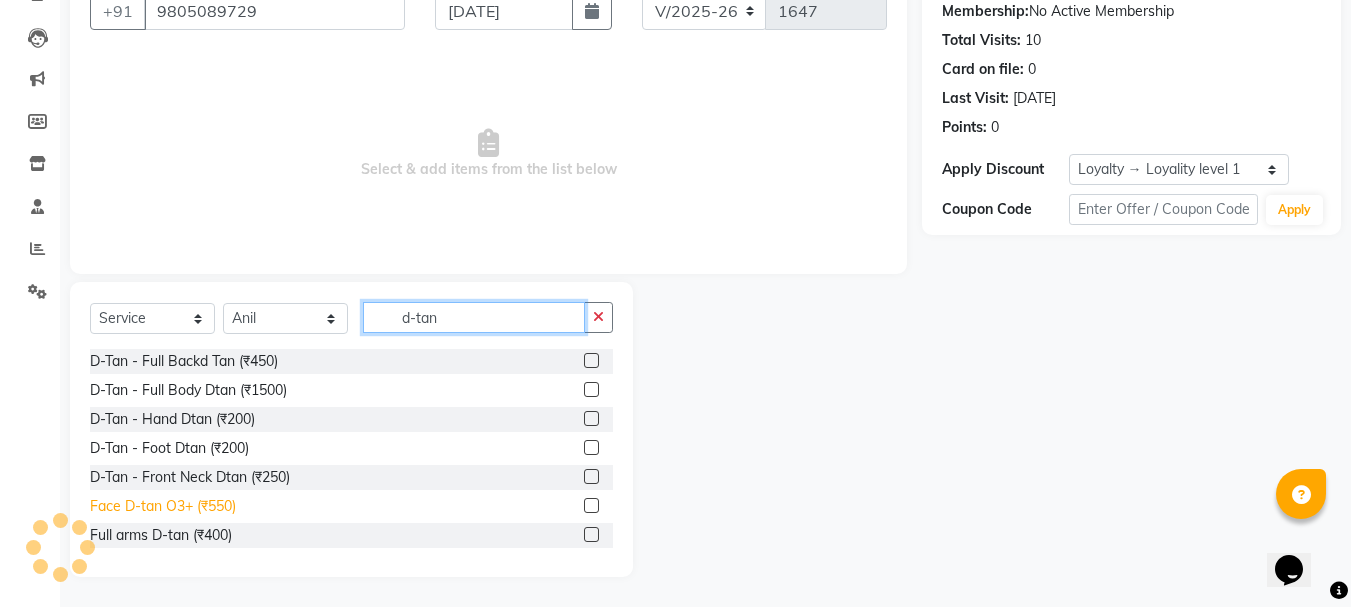type on "d-tan" 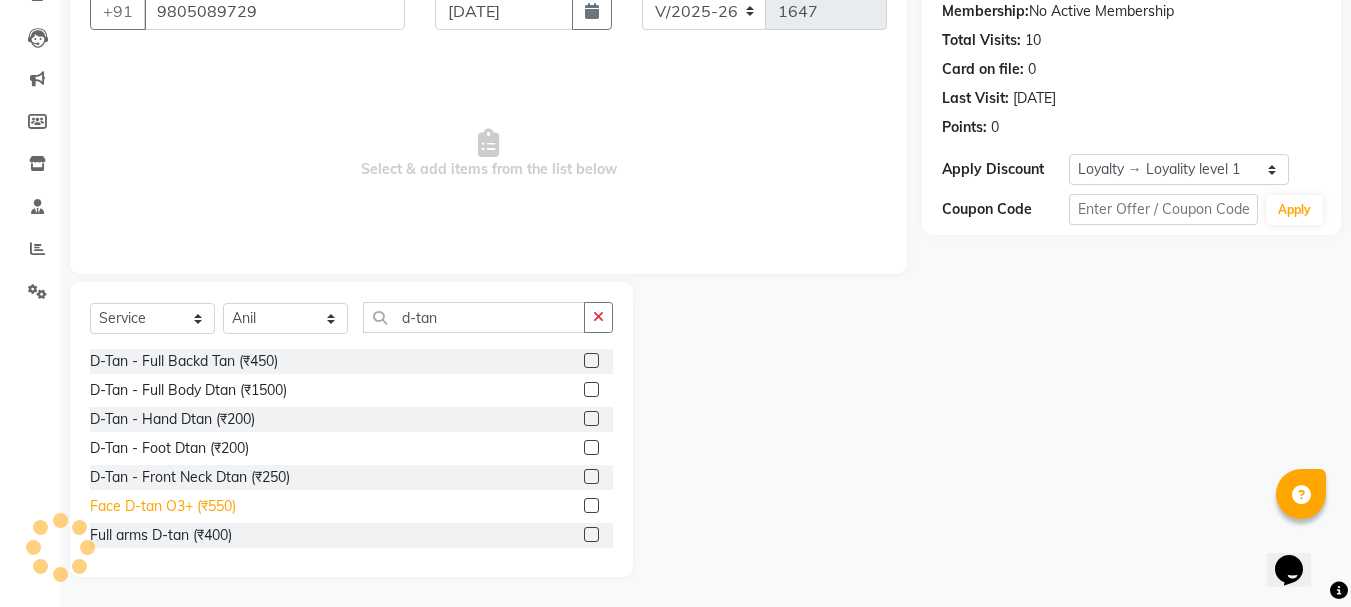 click on "Face D-tan O3+ (₹550)" 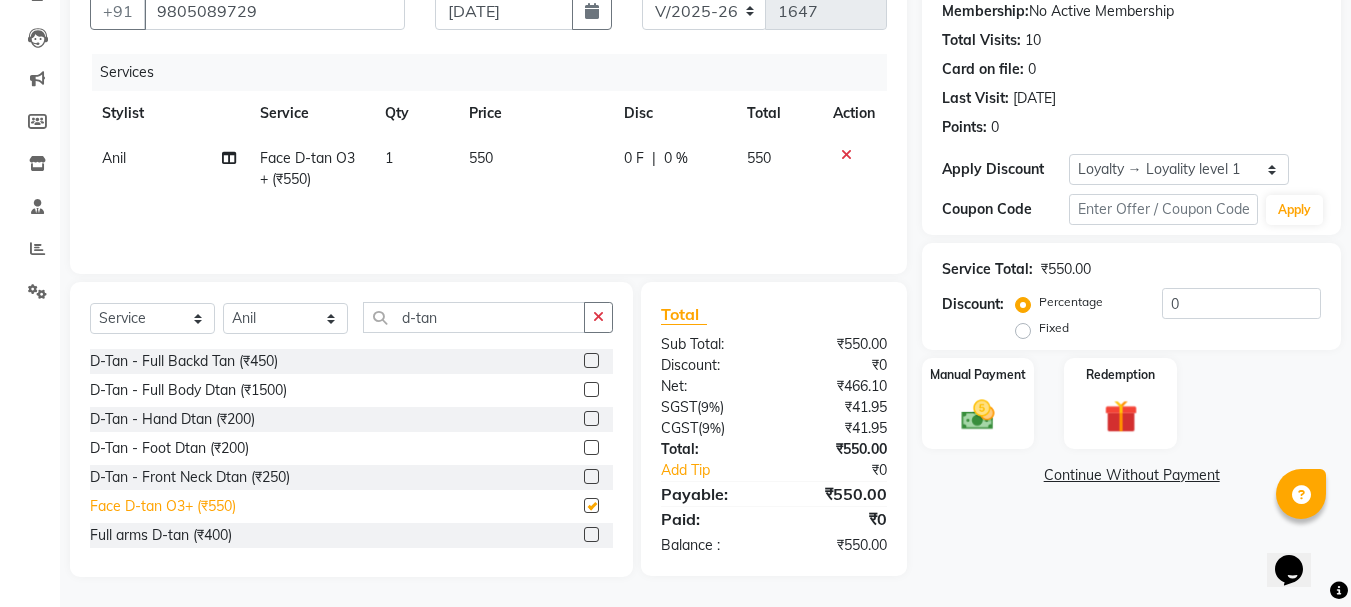 checkbox on "false" 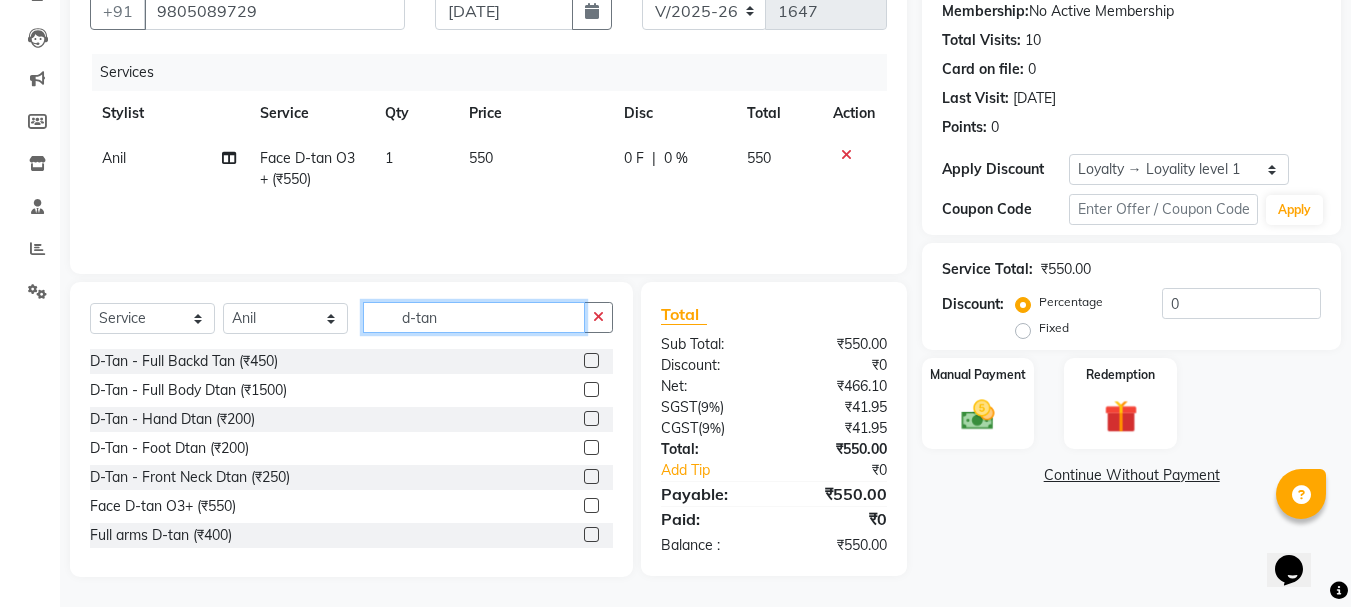 drag, startPoint x: 451, startPoint y: 319, endPoint x: 376, endPoint y: 334, distance: 76.48529 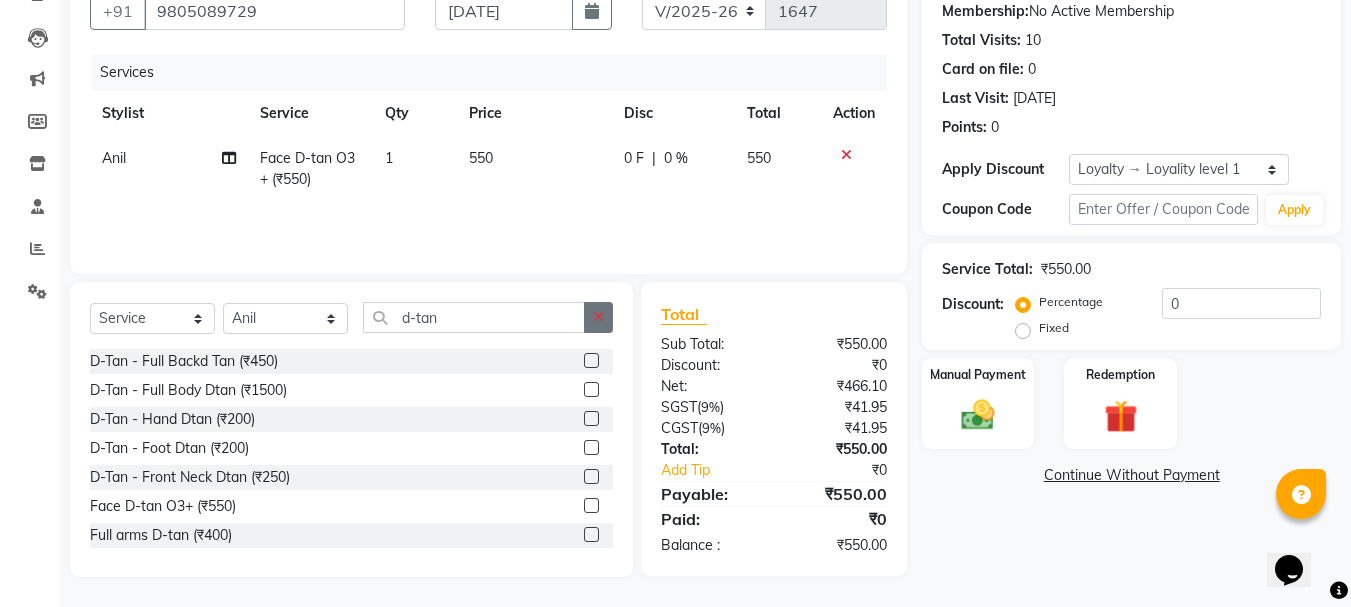 click 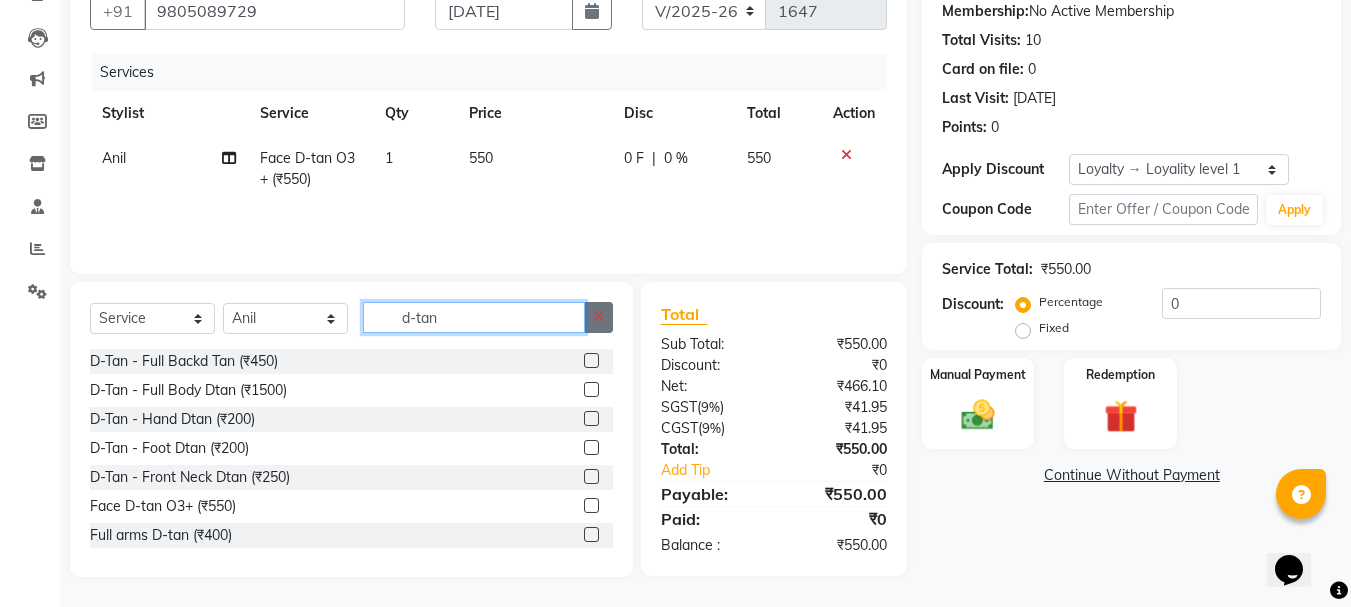 type 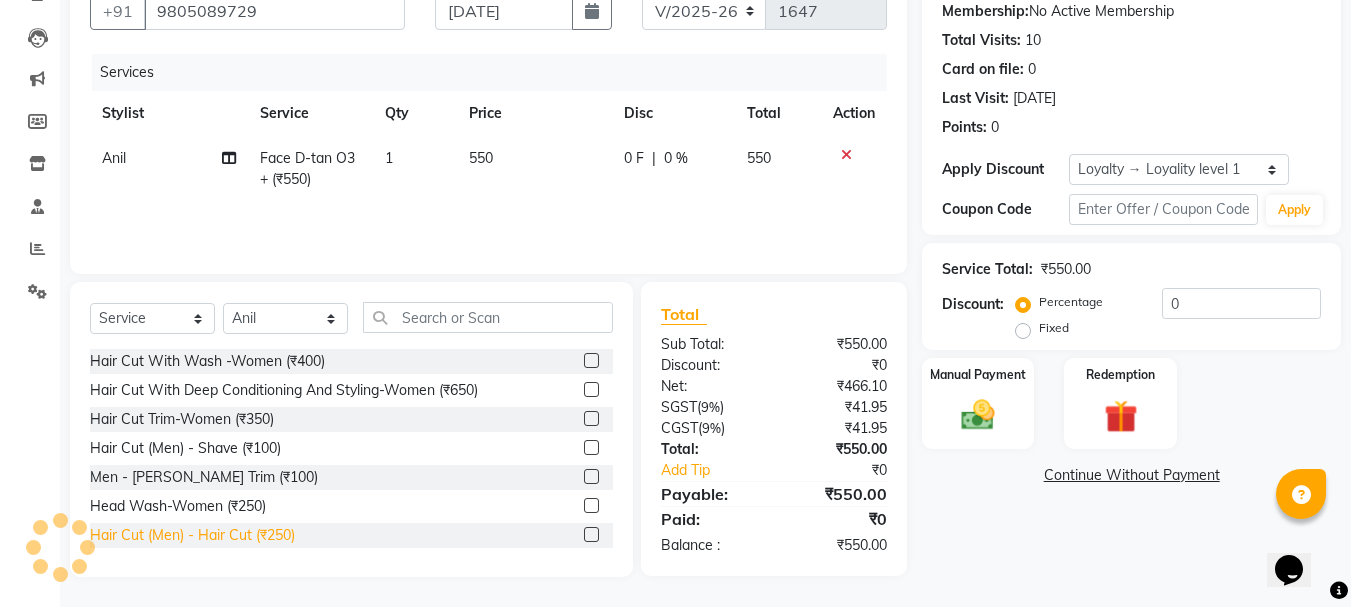 click on "Hair Cut  (Men)  -  Hair Cut (₹250)" 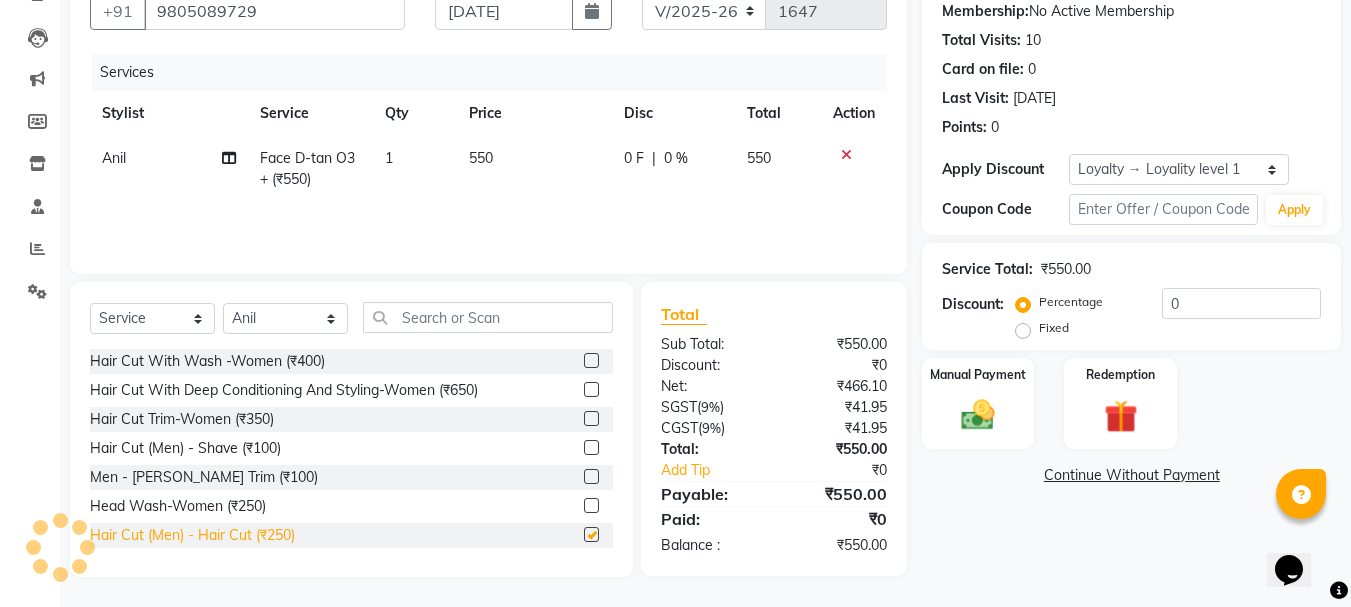 checkbox on "false" 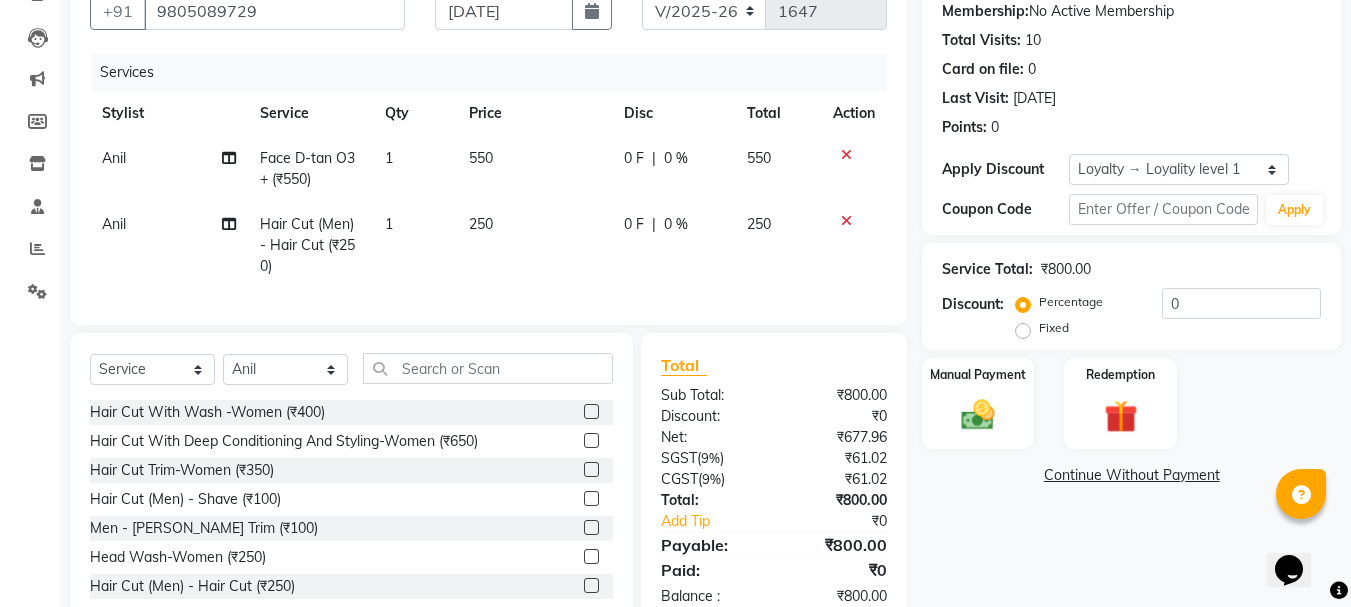 scroll, scrollTop: 260, scrollLeft: 0, axis: vertical 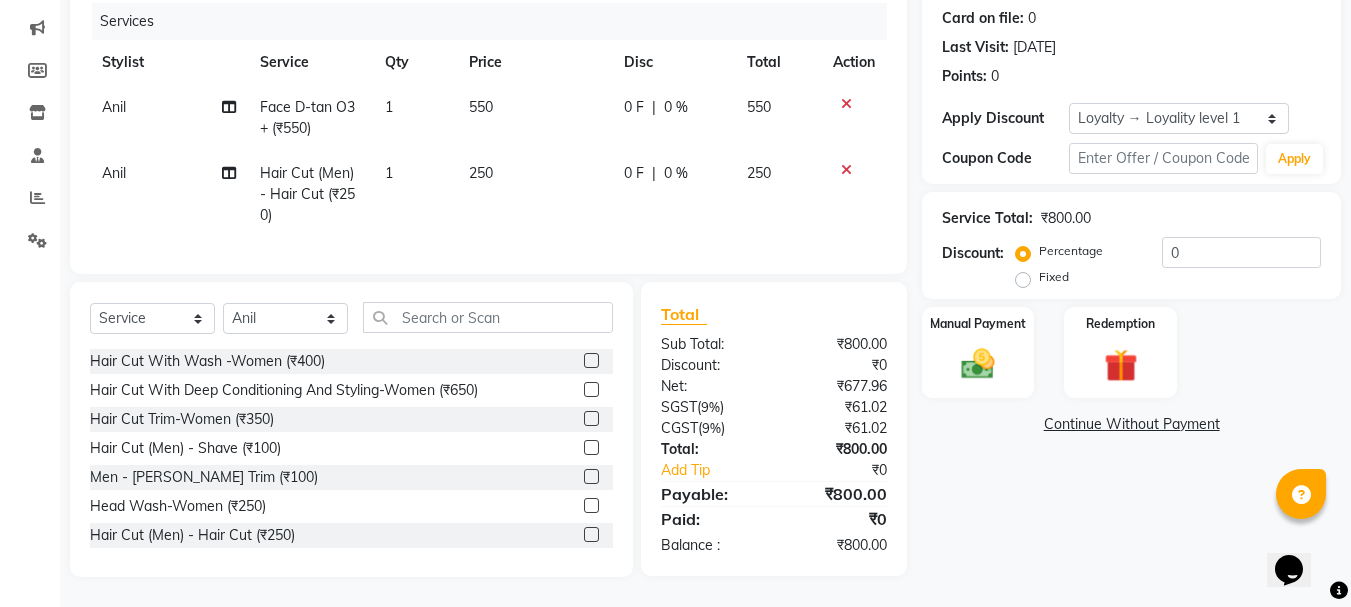 click on "Select  Service  Product  Membership  Package Voucher Prepaid Gift Card  Select Stylist Abby aman  Anil anku Bobby company Deepak Deepika Gourav Heena ishu Jagdeesh kanchan Love preet Maddy Manpreet student Meenu Naina Palak Palak Sharma Radika Rajneesh Student Seema Shagun Shifali - Student Shweta  Sujata Surinder Paul Vansh Vikas Vishal" 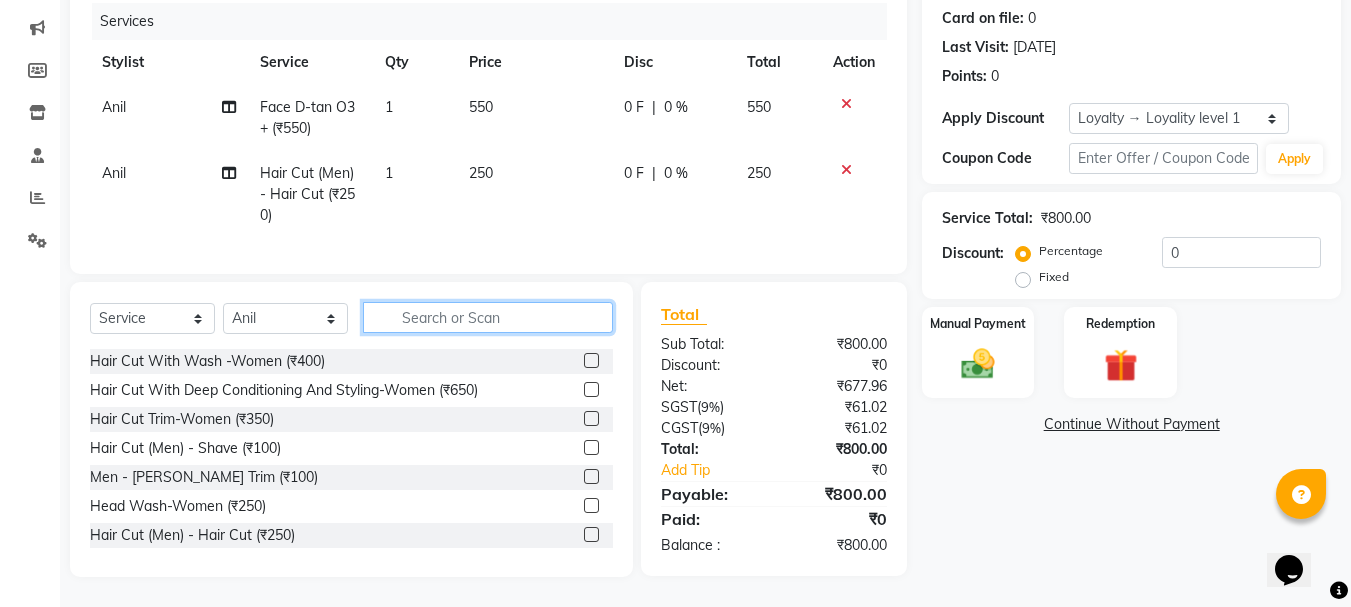 click 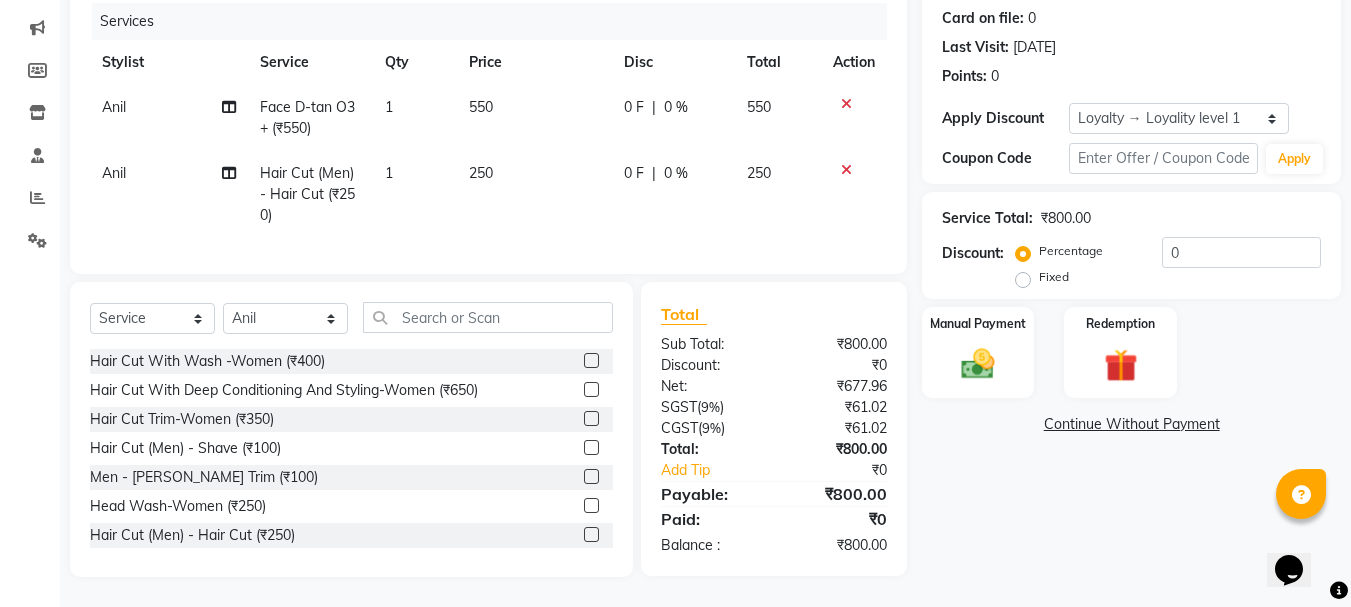 click on "Fixed" 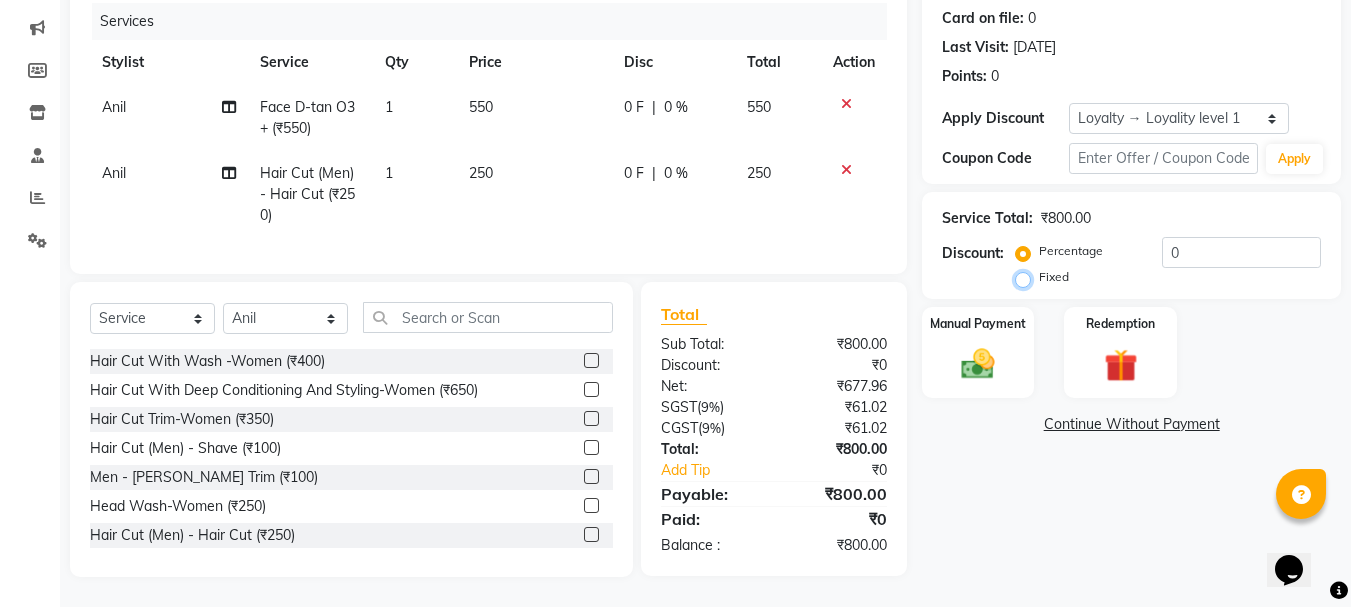 click on "Fixed" at bounding box center (1027, 277) 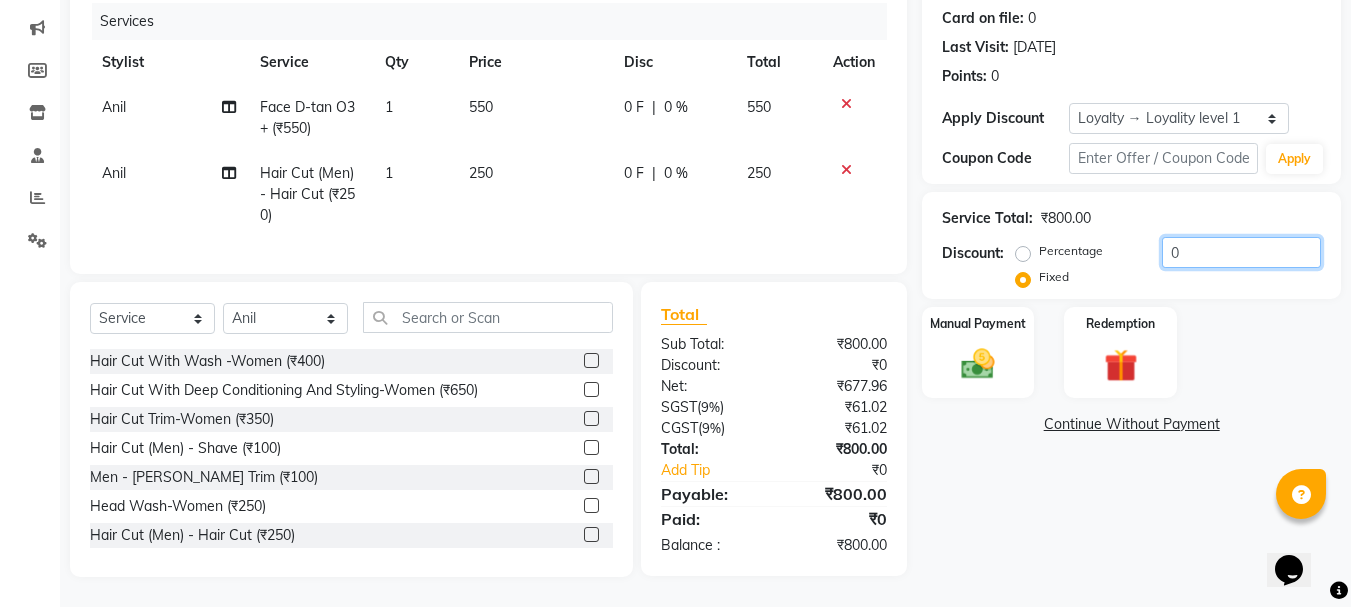 drag, startPoint x: 1198, startPoint y: 245, endPoint x: 1102, endPoint y: 244, distance: 96.00521 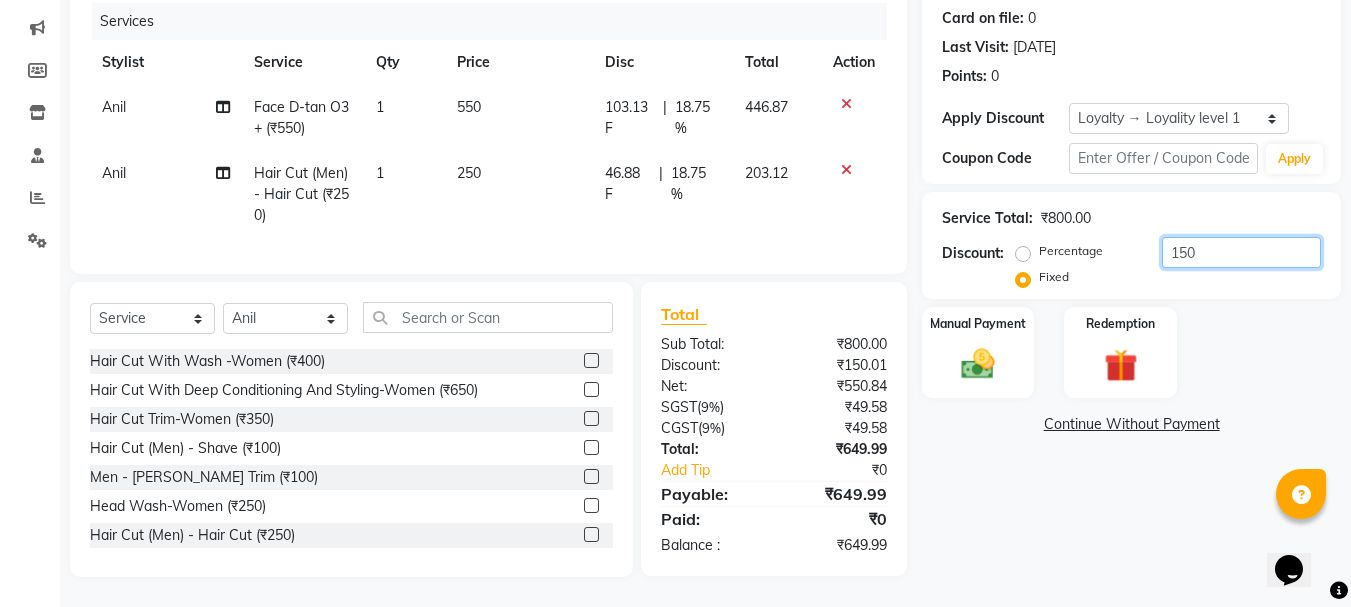 type on "150" 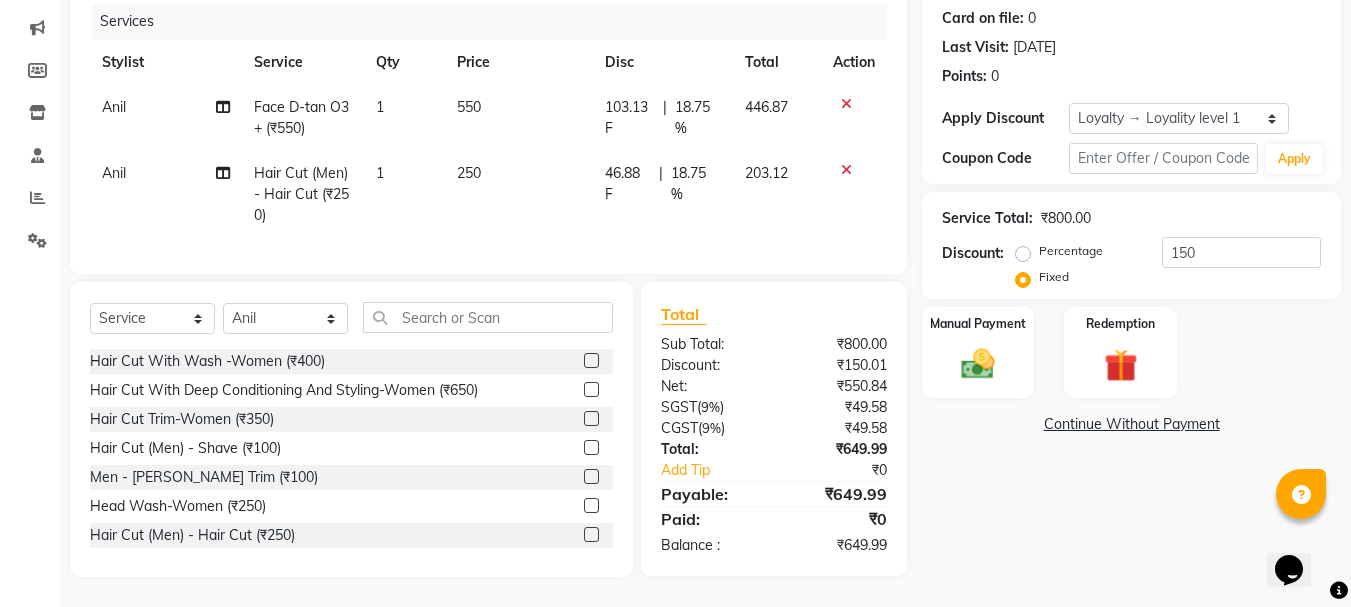 click on "46.88 F" 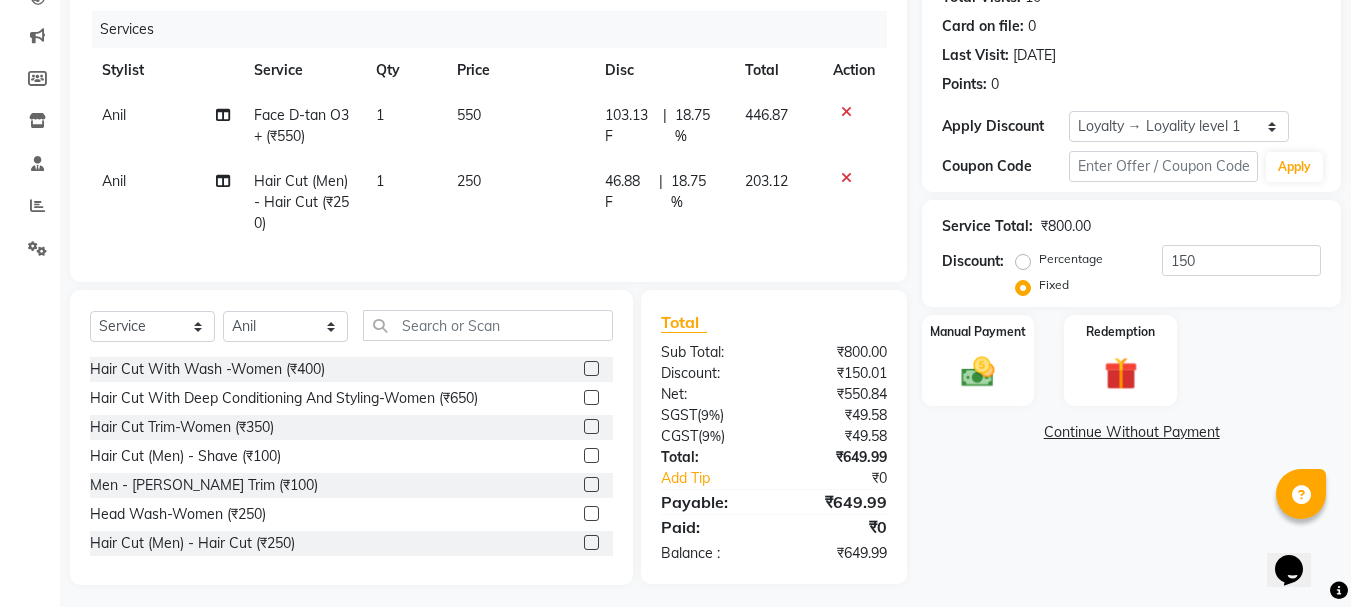 select on "54032" 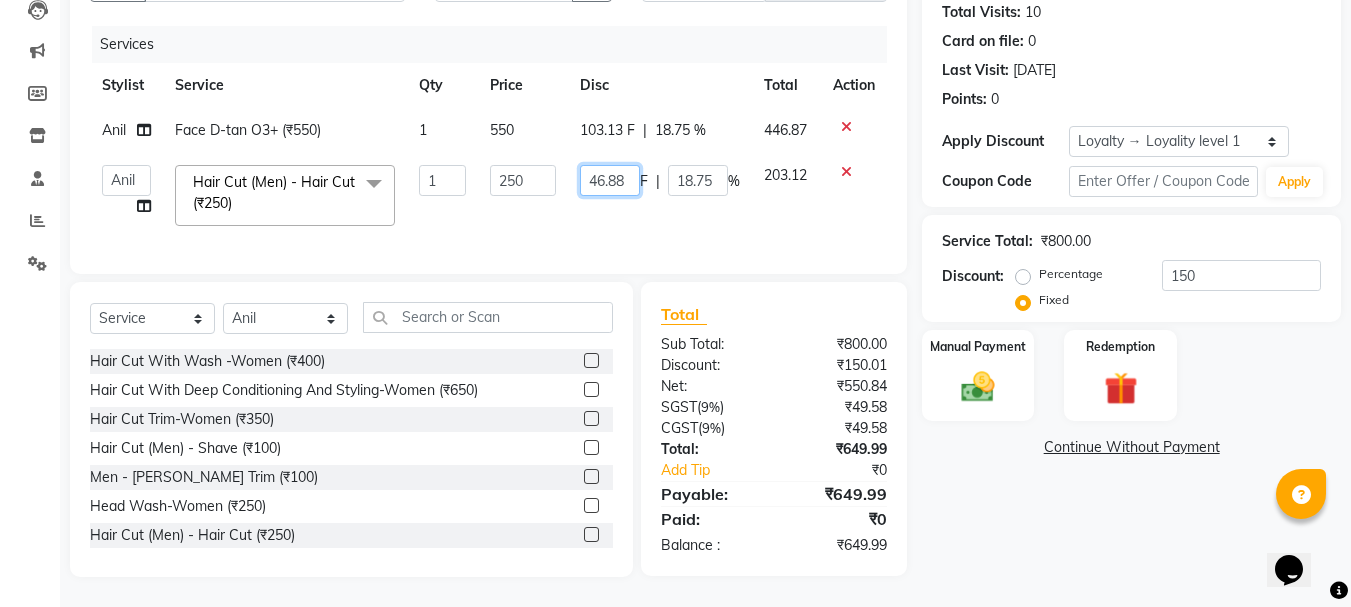 click on "46.88" 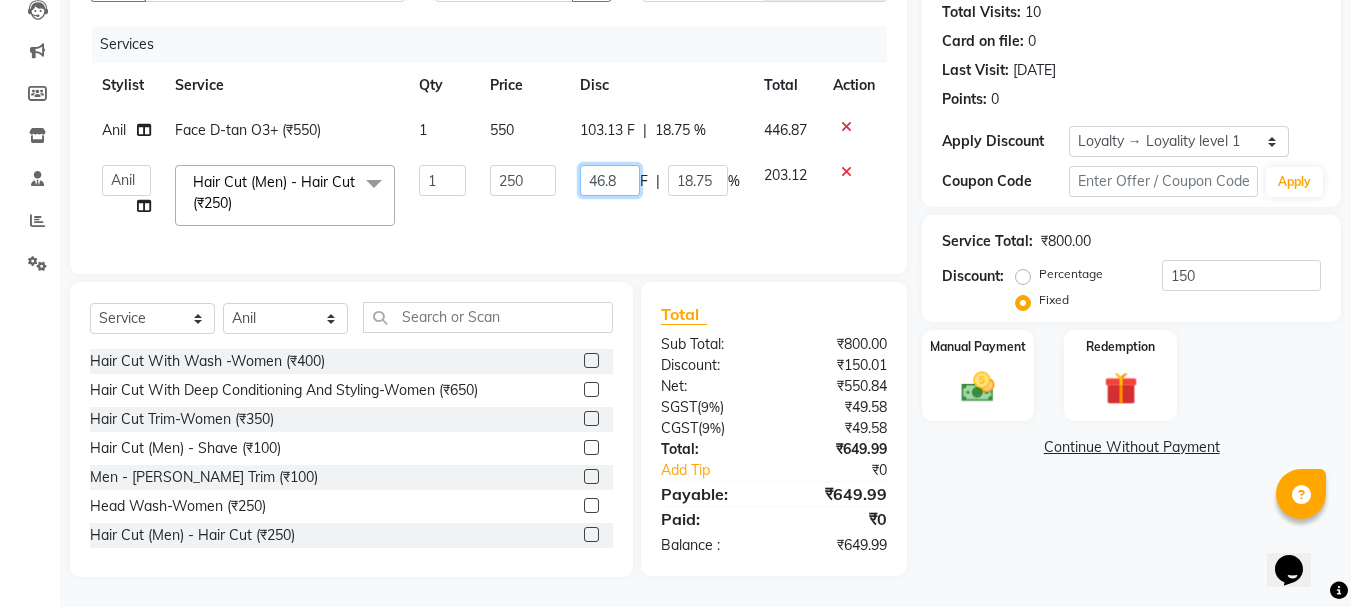 type on "46.87" 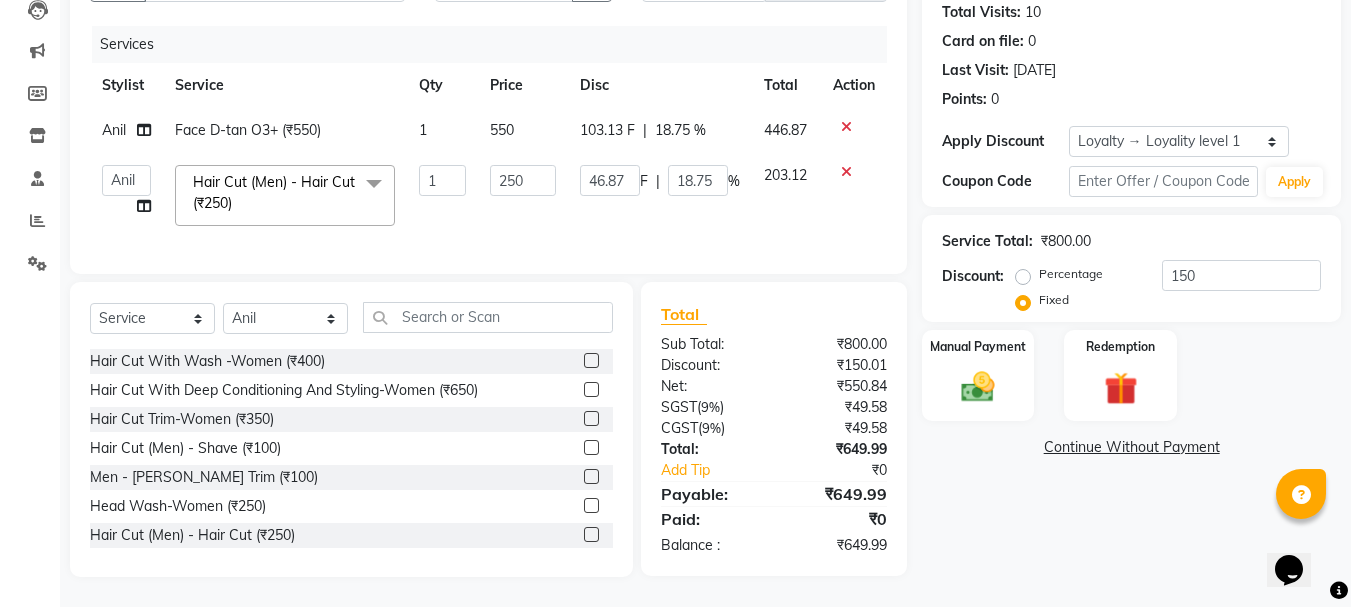 click on "46.87 F | 18.75 %" 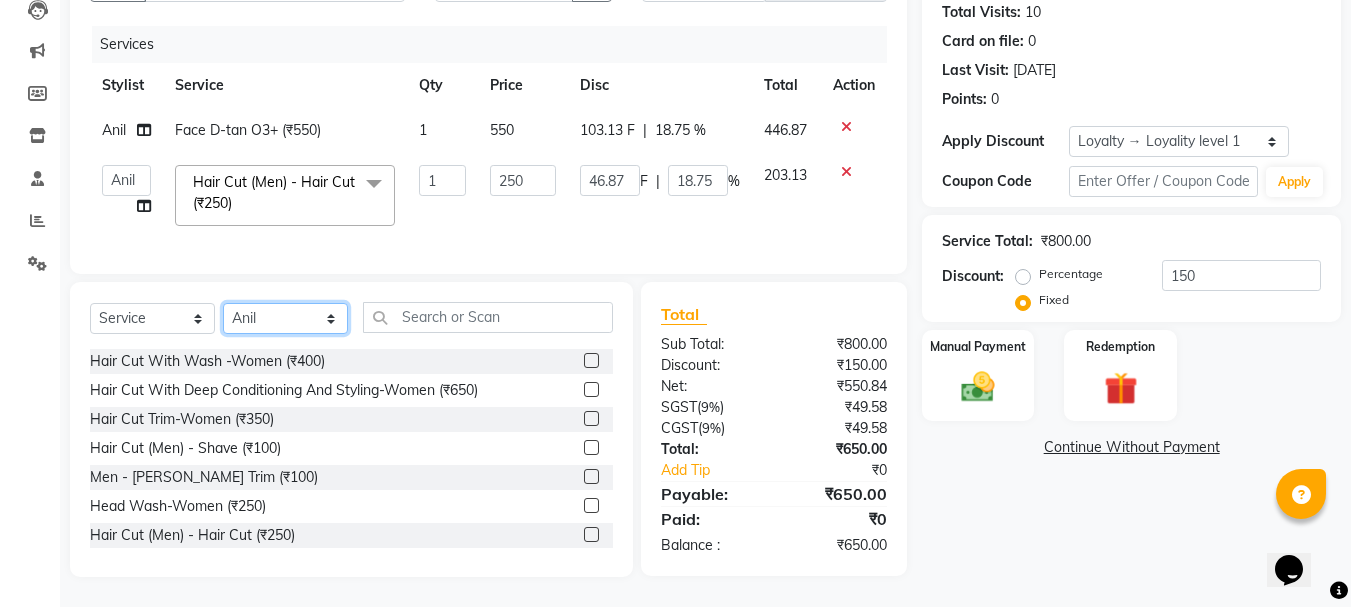 click on "Select Stylist [PERSON_NAME]  [PERSON_NAME] [PERSON_NAME] company Deepak [PERSON_NAME] [PERSON_NAME] [PERSON_NAME] Love preet [PERSON_NAME] student [PERSON_NAME] [PERSON_NAME] [PERSON_NAME] [PERSON_NAME] Student Seema [PERSON_NAME] - Student [PERSON_NAME] [PERSON_NAME] Vikas Vishal" 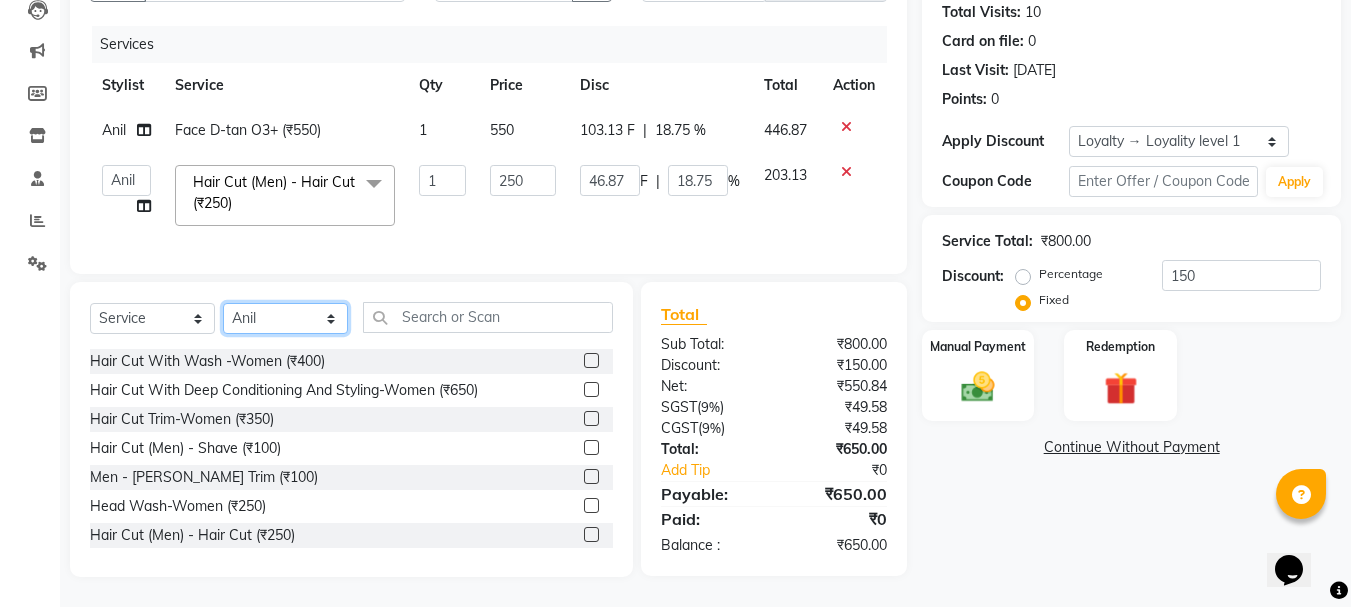 select on "24939" 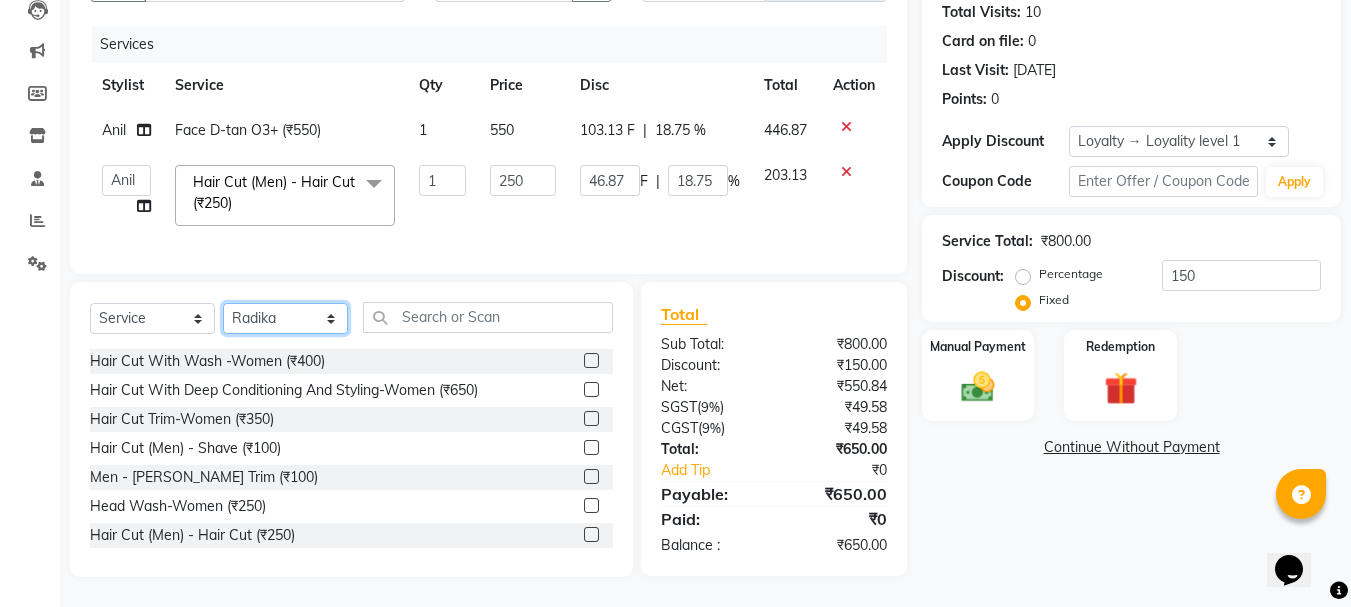 click on "Select Stylist [PERSON_NAME]  [PERSON_NAME] [PERSON_NAME] company Deepak [PERSON_NAME] [PERSON_NAME] [PERSON_NAME] Love preet [PERSON_NAME] student [PERSON_NAME] [PERSON_NAME] [PERSON_NAME] [PERSON_NAME] Student Seema [PERSON_NAME] - Student [PERSON_NAME] [PERSON_NAME] Vikas Vishal" 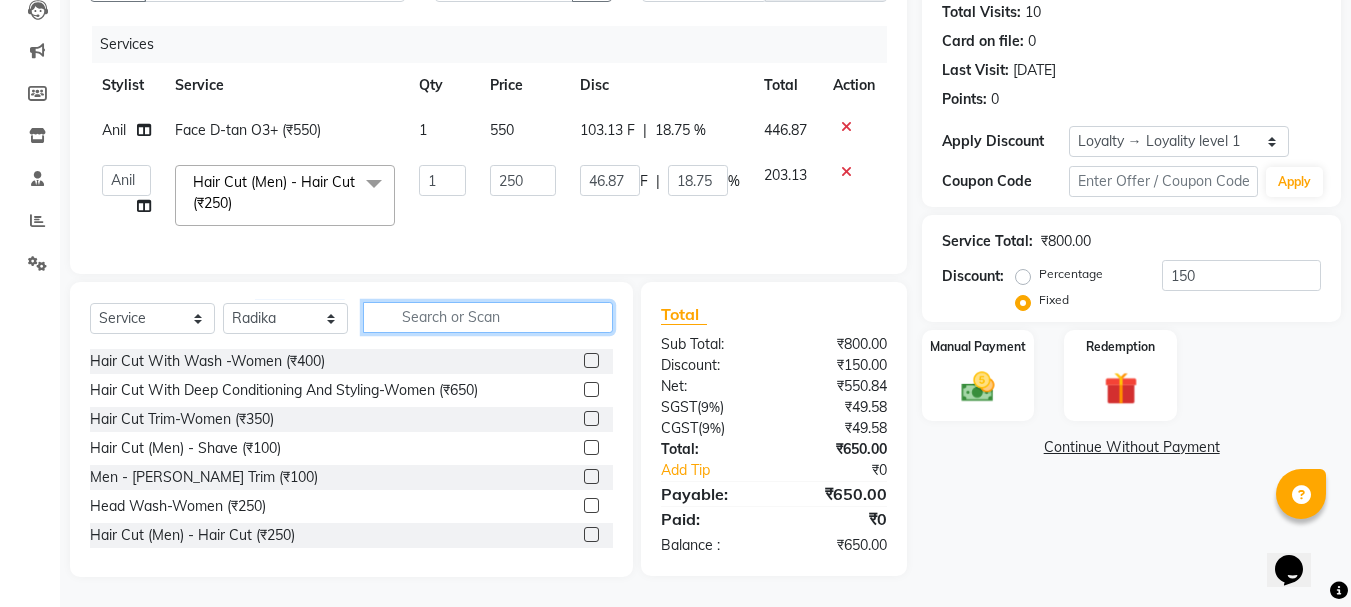 click 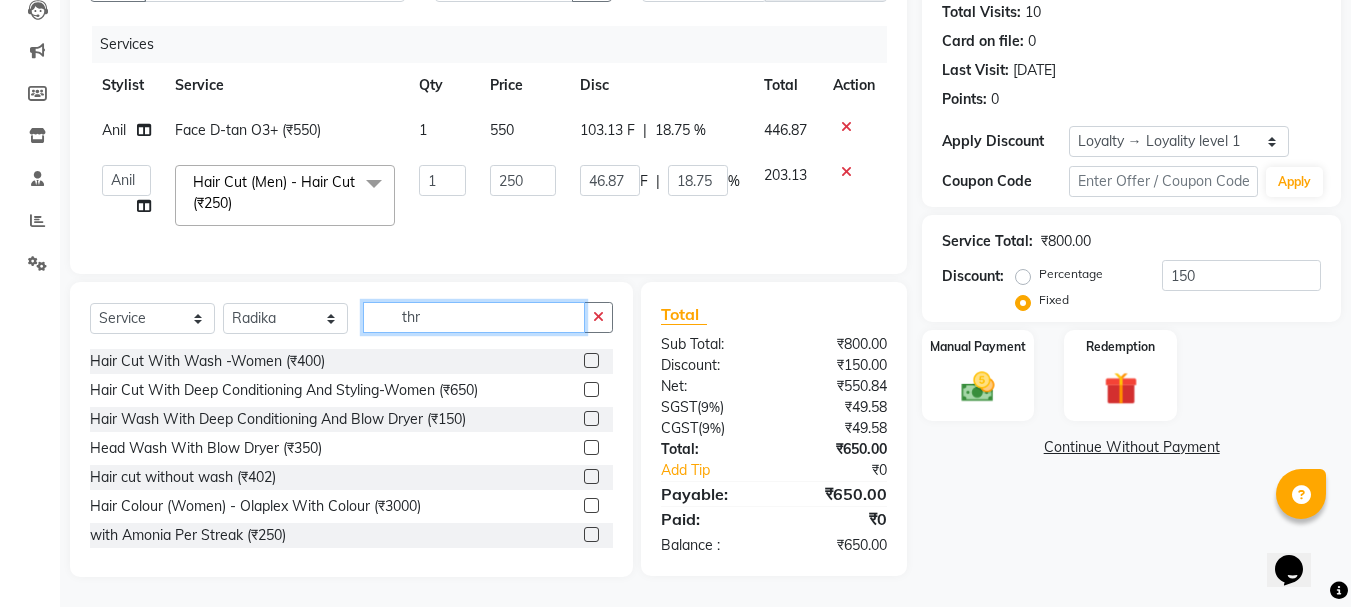 scroll, scrollTop: 236, scrollLeft: 0, axis: vertical 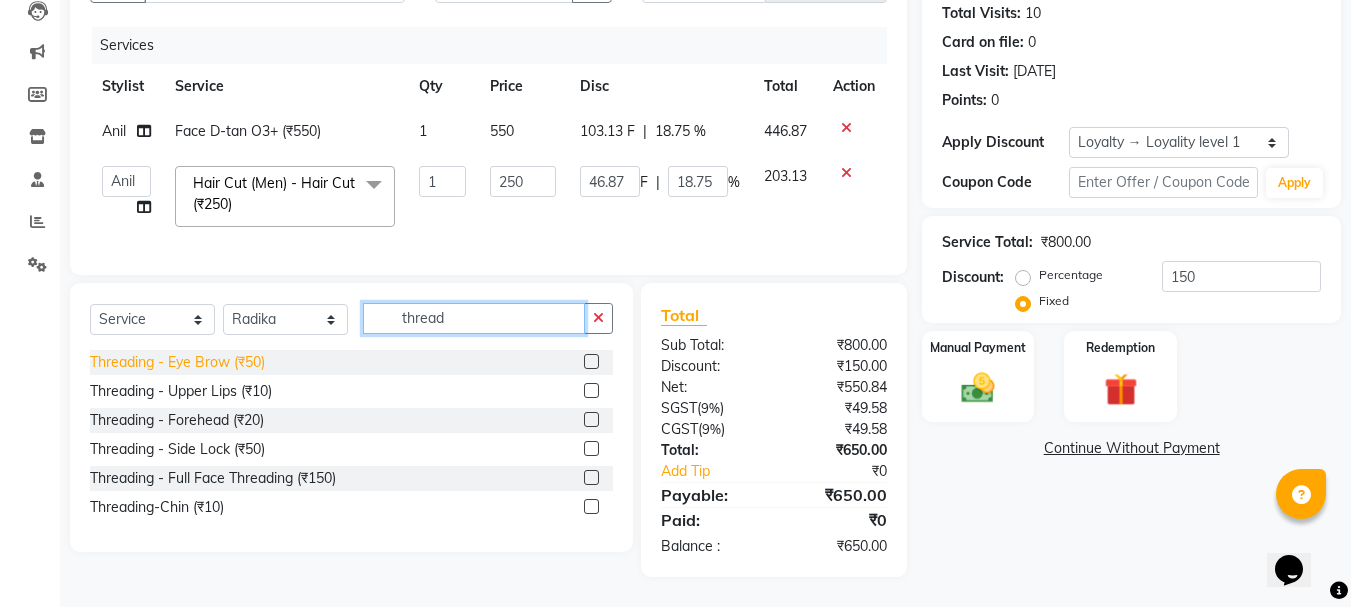 type on "thread" 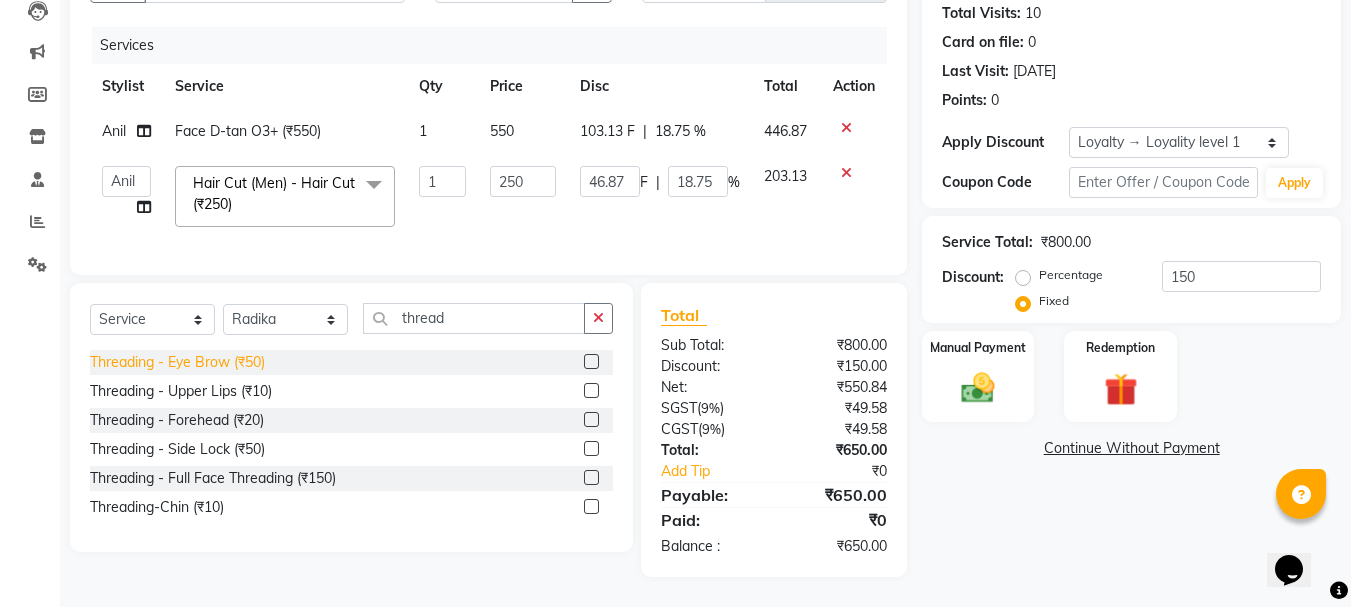 click on "Threading   -  Eye Brow (₹50)" 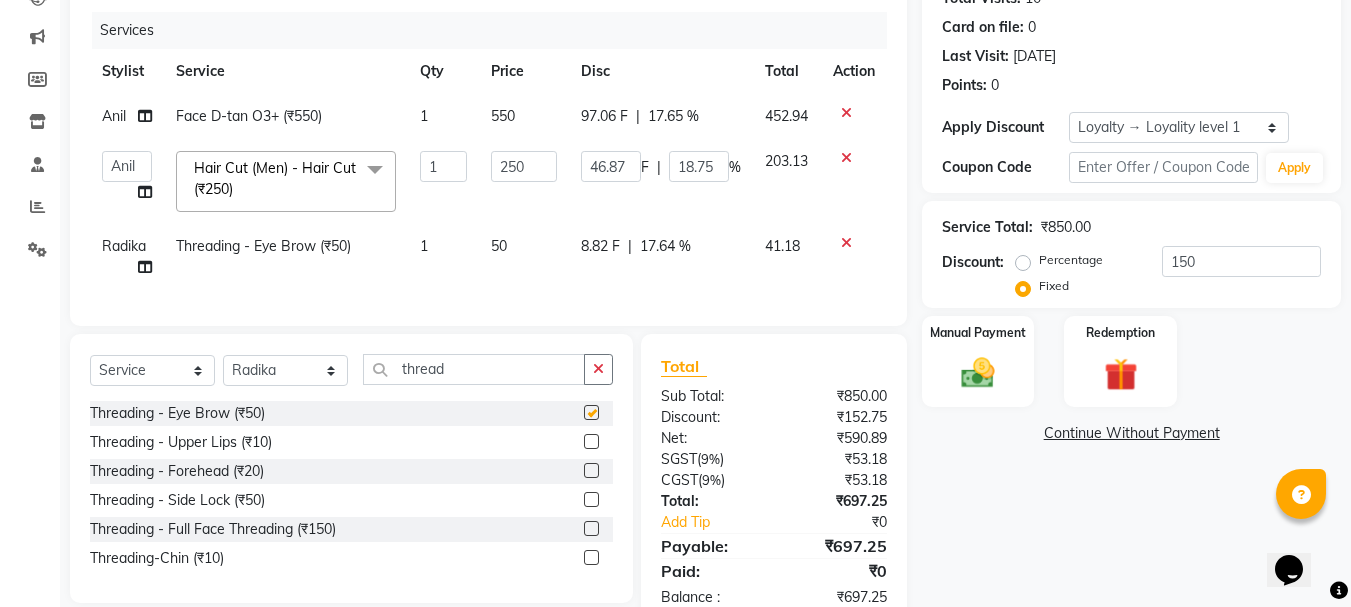 checkbox on "false" 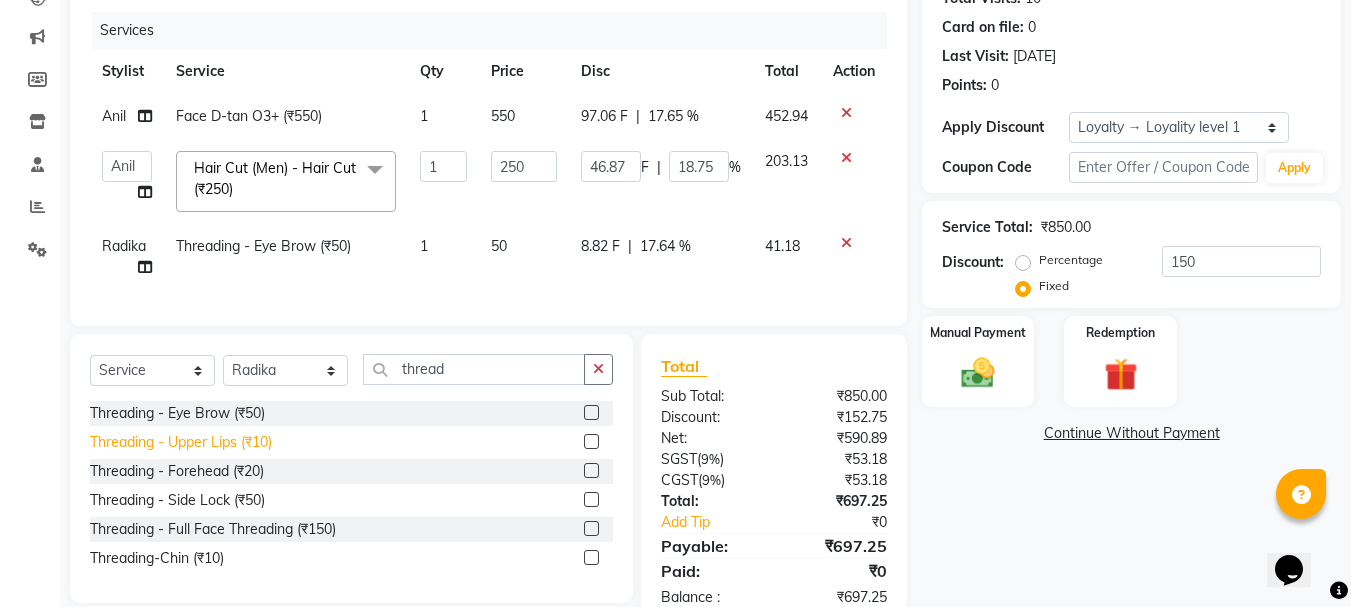 click on "Threading   -  Upper Lips (₹10)" 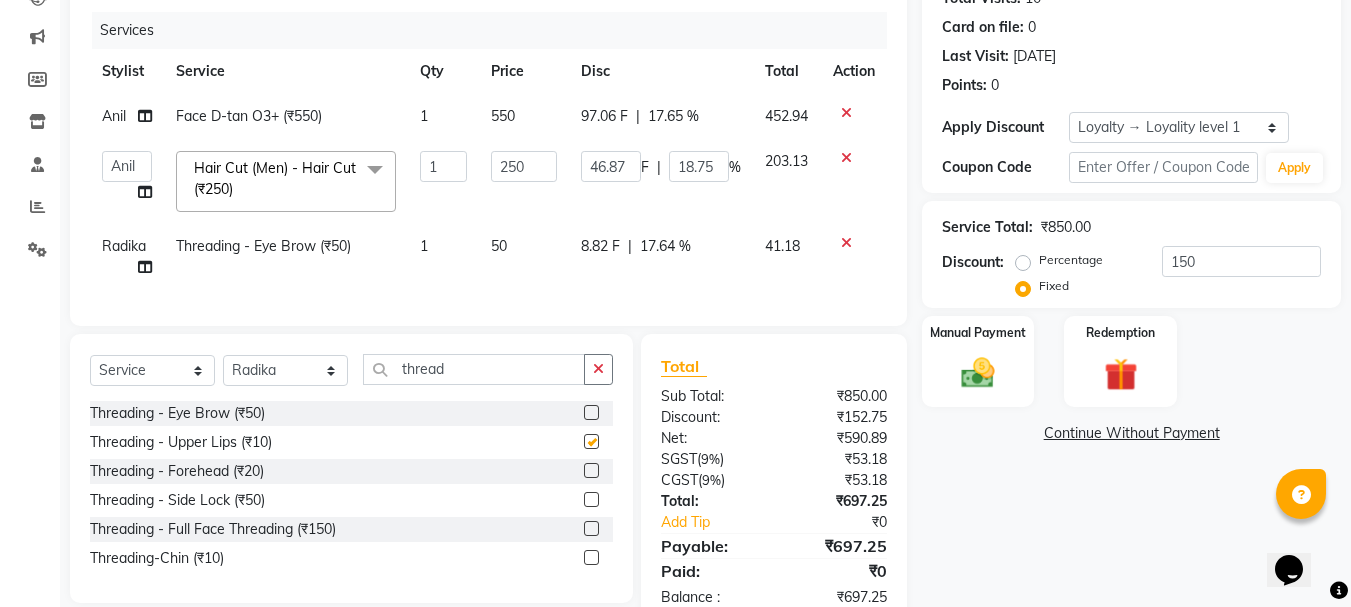 checkbox on "false" 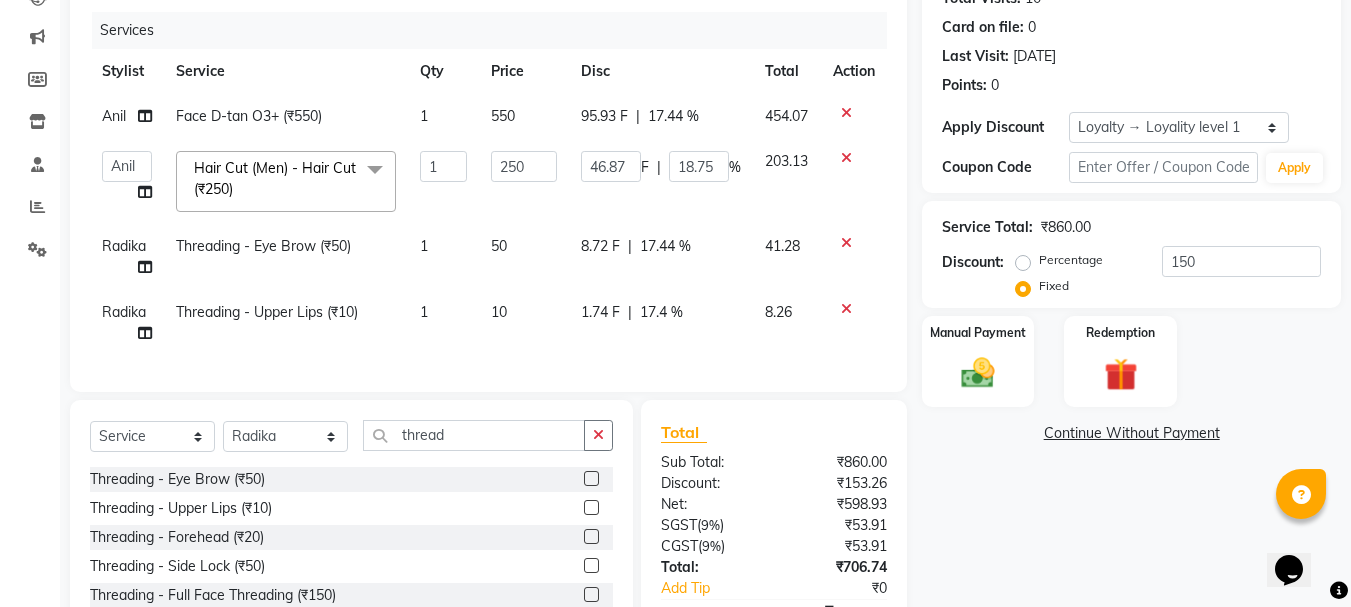 scroll, scrollTop: 368, scrollLeft: 0, axis: vertical 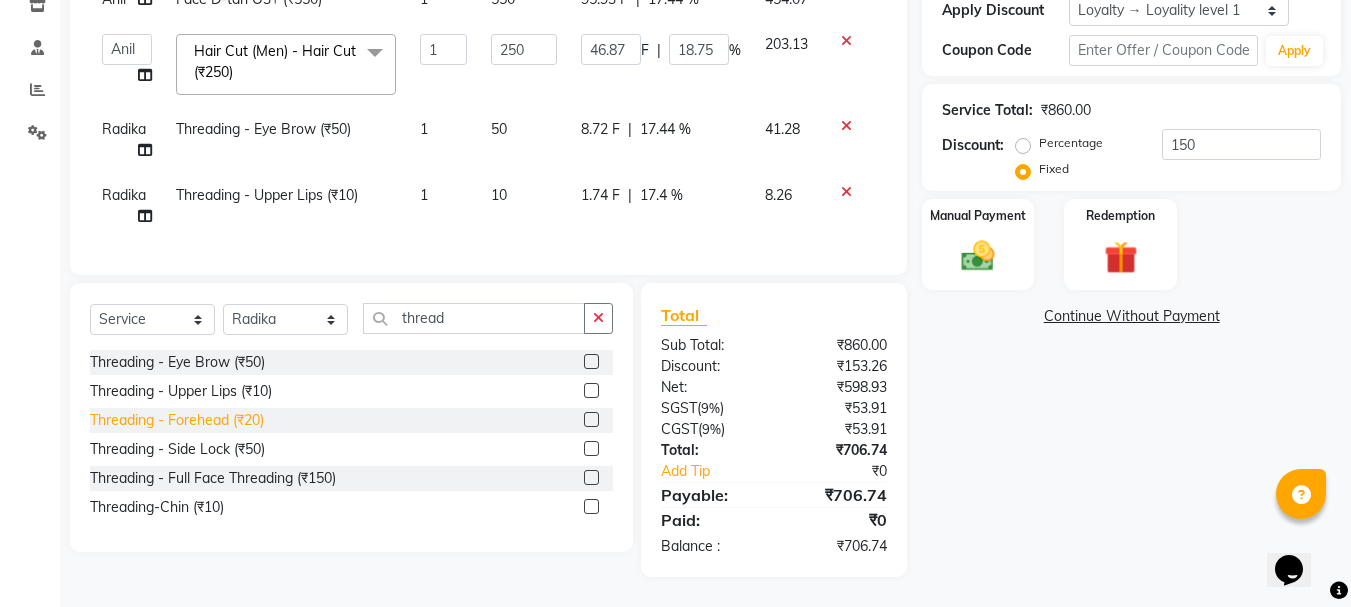 click on "Threading   -  Forehead (₹20)" 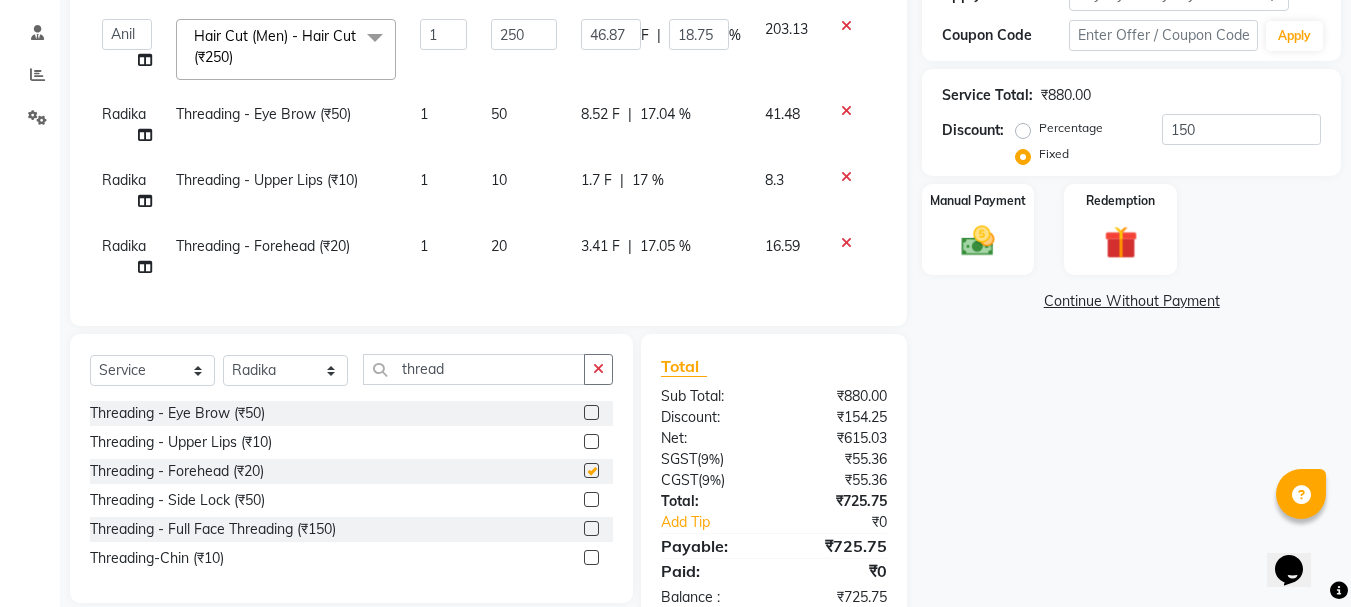 checkbox on "false" 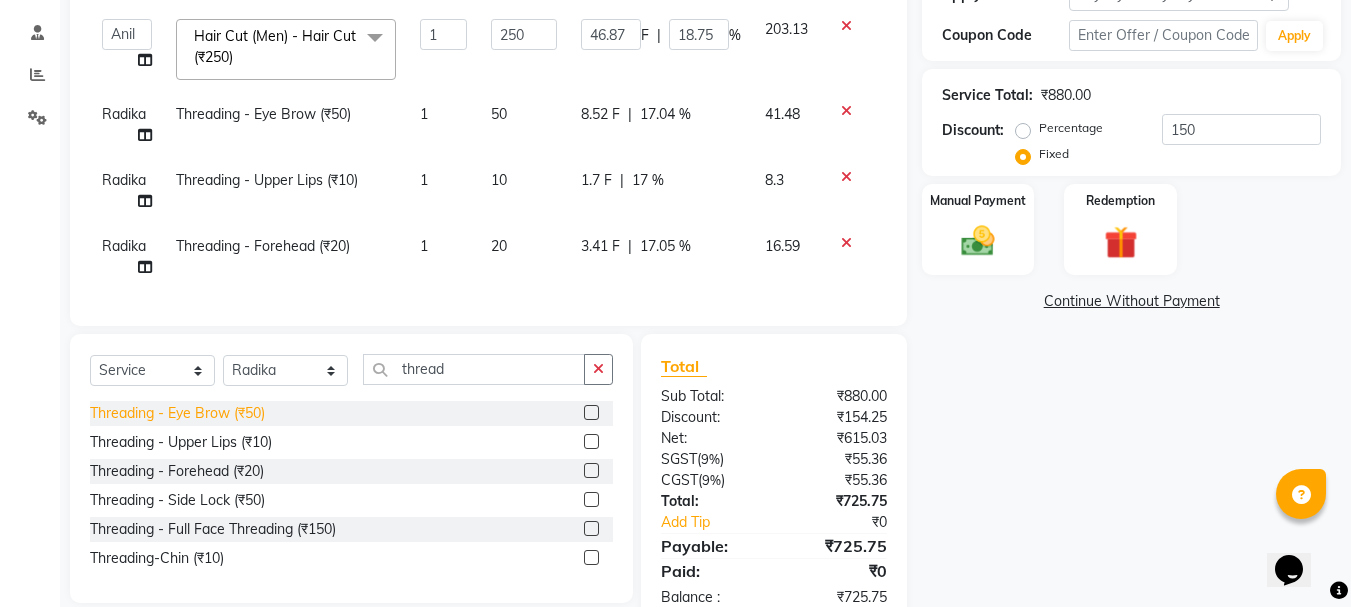 click on "Threading   -  Eye Brow (₹50)" 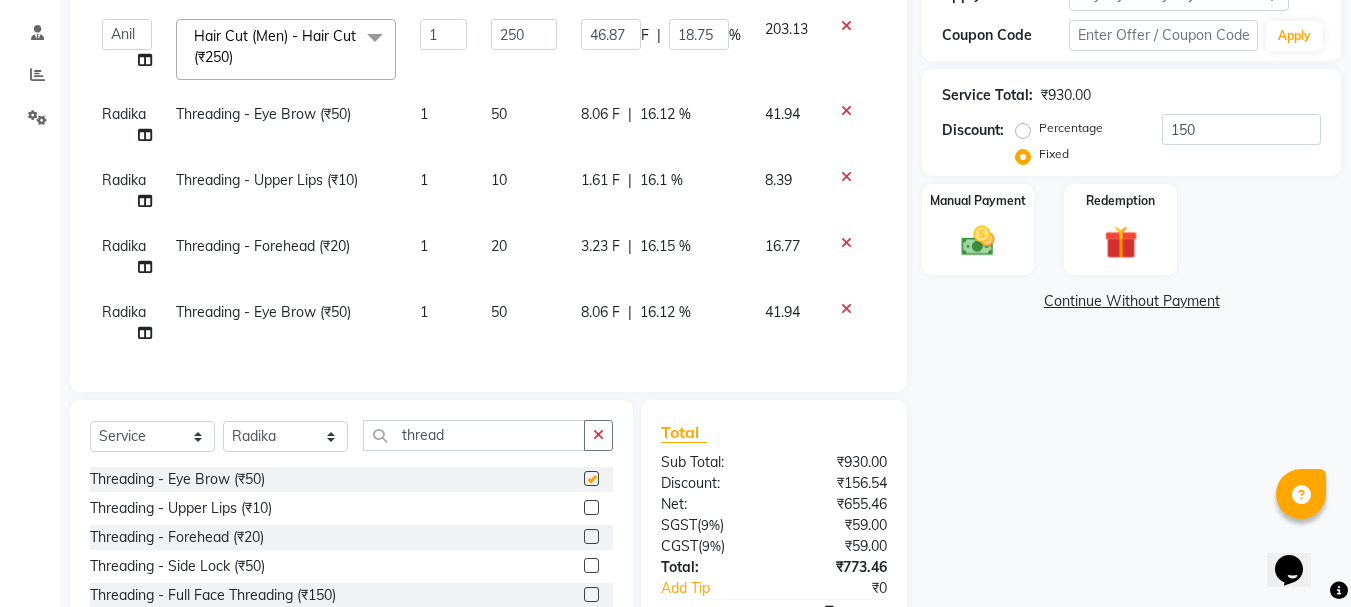 checkbox on "false" 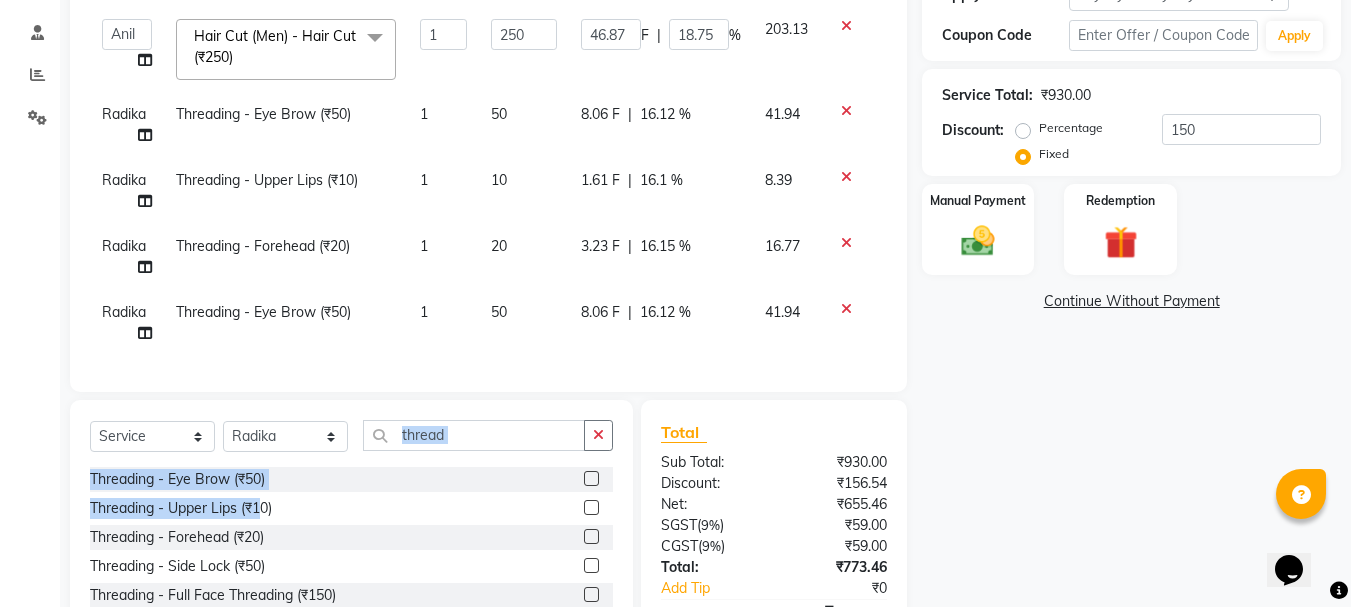 drag, startPoint x: 262, startPoint y: 519, endPoint x: 512, endPoint y: 413, distance: 271.54373 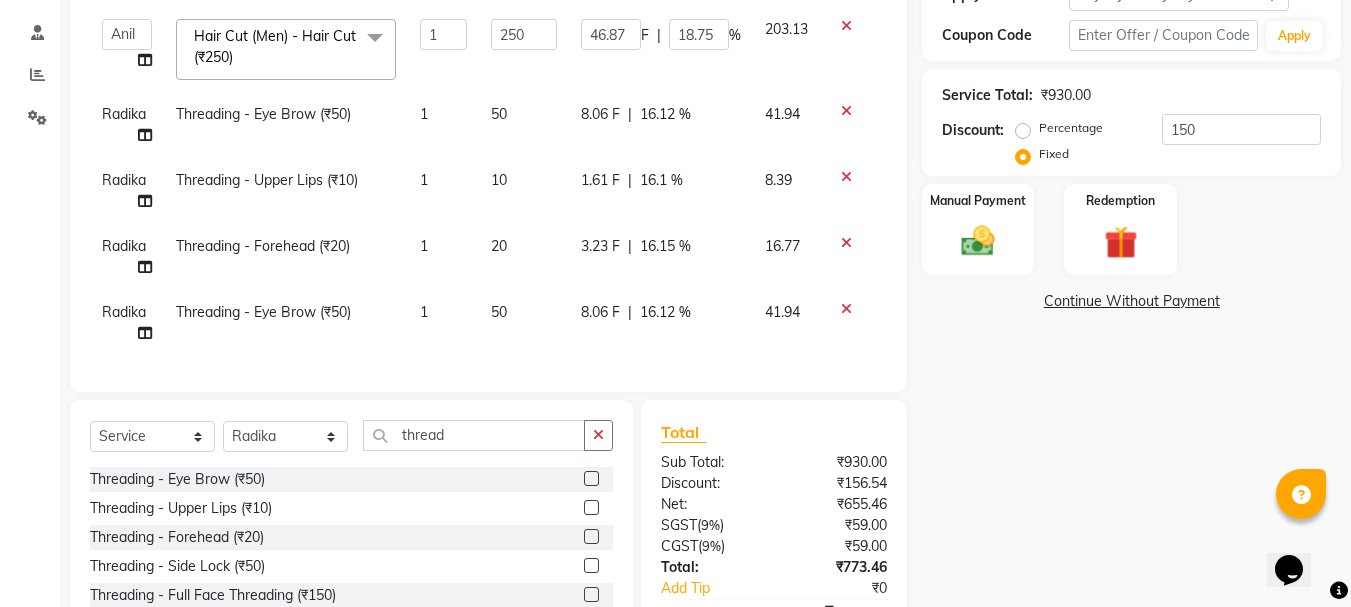click on "Client +91 9805089729 Date 13-07-2025 Invoice Number V/2025 V/2025-26 1647 Services Stylist Service Qty Price Disc Total Action Anil Face D-tan O3+ (₹550) 1 550 88.71 F | 16.13 % 461.29  Abby   aman    Anil   anku   Bobby   company   Deepak   Deepika   Gourav   Heena   ishu   Jagdeesh   kanchan   Love preet   Maddy   Manpreet student   Meenu   Naina   Palak   Palak Sharma   Radika   Rajneesh Student   Seema   Shagun   Shifali - Student   Shweta    Sujata   Surinder Paul   Vansh   Vikas   Vishal  Hair Cut  (Men)  -  Hair Cut (₹250)  x Hair Cut With Wash -Women (₹400) Hair Cut With Deep Conditioning And Styling-Women (₹650) Hair Cut Trim-Women (₹350) Hair Cut  (Men)  -  Shave (₹100) Men  -  Beard Trim (₹100) Head Wash-Women (₹250) Hair Cut  (Men)  -  Hair Cut (₹250) Baby girl hair cut (₹150) Baby boy Hair  (₹100) Hair patch service (₹1000) hair style men (₹50) Flick cut (₹100) Hair Patch Wash (₹200) Hair Wash With Deep Conditioning And Blow Dryer (₹150) Blow Dryer-women (₹250)" 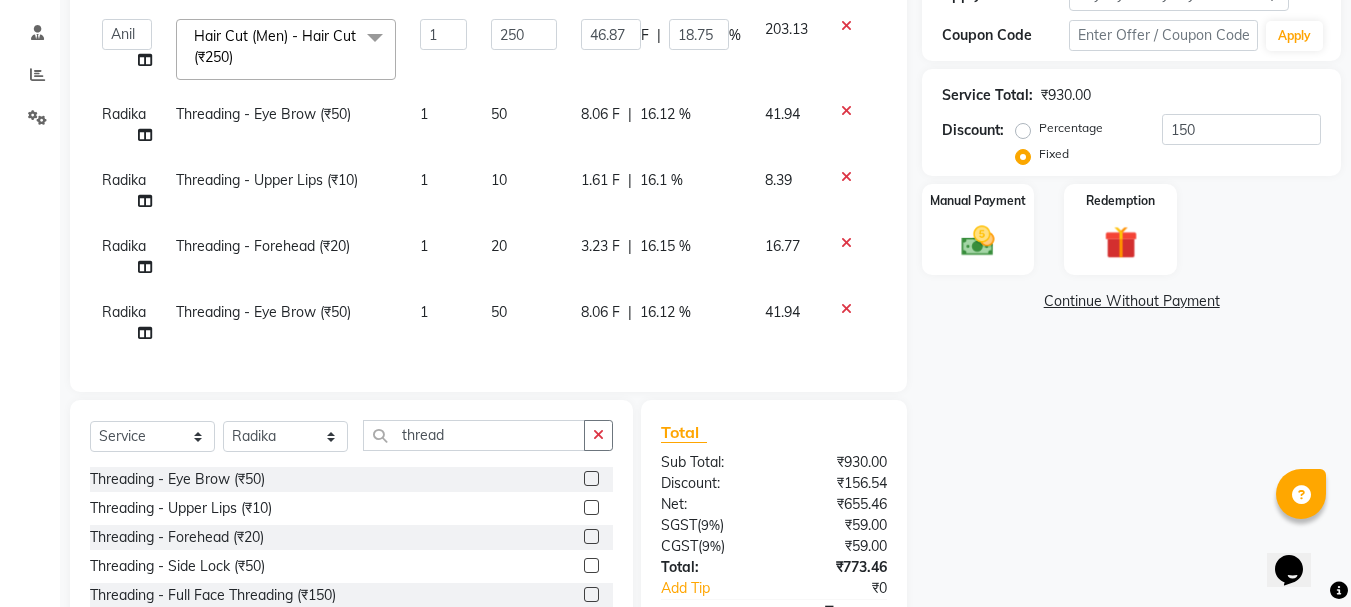 scroll, scrollTop: 0, scrollLeft: 0, axis: both 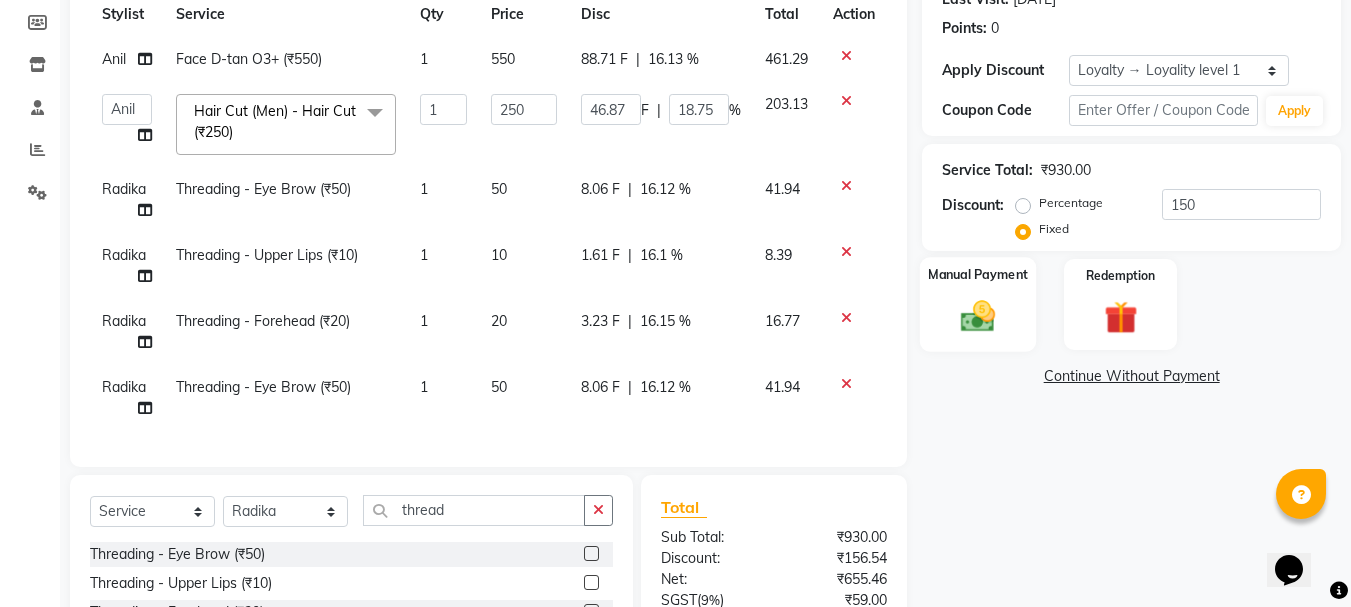 click 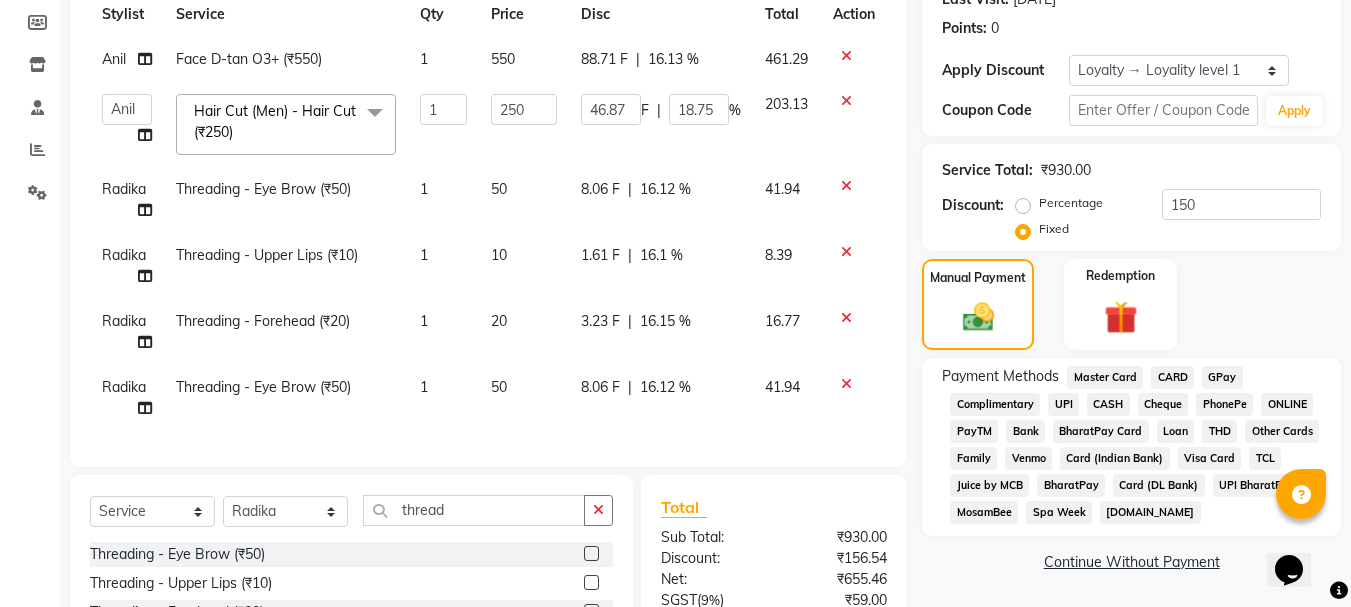 click on "UPI BharatPay" 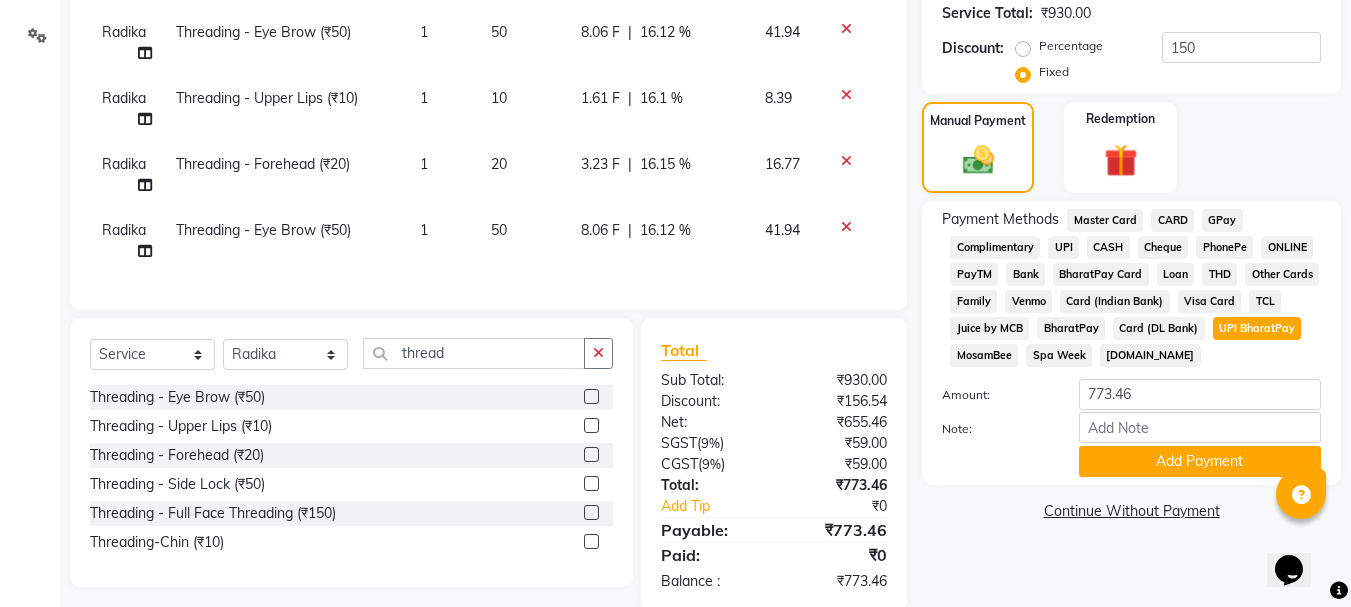 scroll, scrollTop: 493, scrollLeft: 0, axis: vertical 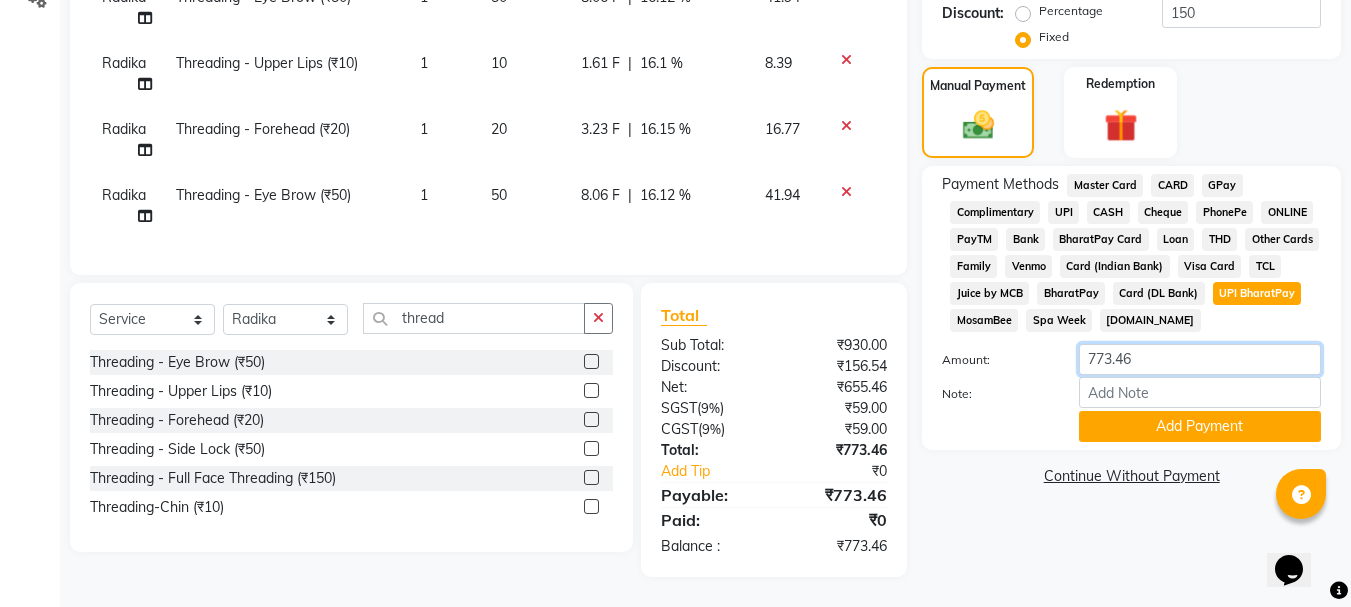 drag, startPoint x: 1168, startPoint y: 360, endPoint x: 958, endPoint y: 378, distance: 210.77002 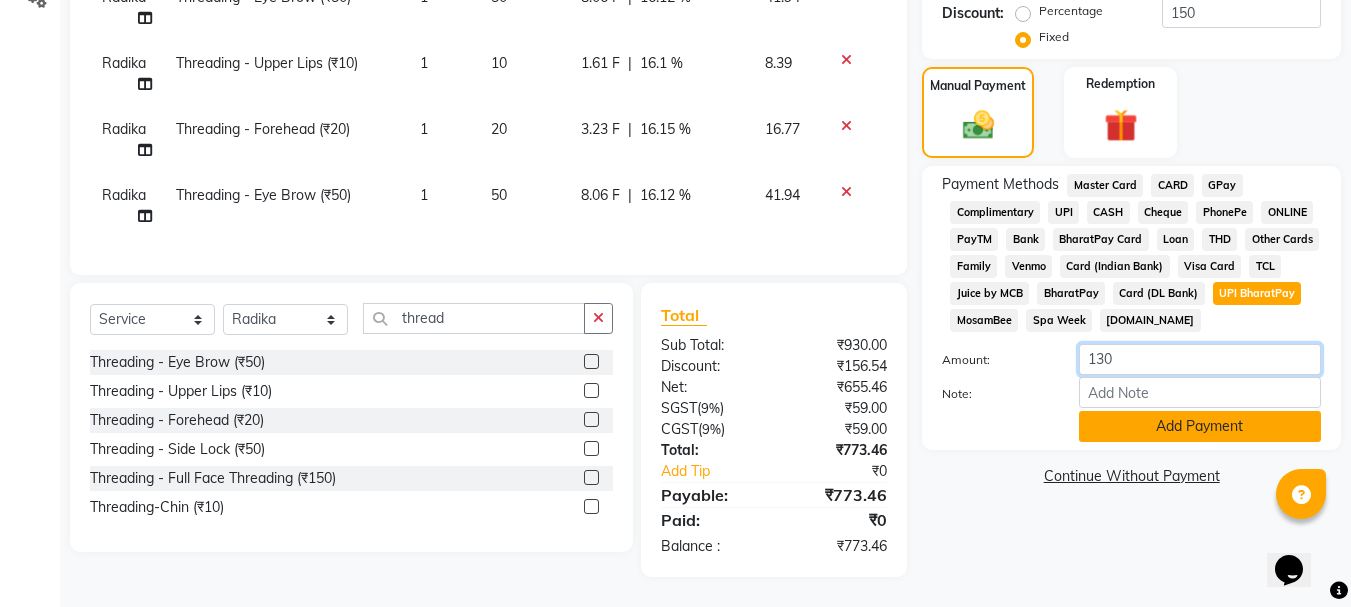 type on "130" 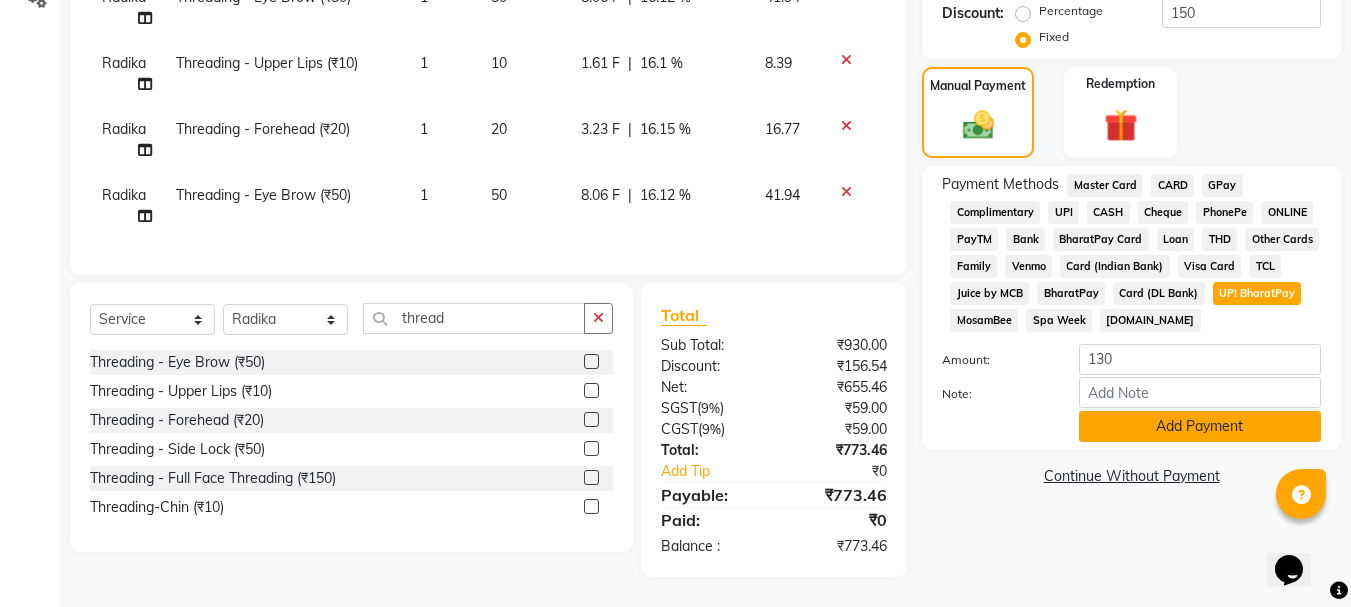 click on "Add Payment" 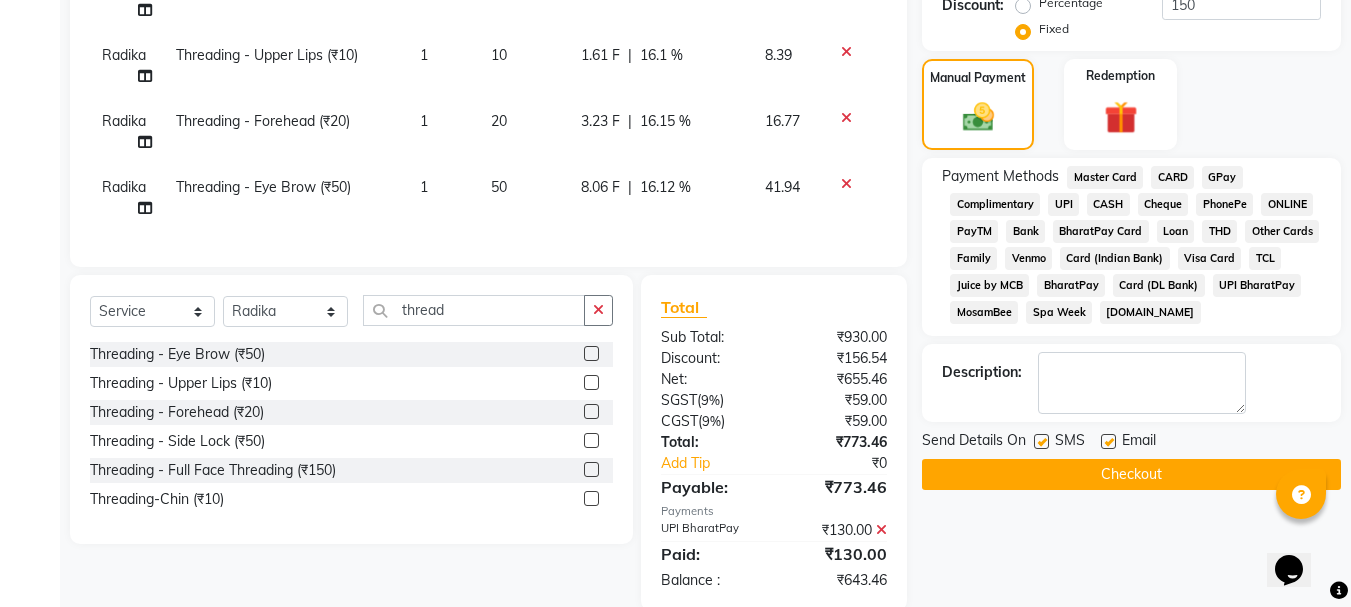 click on "UPI" 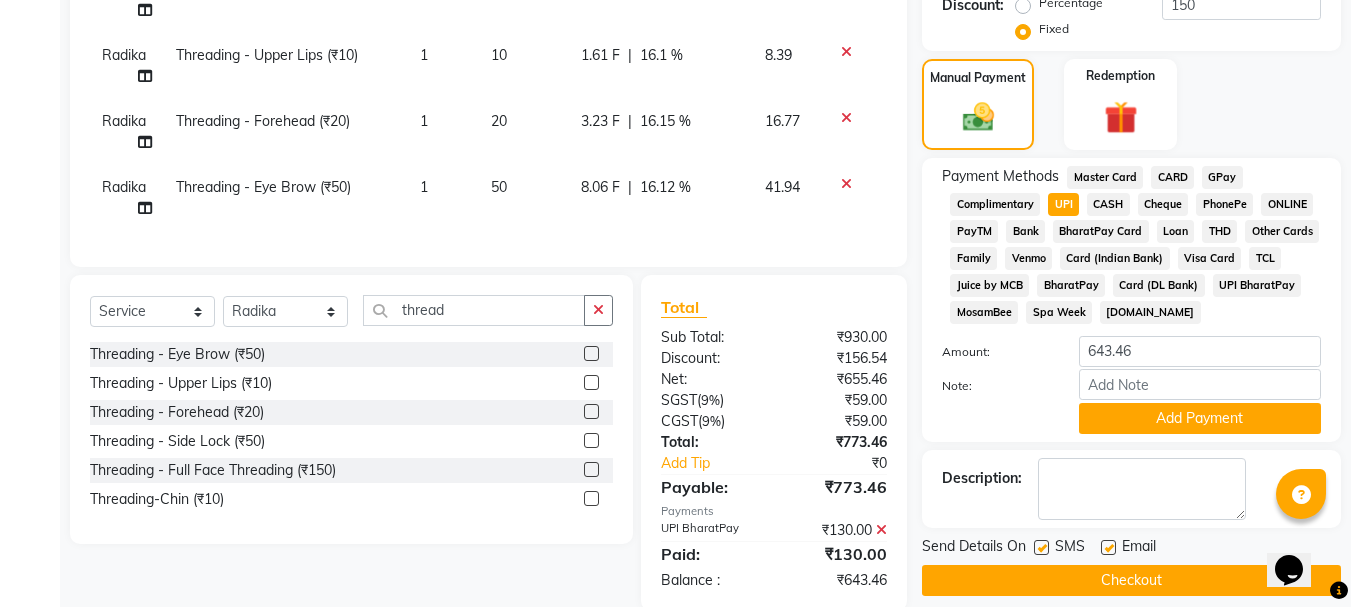 scroll, scrollTop: 634, scrollLeft: 0, axis: vertical 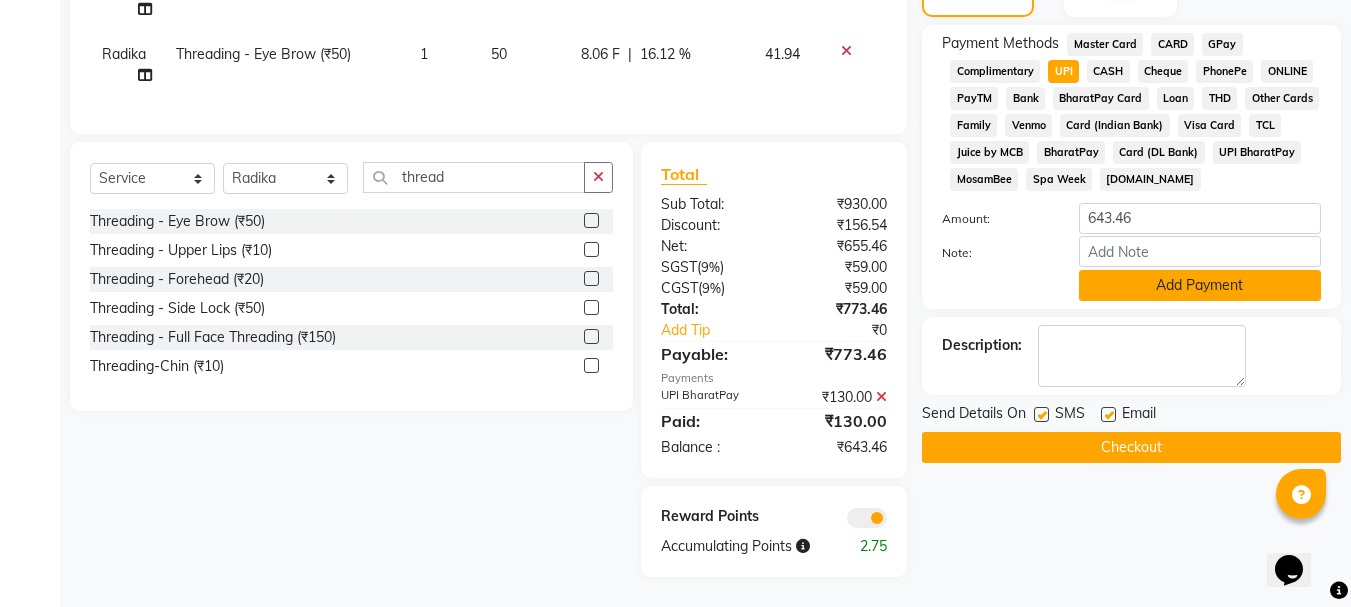 click on "Add Payment" 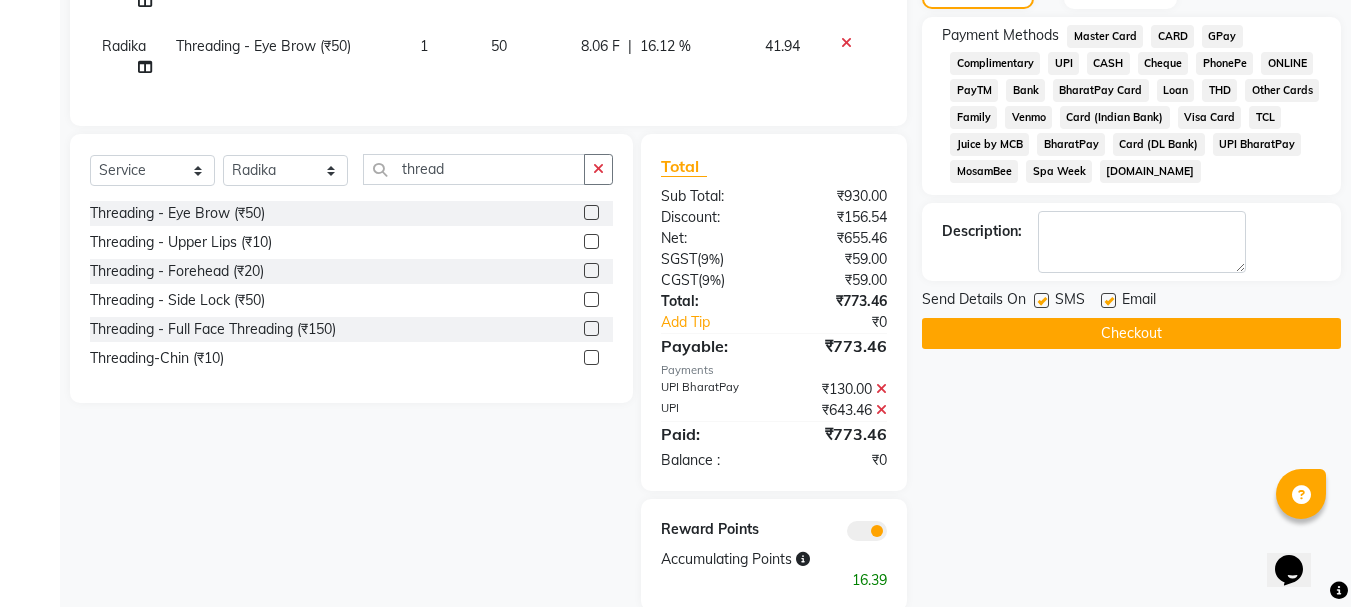 click 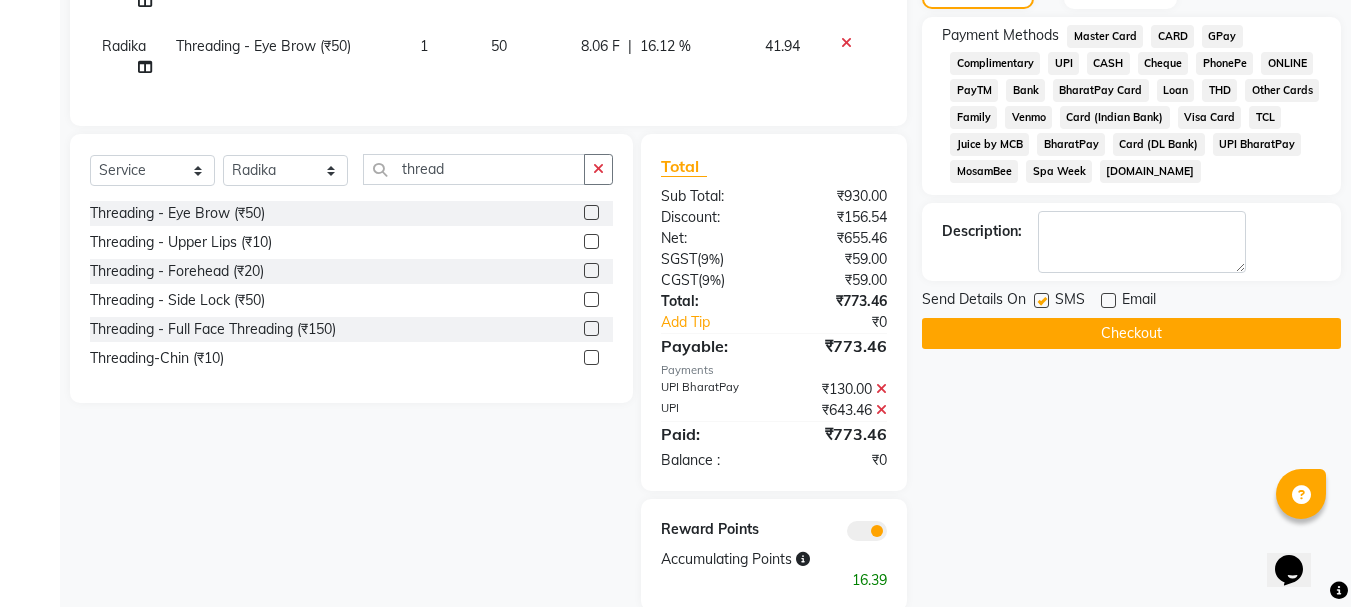 click on "SMS" 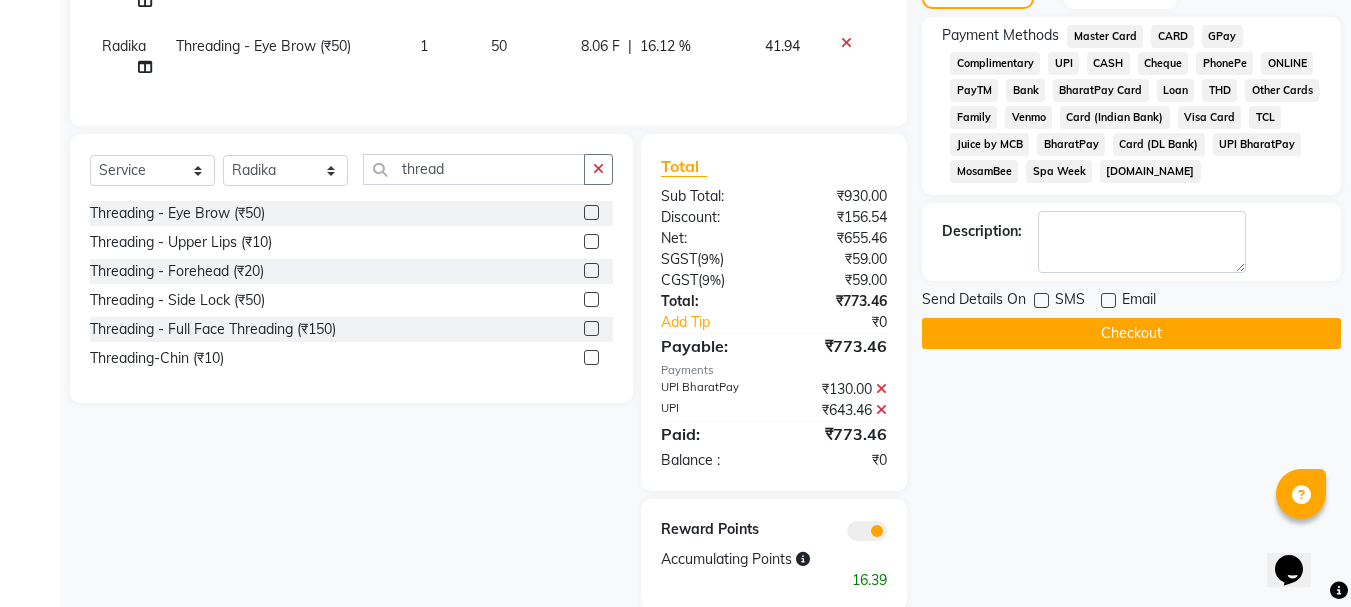 click on "Checkout" 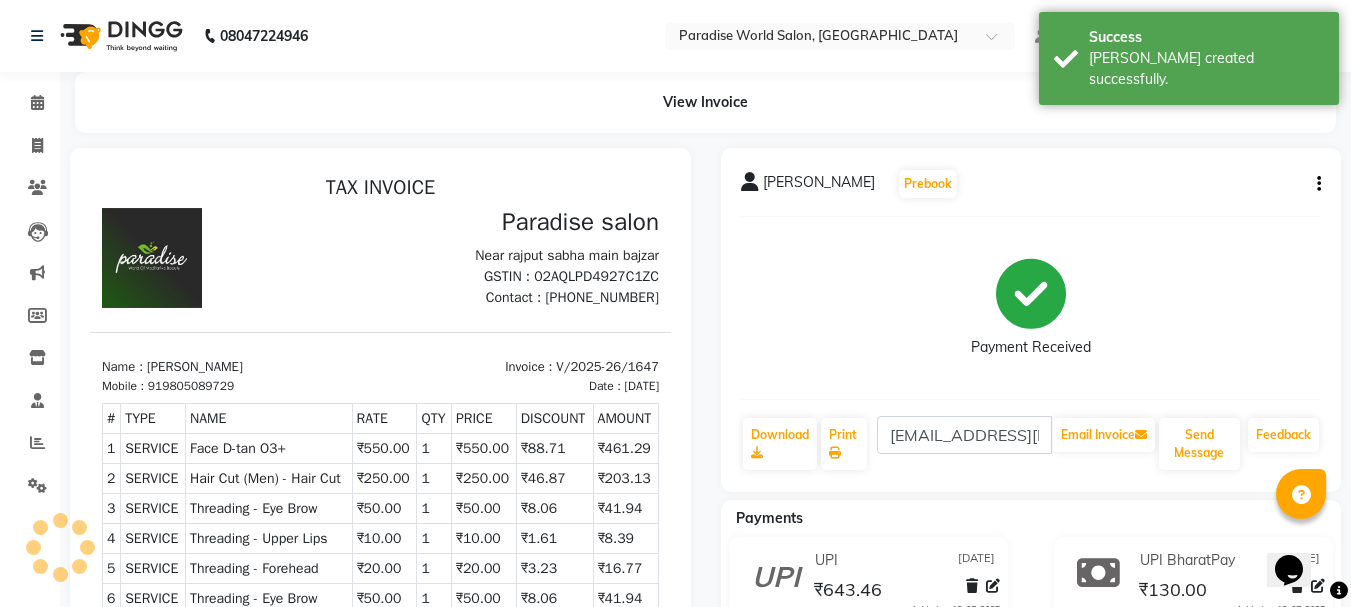 scroll, scrollTop: 0, scrollLeft: 0, axis: both 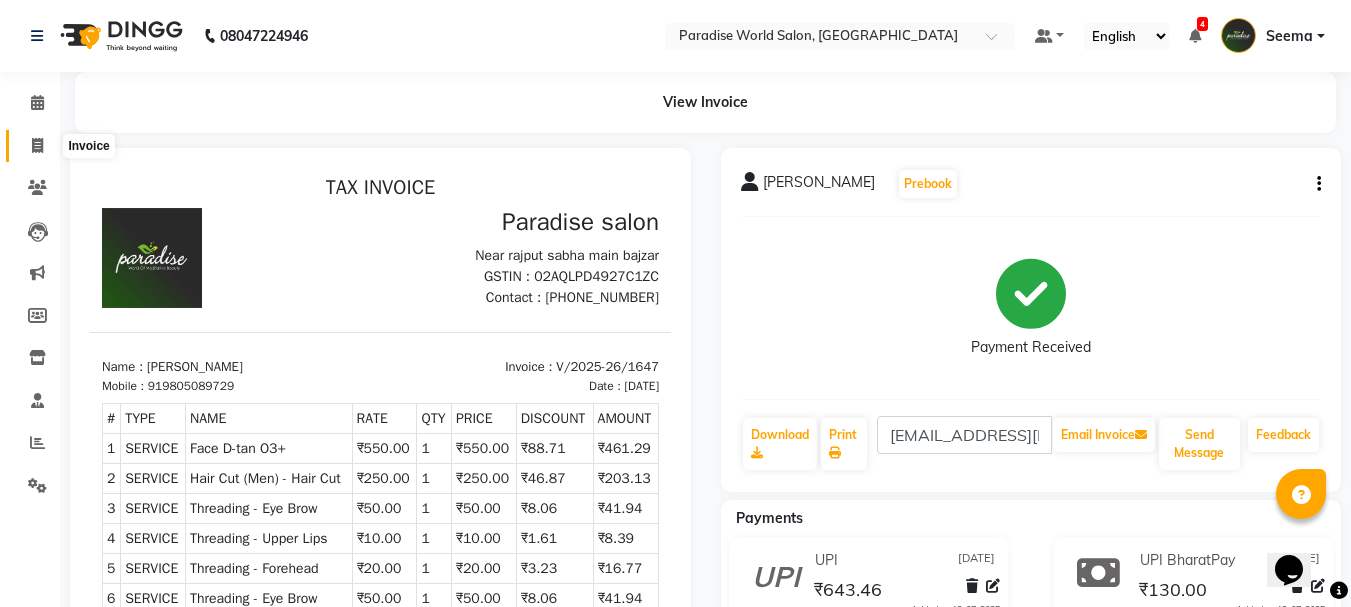click 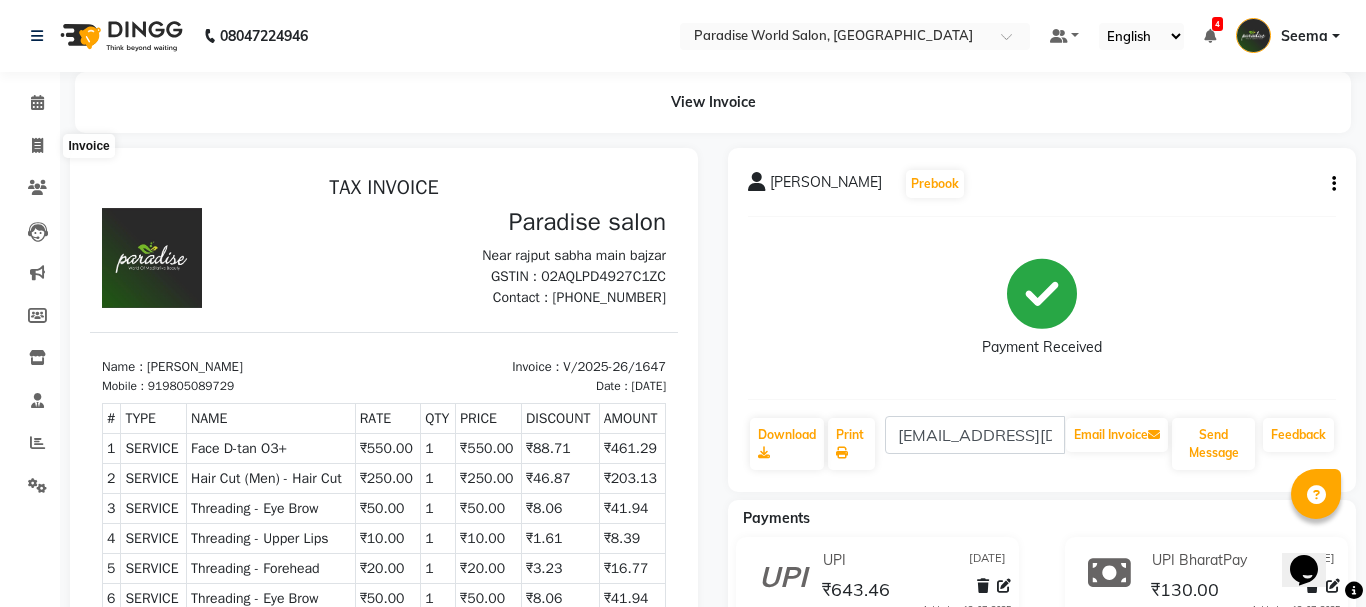 select on "4451" 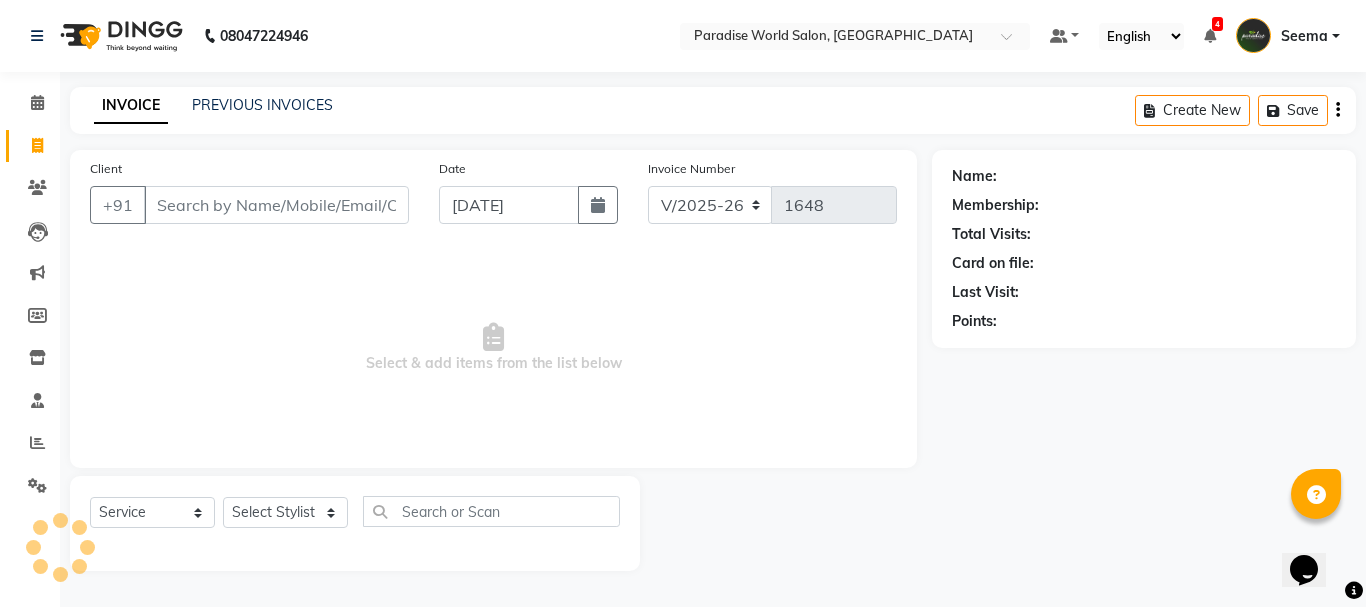 click on "Client" at bounding box center (276, 205) 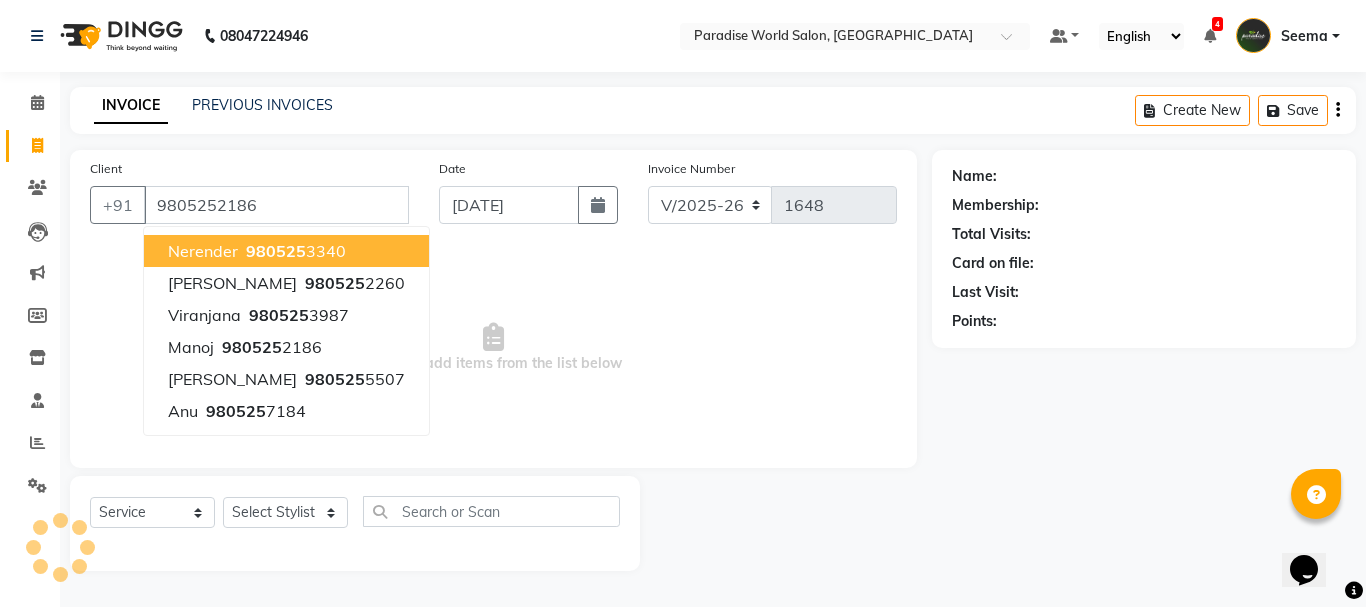 type on "9805252186" 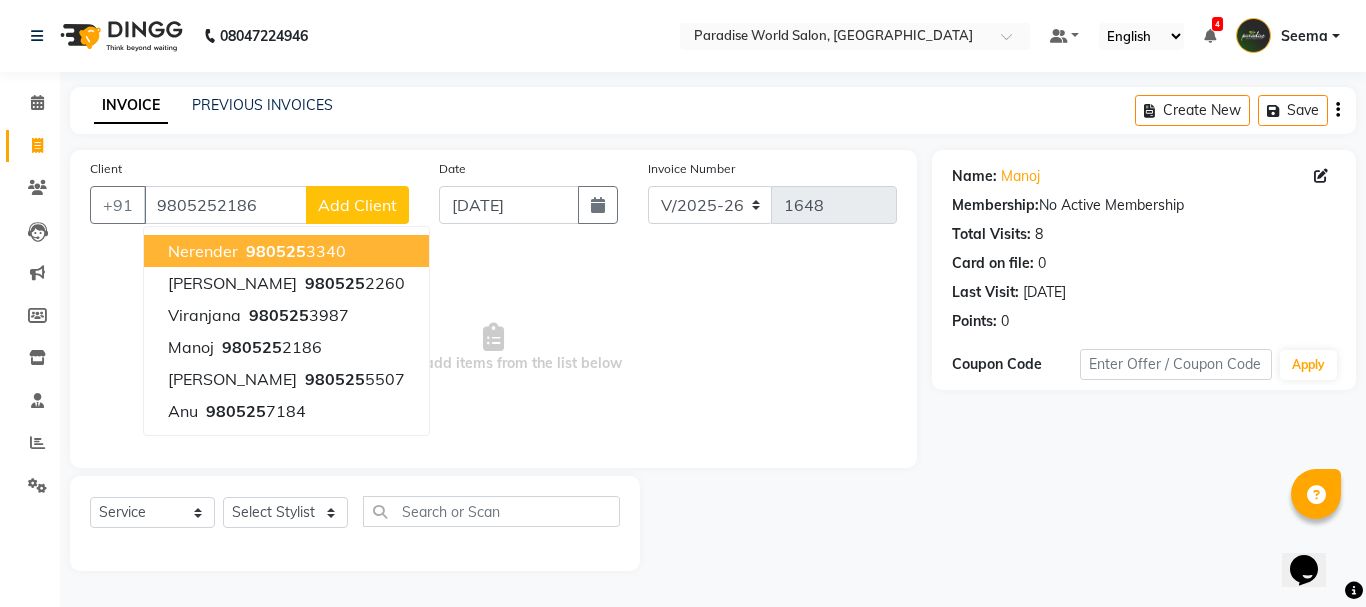 click on "Select & add items from the list below" at bounding box center [493, 348] 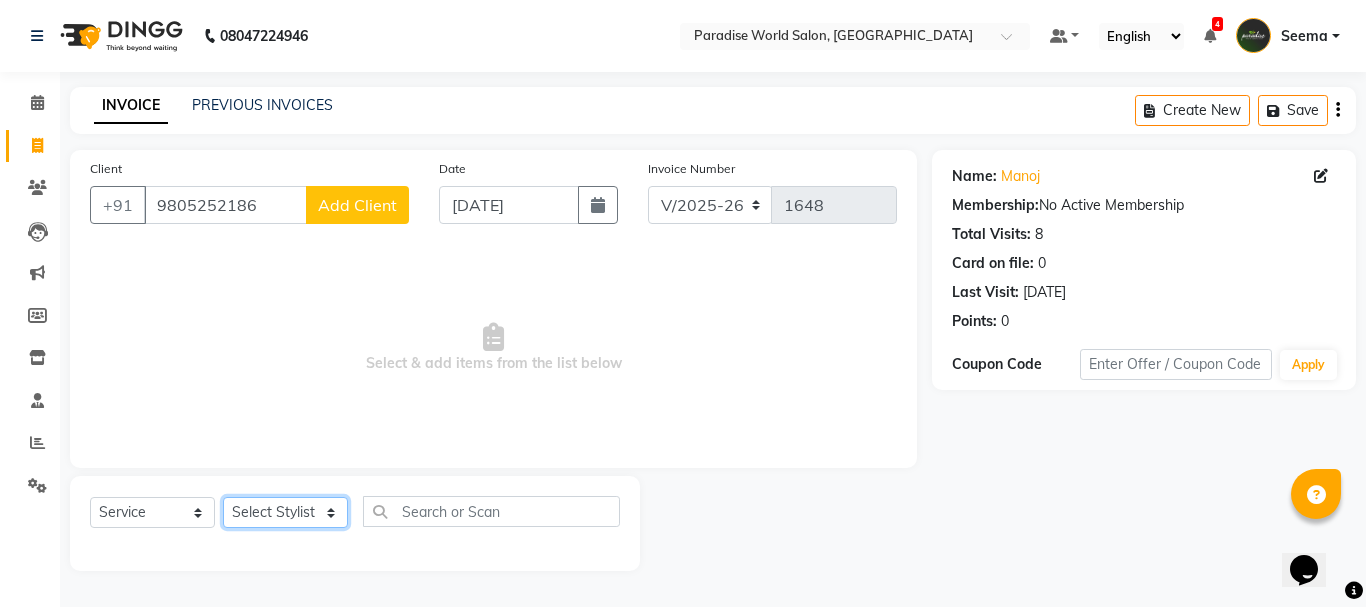 click on "Select Stylist [PERSON_NAME]  [PERSON_NAME] [PERSON_NAME] company Deepak [PERSON_NAME] [PERSON_NAME] [PERSON_NAME] Love preet [PERSON_NAME] student [PERSON_NAME] [PERSON_NAME] [PERSON_NAME] [PERSON_NAME] Student Seema [PERSON_NAME] - Student [PERSON_NAME] [PERSON_NAME] Vikas Vishal" 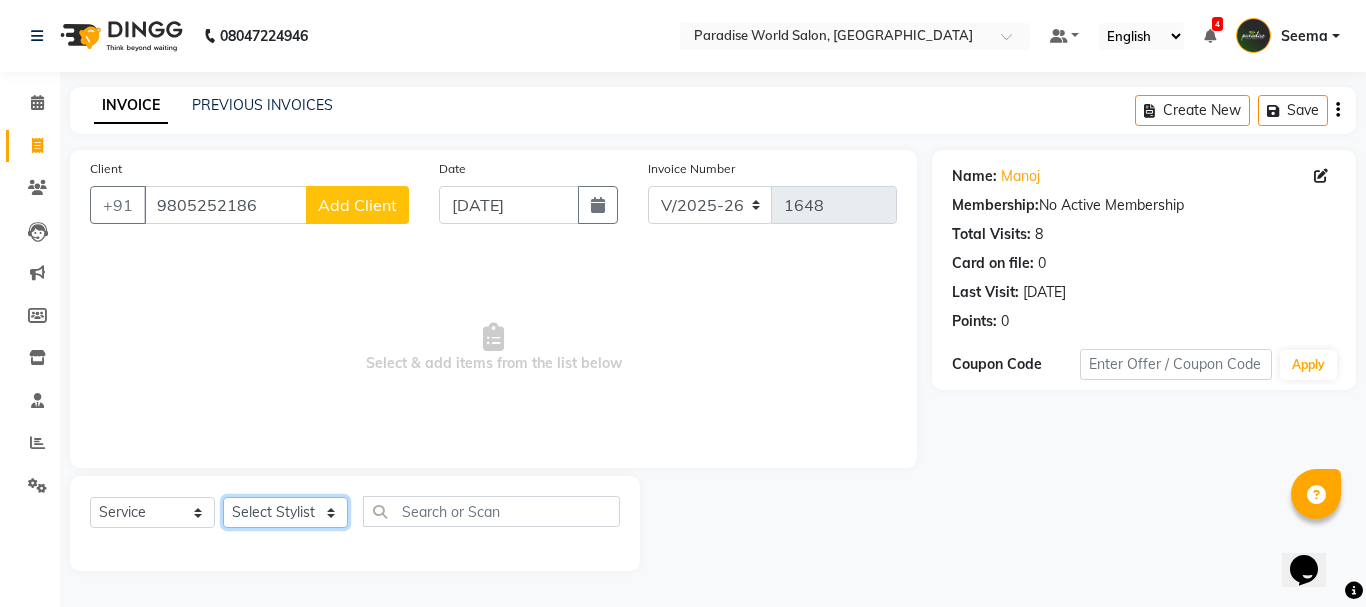select on "54032" 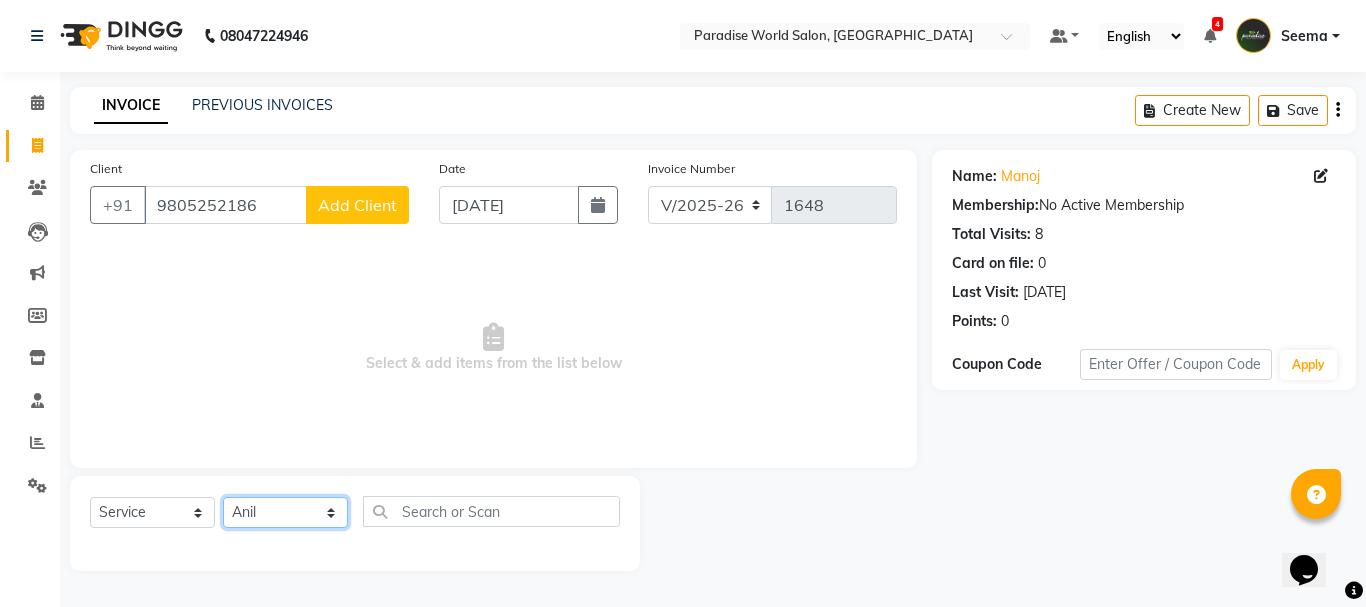click on "Select Stylist [PERSON_NAME]  [PERSON_NAME] [PERSON_NAME] company Deepak [PERSON_NAME] [PERSON_NAME] [PERSON_NAME] Love preet [PERSON_NAME] student [PERSON_NAME] [PERSON_NAME] [PERSON_NAME] [PERSON_NAME] Student Seema [PERSON_NAME] - Student [PERSON_NAME] [PERSON_NAME] Vikas Vishal" 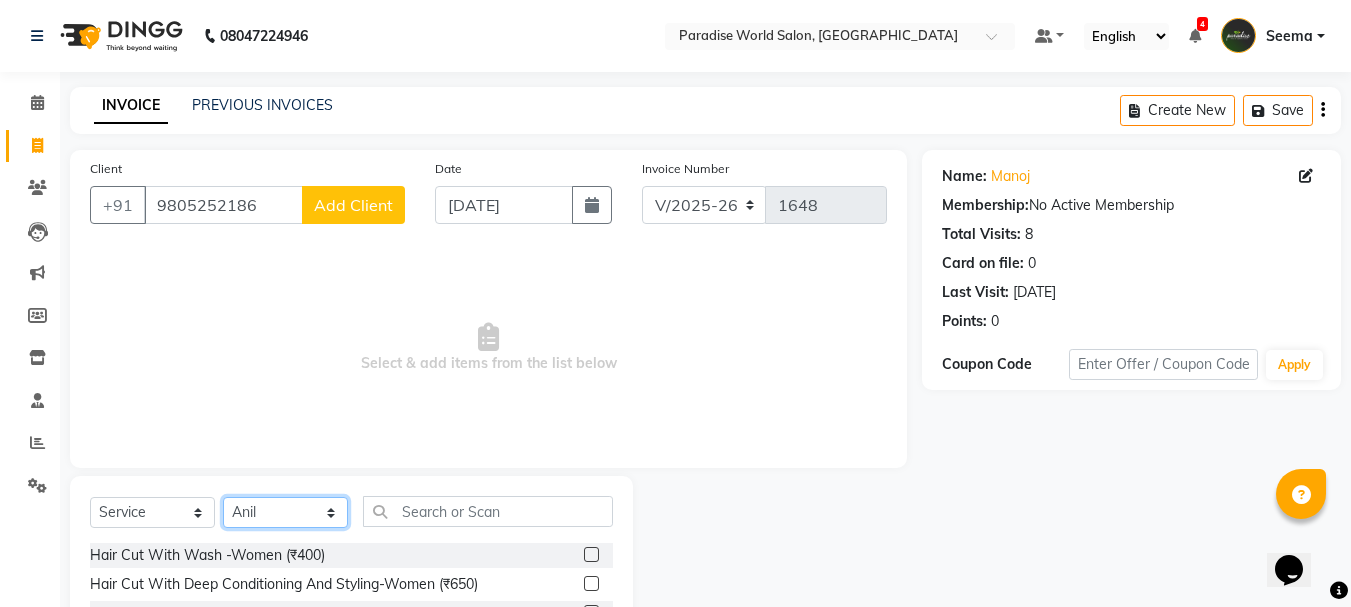 scroll, scrollTop: 194, scrollLeft: 0, axis: vertical 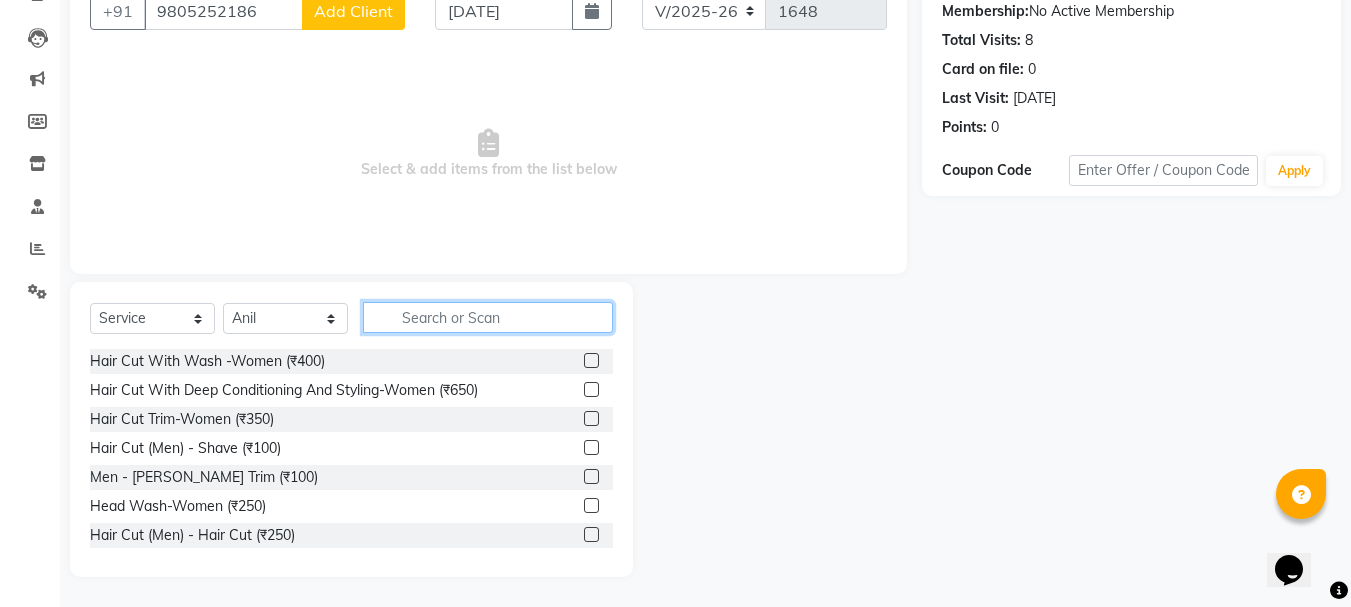 click 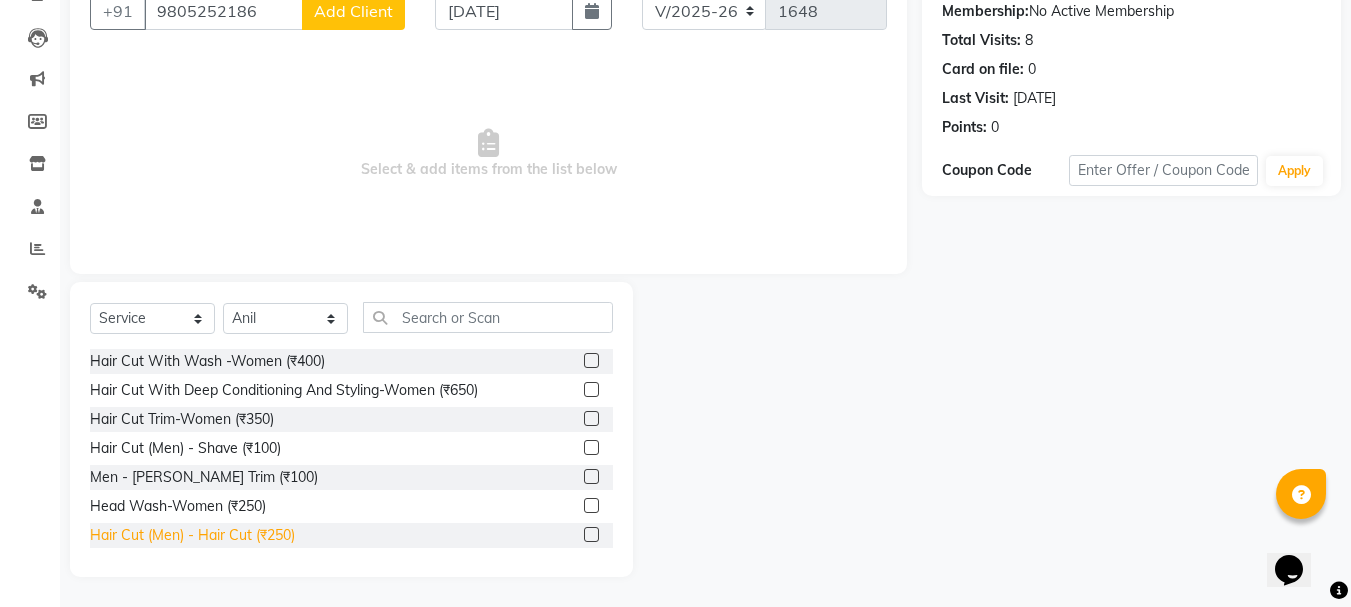click on "Hair Cut  (Men)  -  Hair Cut (₹250)" 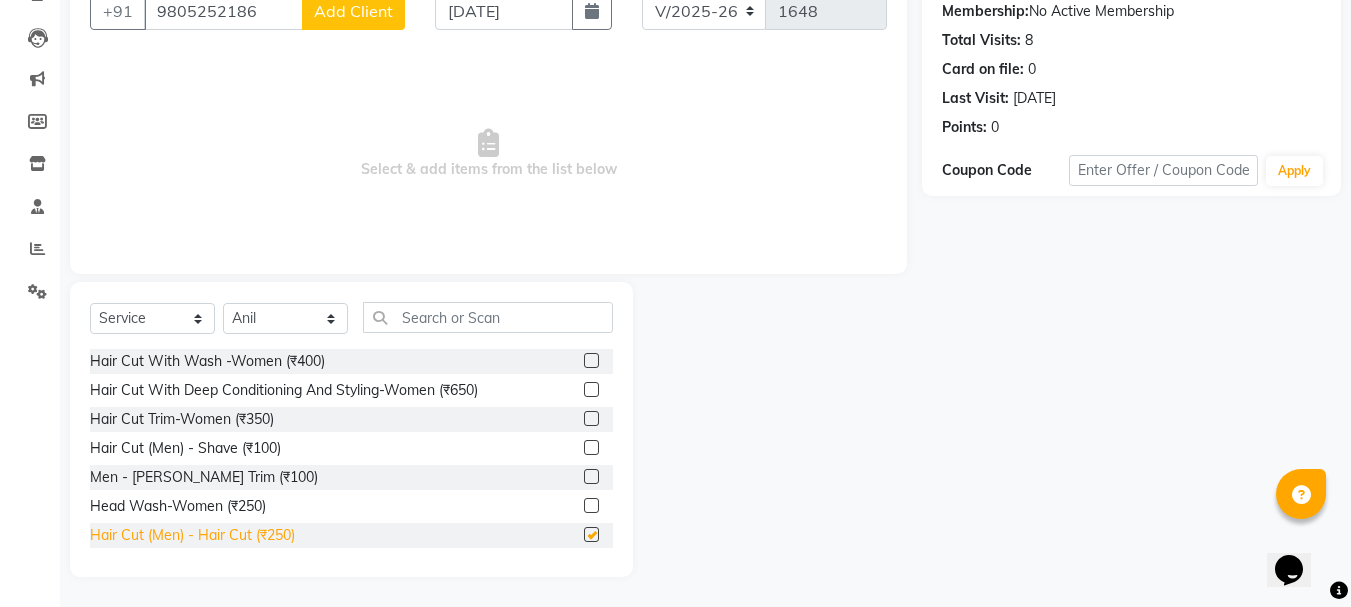 checkbox on "false" 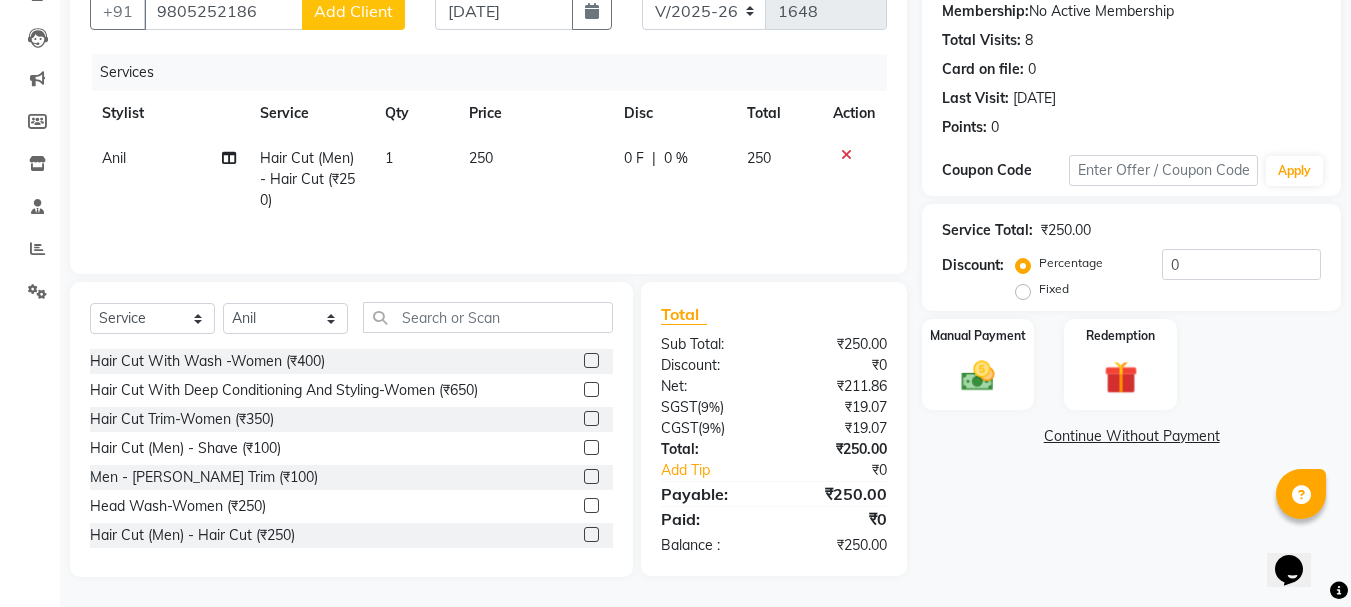 click on "Fixed" 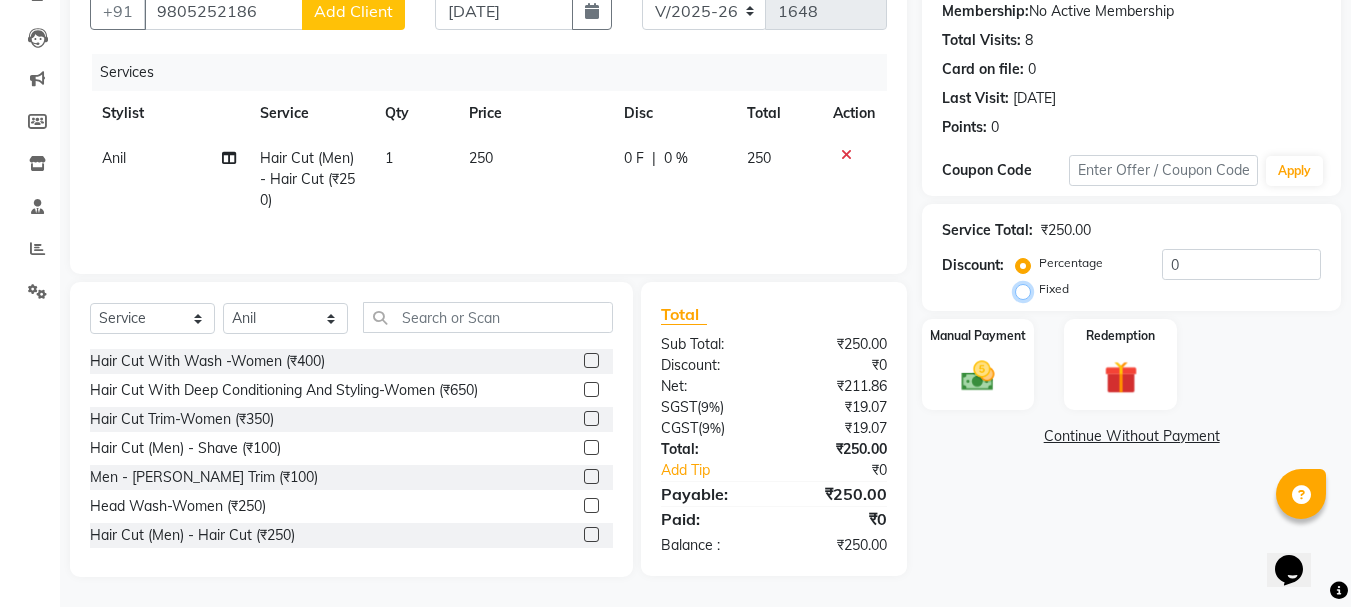 click on "Fixed" at bounding box center (1027, 289) 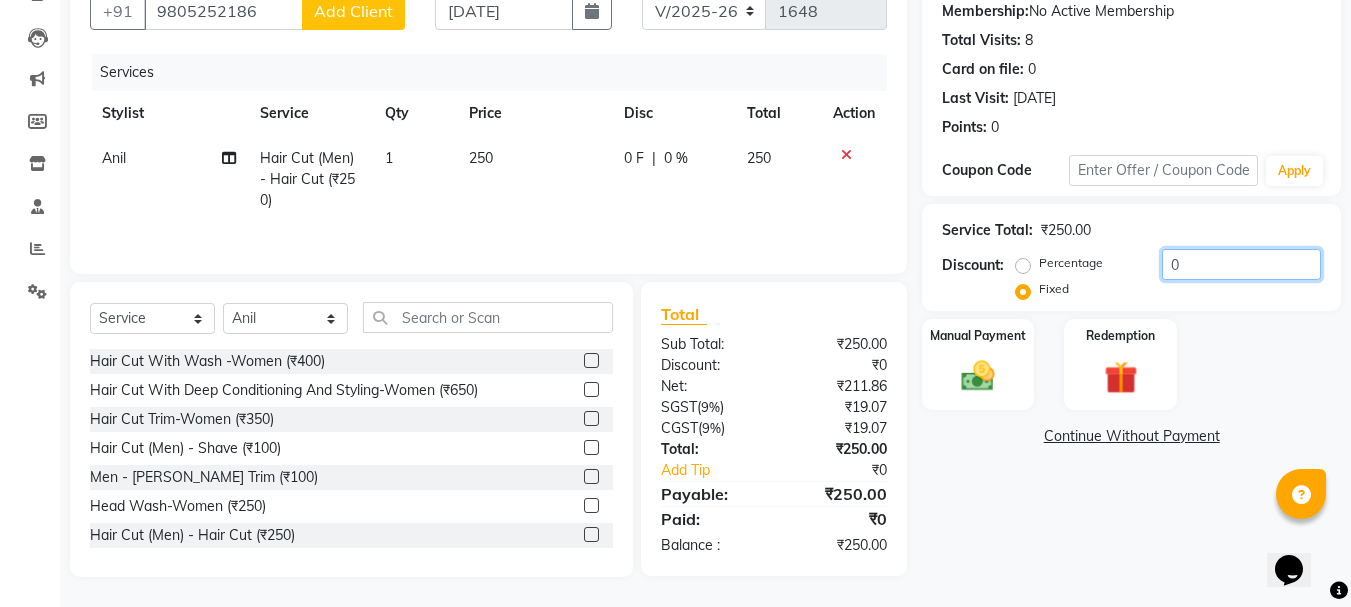 drag, startPoint x: 1213, startPoint y: 267, endPoint x: 1024, endPoint y: 275, distance: 189.16924 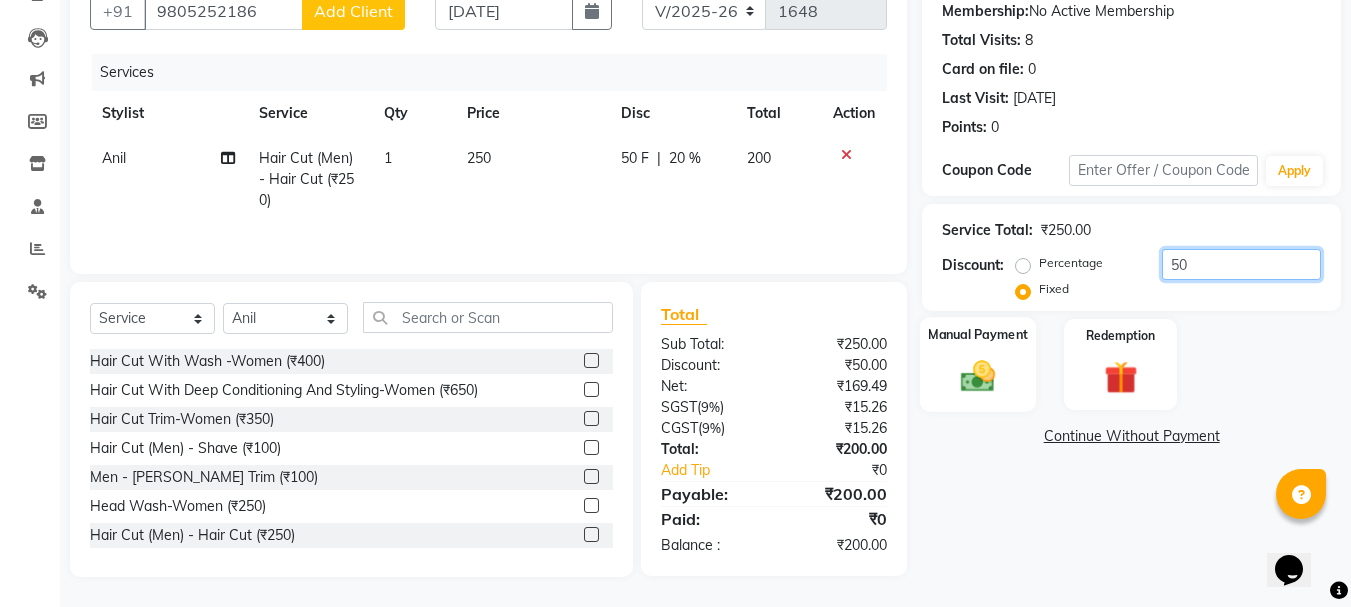 type on "50" 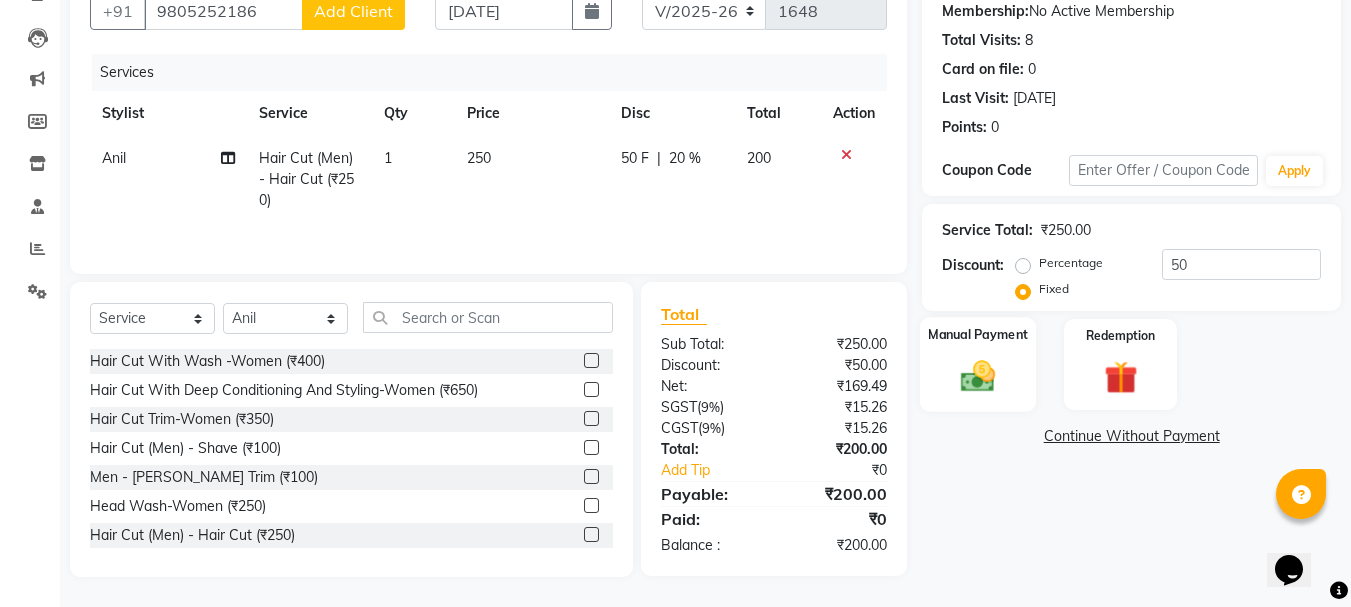 click 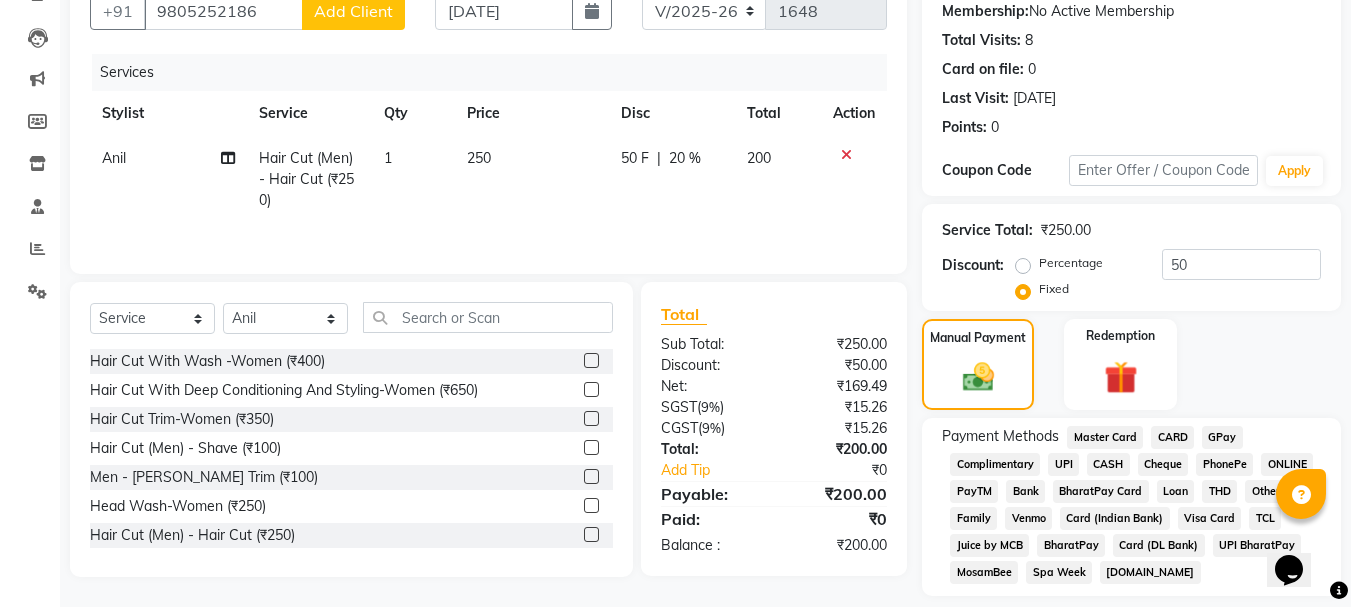 click on "CASH" 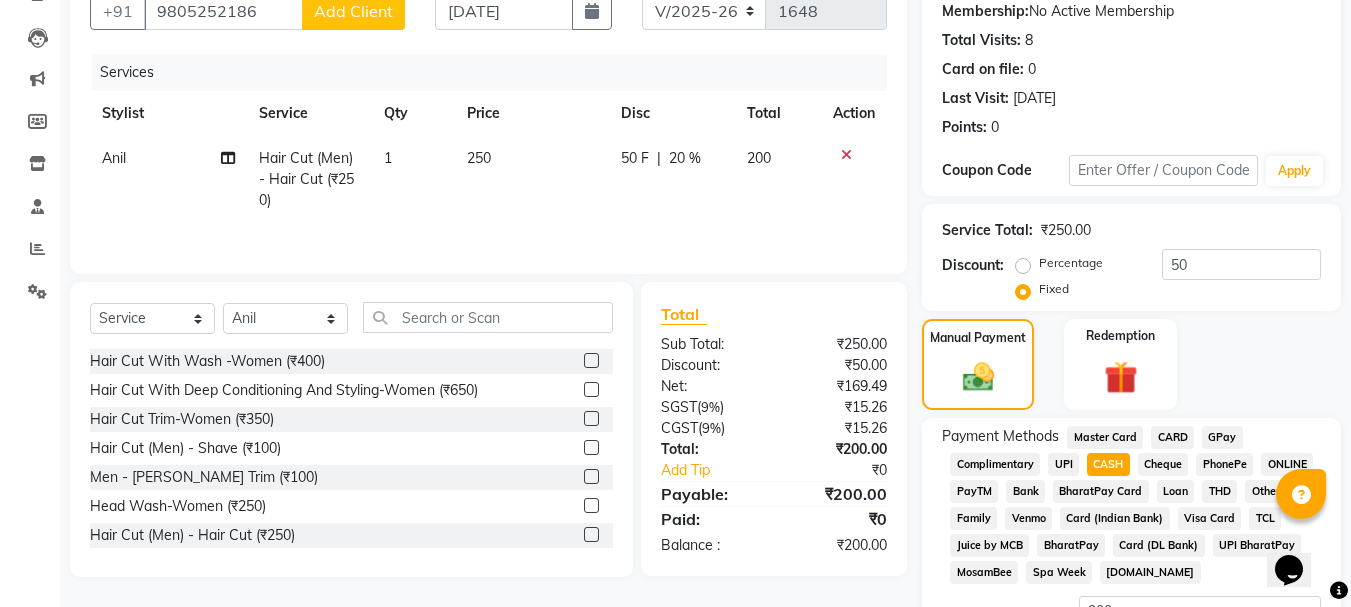scroll, scrollTop: 360, scrollLeft: 0, axis: vertical 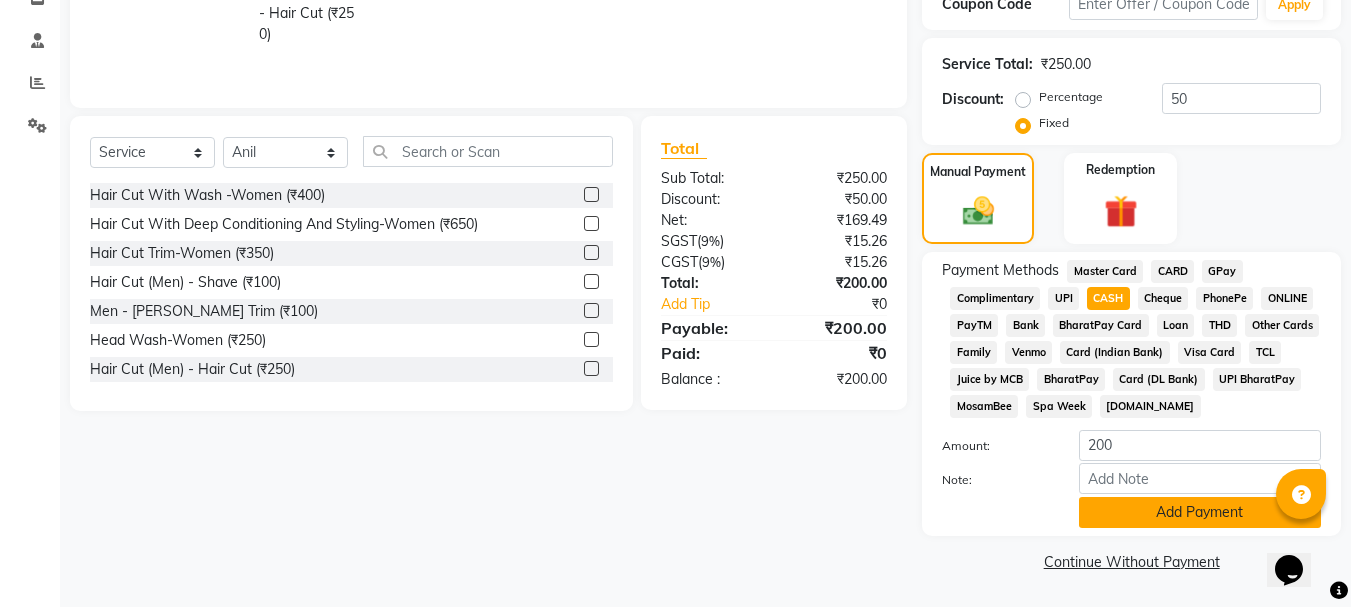 click on "Add Payment" 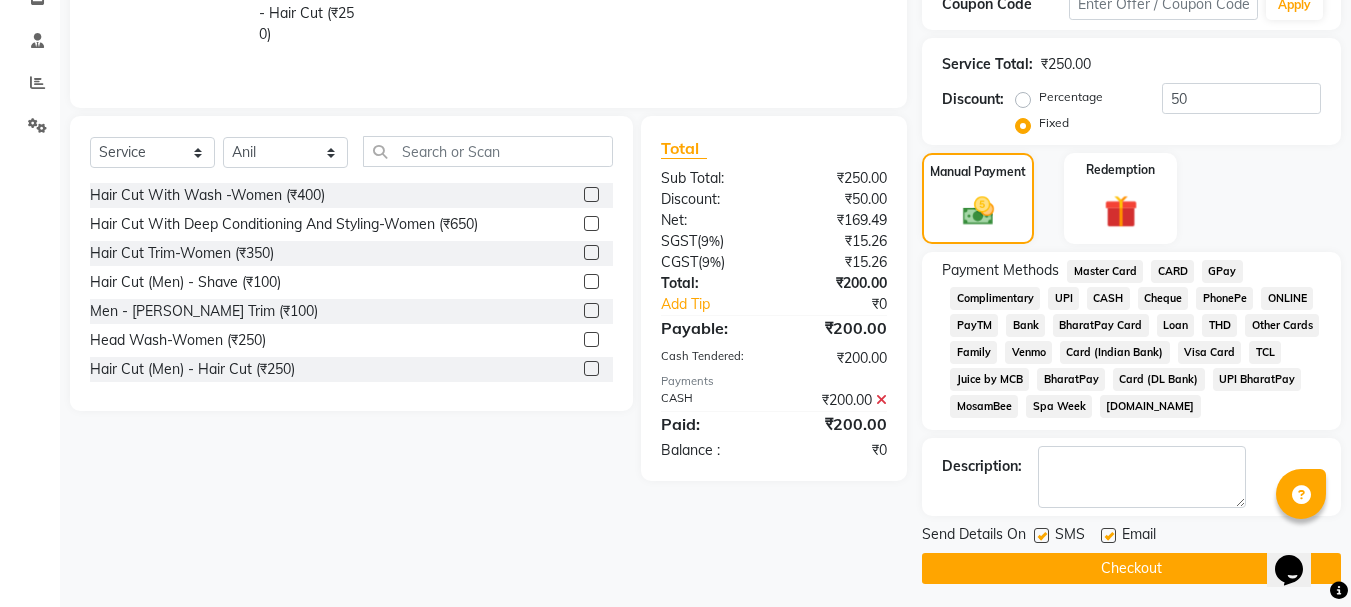 click 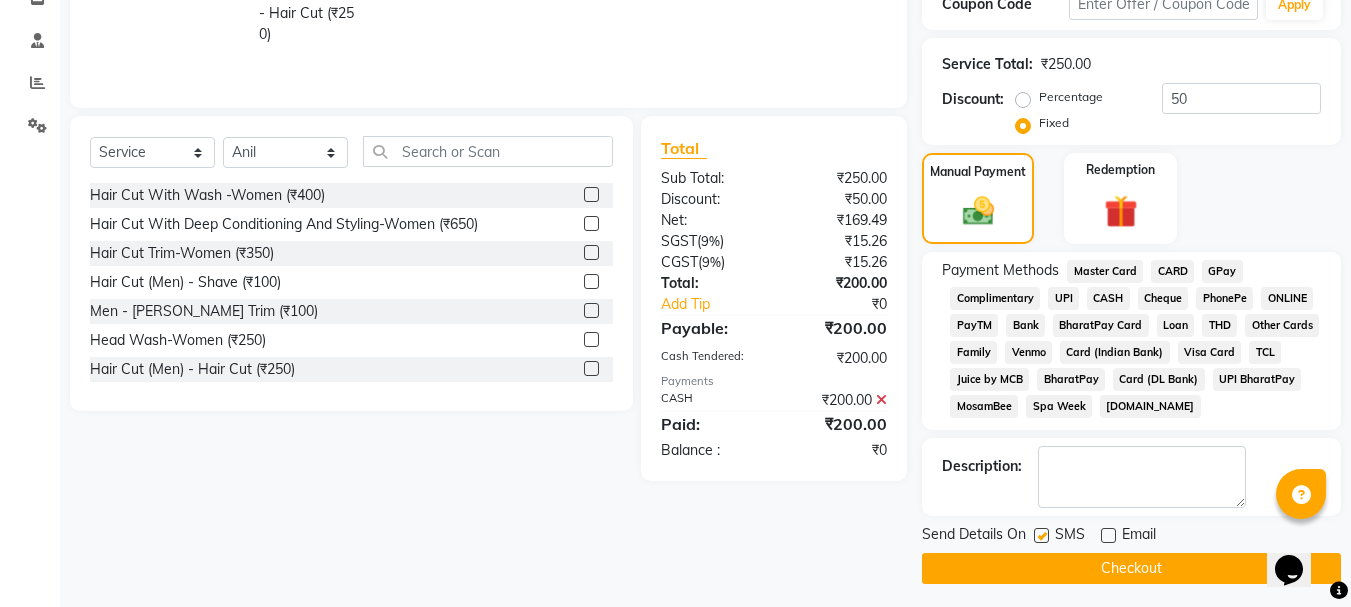 click 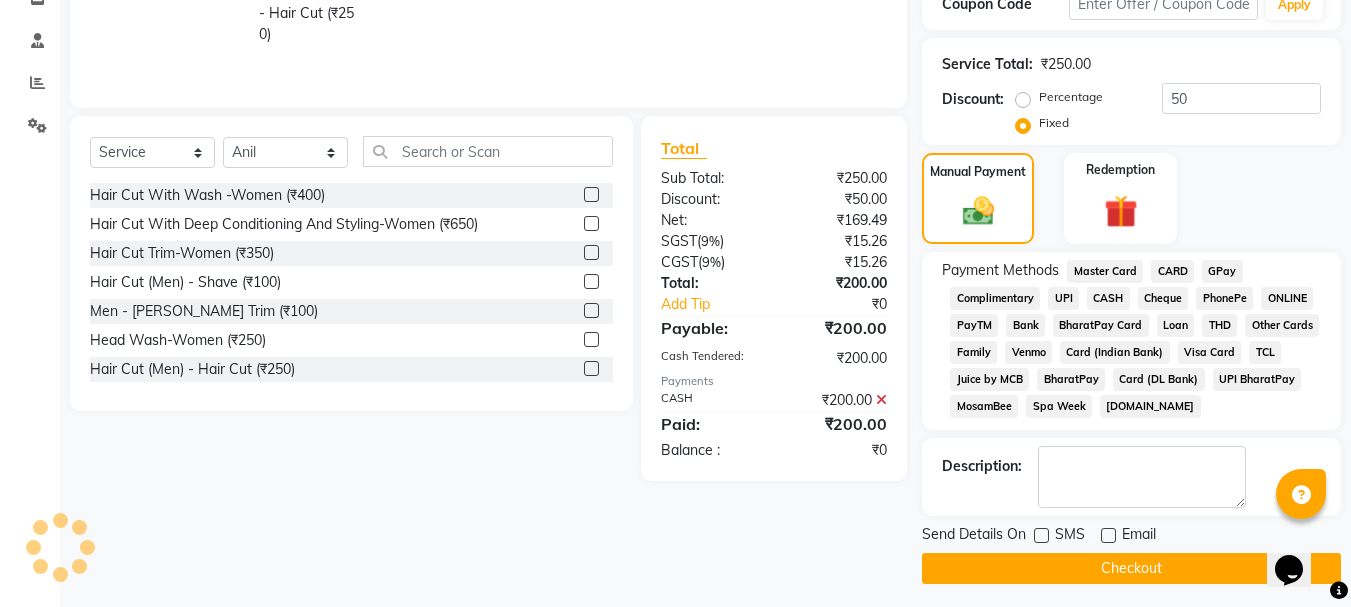 click on "Checkout" 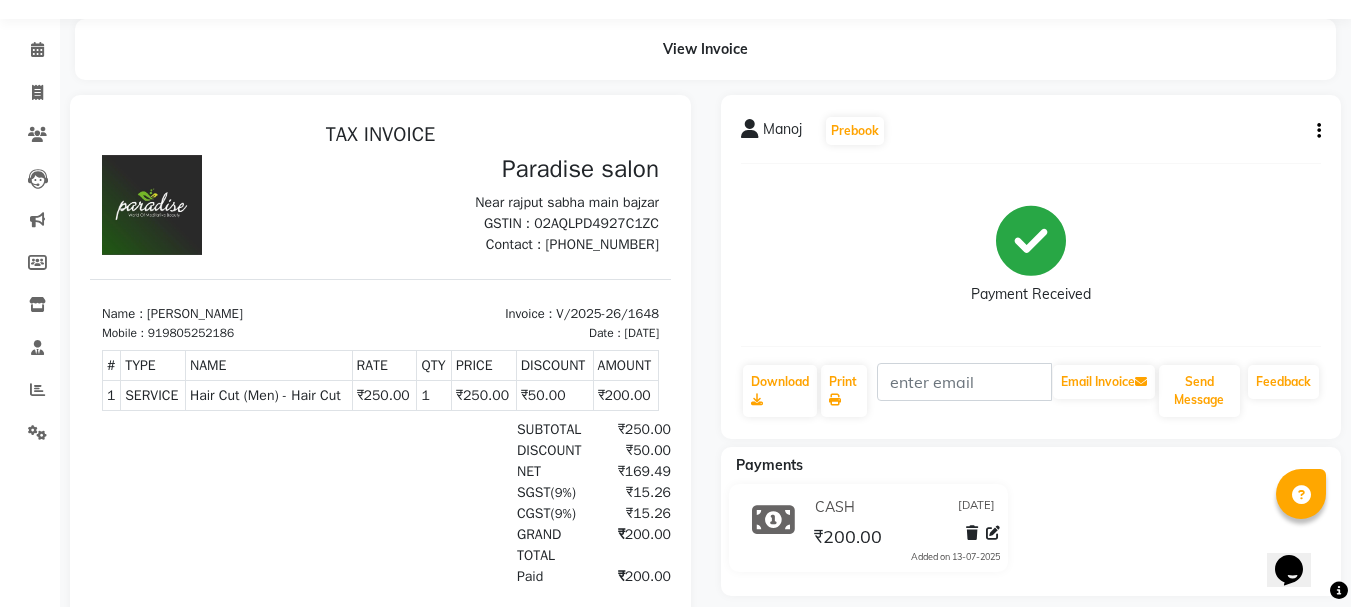 scroll, scrollTop: 100, scrollLeft: 0, axis: vertical 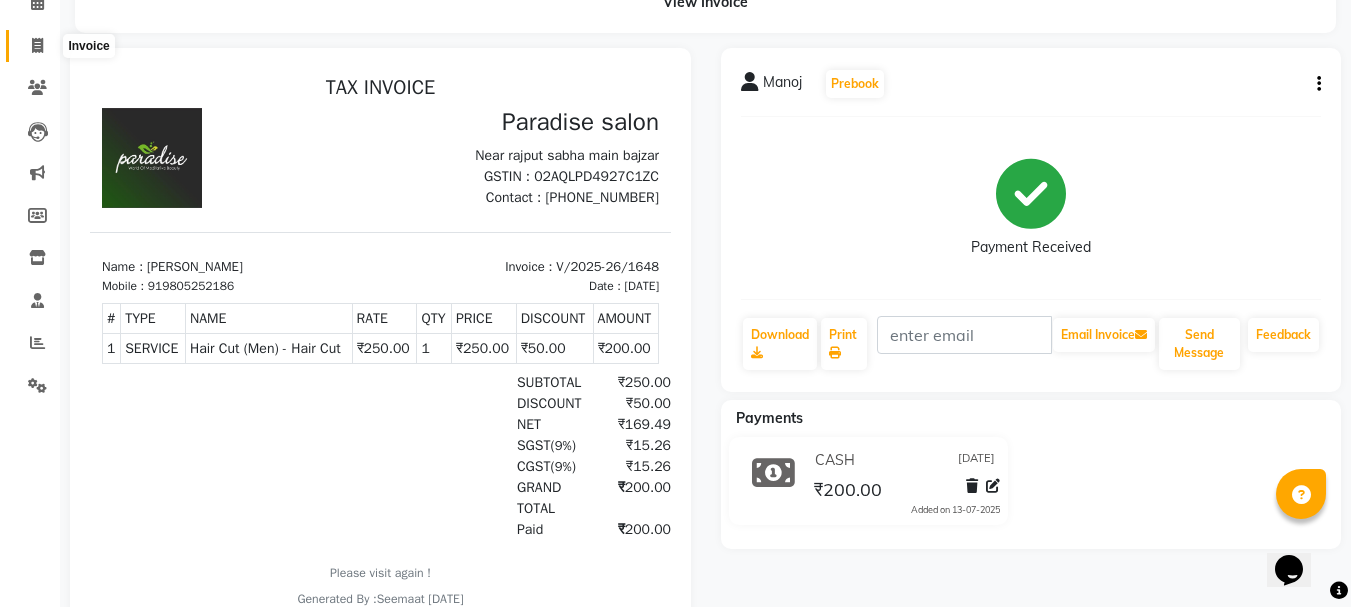 click 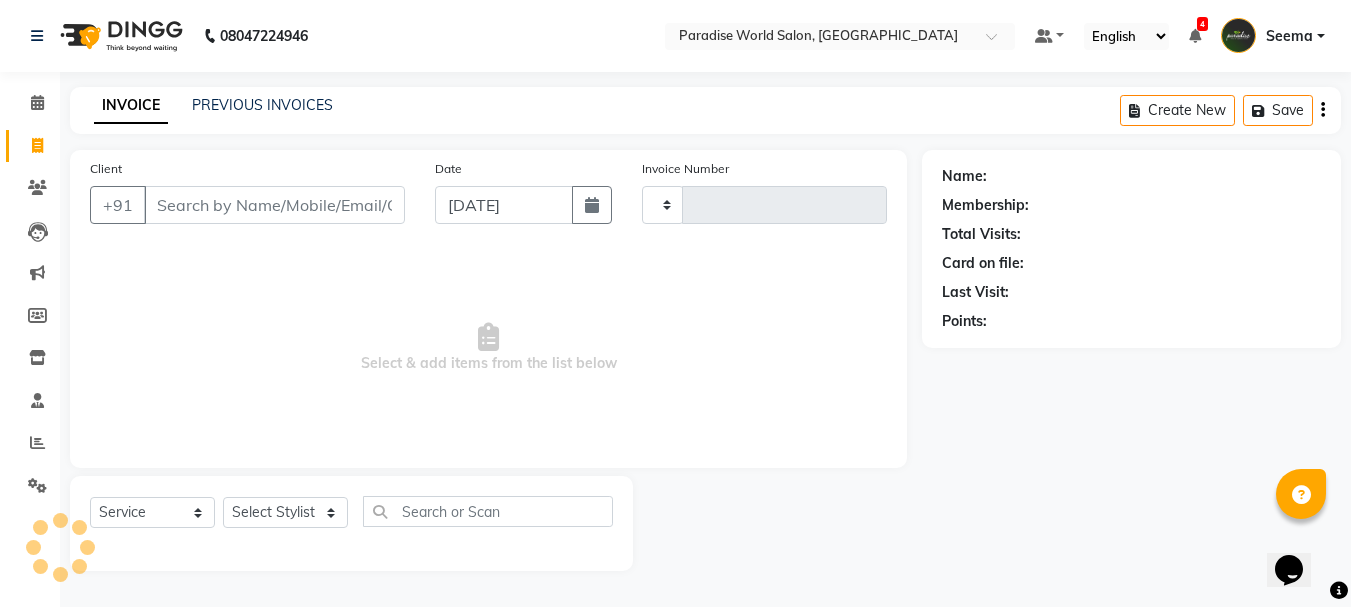 scroll, scrollTop: 0, scrollLeft: 0, axis: both 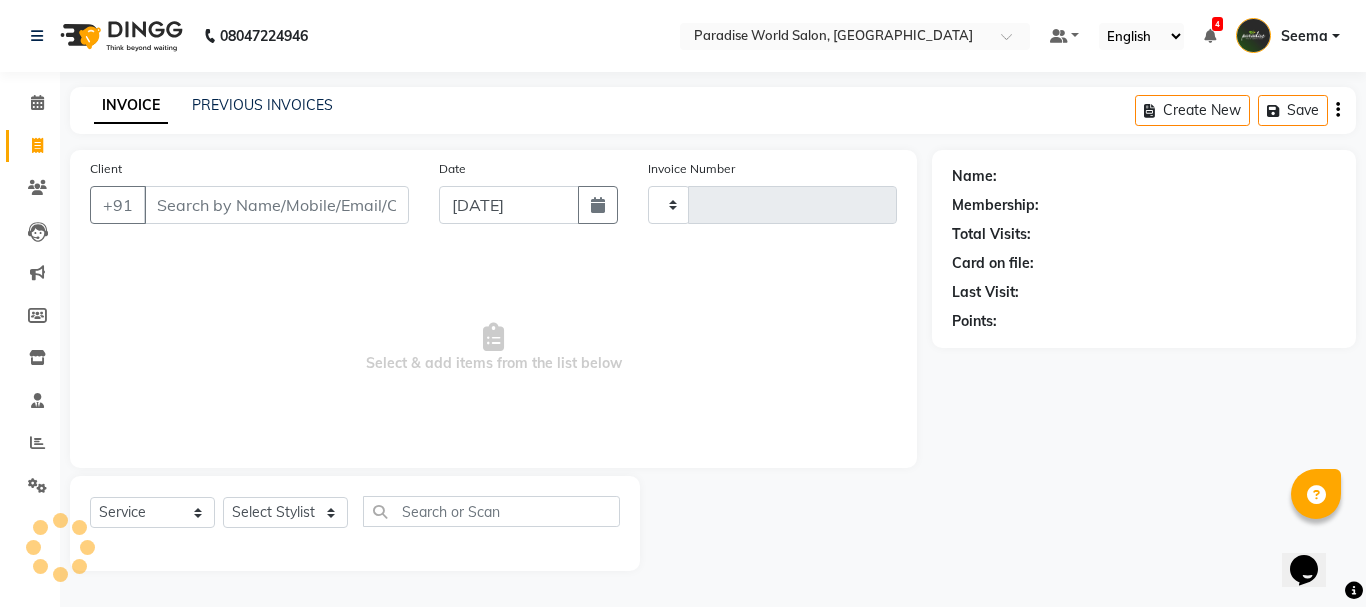 type on "1649" 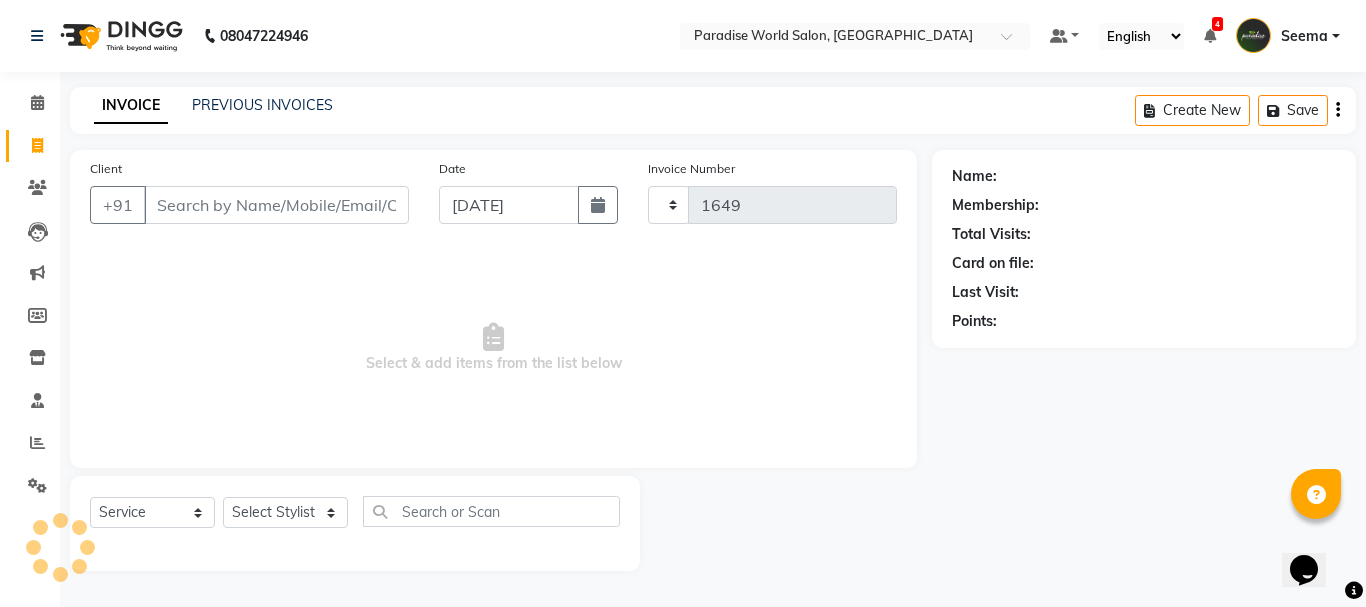 select on "4451" 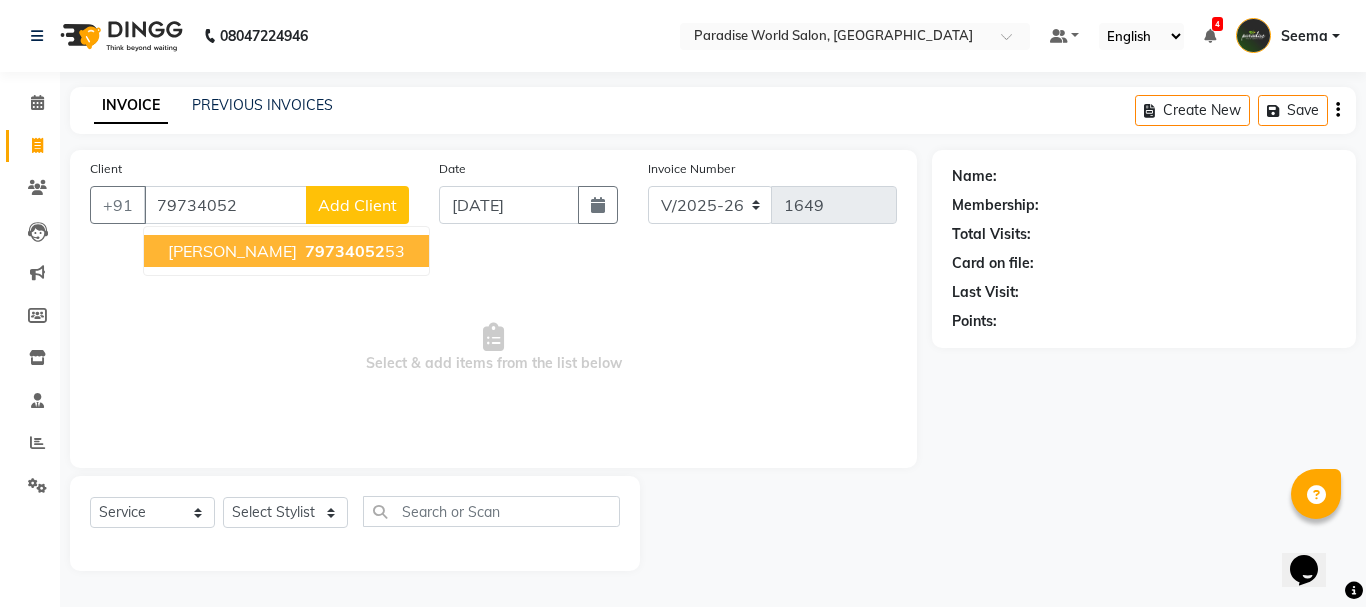 click on "79734052" at bounding box center (345, 251) 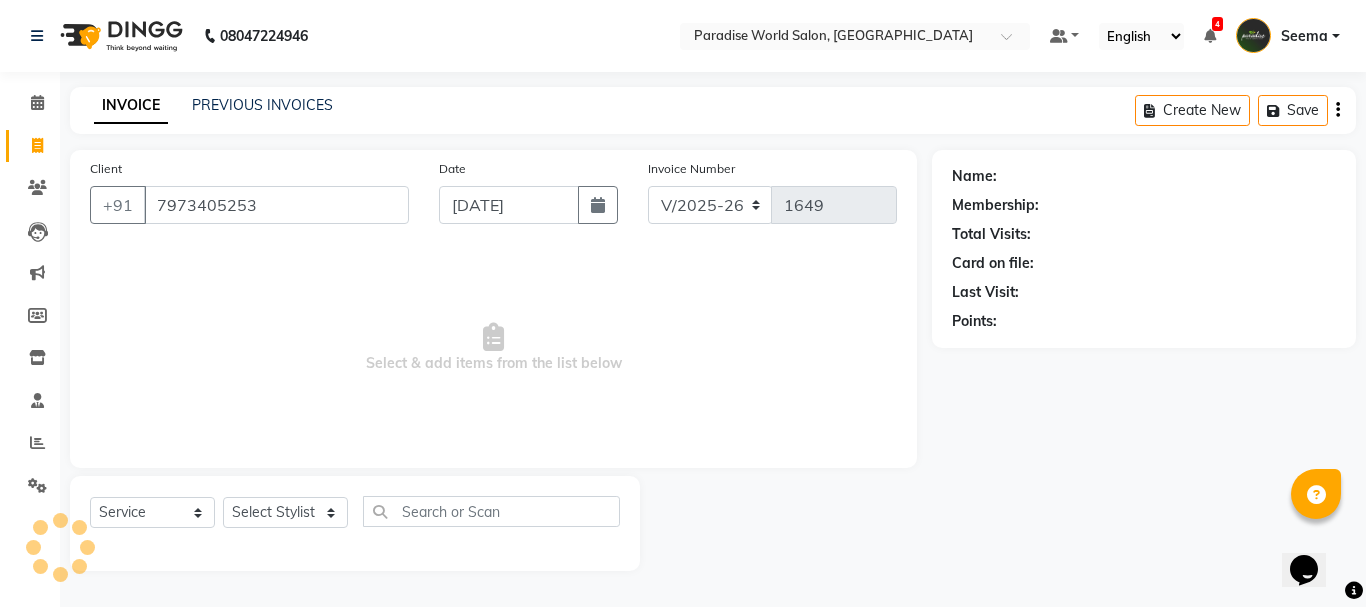 type on "7973405253" 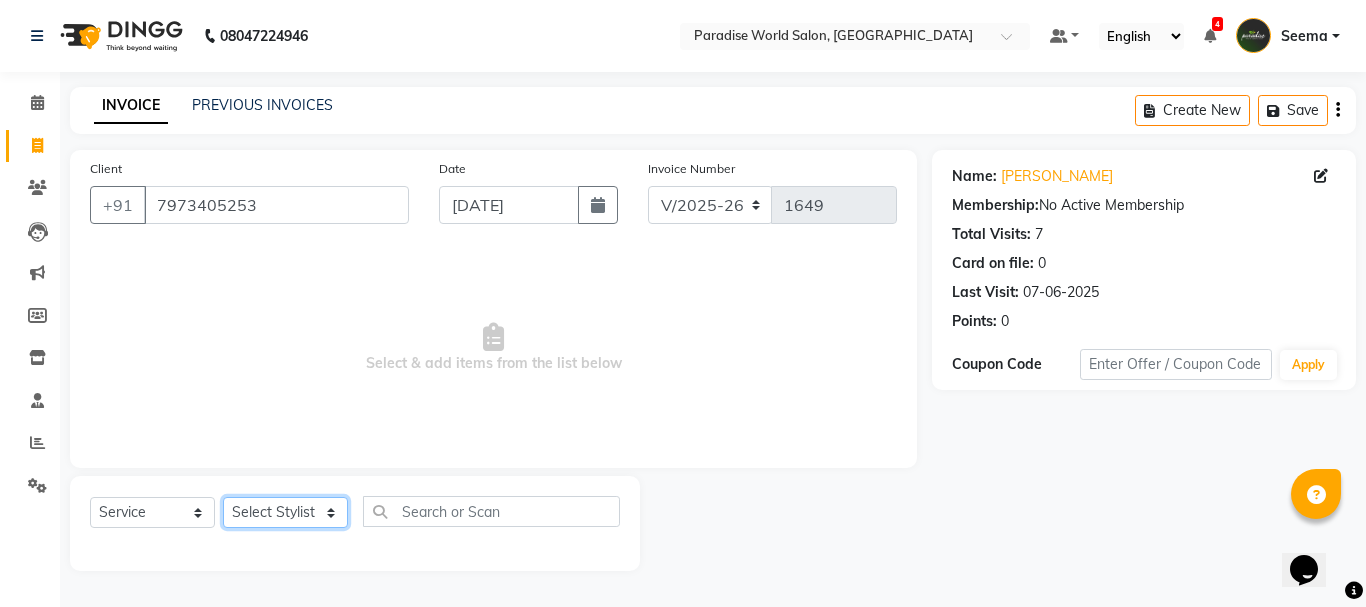 click on "Select Stylist [PERSON_NAME]  [PERSON_NAME] [PERSON_NAME] company Deepak [PERSON_NAME] [PERSON_NAME] [PERSON_NAME] Love preet [PERSON_NAME] student [PERSON_NAME] [PERSON_NAME] [PERSON_NAME] [PERSON_NAME] Student Seema [PERSON_NAME] - Student [PERSON_NAME] [PERSON_NAME] Vikas Vishal" 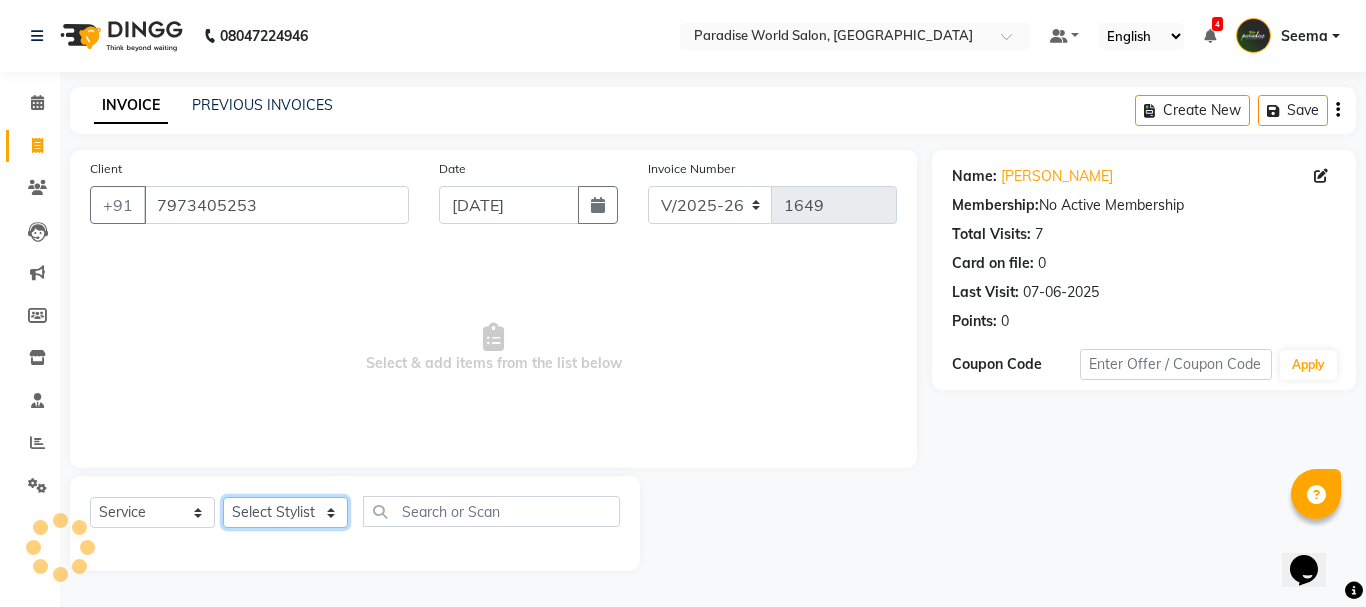 select on "24938" 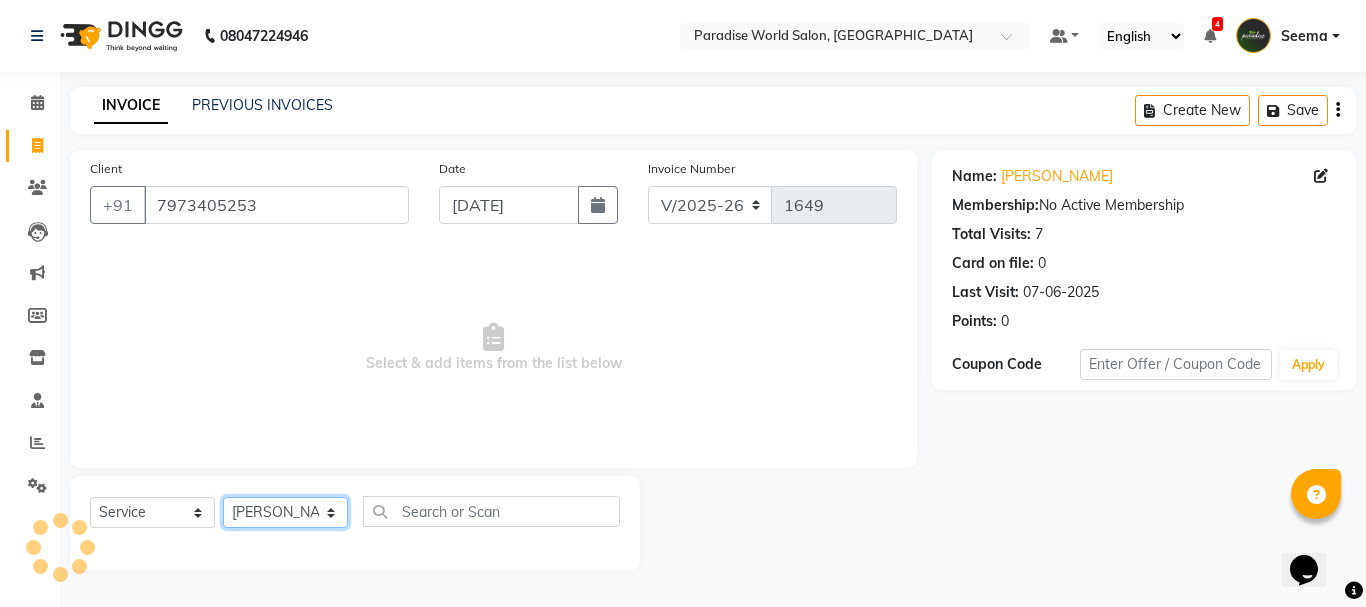 click on "Select Stylist [PERSON_NAME]  [PERSON_NAME] [PERSON_NAME] company Deepak [PERSON_NAME] [PERSON_NAME] [PERSON_NAME] Love preet [PERSON_NAME] student [PERSON_NAME] [PERSON_NAME] [PERSON_NAME] [PERSON_NAME] Student Seema [PERSON_NAME] - Student [PERSON_NAME] [PERSON_NAME] Vikas Vishal" 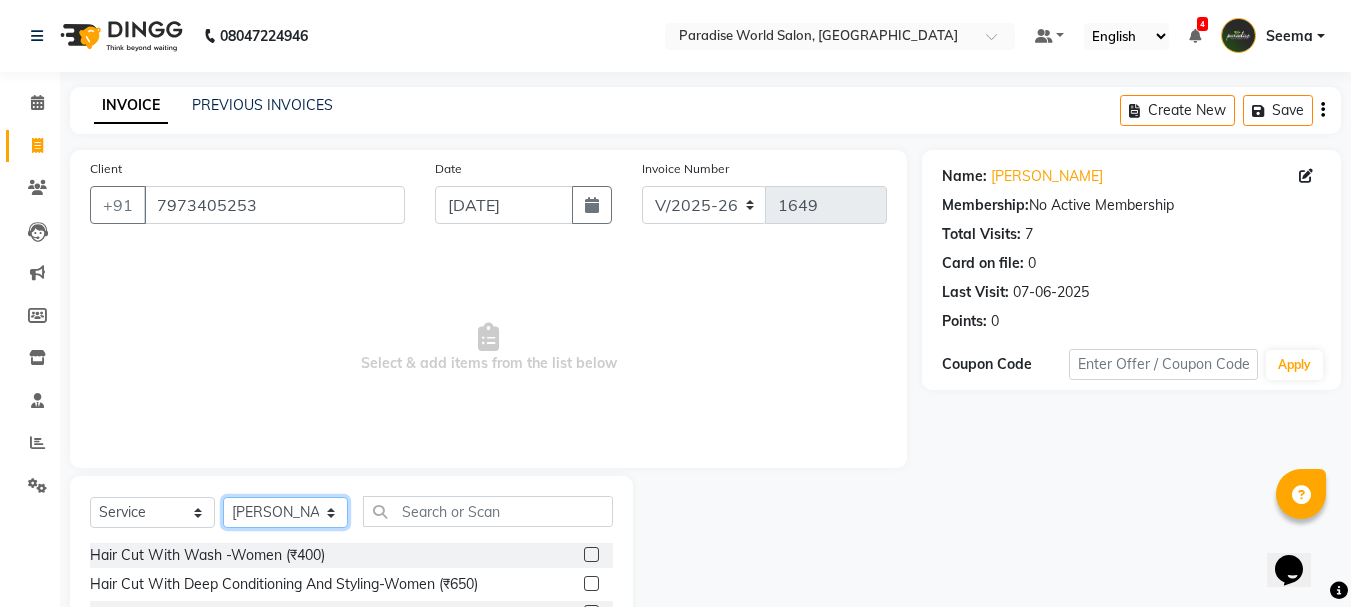 scroll, scrollTop: 194, scrollLeft: 0, axis: vertical 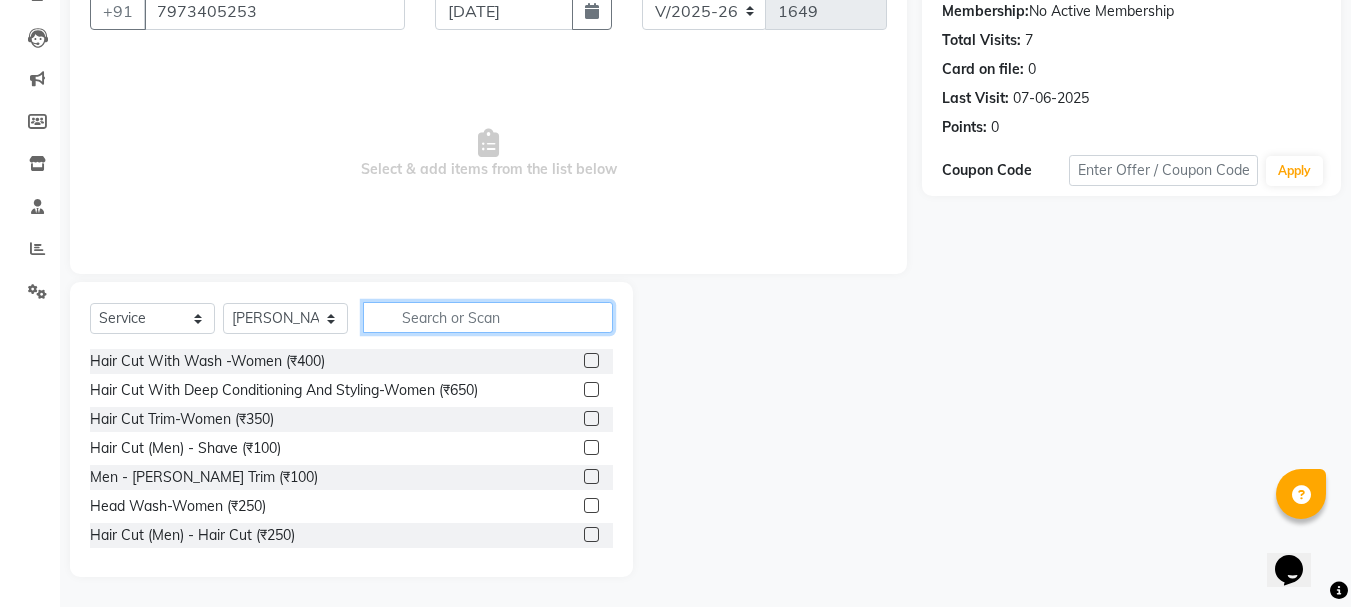 click 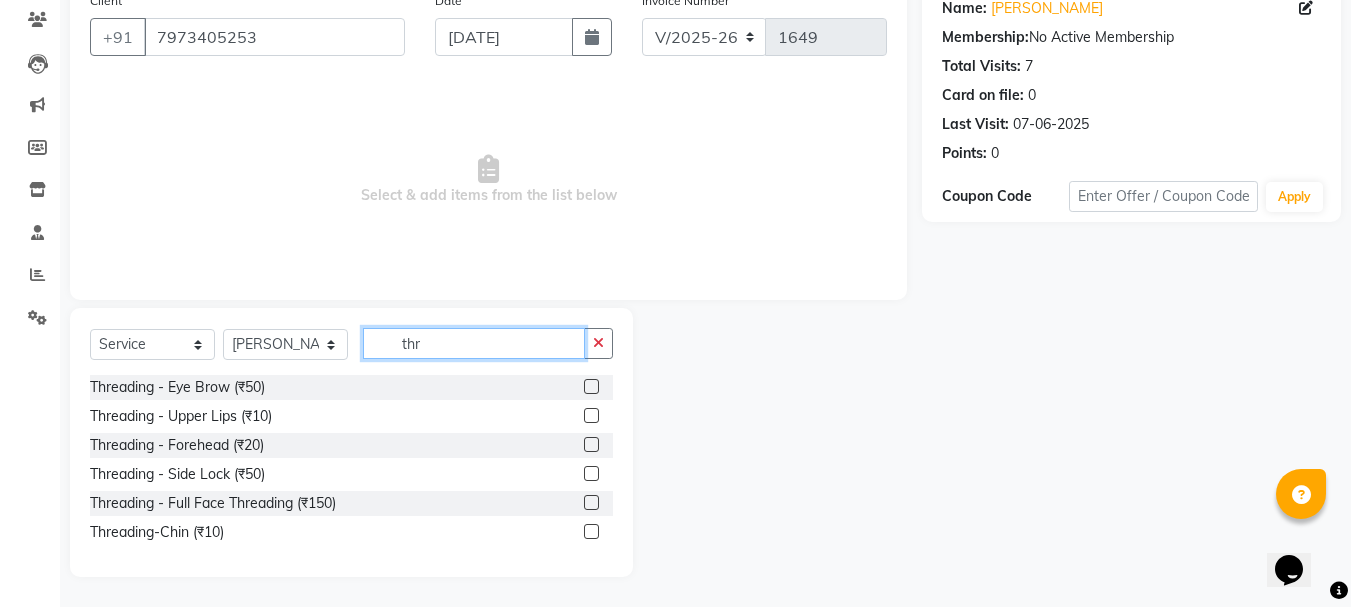 scroll, scrollTop: 168, scrollLeft: 0, axis: vertical 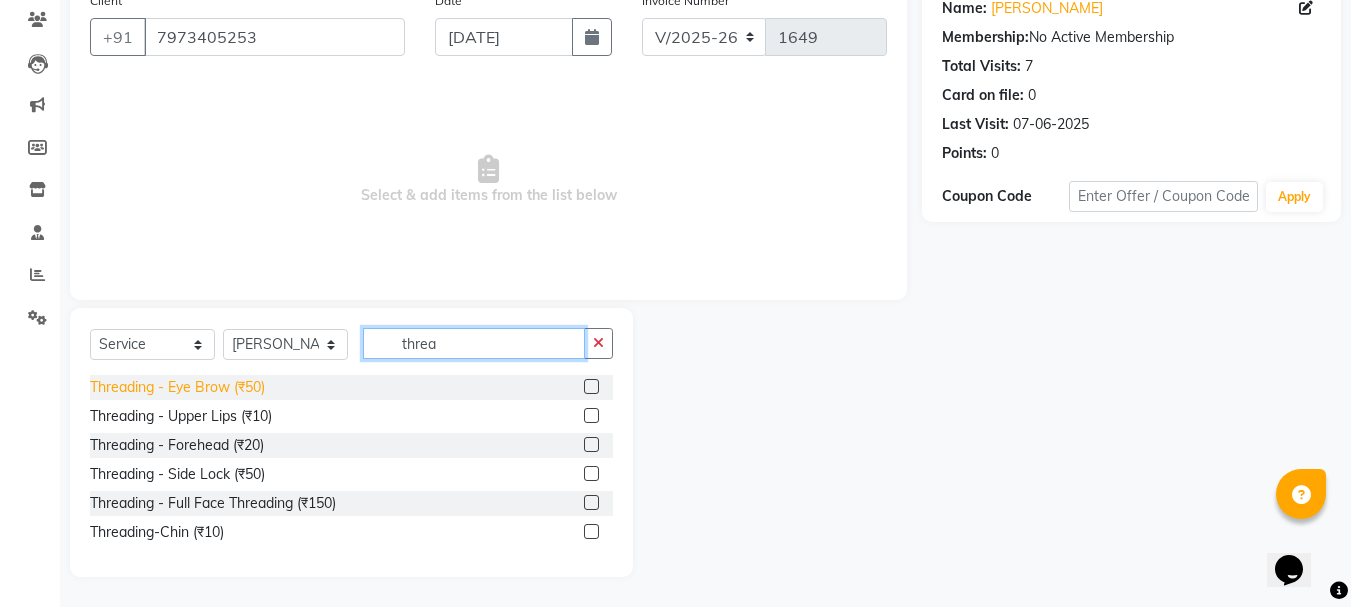 type on "threa" 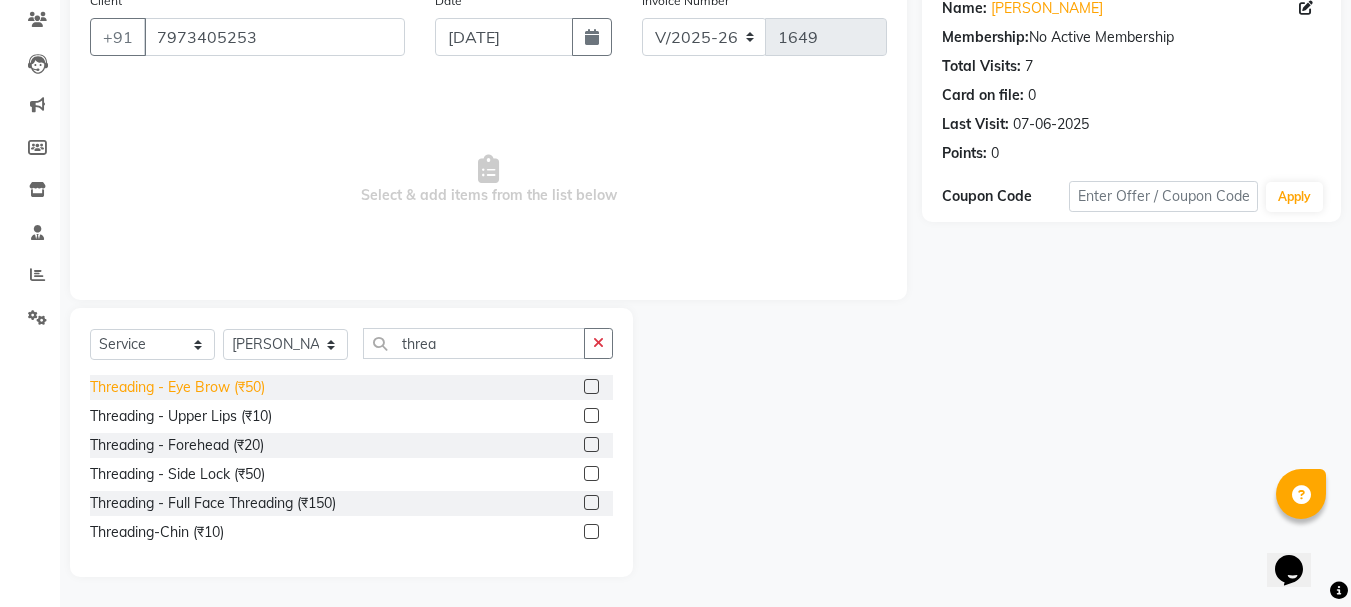click on "Threading   -  Eye Brow (₹50)" 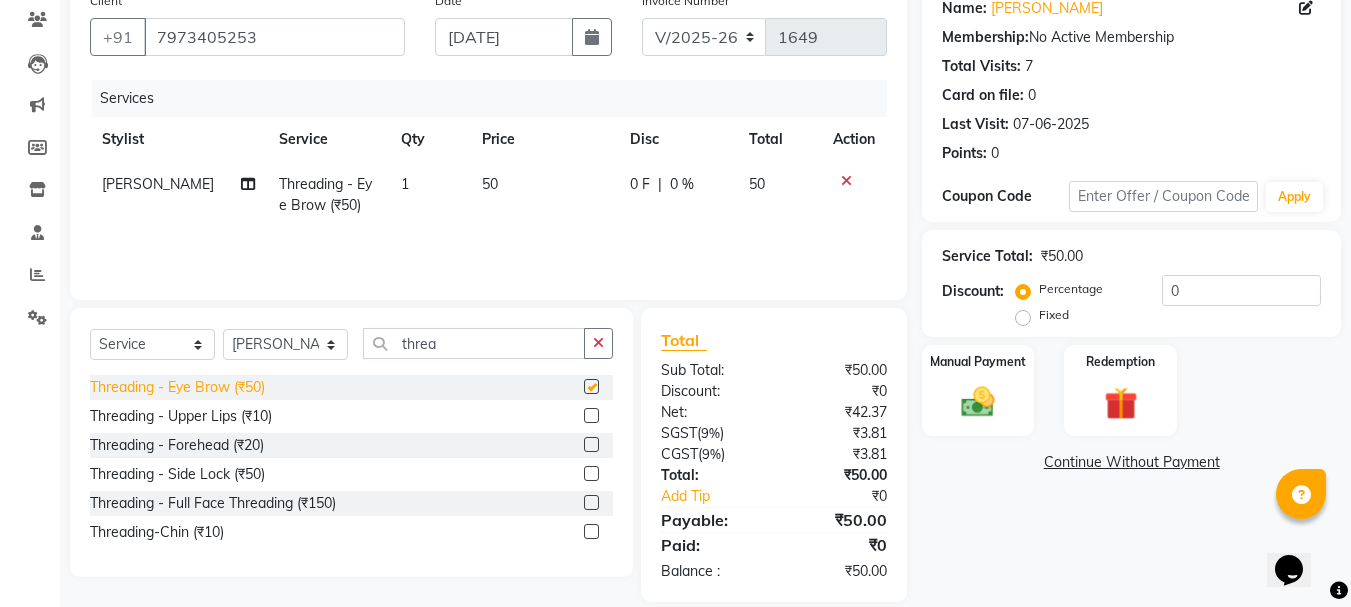 checkbox on "false" 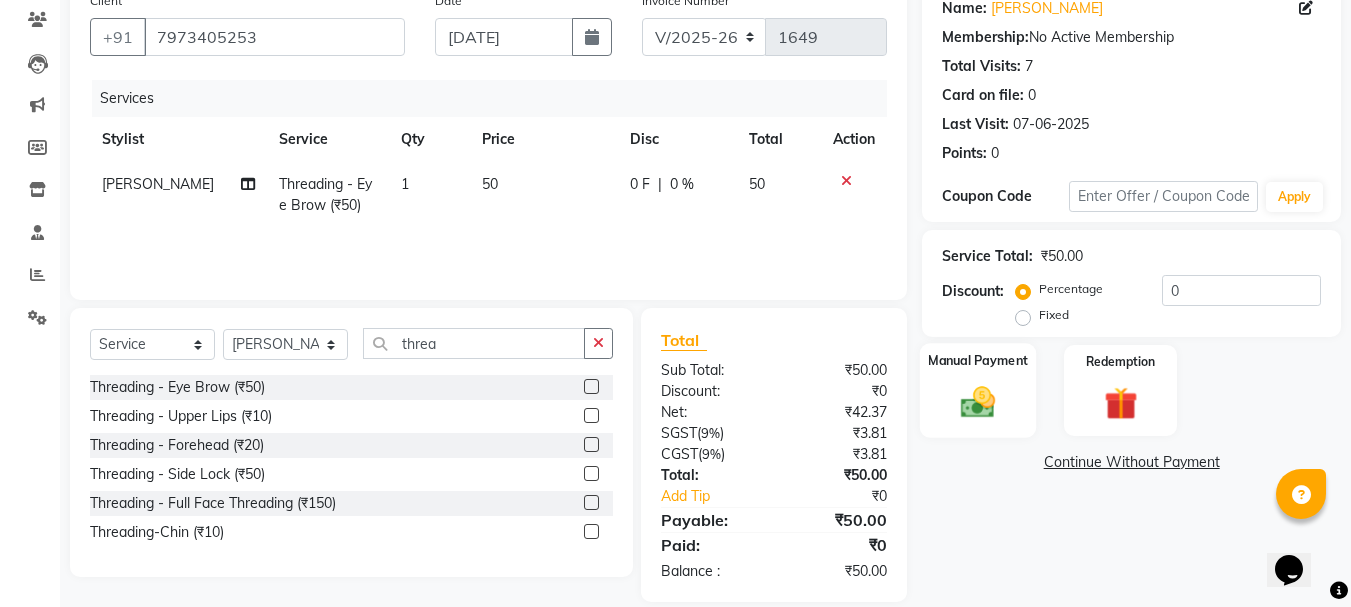 click 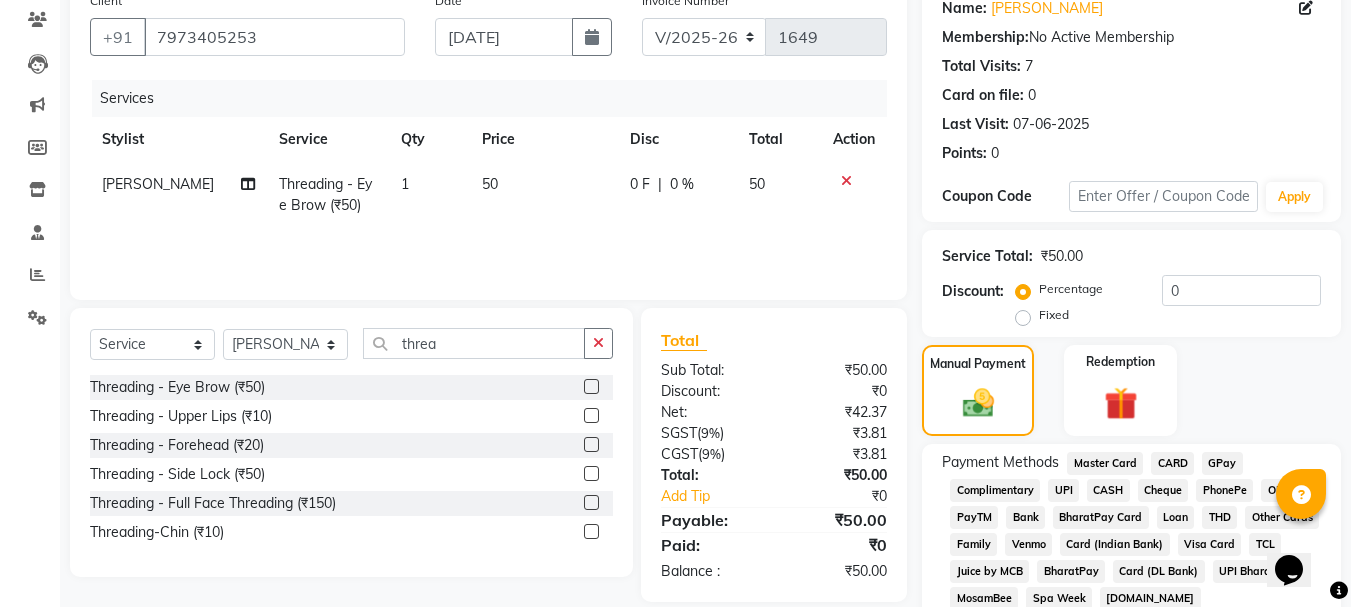 scroll, scrollTop: 254, scrollLeft: 0, axis: vertical 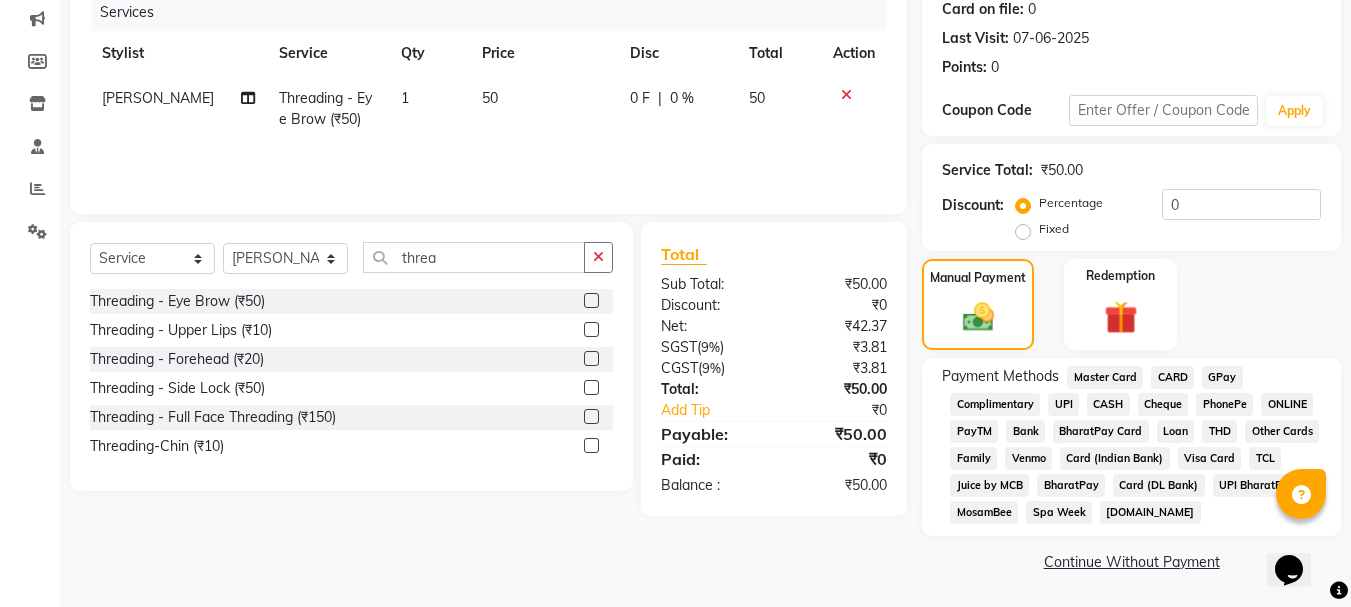 click on "CASH" 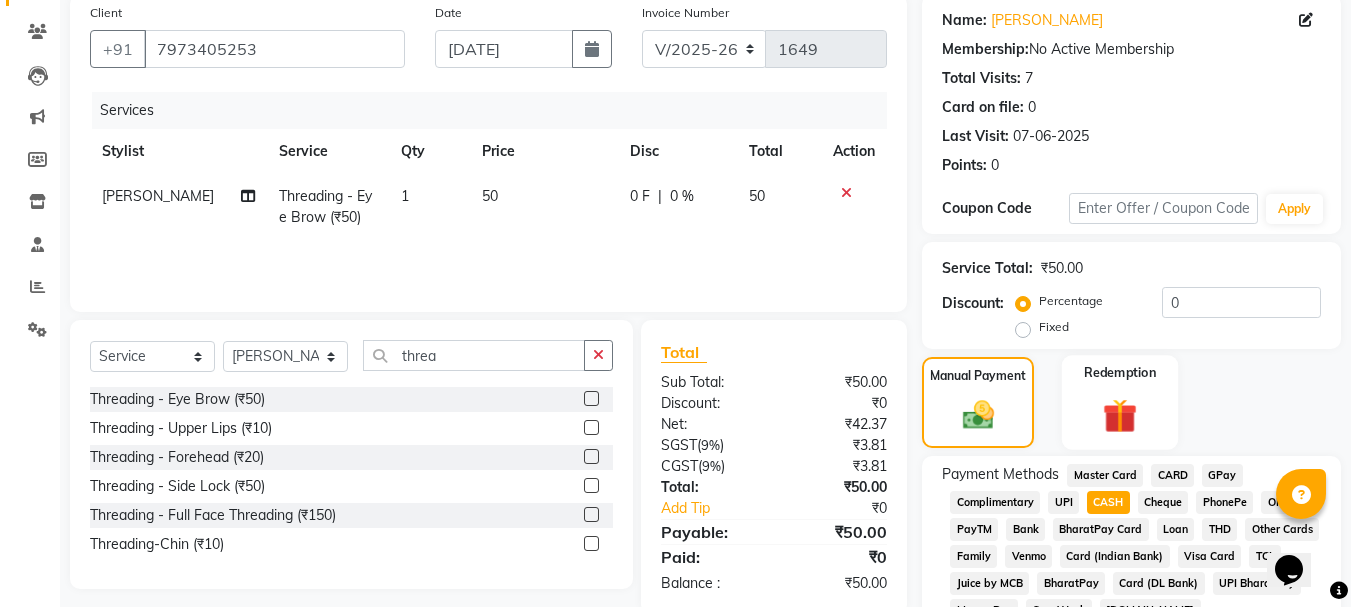scroll, scrollTop: 354, scrollLeft: 0, axis: vertical 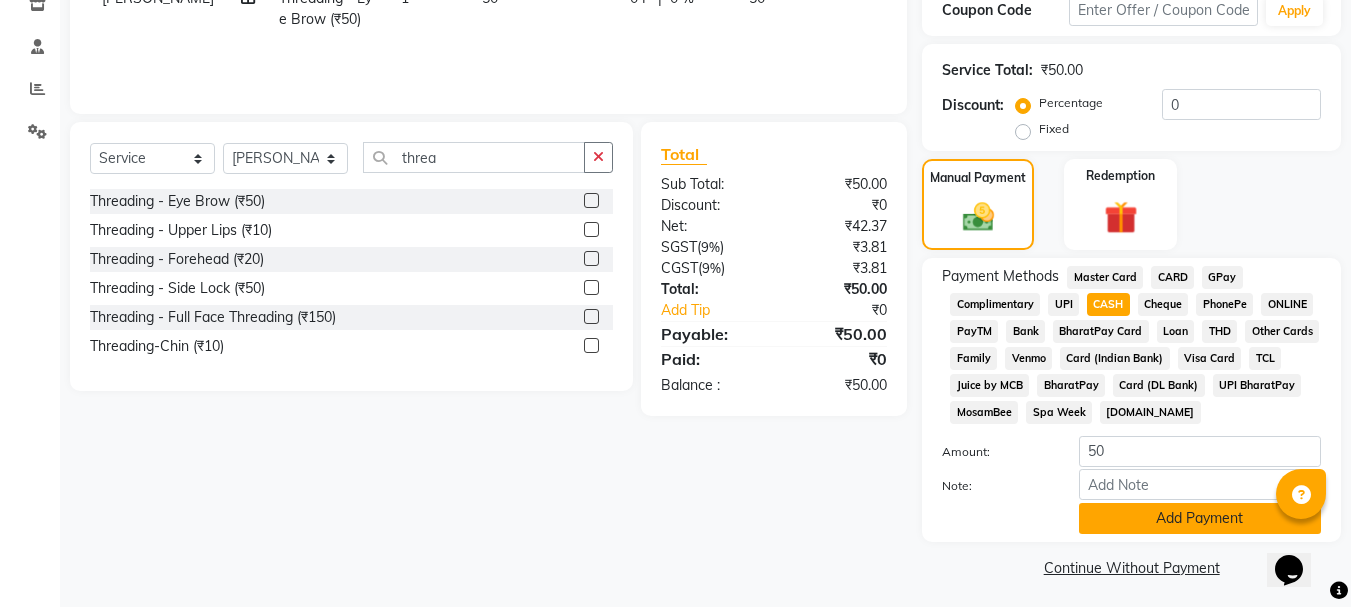 click on "Add Payment" 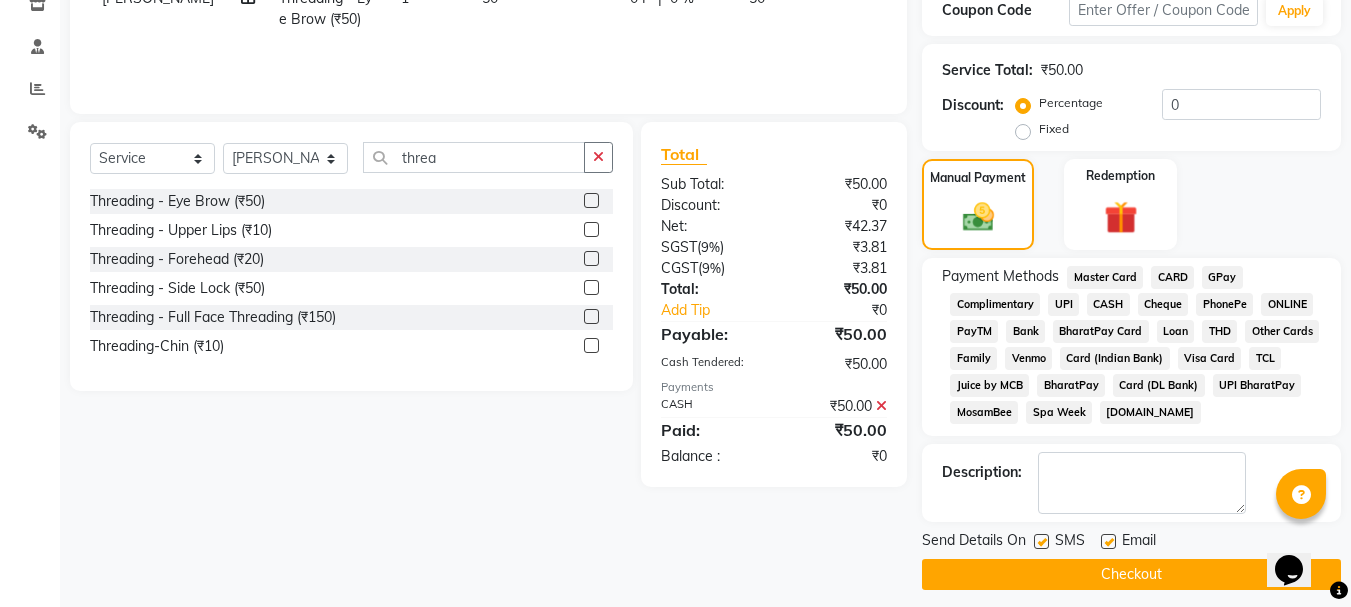 click 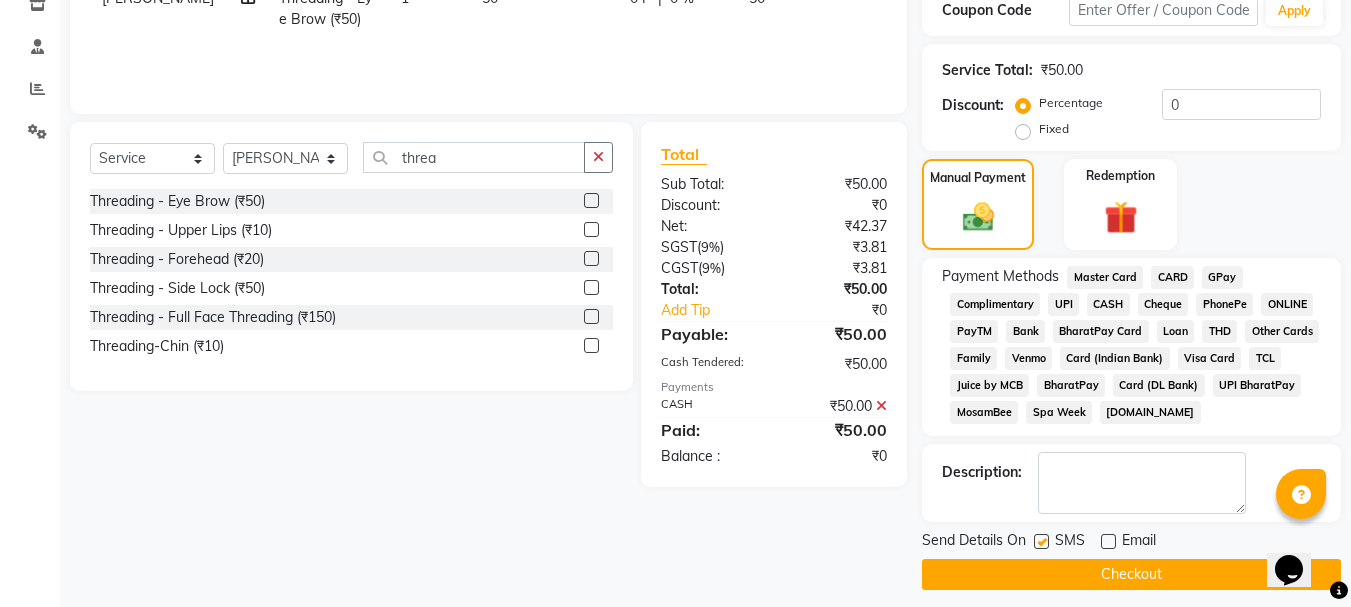 click on "Checkout" 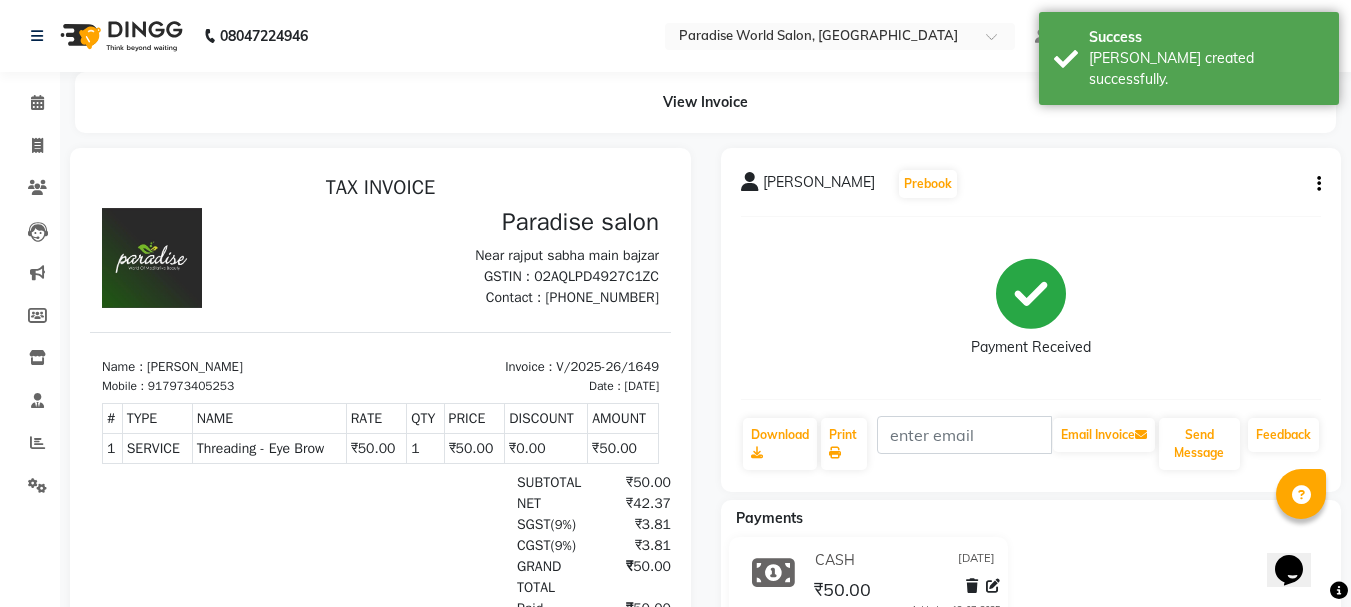 scroll, scrollTop: 0, scrollLeft: 0, axis: both 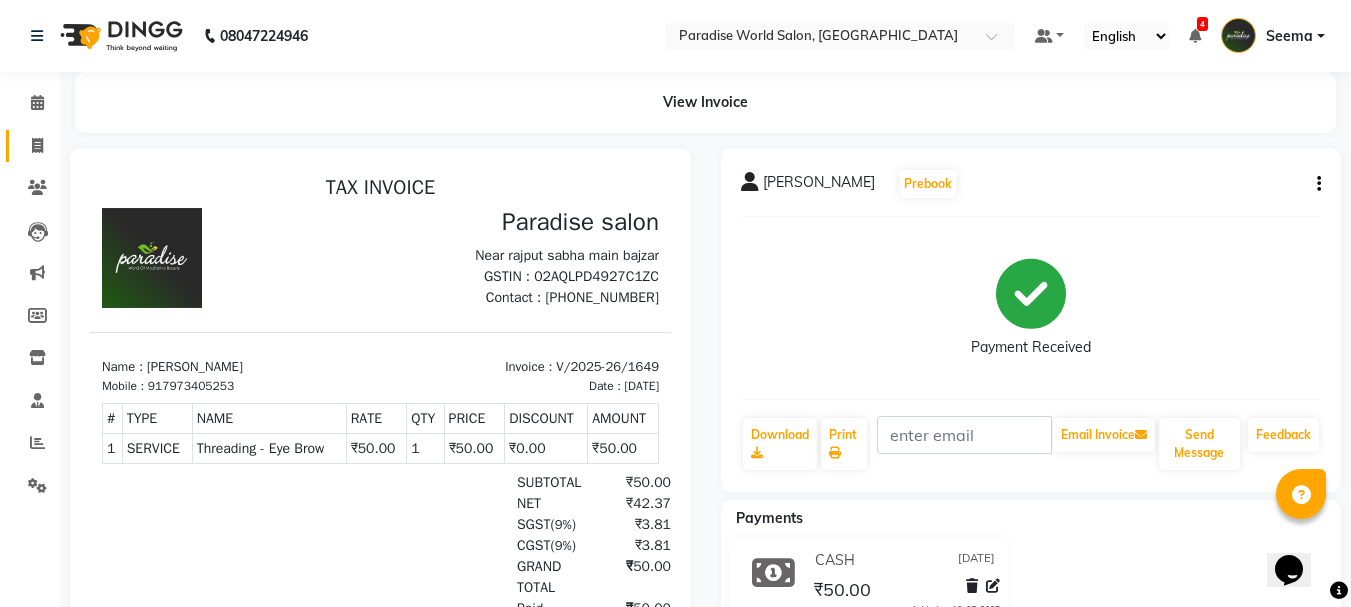 click on "Invoice" 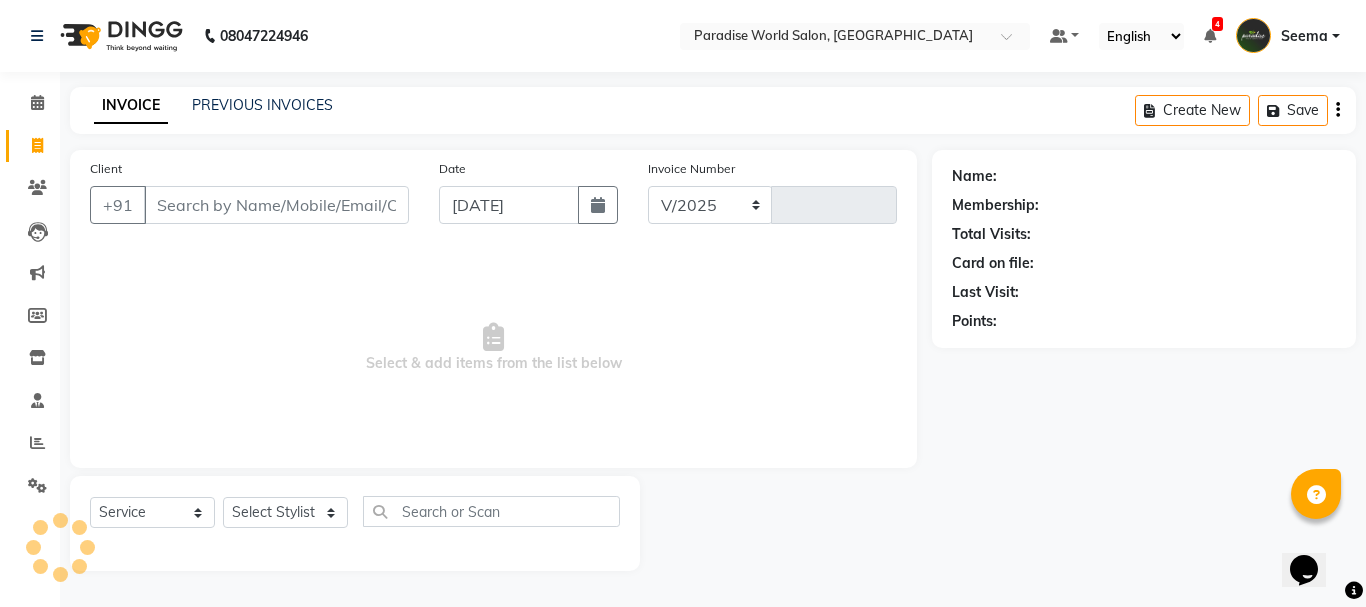 select on "4451" 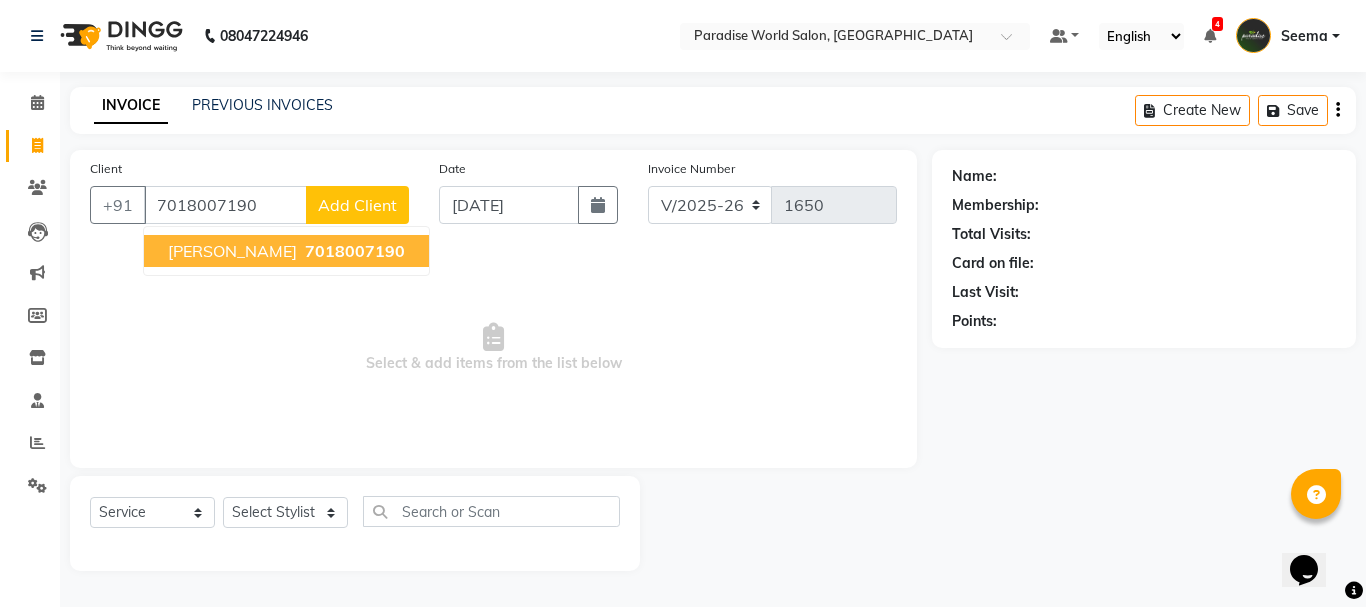 click on "7018007190" at bounding box center (355, 251) 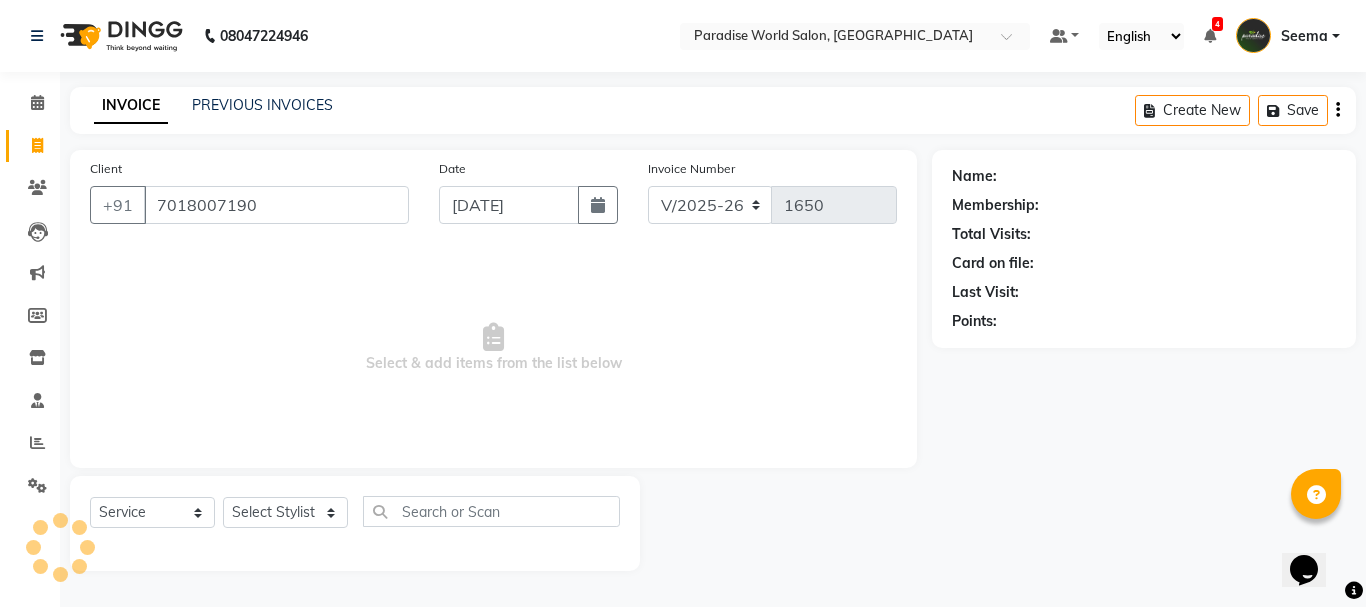 type on "7018007190" 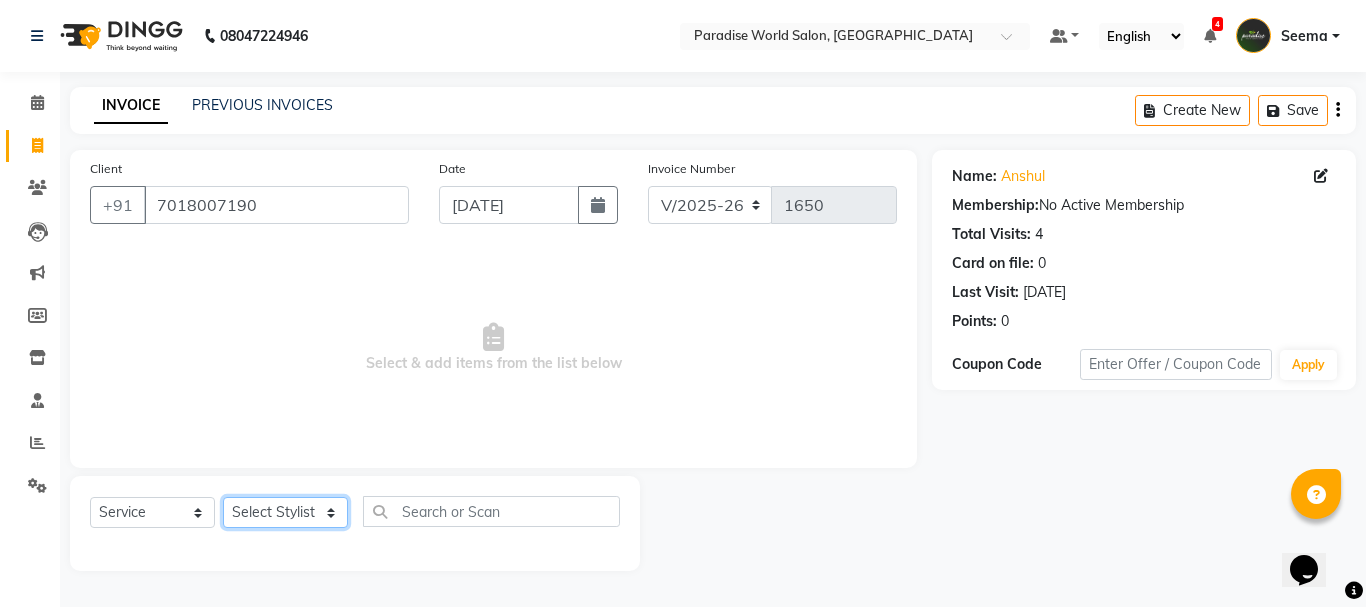 click on "Select Stylist [PERSON_NAME]  [PERSON_NAME] [PERSON_NAME] company Deepak [PERSON_NAME] [PERSON_NAME] [PERSON_NAME] Love preet [PERSON_NAME] student [PERSON_NAME] [PERSON_NAME] [PERSON_NAME] [PERSON_NAME] Student Seema [PERSON_NAME] - Student [PERSON_NAME] [PERSON_NAME] Vikas Vishal" 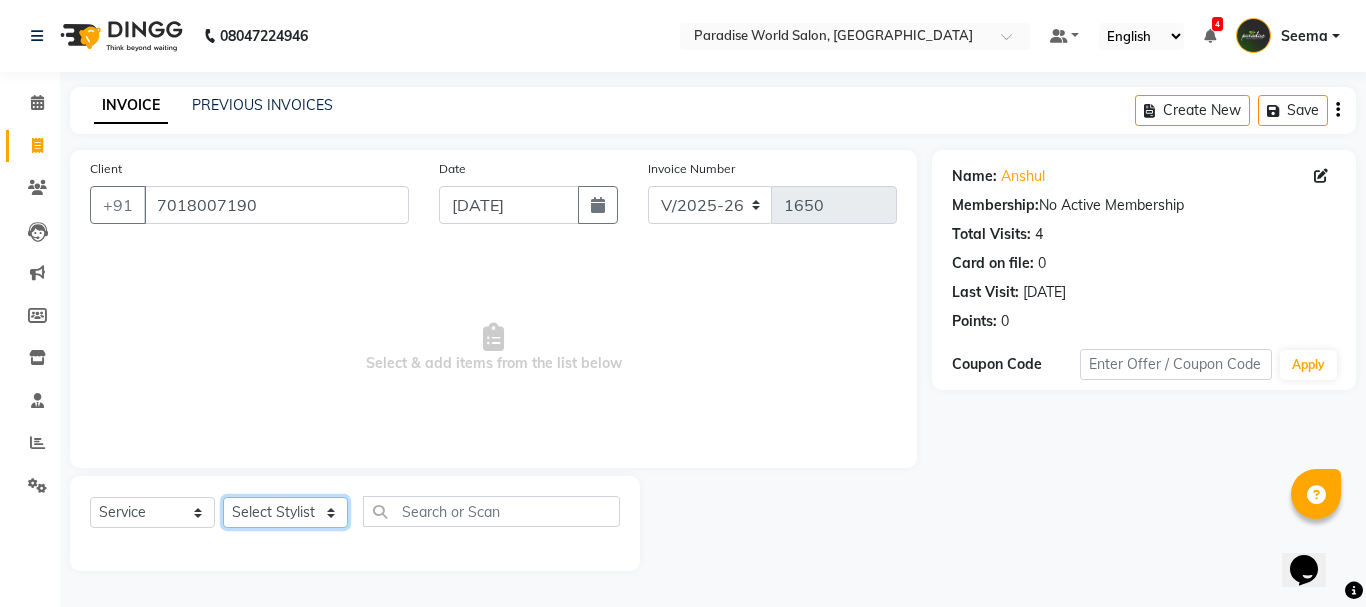 select on "54032" 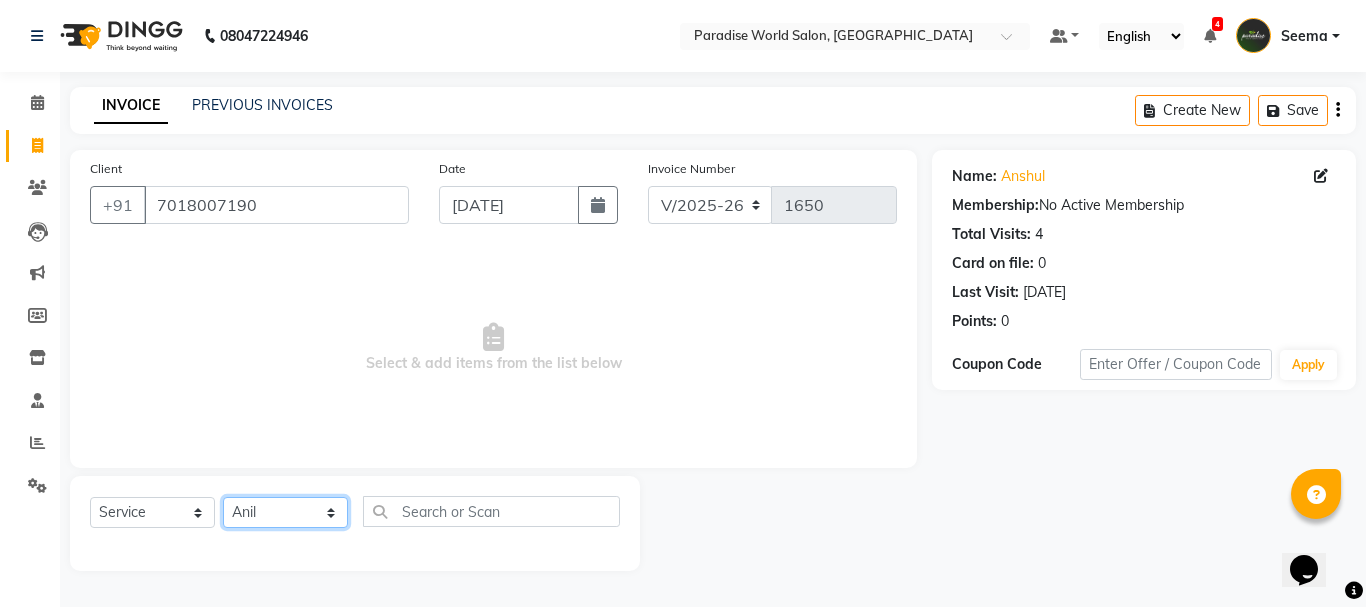 click on "Select Stylist [PERSON_NAME]  [PERSON_NAME] [PERSON_NAME] company Deepak [PERSON_NAME] [PERSON_NAME] [PERSON_NAME] Love preet [PERSON_NAME] student [PERSON_NAME] [PERSON_NAME] [PERSON_NAME] [PERSON_NAME] Student Seema [PERSON_NAME] - Student [PERSON_NAME] [PERSON_NAME] Vikas Vishal" 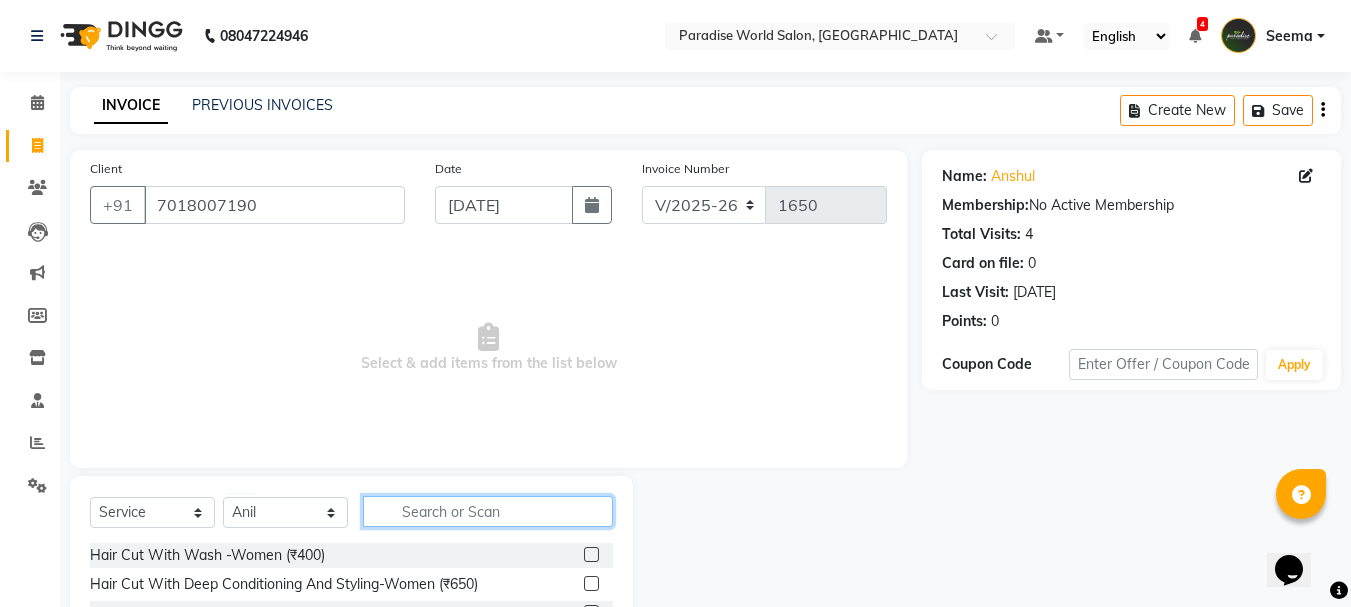 click 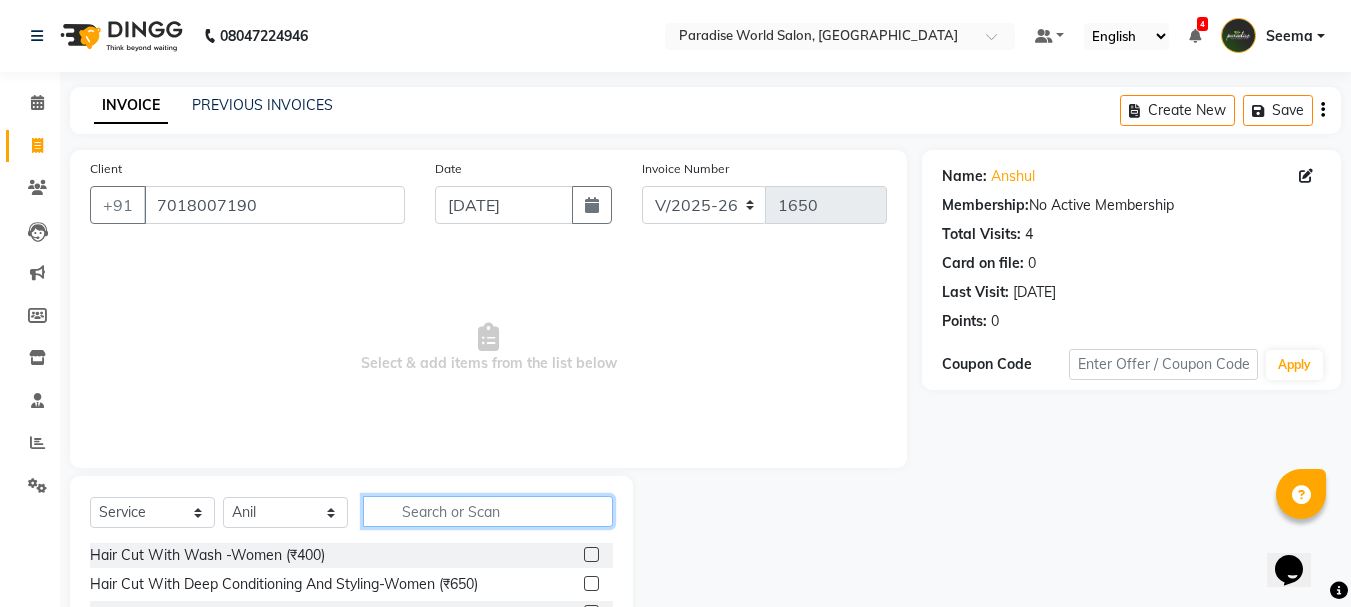 click 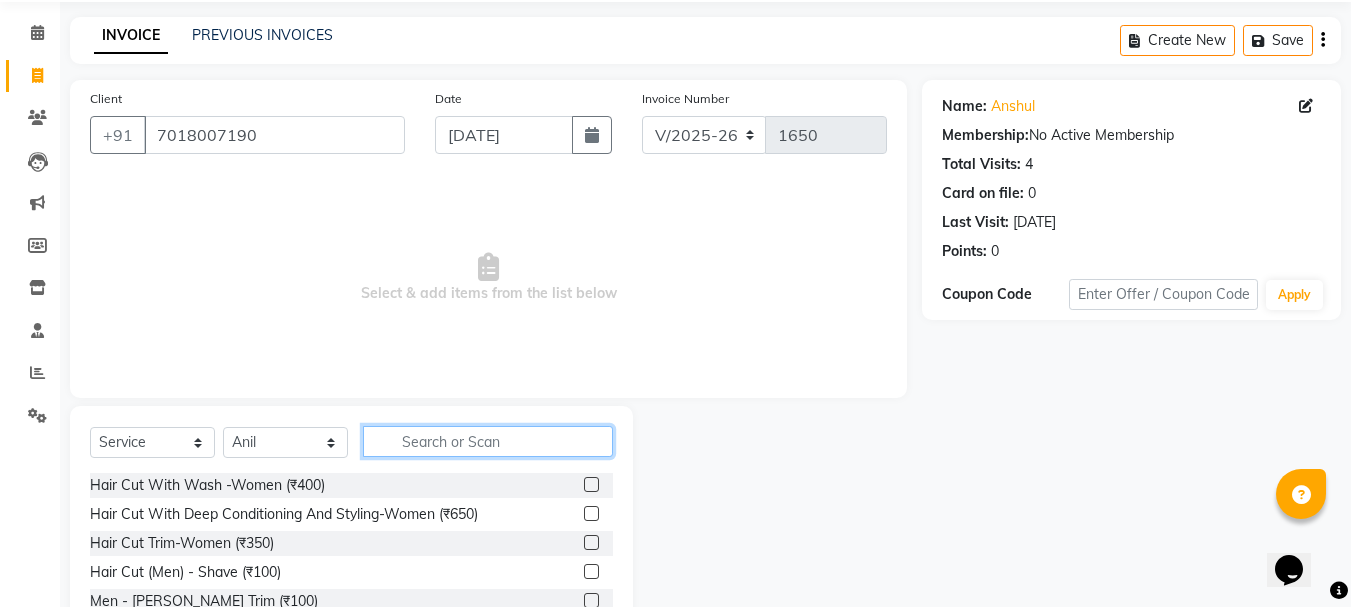 scroll, scrollTop: 100, scrollLeft: 0, axis: vertical 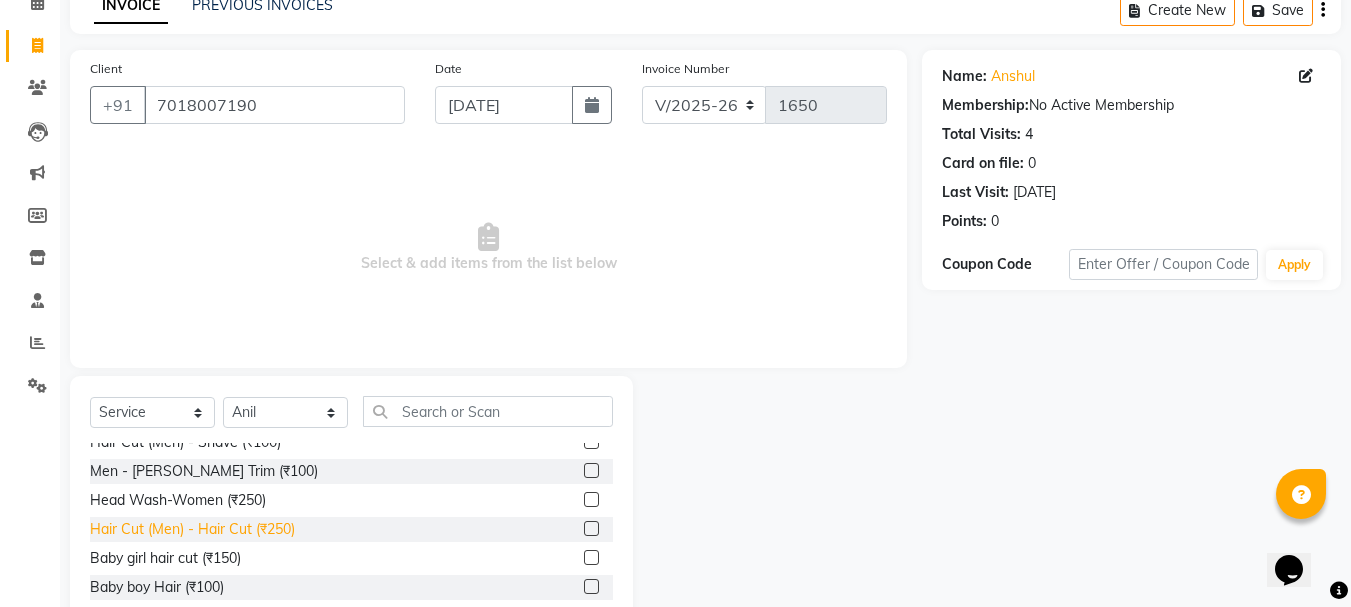 click on "Hair Cut  (Men)  -  Hair Cut (₹250)" 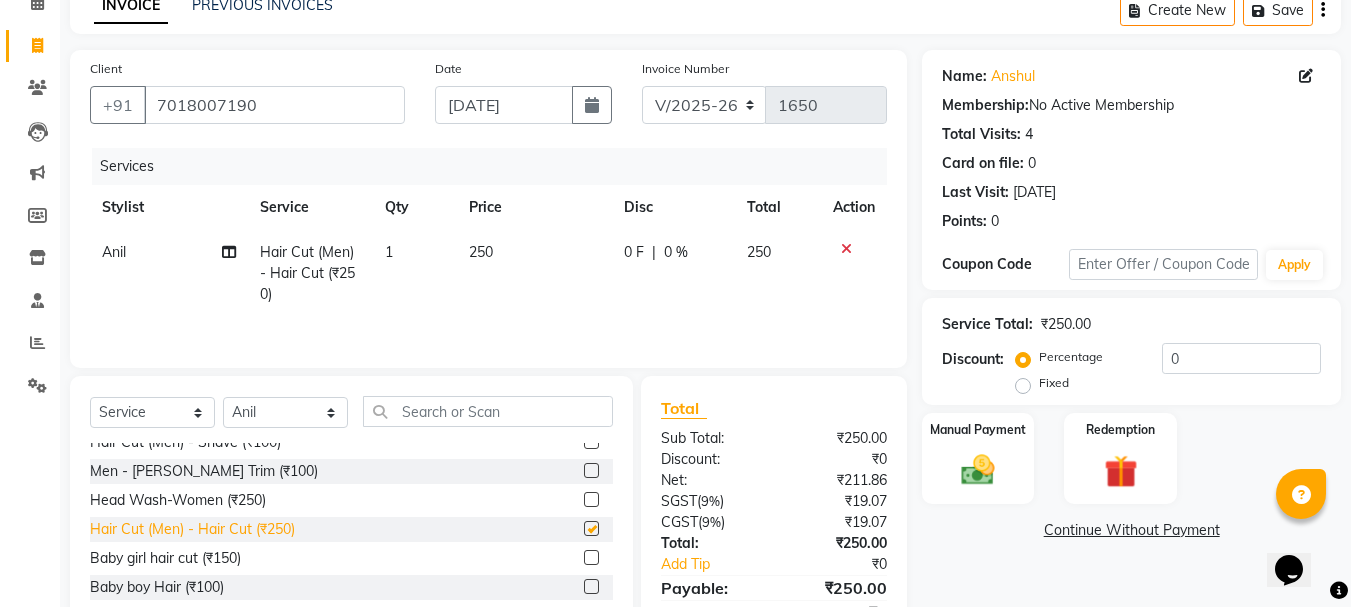 checkbox on "false" 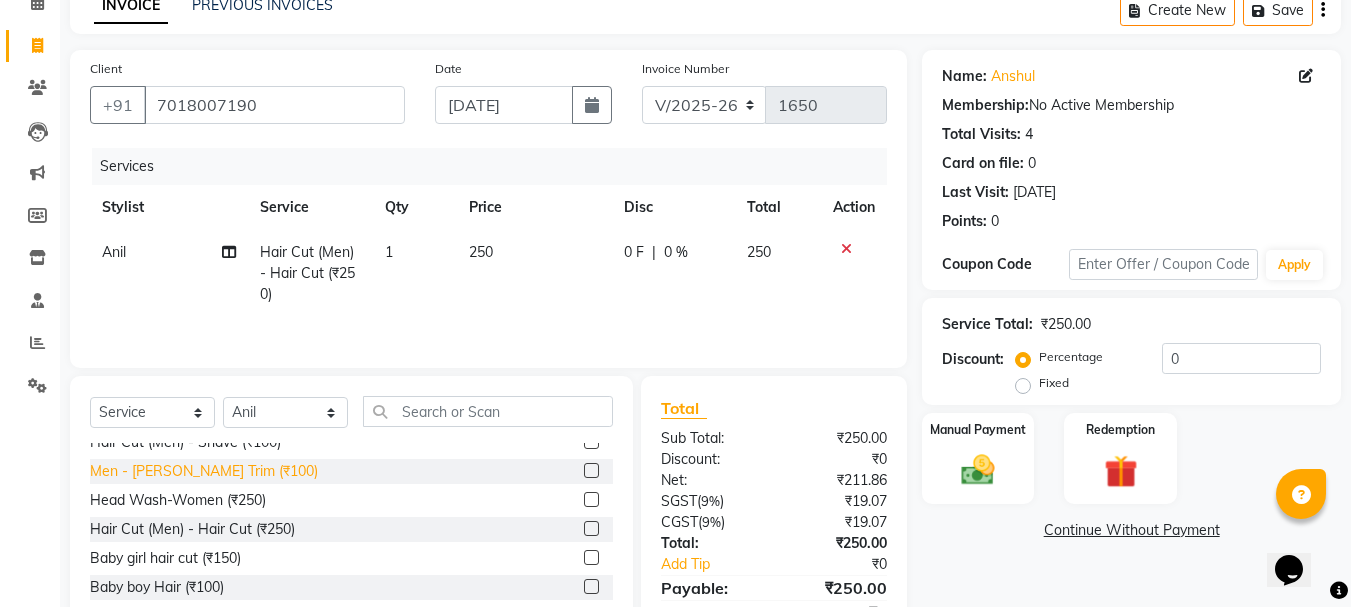 click on "Men  -  [PERSON_NAME] Trim (₹100)" 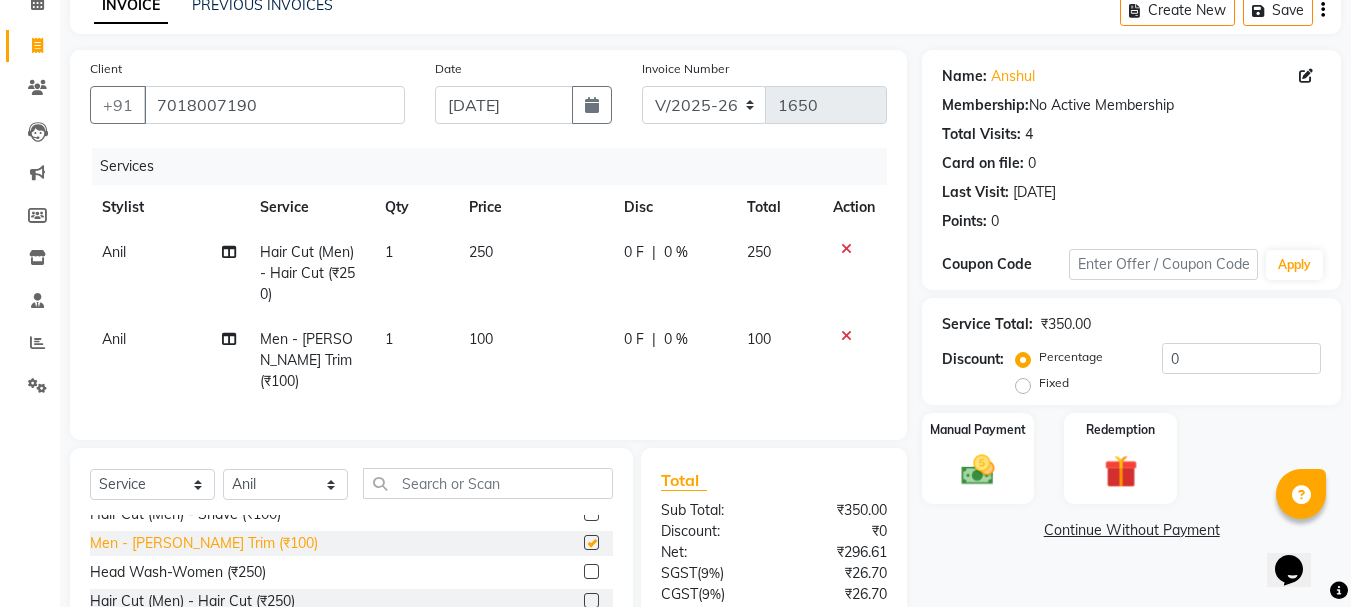 checkbox on "false" 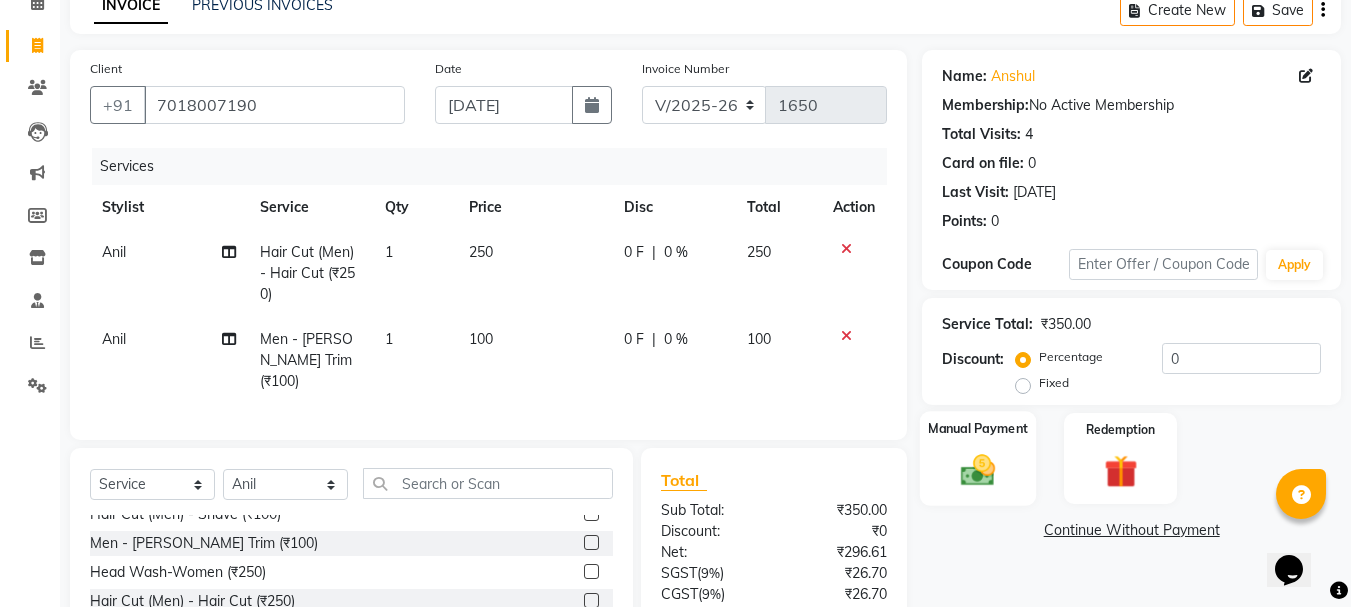 click 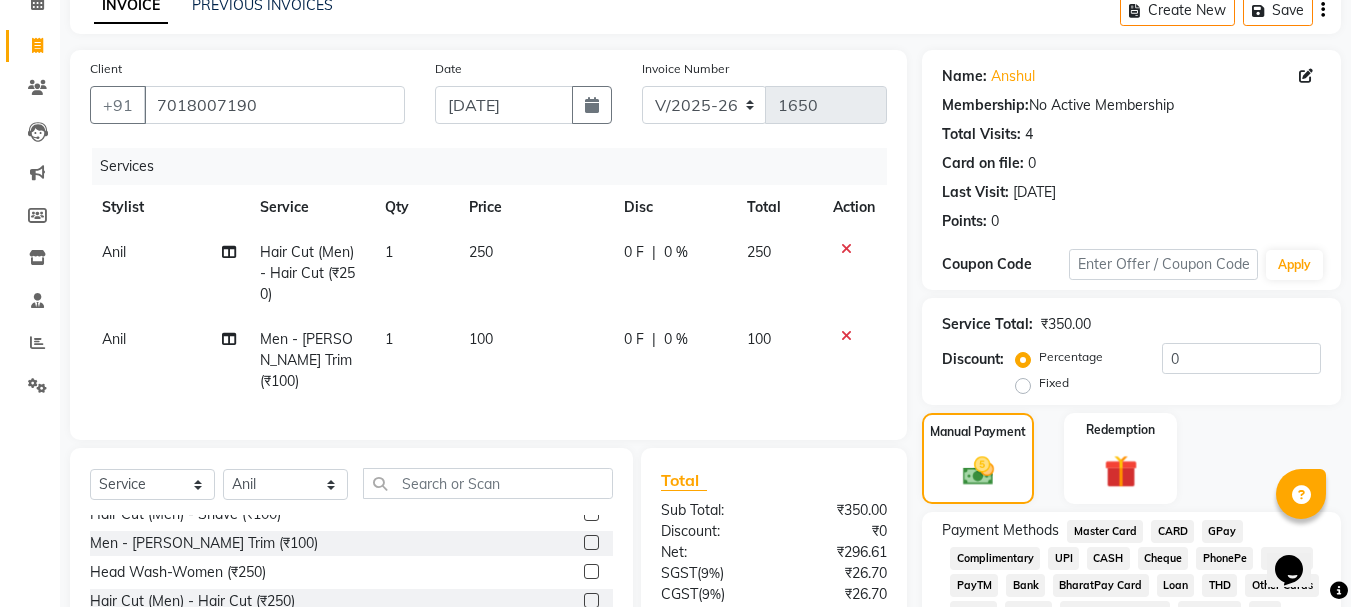scroll, scrollTop: 260, scrollLeft: 0, axis: vertical 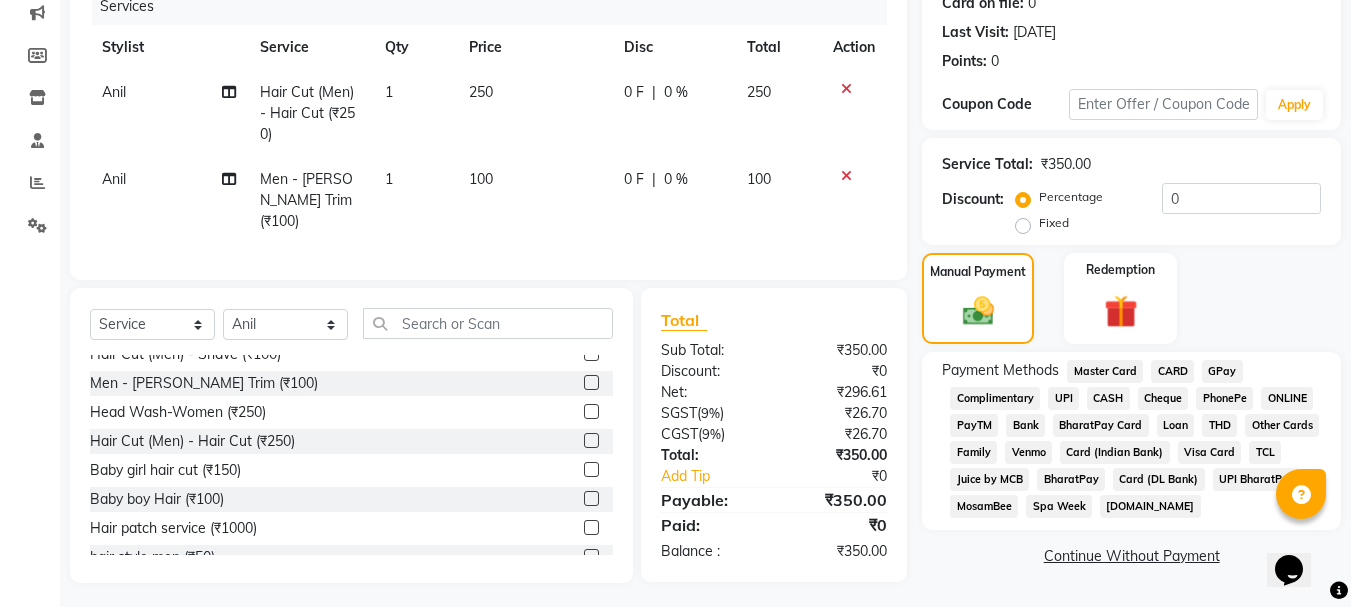 click on "UPI BharatPay" 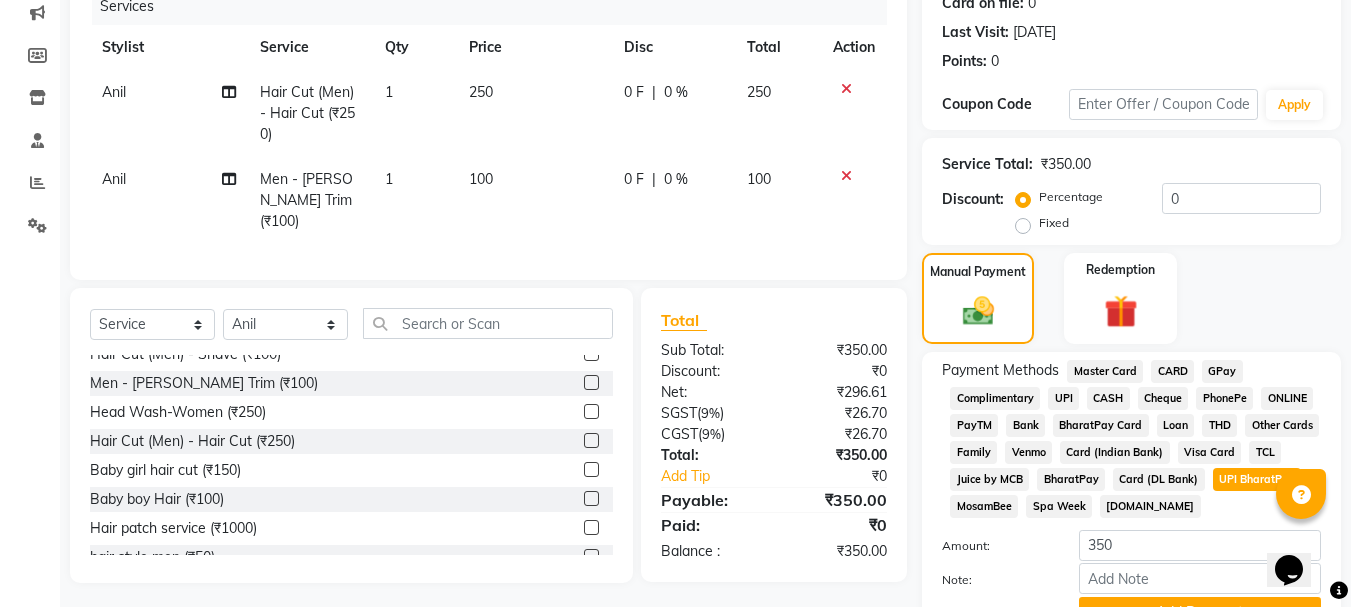 scroll, scrollTop: 360, scrollLeft: 0, axis: vertical 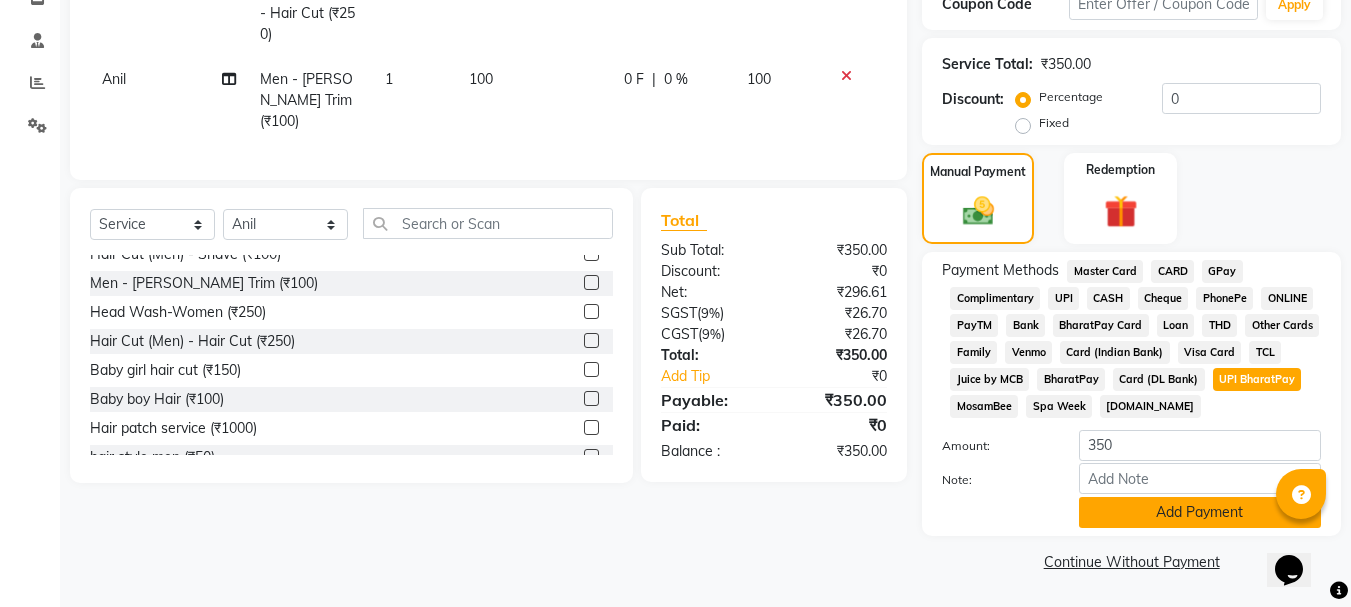 click on "Add Payment" 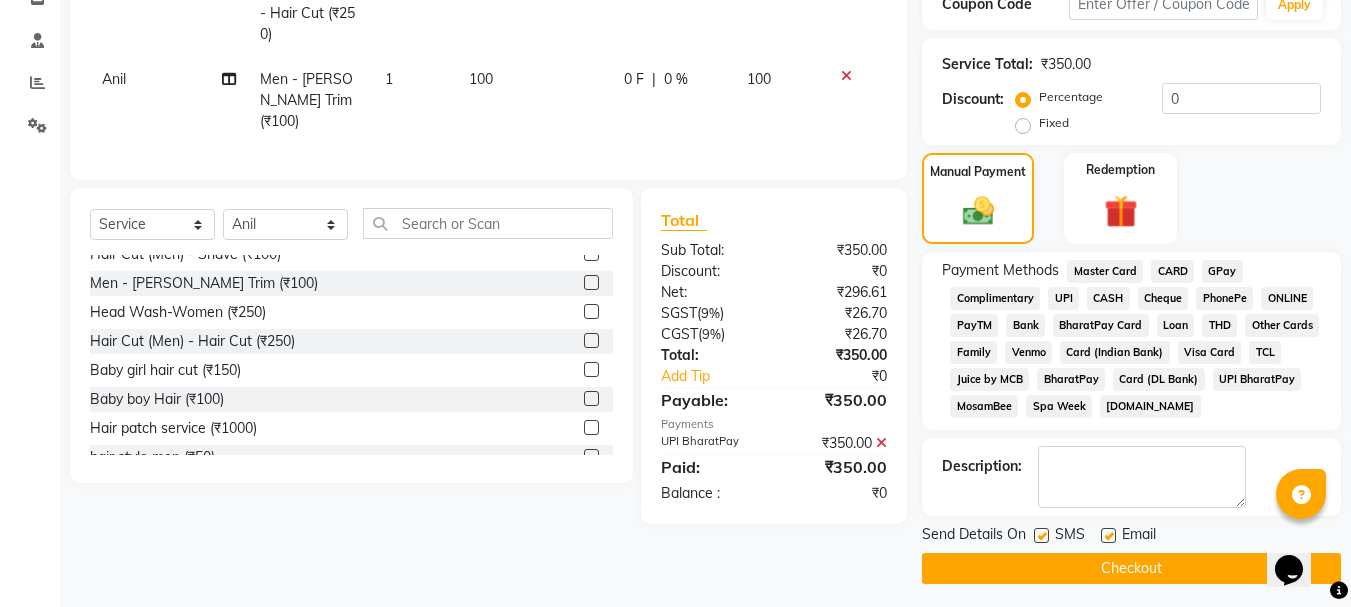 click 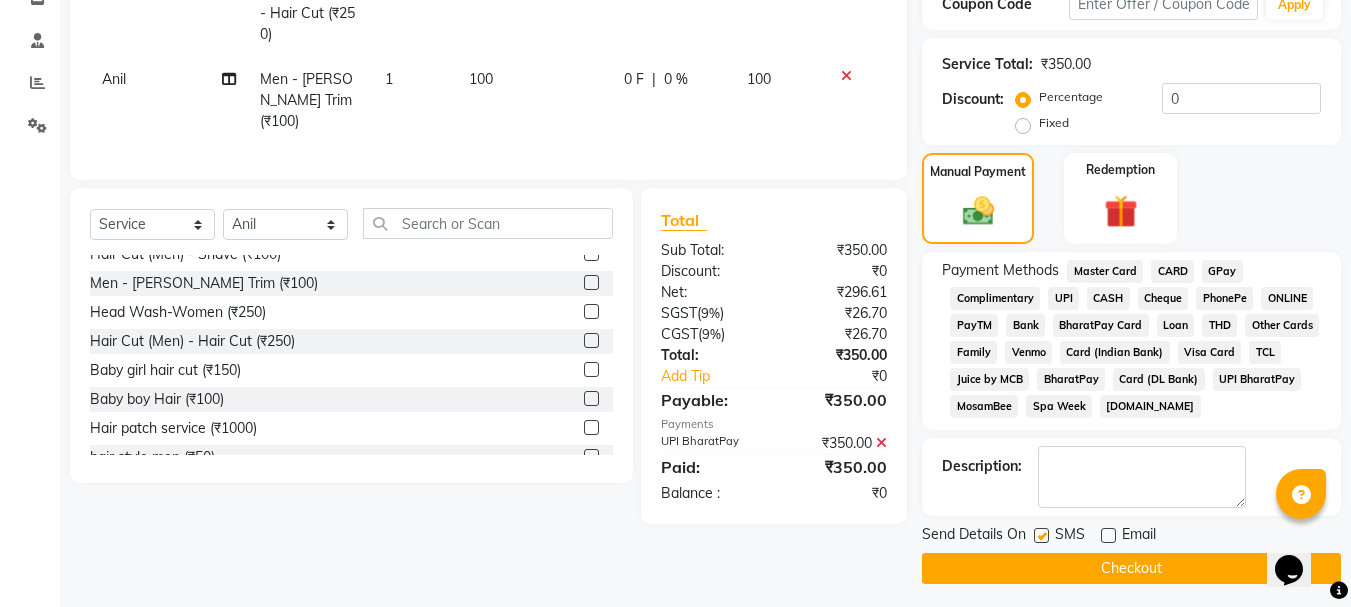 click 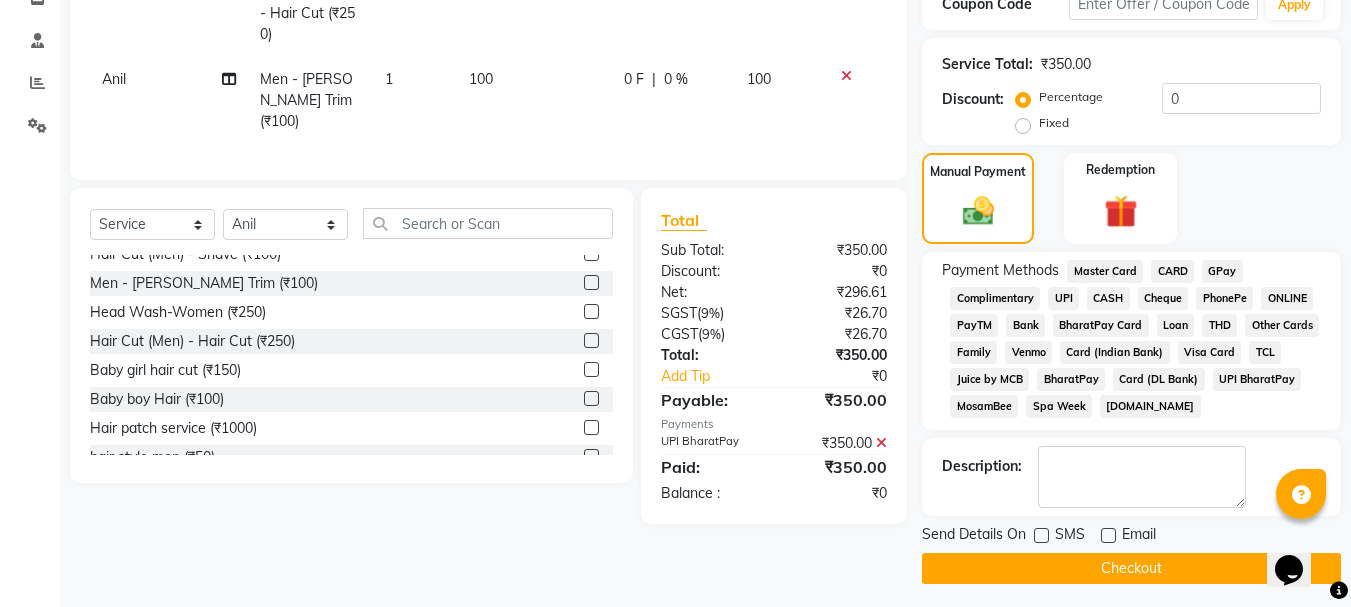 click on "Checkout" 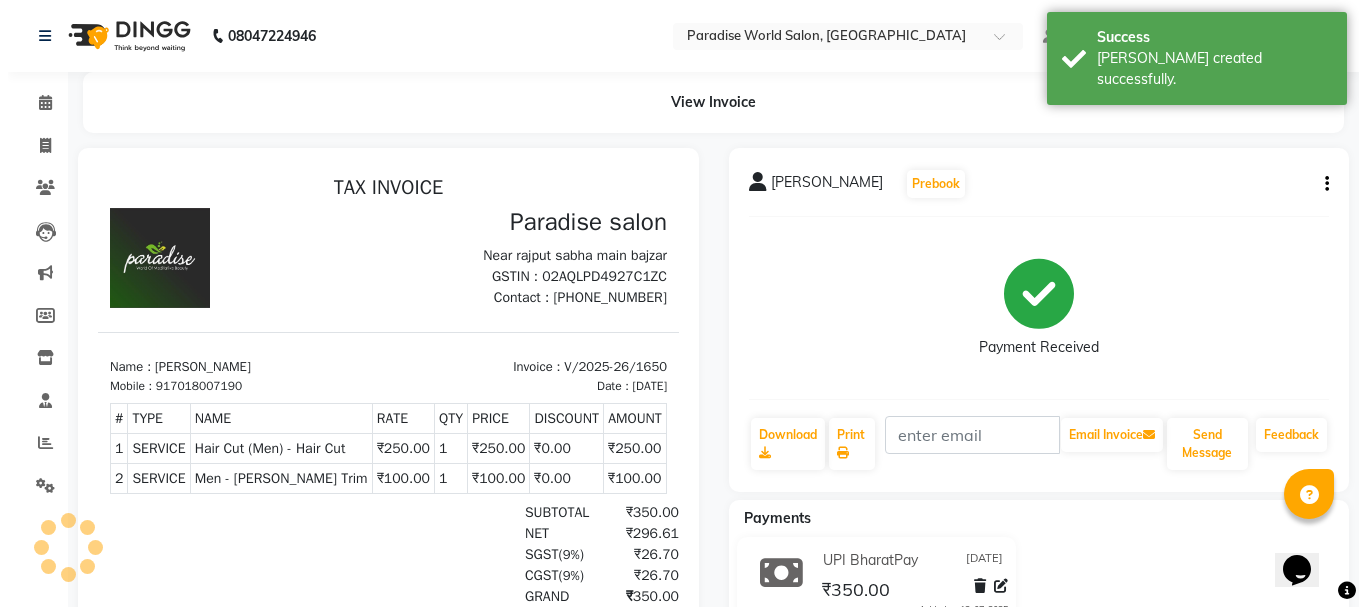 scroll, scrollTop: 0, scrollLeft: 0, axis: both 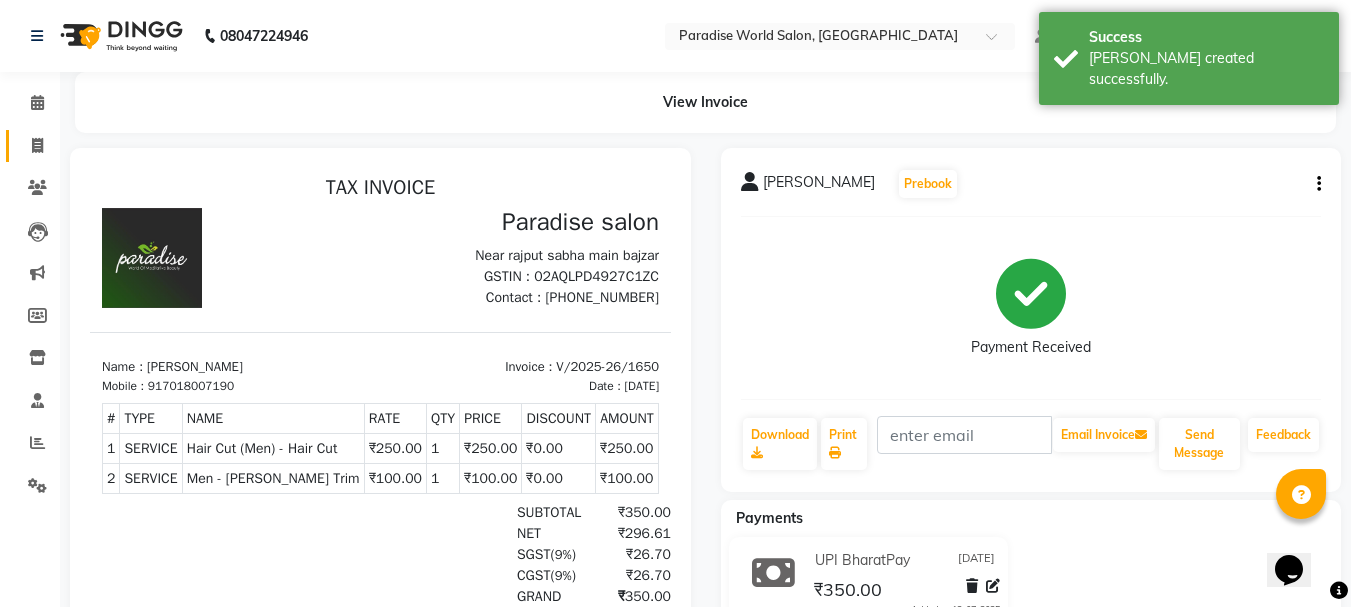 click on "Invoice" 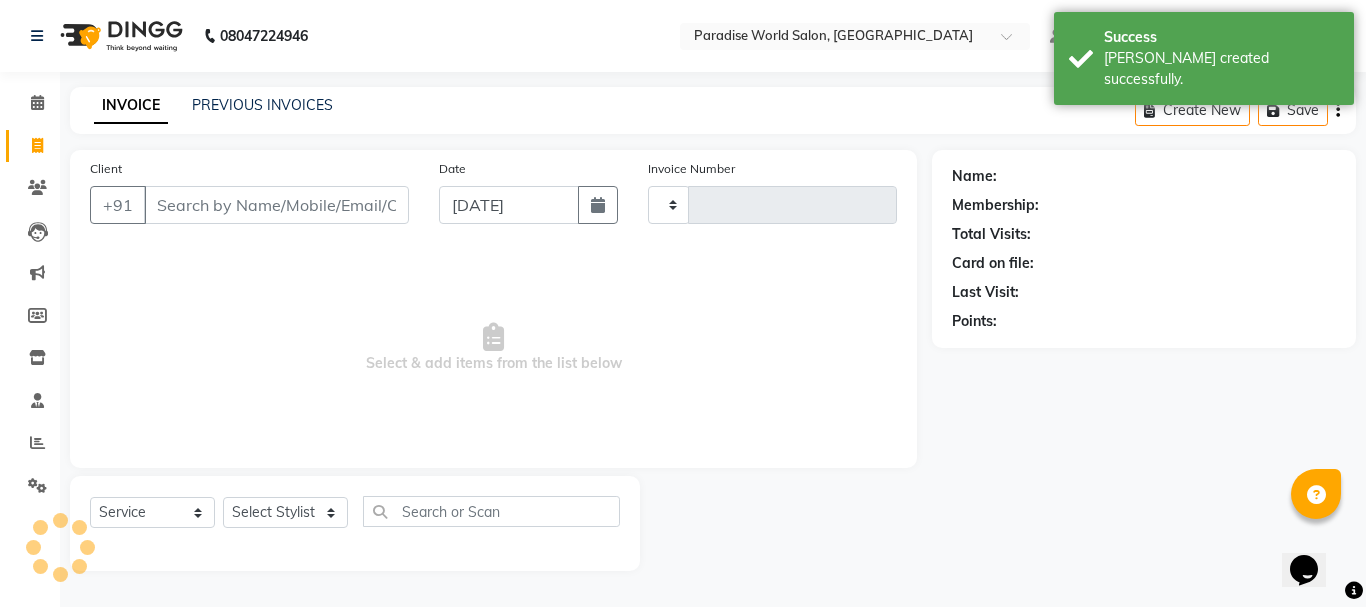 type on "1651" 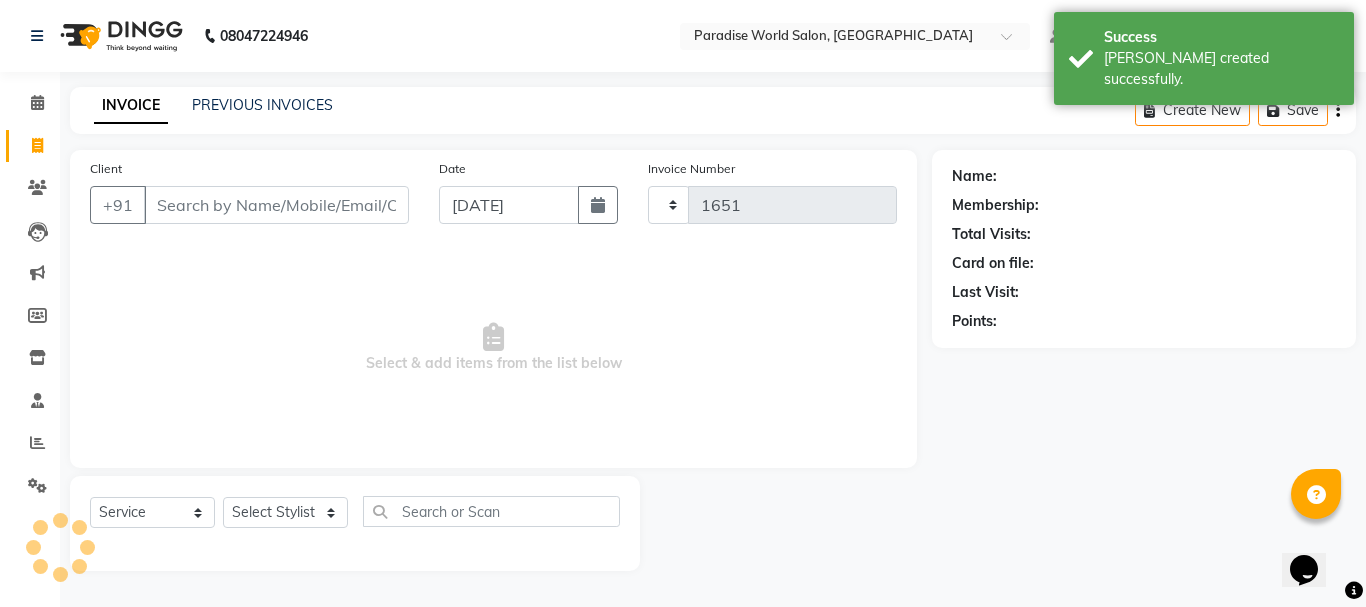 select on "4451" 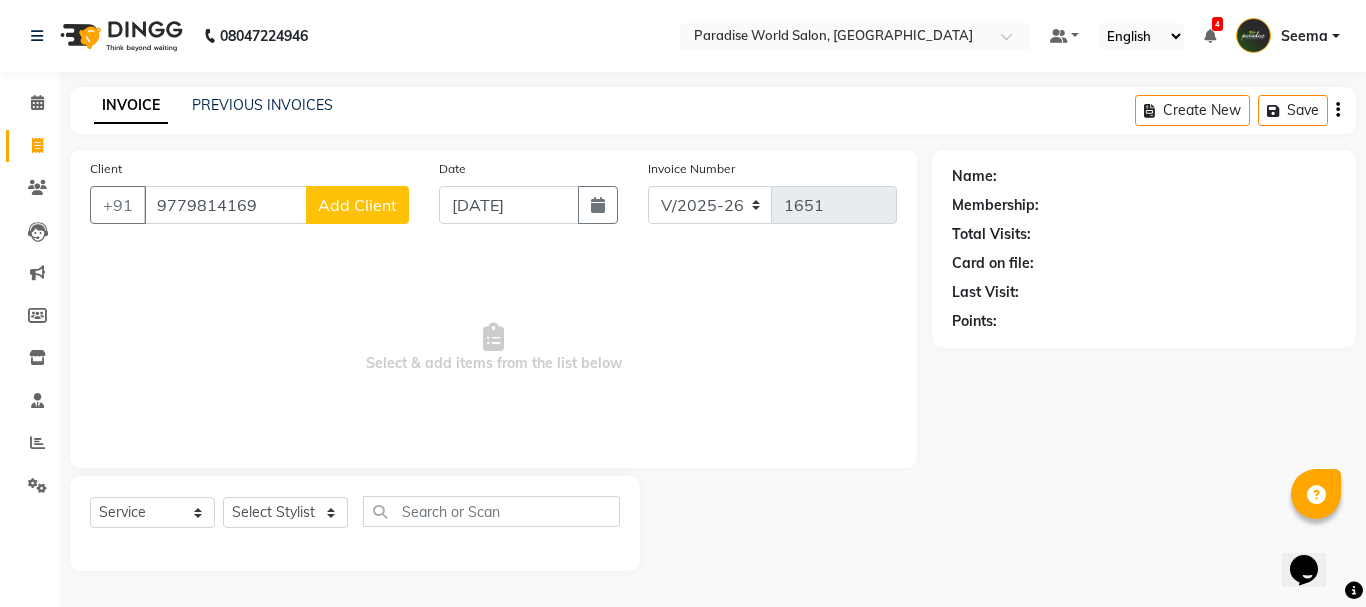 type on "9779814169" 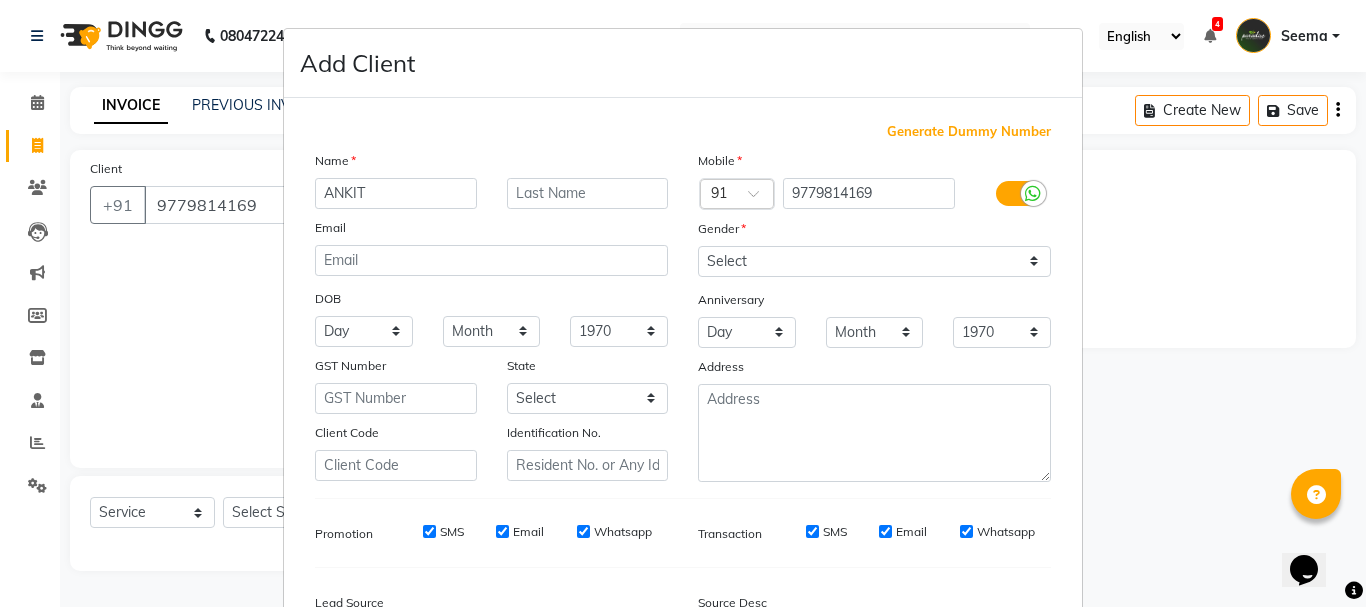 type on "ANKIT" 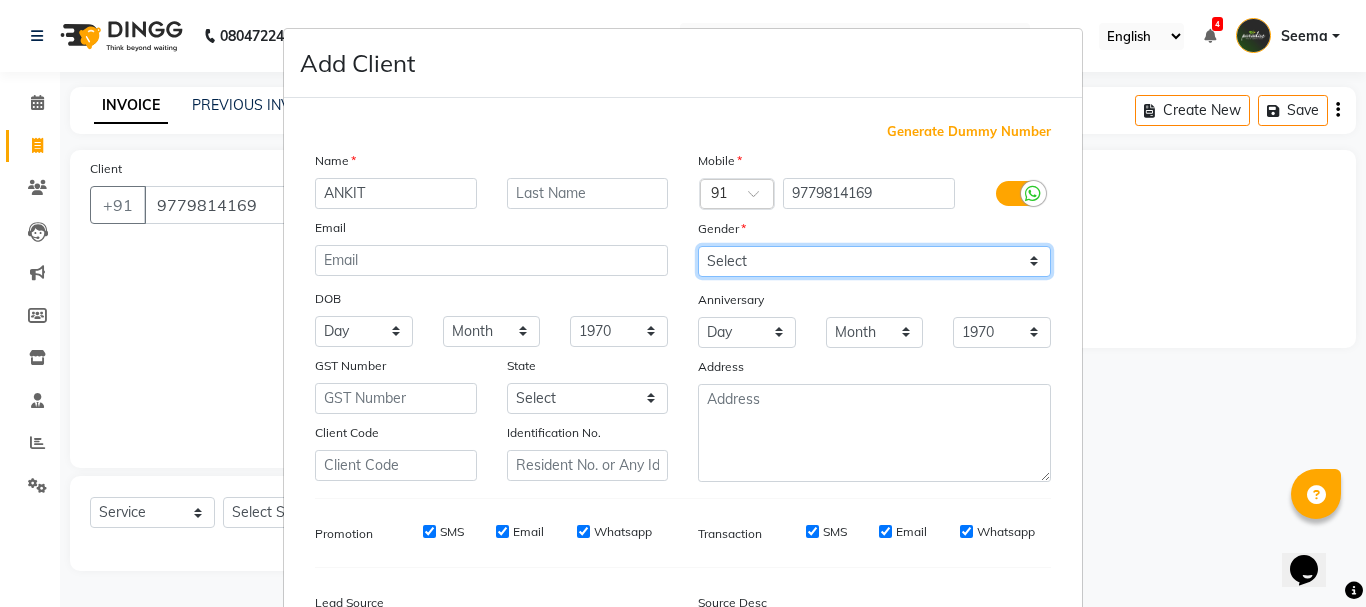 click on "Select [DEMOGRAPHIC_DATA] [DEMOGRAPHIC_DATA] Other Prefer Not To Say" at bounding box center (874, 261) 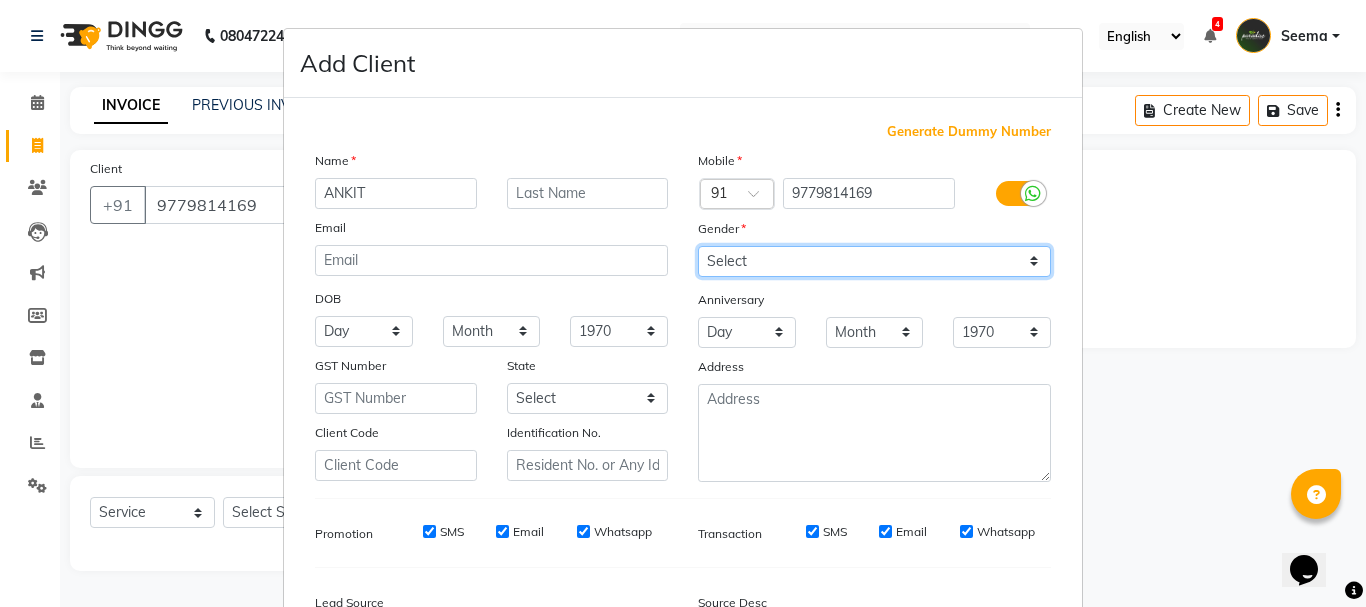 select on "[DEMOGRAPHIC_DATA]" 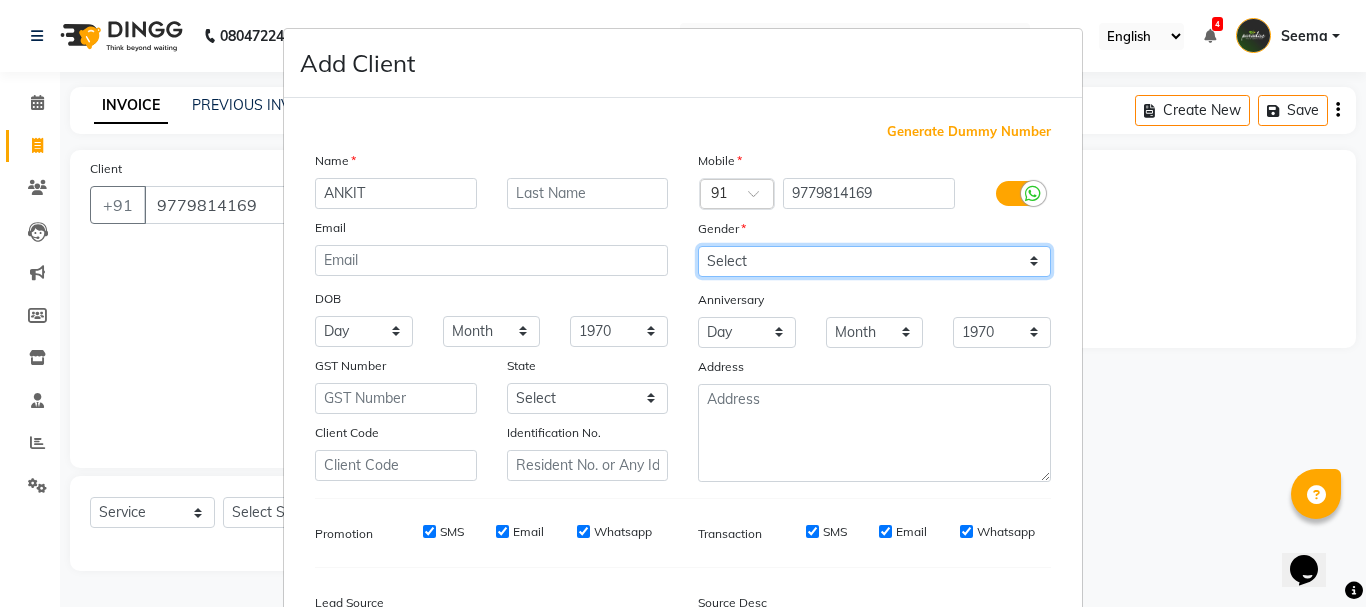 click on "Select [DEMOGRAPHIC_DATA] [DEMOGRAPHIC_DATA] Other Prefer Not To Say" at bounding box center (874, 261) 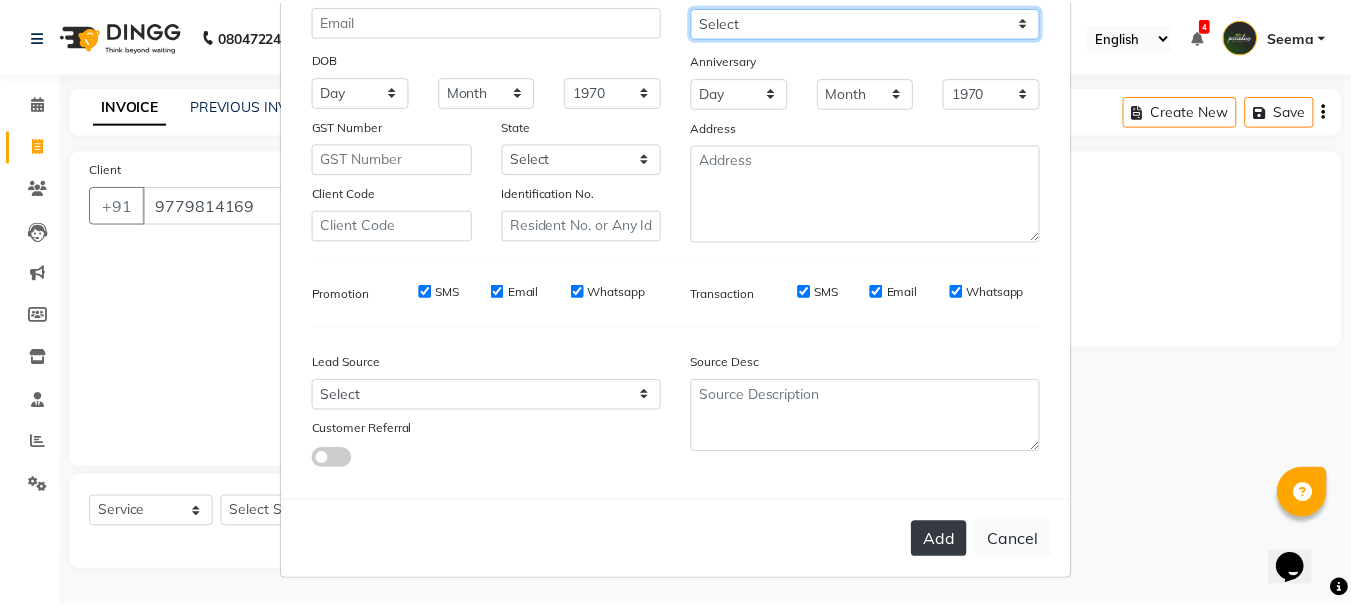 scroll, scrollTop: 242, scrollLeft: 0, axis: vertical 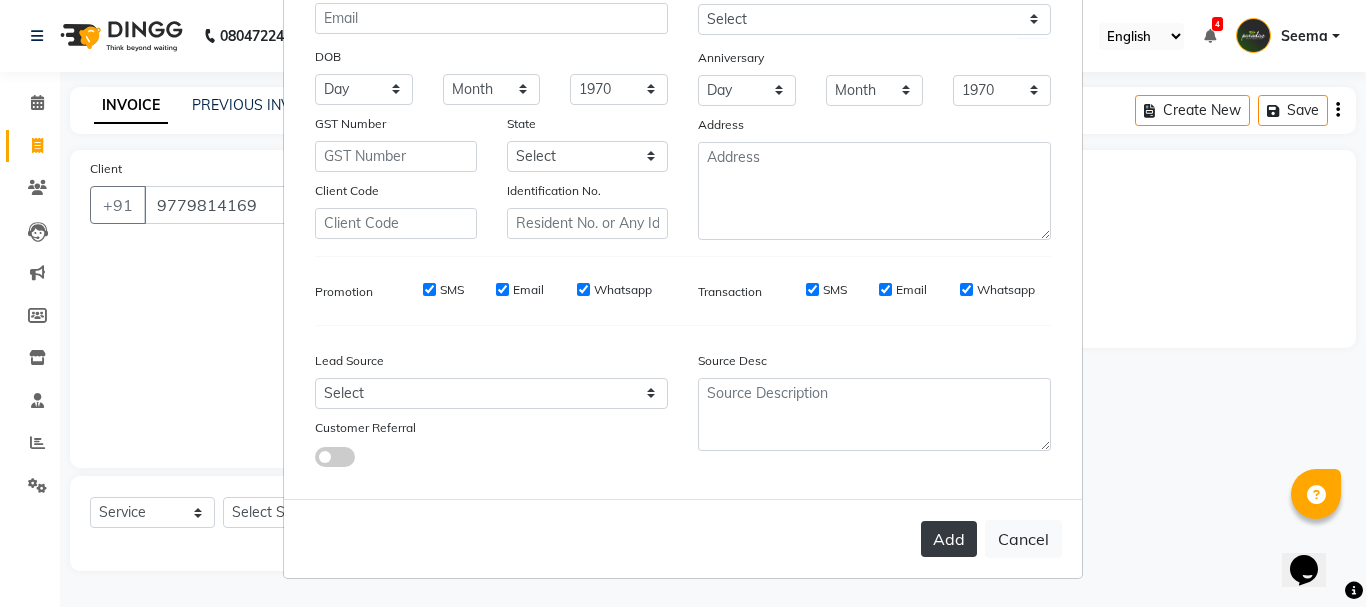 click on "Add" at bounding box center (949, 539) 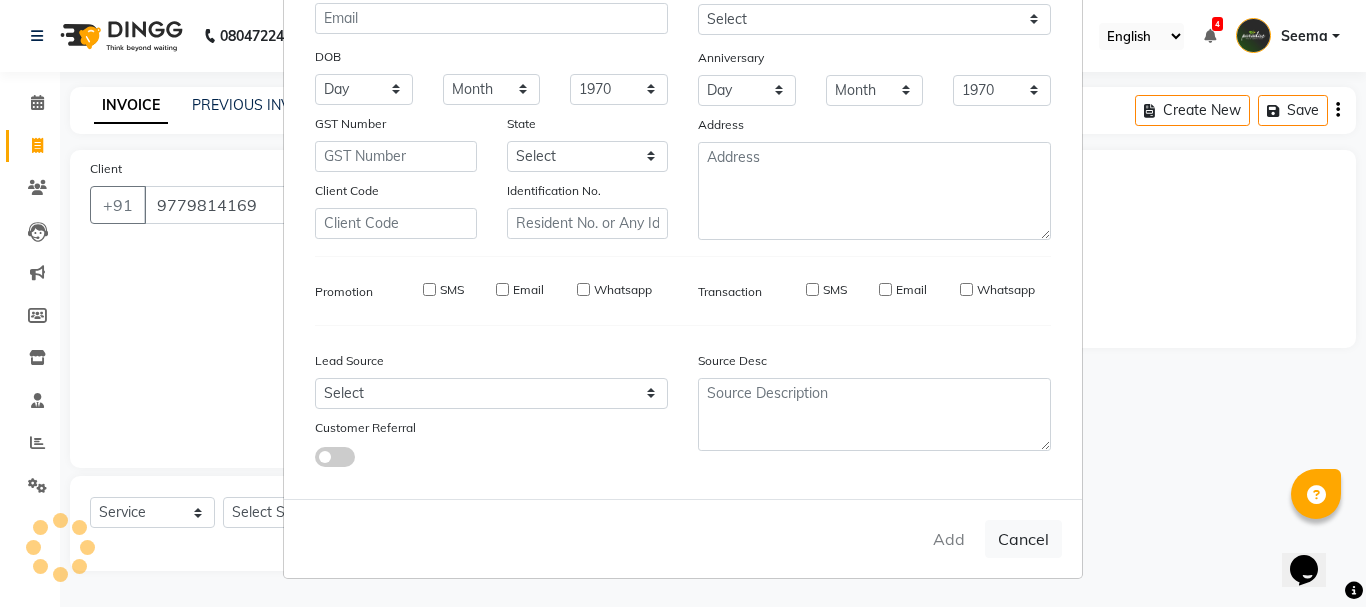 type 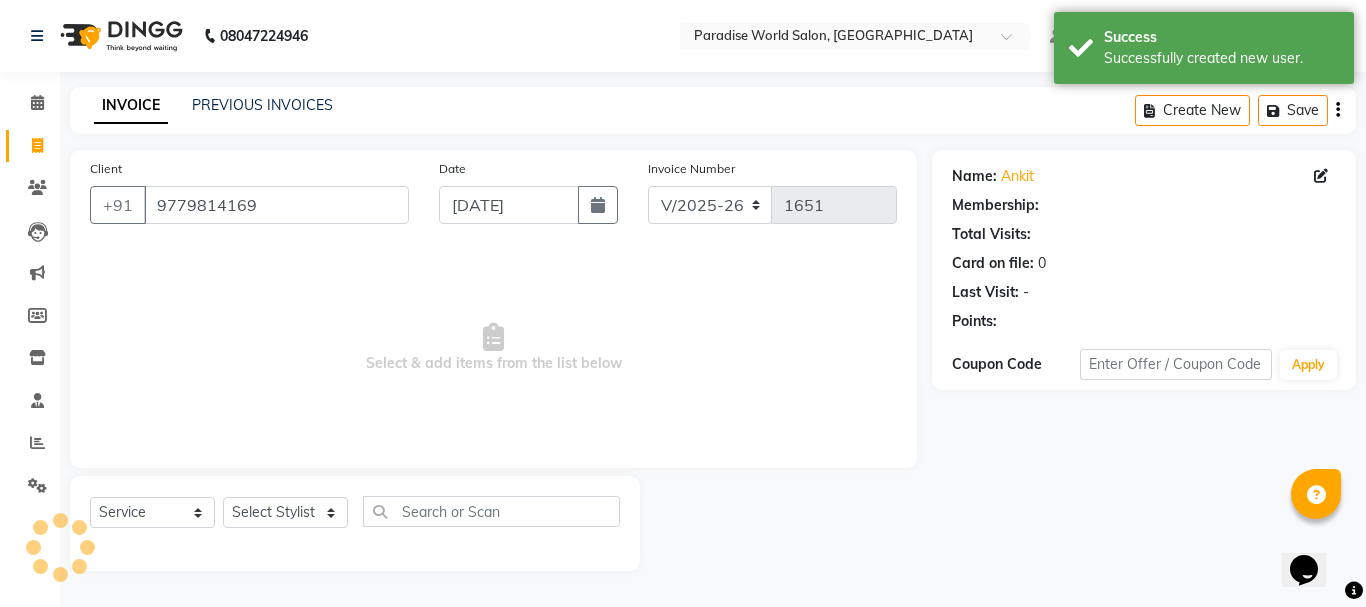select on "1: Object" 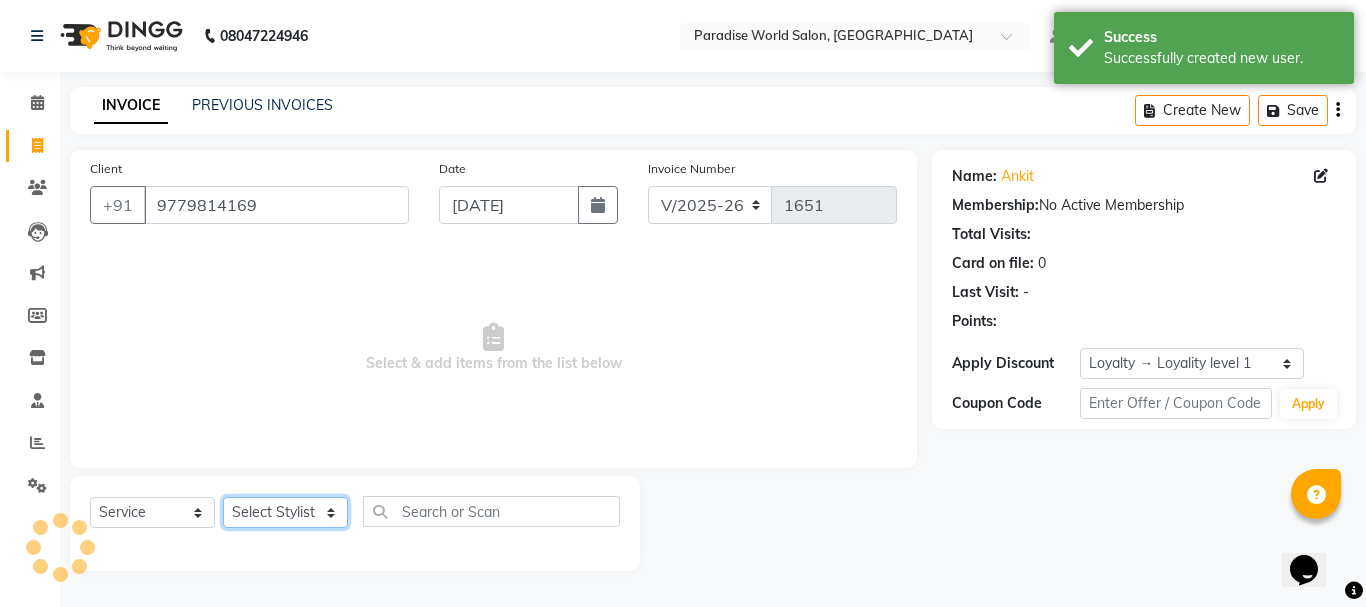click on "Select Stylist [PERSON_NAME]  [PERSON_NAME] [PERSON_NAME] company Deepak [PERSON_NAME] [PERSON_NAME] [PERSON_NAME] Love preet [PERSON_NAME] student [PERSON_NAME] [PERSON_NAME] [PERSON_NAME] [PERSON_NAME] Student Seema [PERSON_NAME] - Student [PERSON_NAME] [PERSON_NAME] Vikas Vishal" 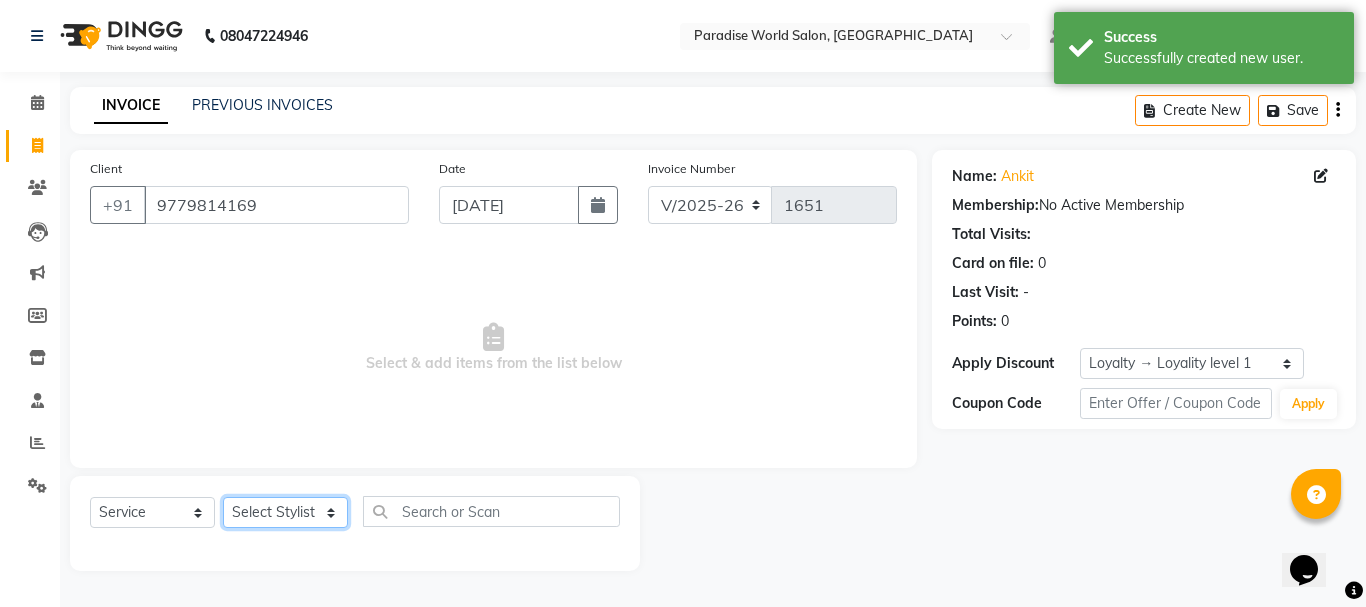 select on "86047" 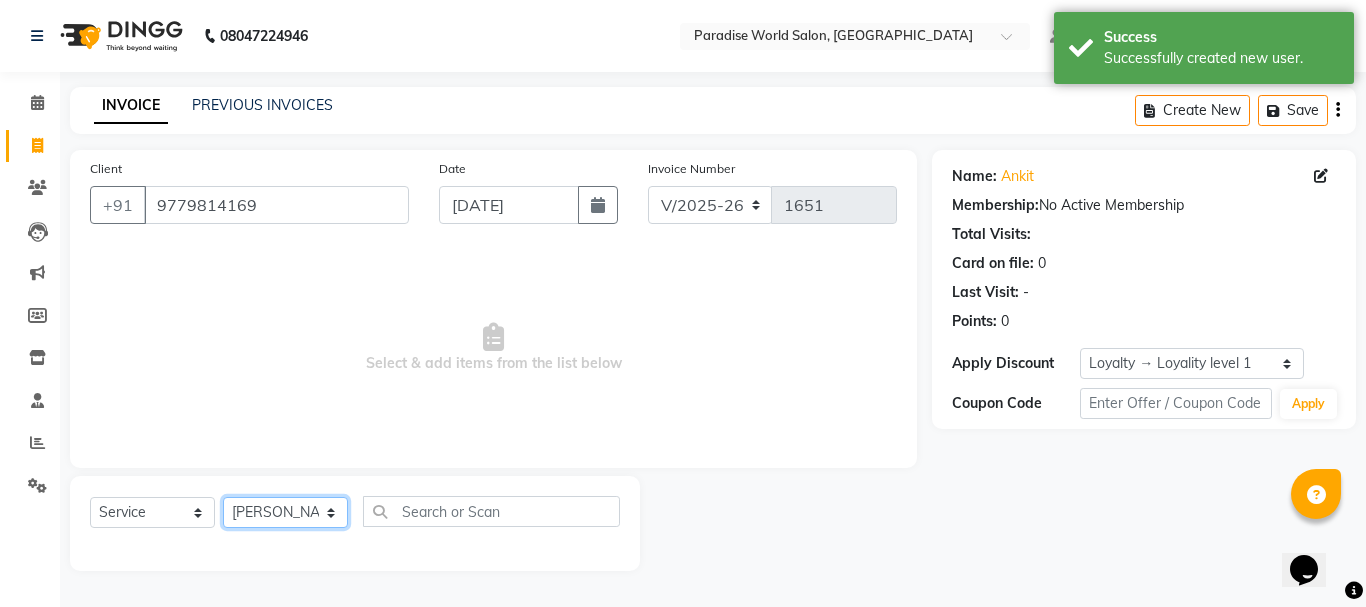 click on "Select Stylist [PERSON_NAME]  [PERSON_NAME] [PERSON_NAME] company Deepak [PERSON_NAME] [PERSON_NAME] [PERSON_NAME] Love preet [PERSON_NAME] student [PERSON_NAME] [PERSON_NAME] [PERSON_NAME] [PERSON_NAME] Student Seema [PERSON_NAME] - Student [PERSON_NAME] [PERSON_NAME] Vikas Vishal" 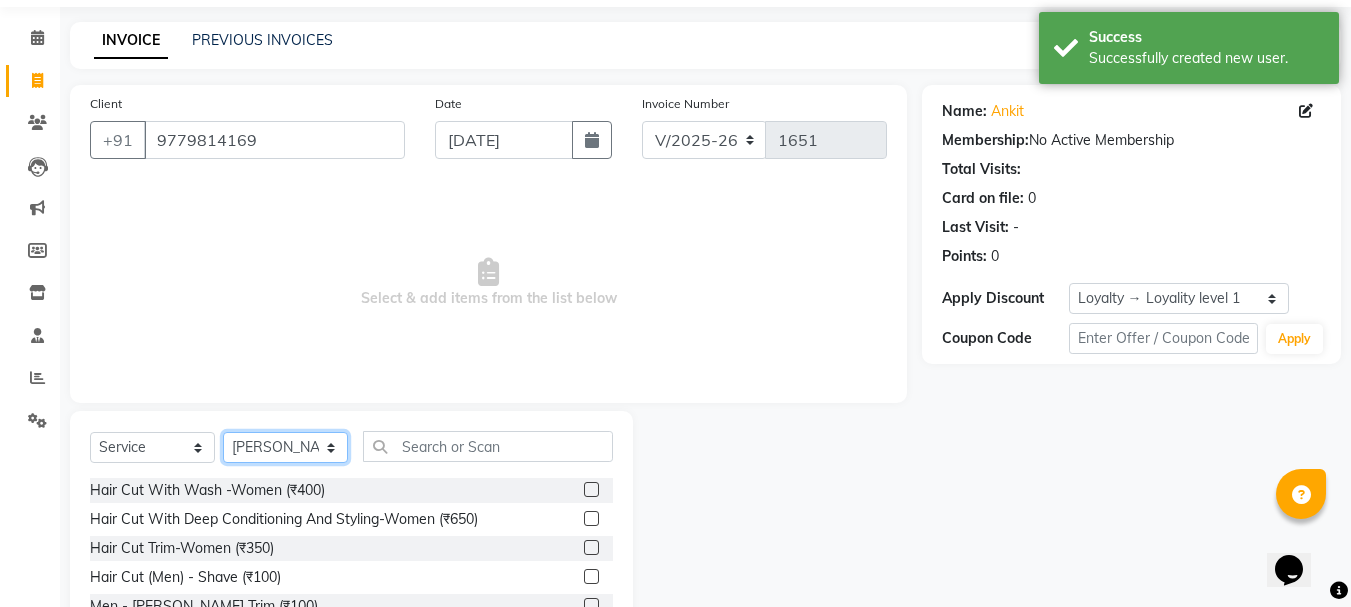 scroll, scrollTop: 100, scrollLeft: 0, axis: vertical 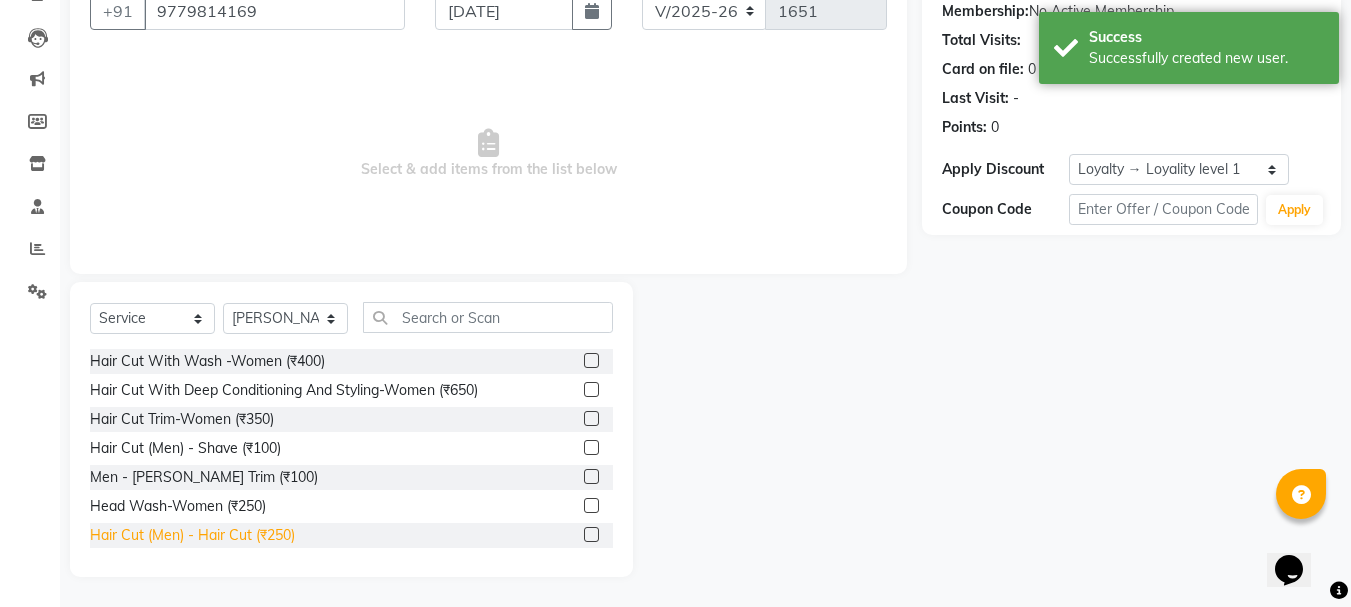 click on "Hair Cut  (Men)  -  Hair Cut (₹250)" 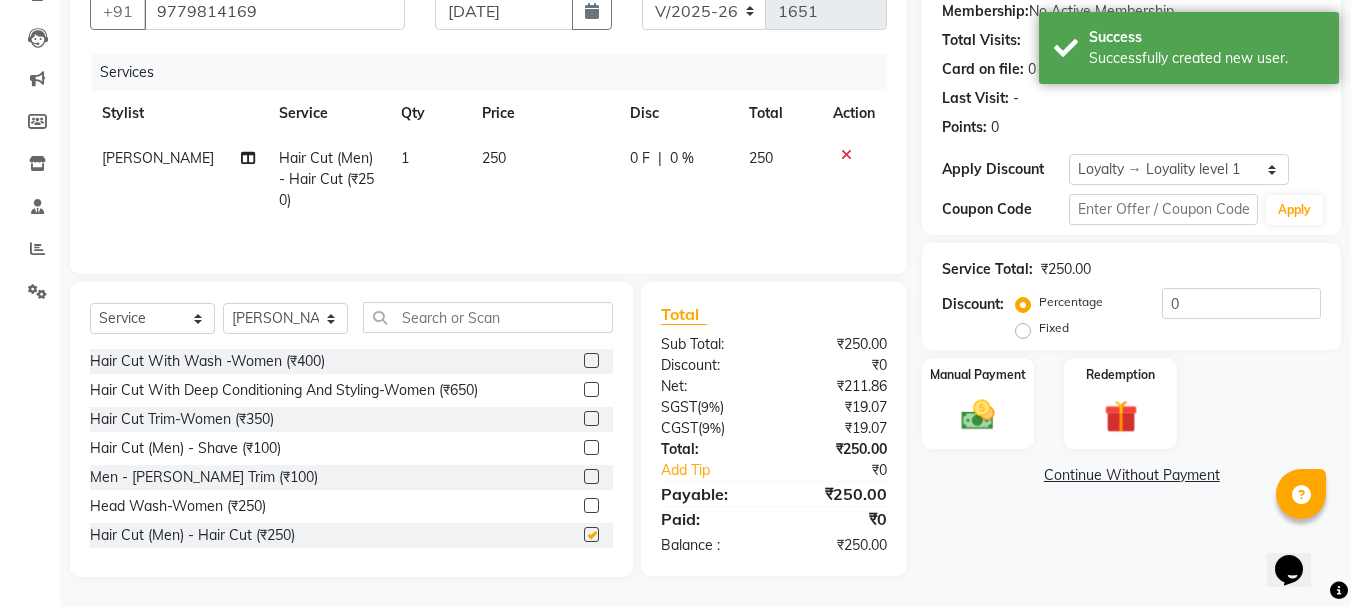 checkbox on "false" 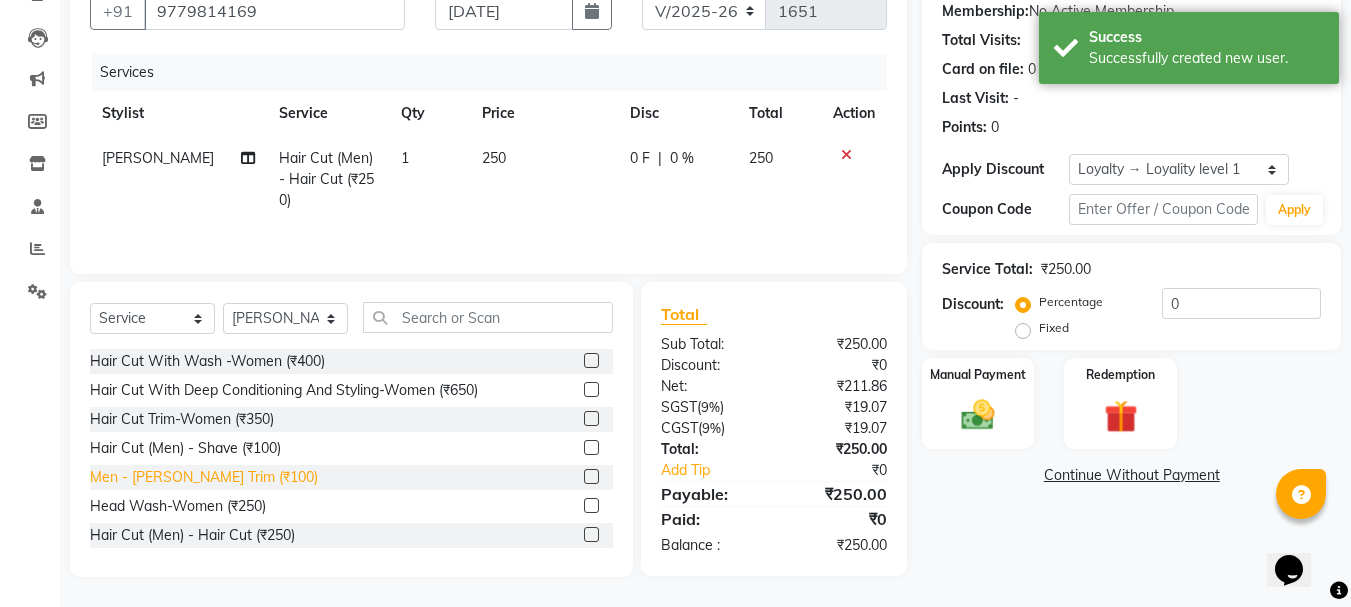 click on "Men  -  [PERSON_NAME] Trim (₹100)" 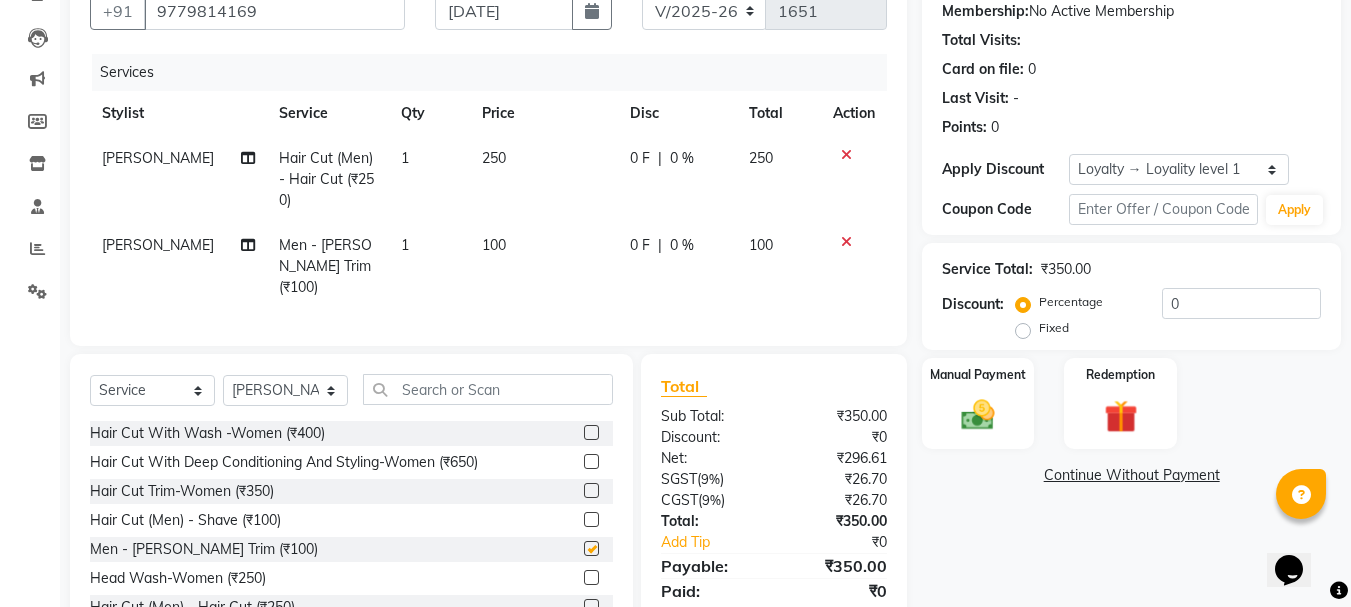 checkbox on "false" 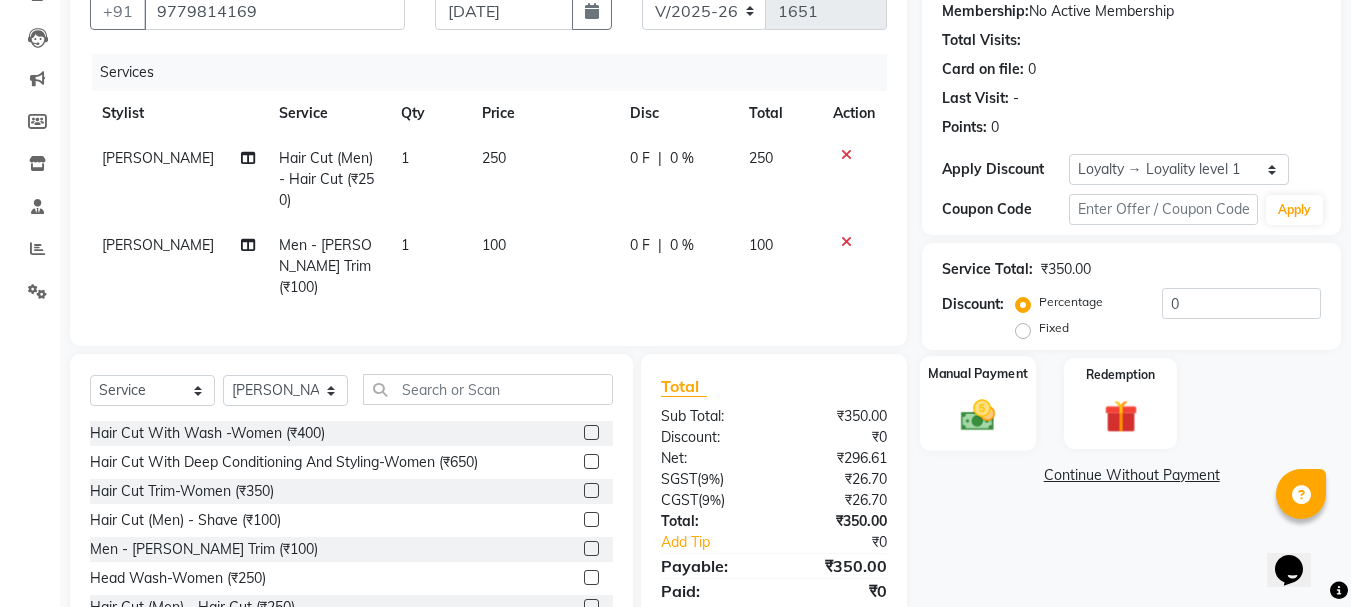 click on "Manual Payment" 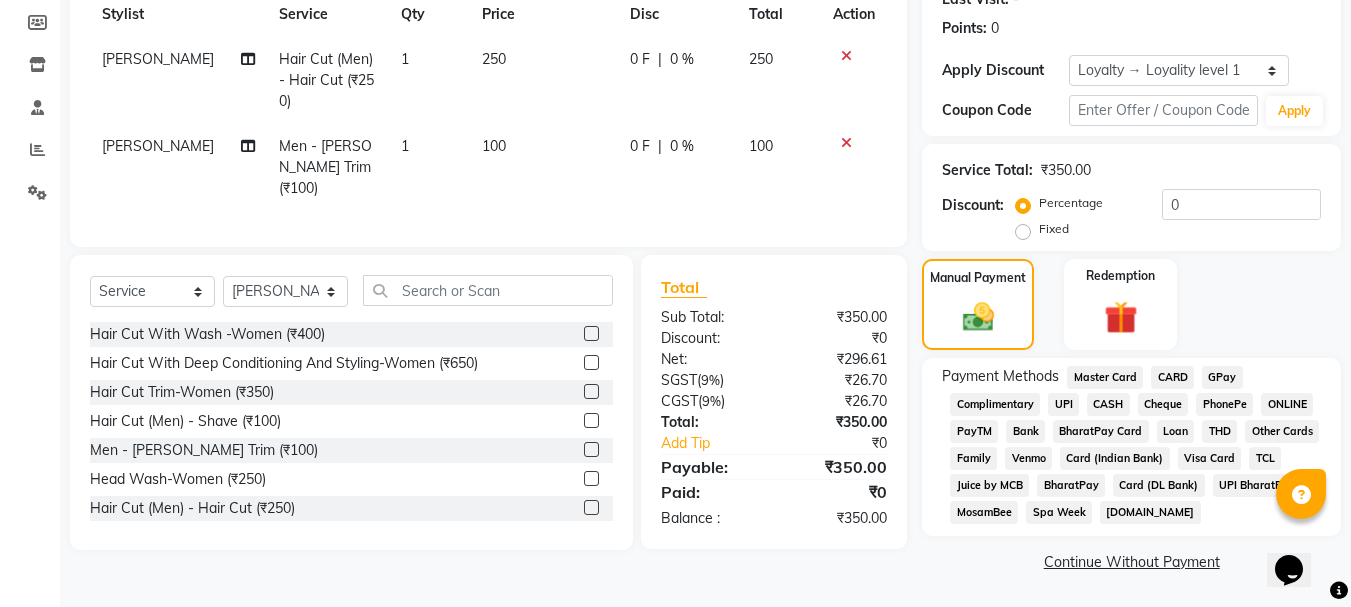 click on "CASH" 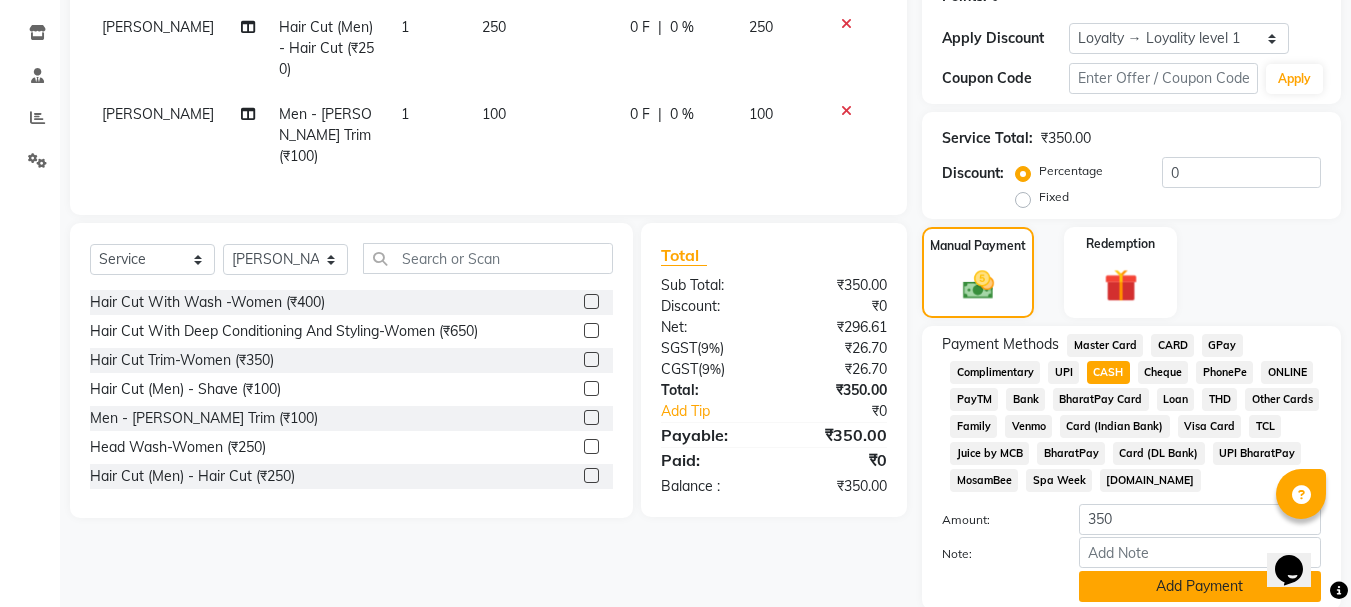 scroll, scrollTop: 399, scrollLeft: 0, axis: vertical 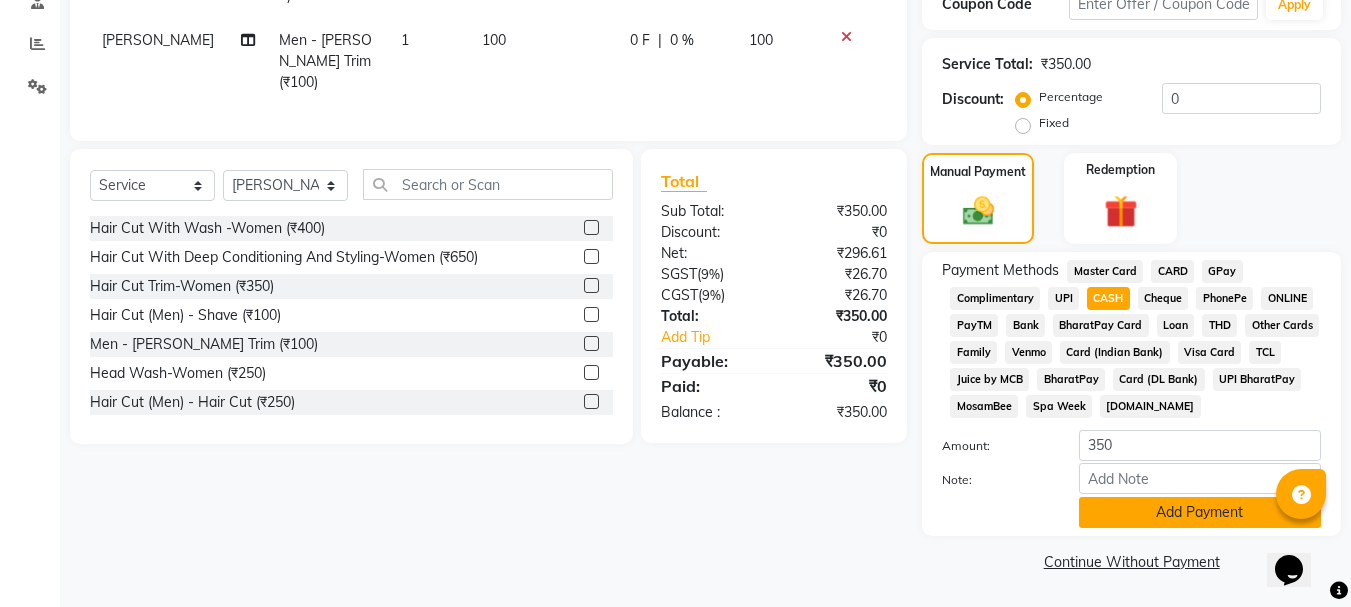 click on "Add Payment" 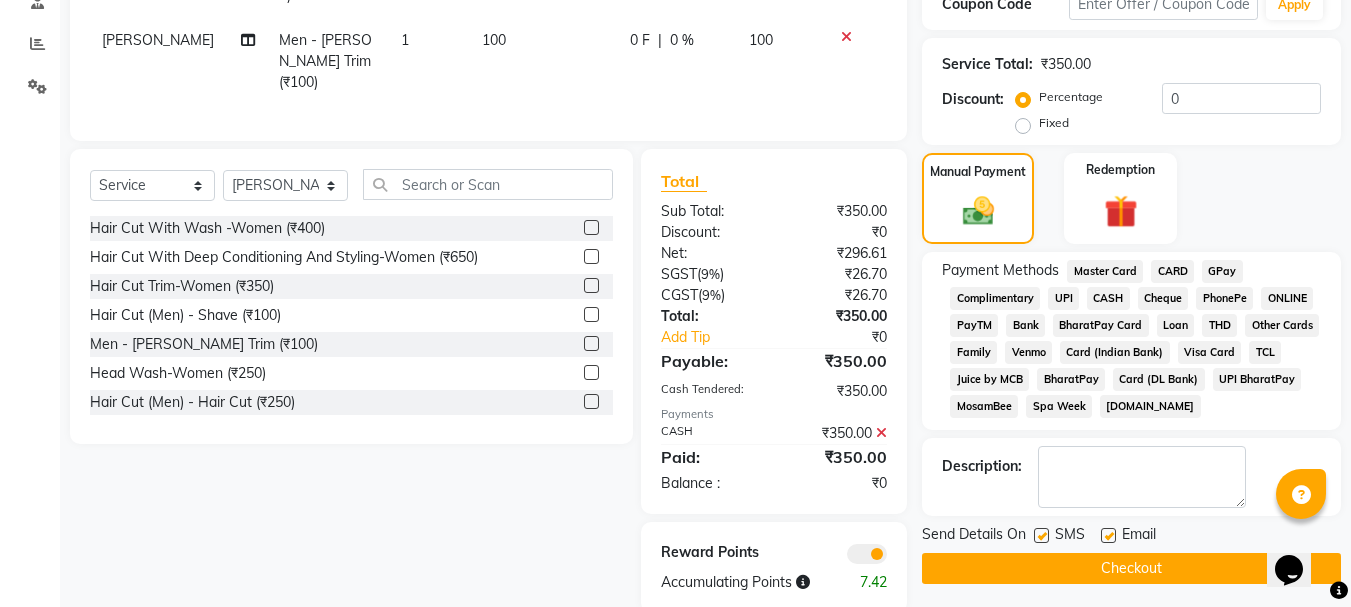 click 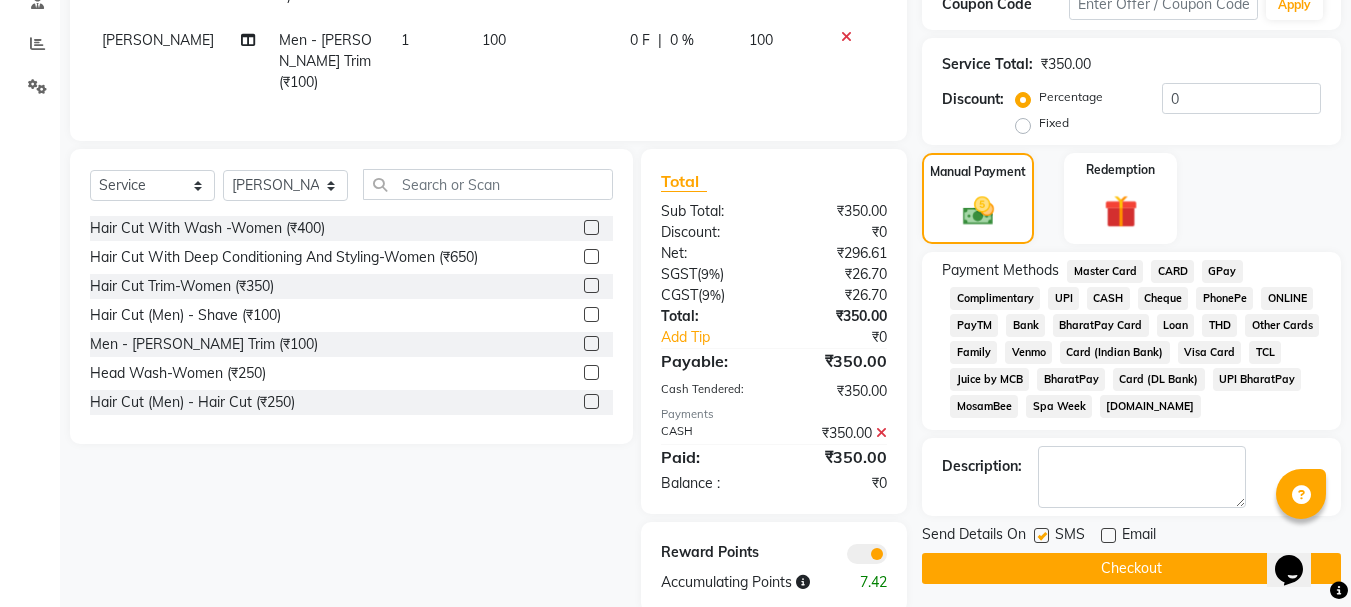 click on "Checkout" 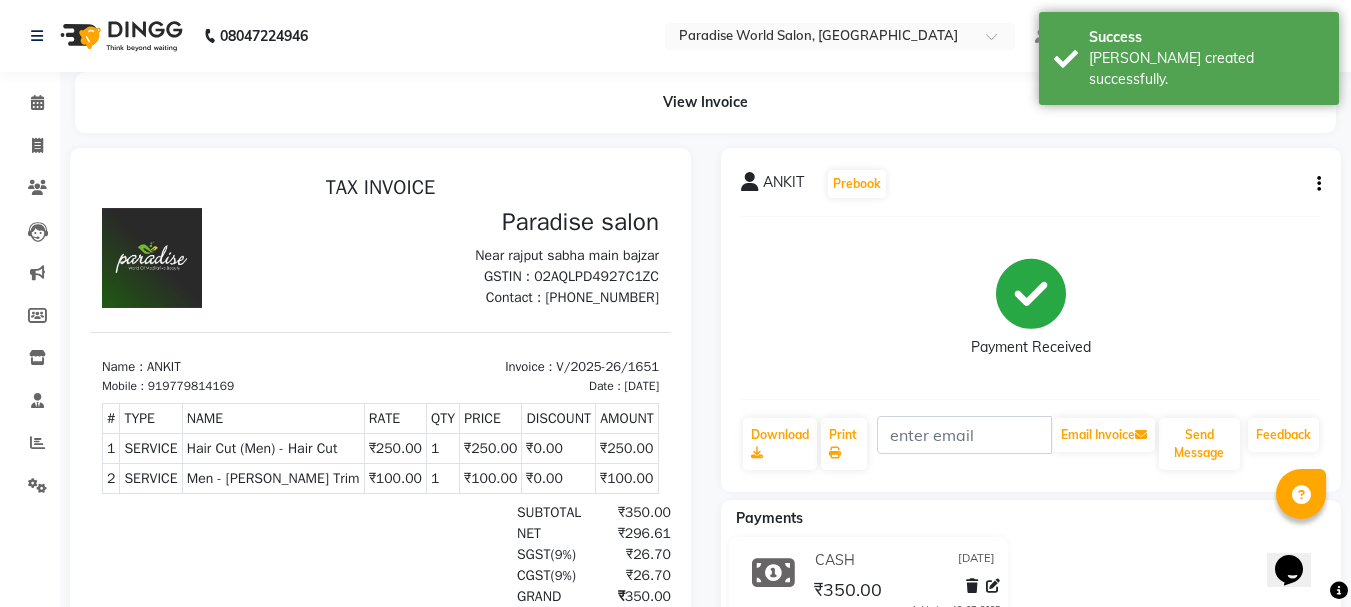 scroll, scrollTop: 0, scrollLeft: 0, axis: both 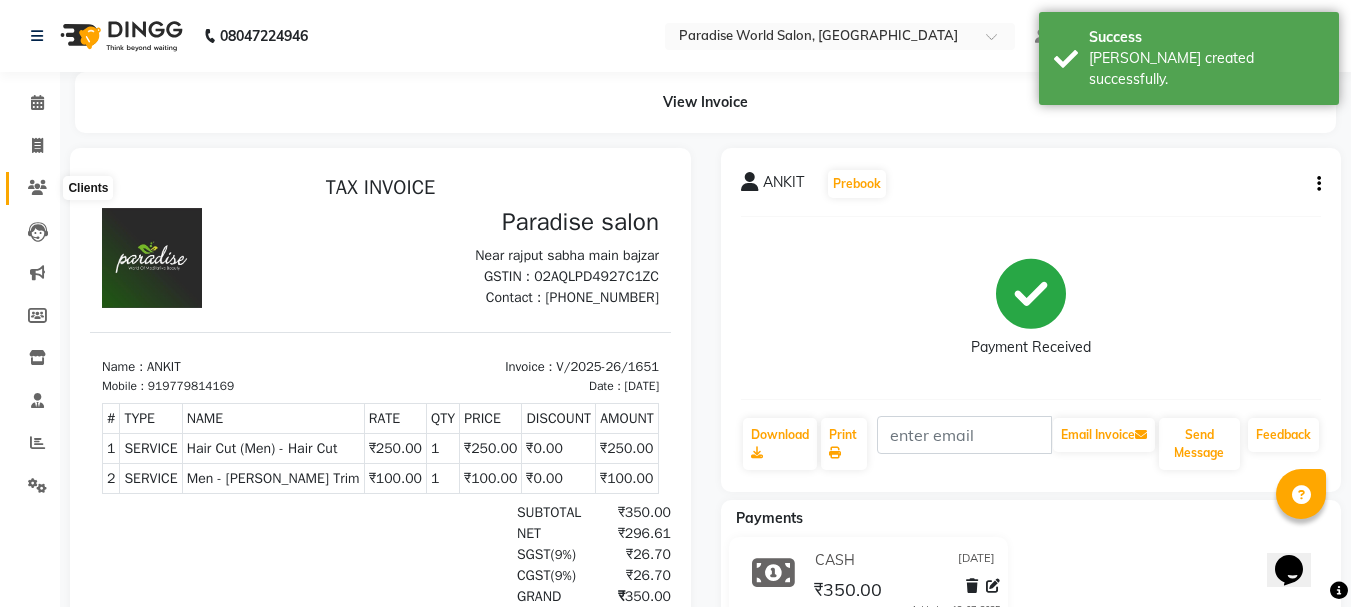 click 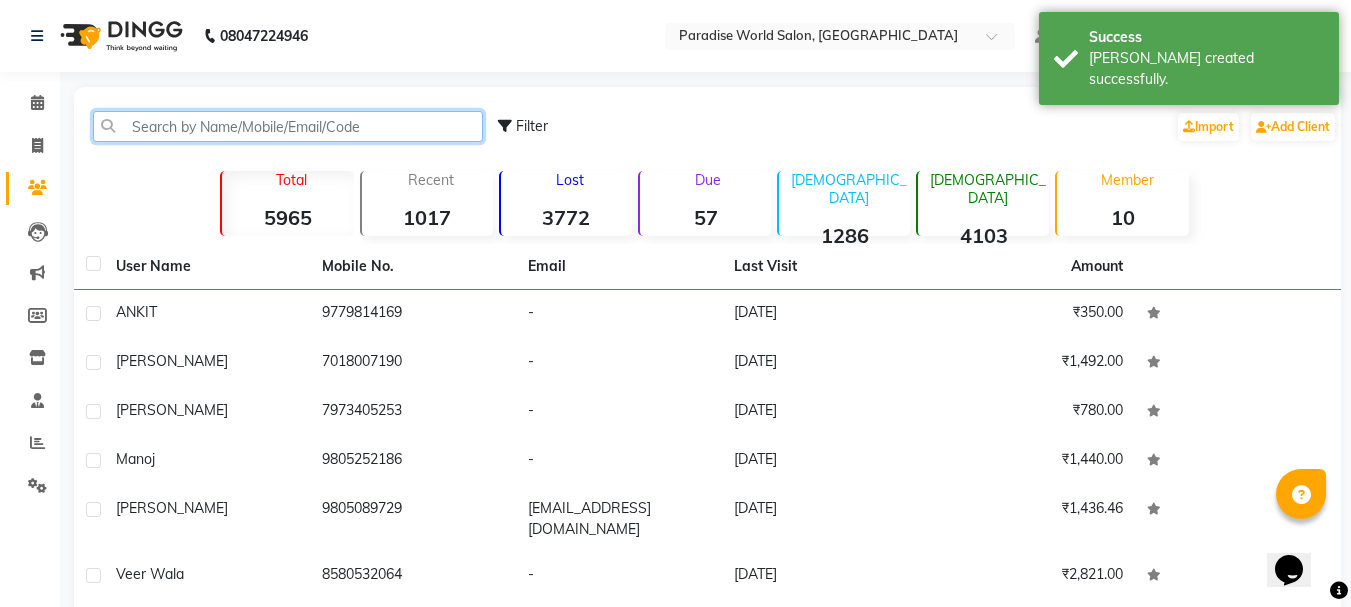 click 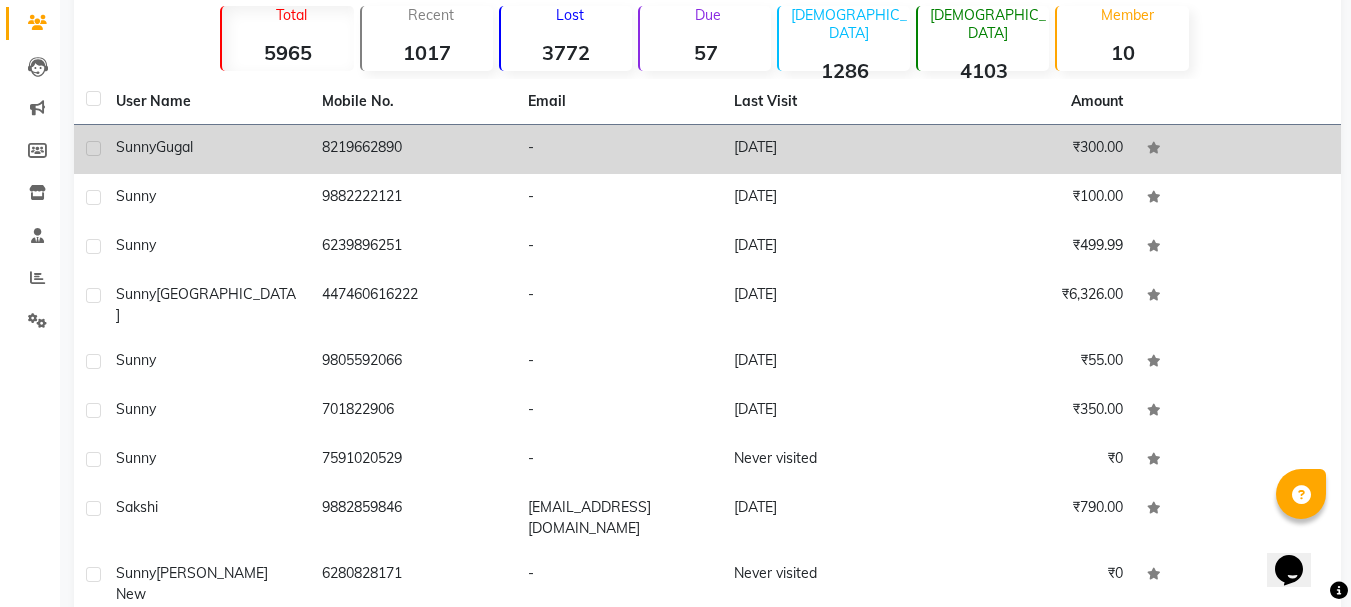 scroll, scrollTop: 0, scrollLeft: 0, axis: both 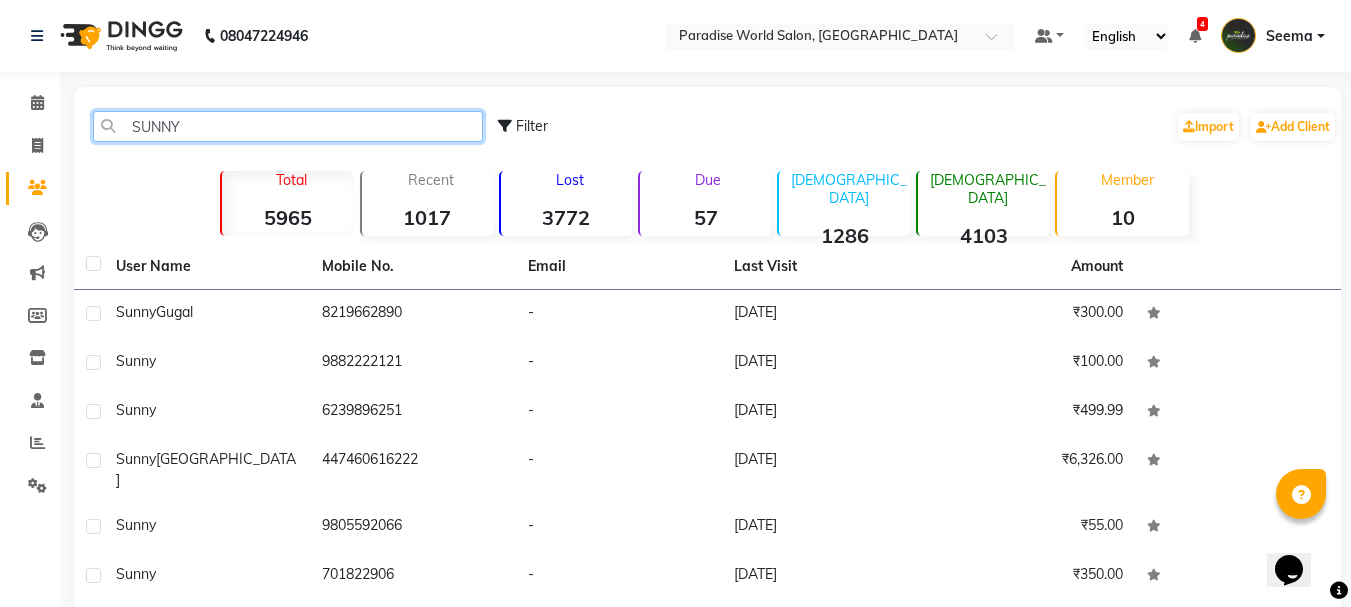 click on "SUNNY" 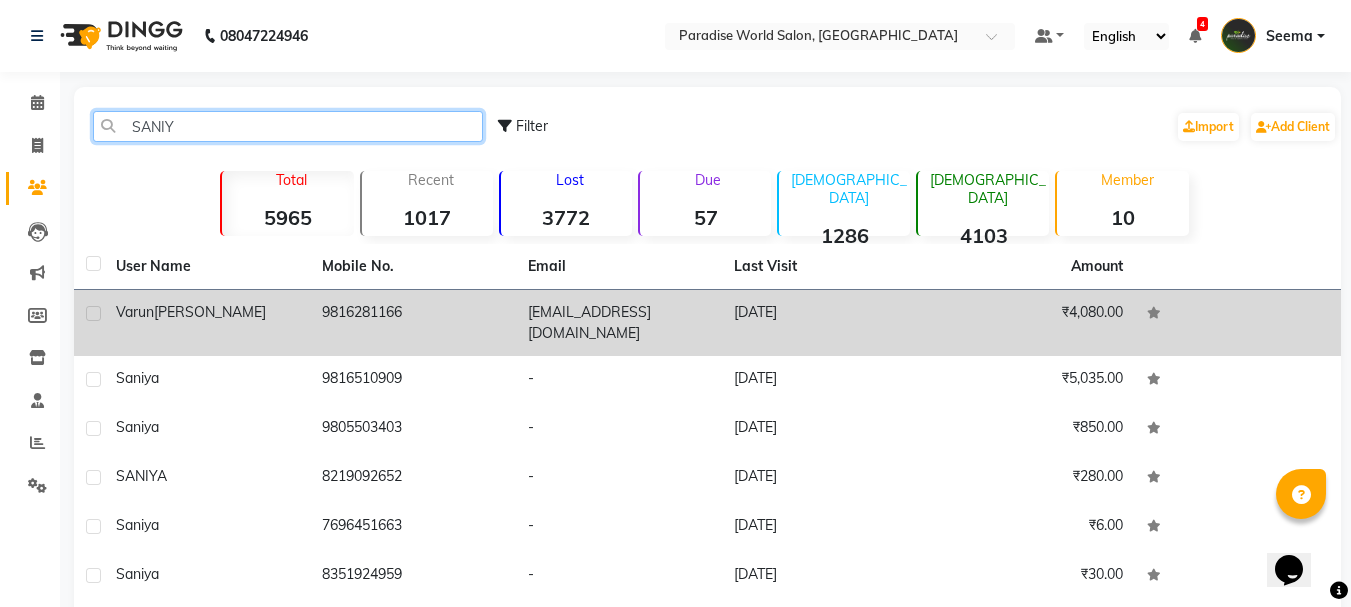 type on "SANIY" 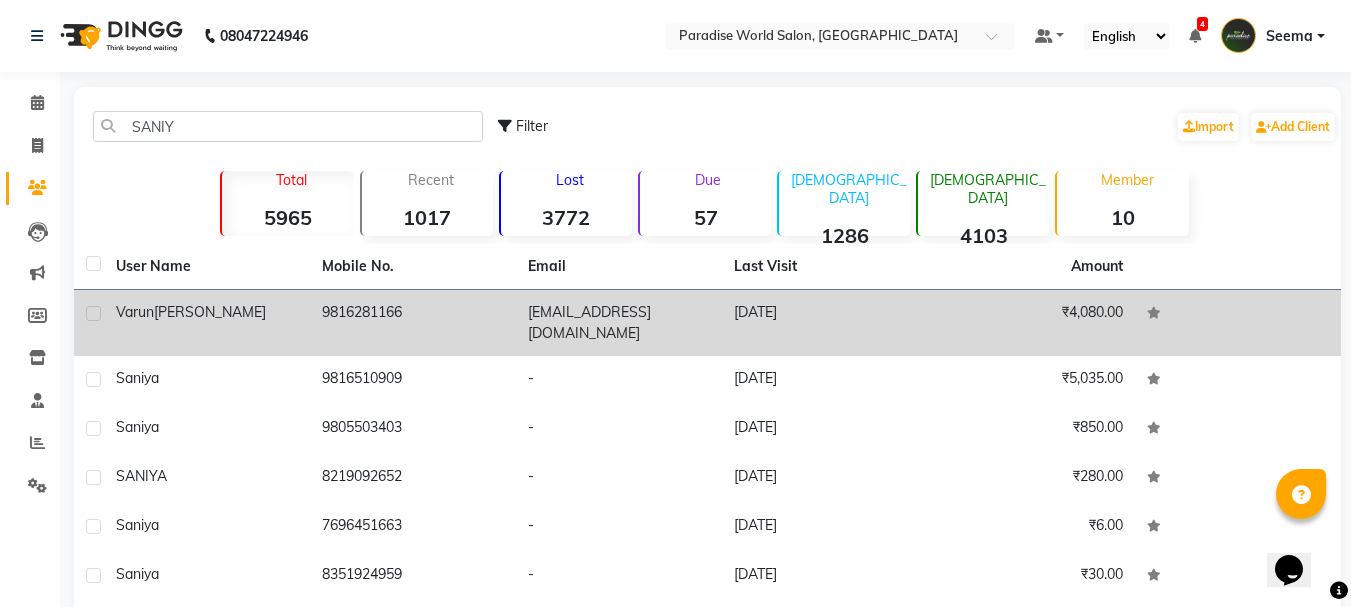 click on "varun_htsc@yahoo.co.in" 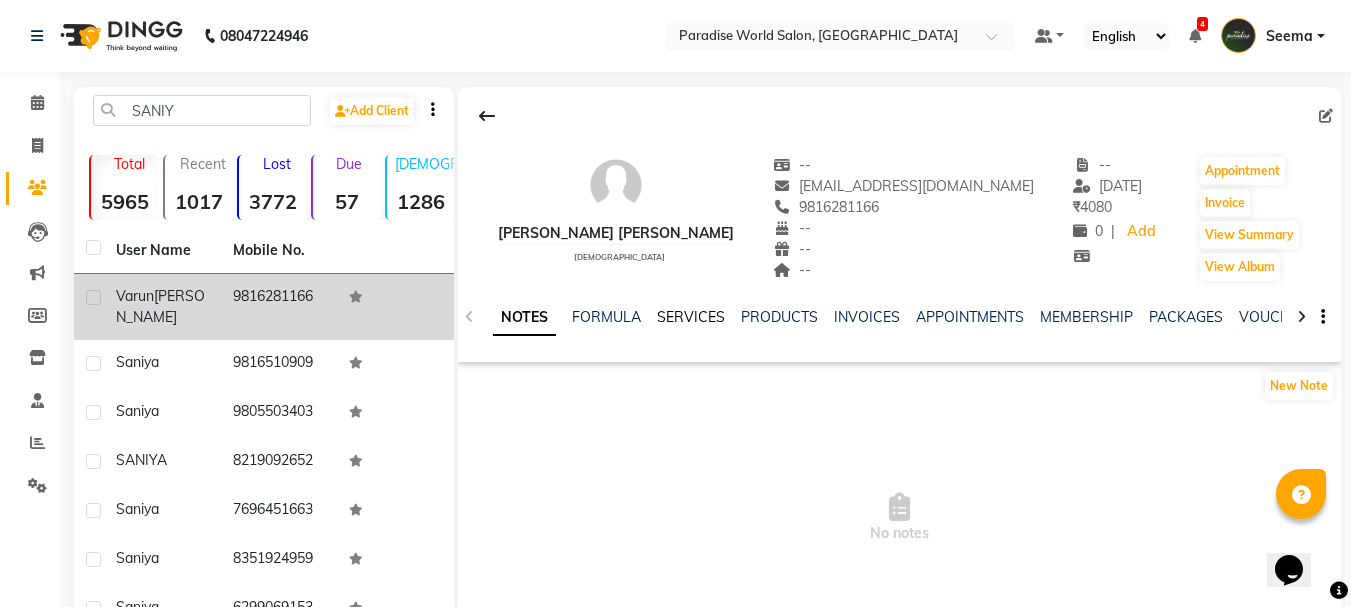 click on "SERVICES" 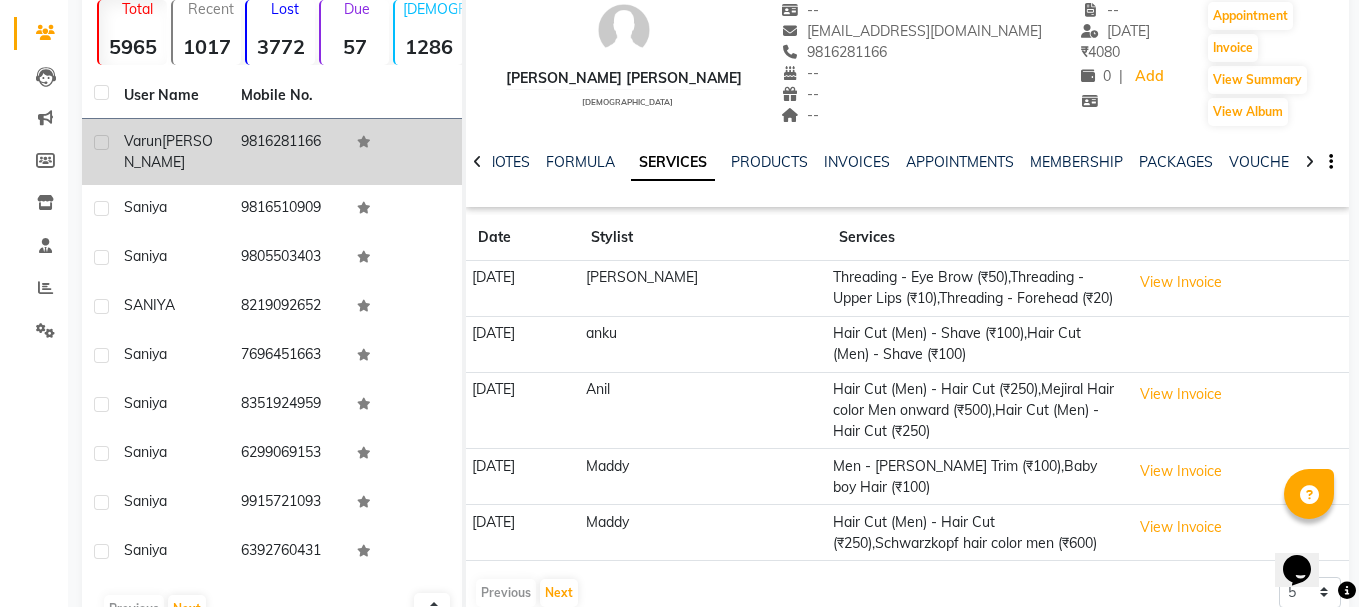 scroll, scrollTop: 200, scrollLeft: 0, axis: vertical 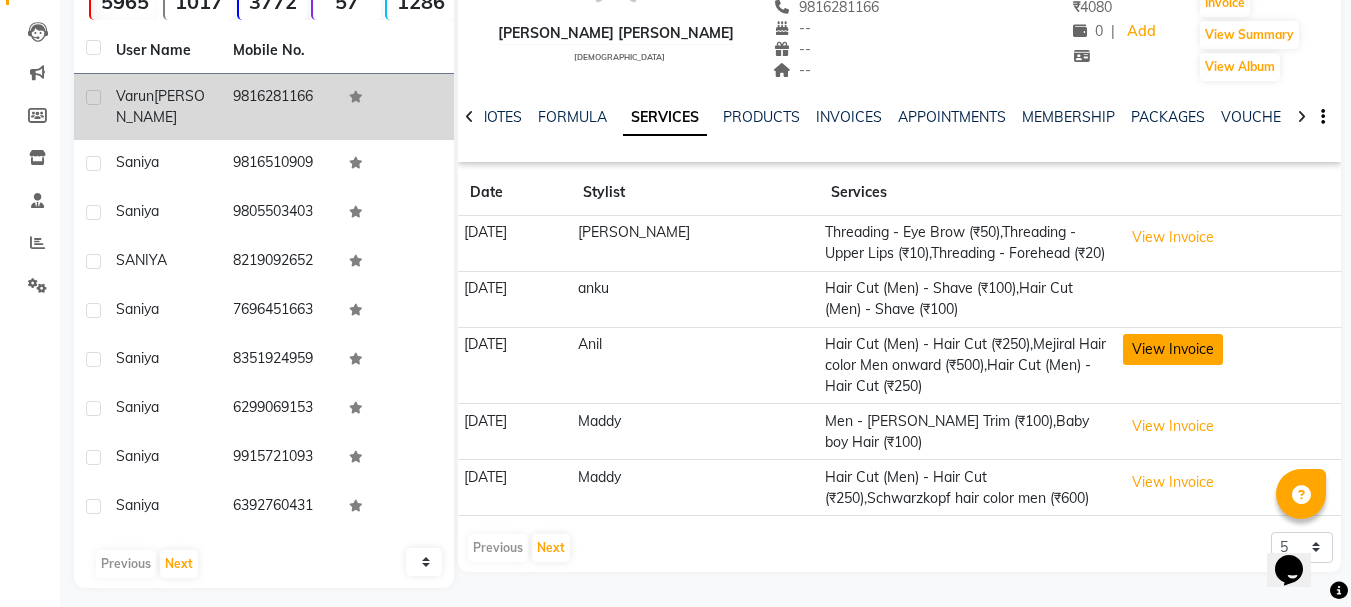 click on "View Invoice" 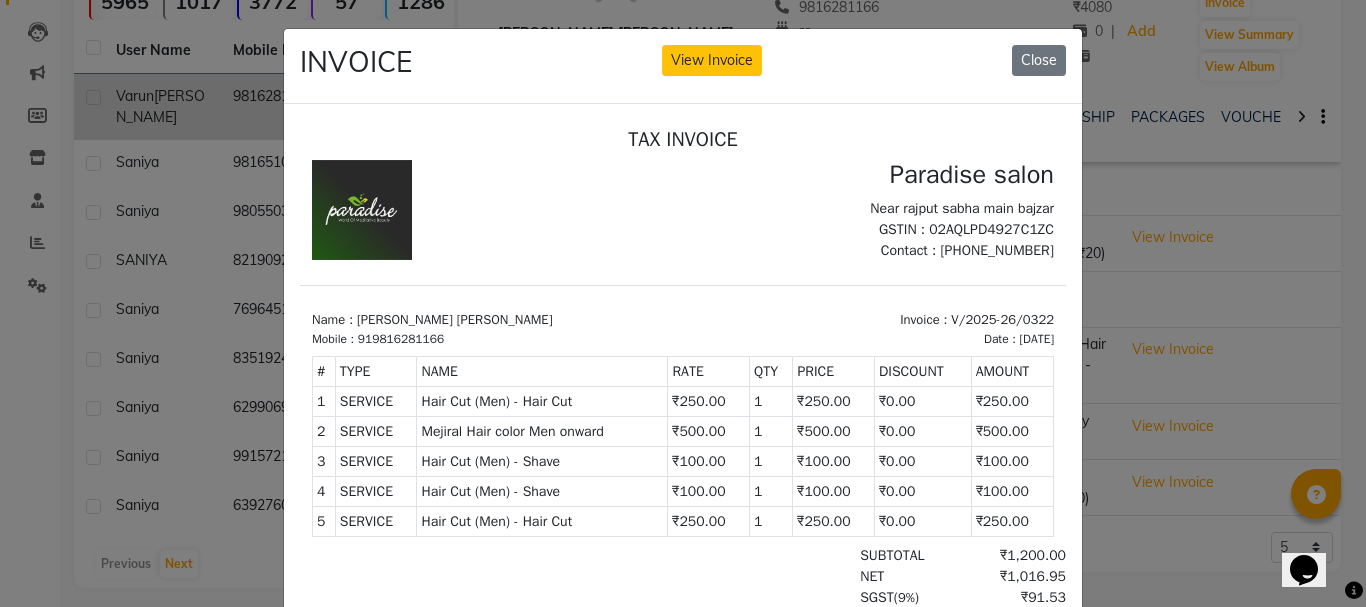 scroll, scrollTop: 16, scrollLeft: 0, axis: vertical 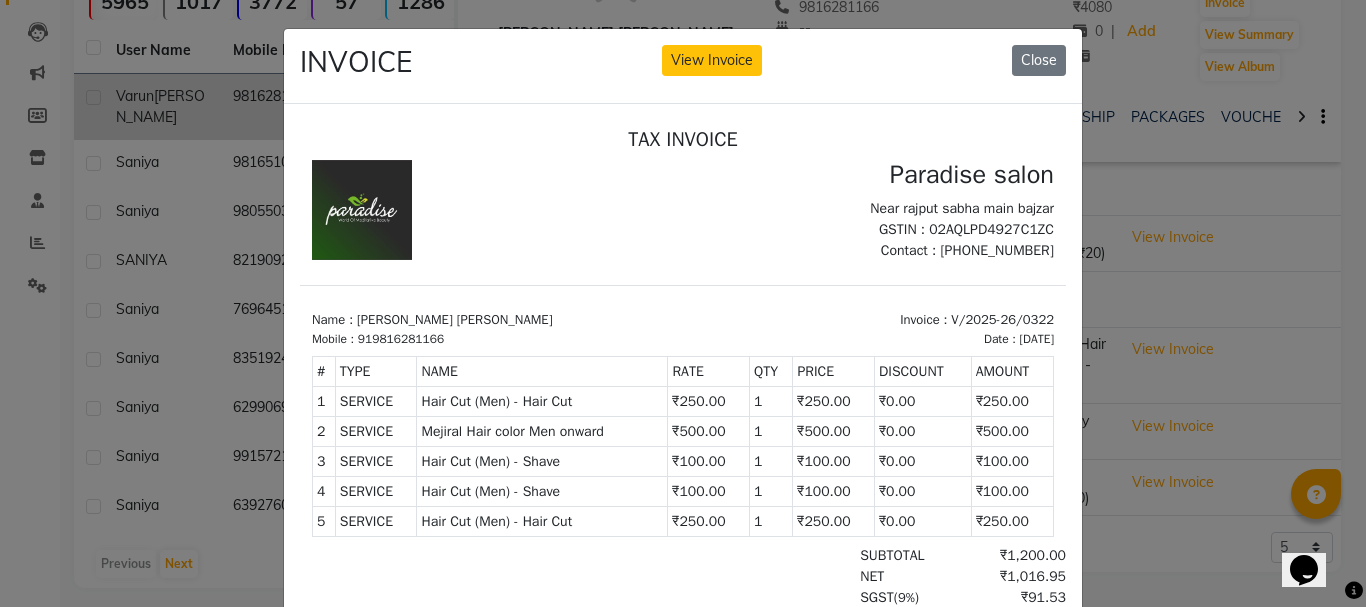 type 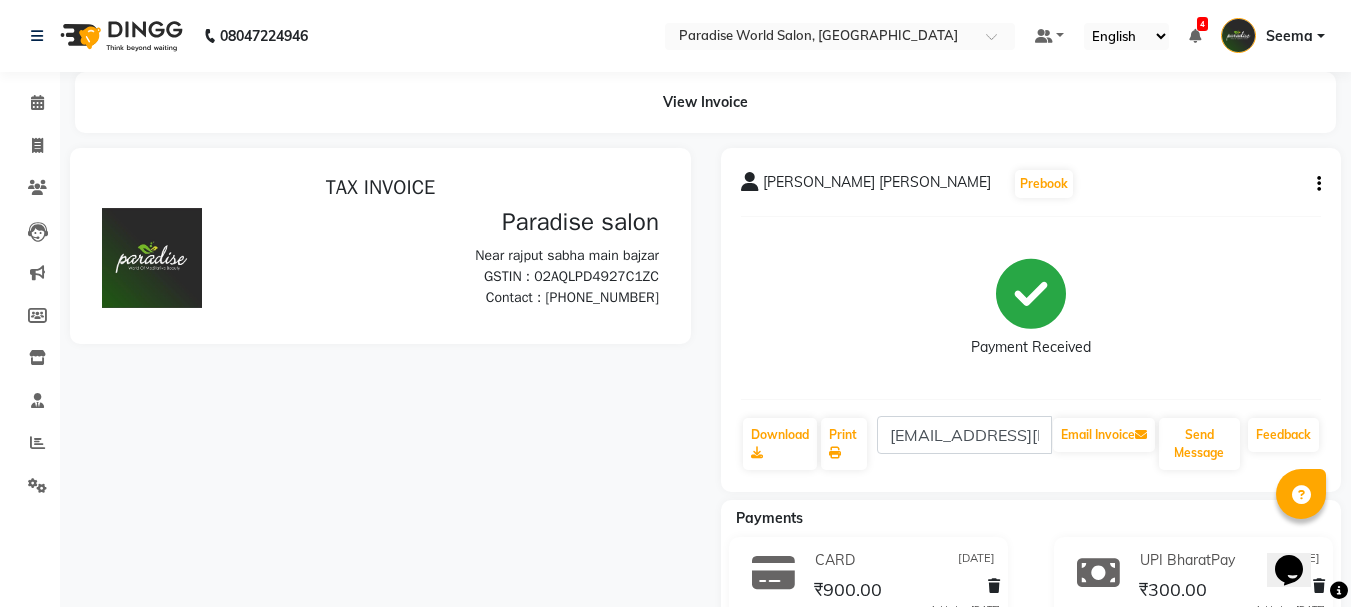 scroll, scrollTop: 0, scrollLeft: 0, axis: both 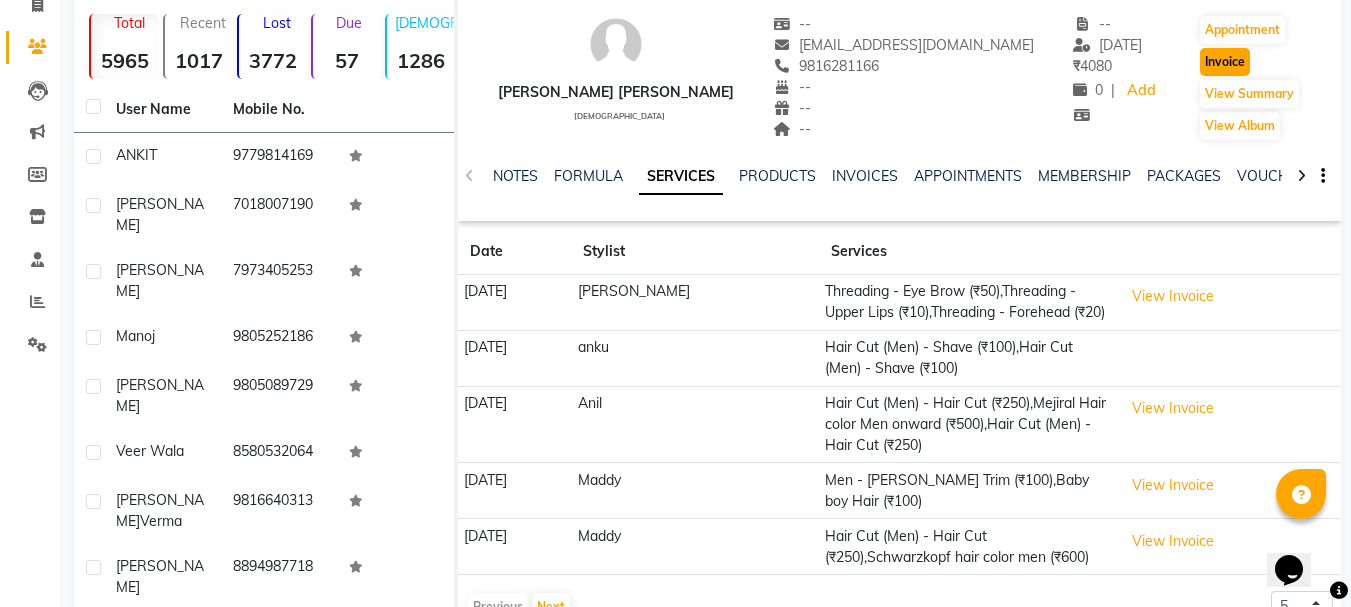 click on "Invoice" 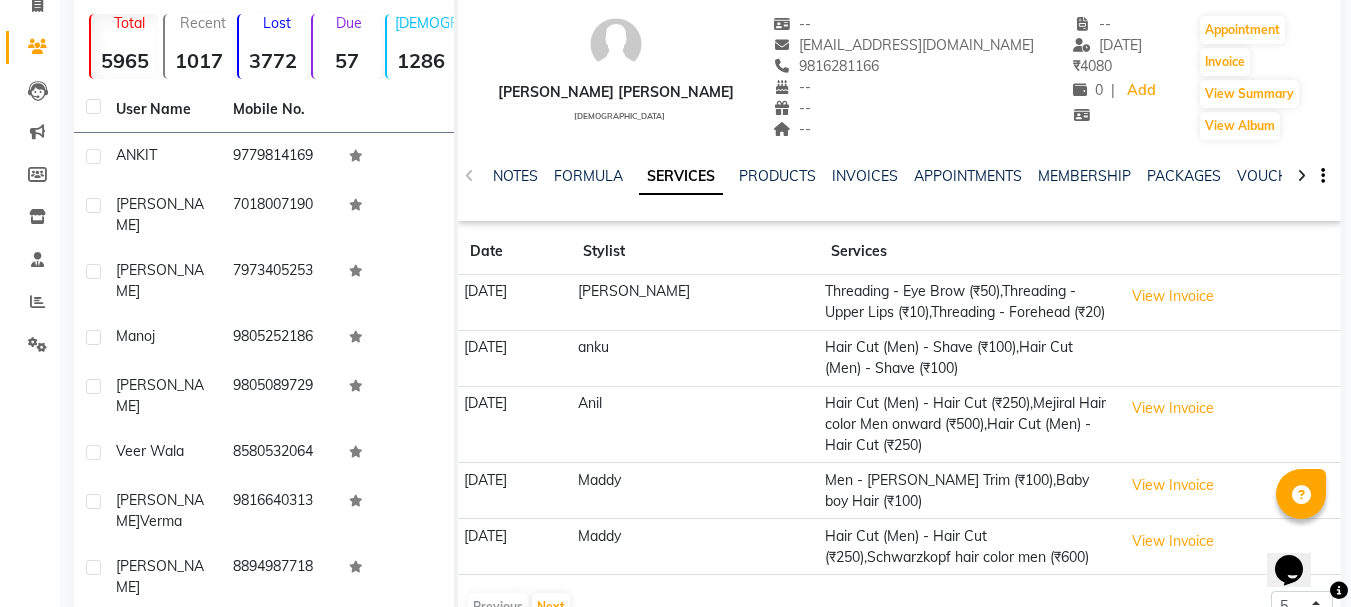 select on "service" 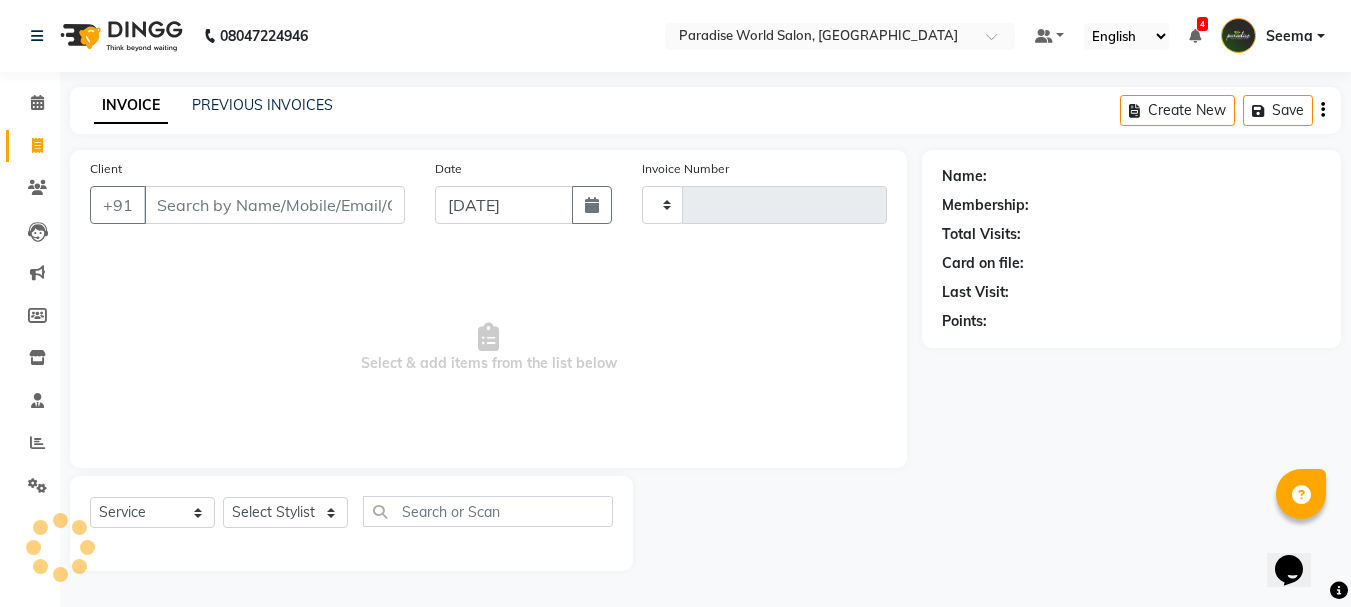 scroll, scrollTop: 0, scrollLeft: 0, axis: both 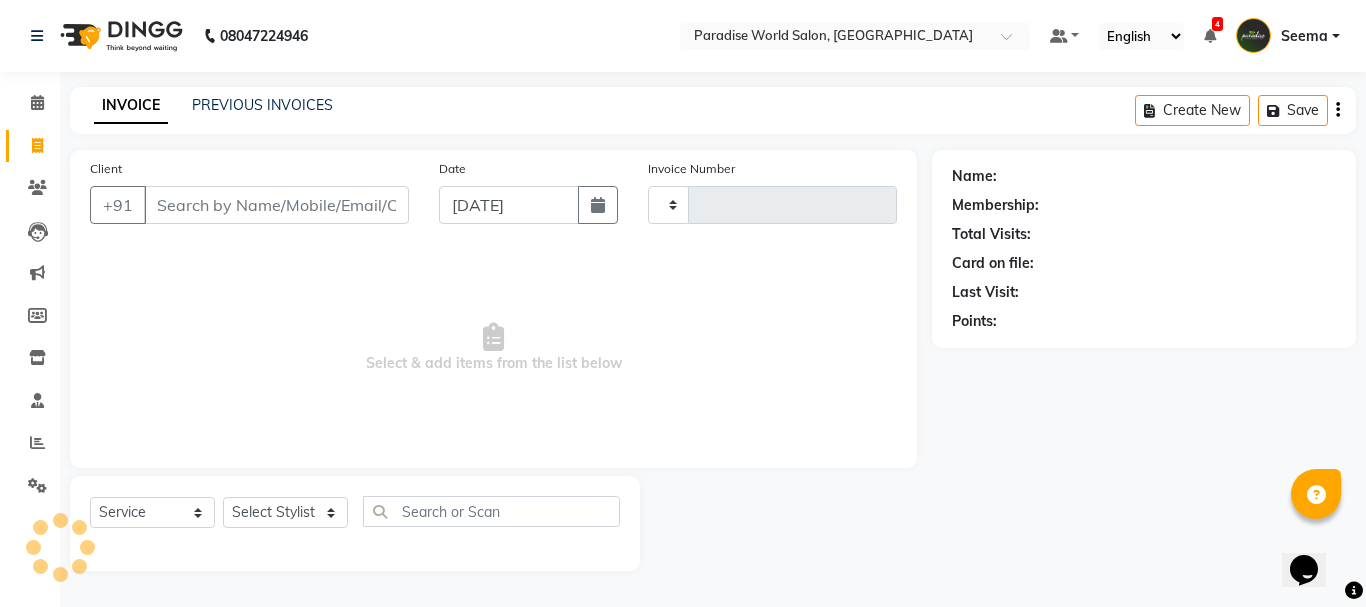 type on "1652" 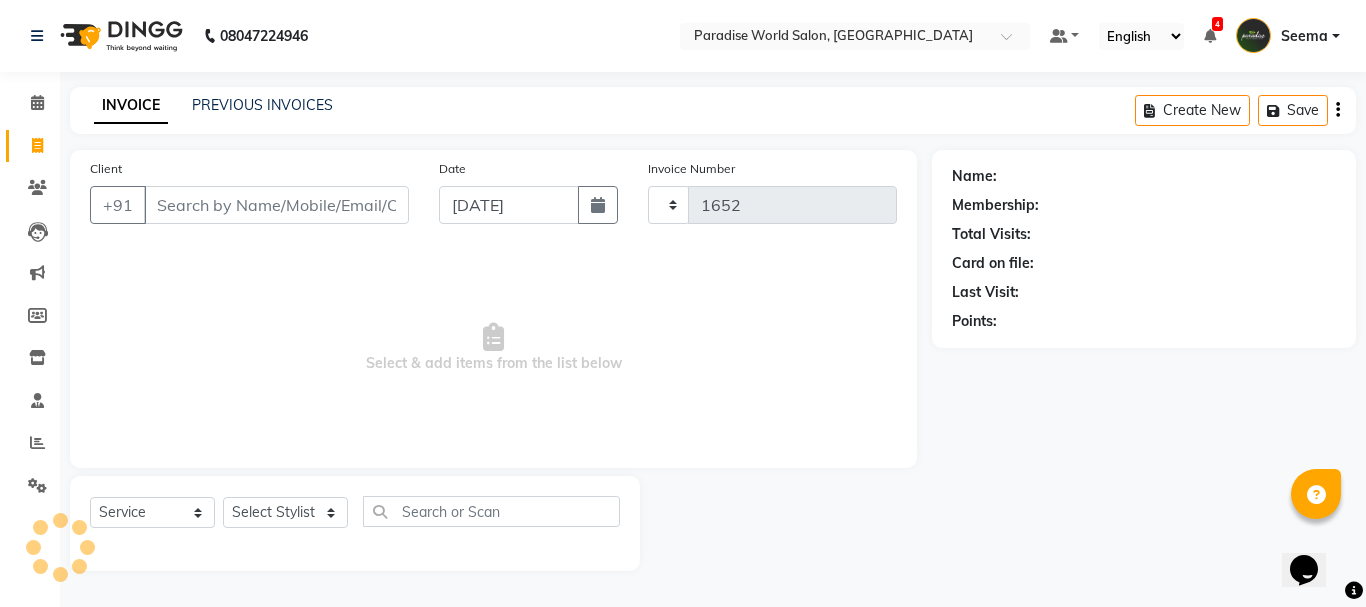 select on "4451" 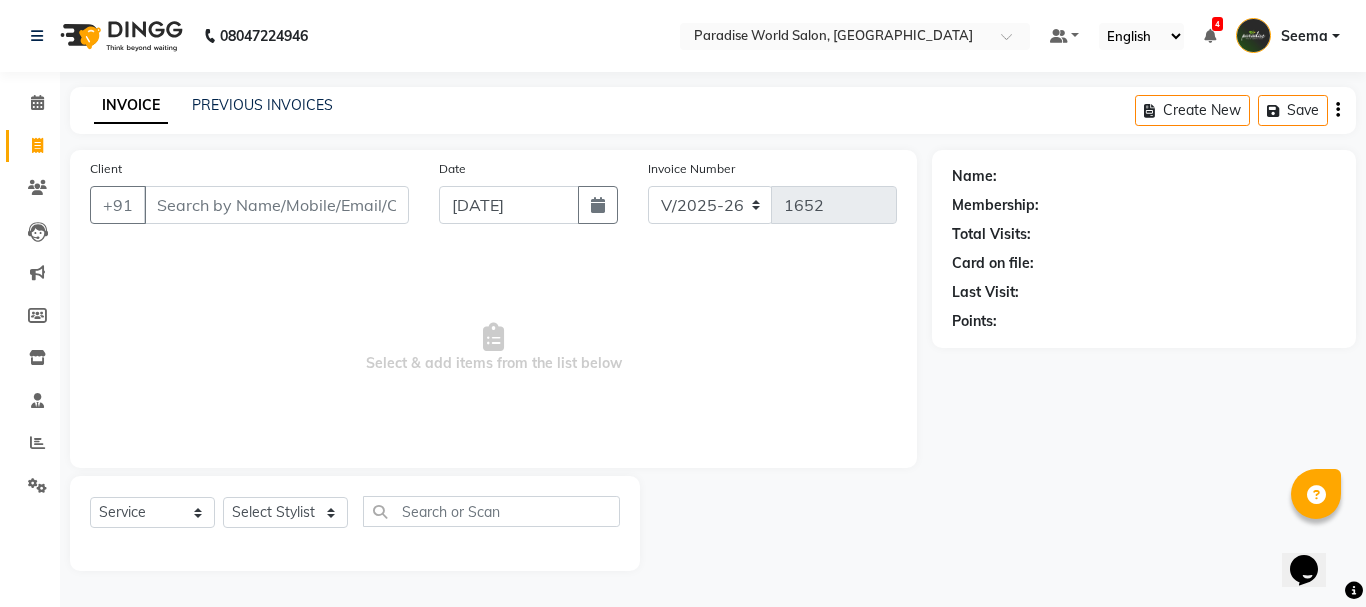 type on "9816281166" 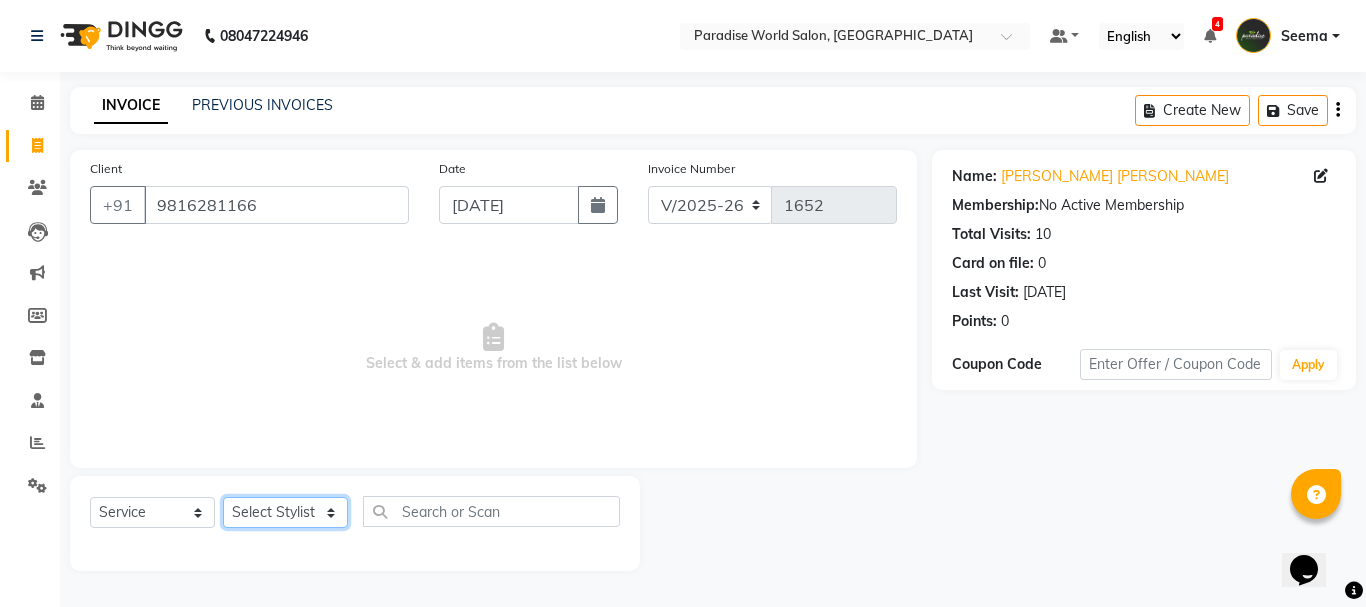 click on "Select Stylist [PERSON_NAME]  [PERSON_NAME] [PERSON_NAME] company Deepak [PERSON_NAME] [PERSON_NAME] [PERSON_NAME] Love preet [PERSON_NAME] student [PERSON_NAME] [PERSON_NAME] [PERSON_NAME] [PERSON_NAME] Student Seema [PERSON_NAME] - Student [PERSON_NAME] [PERSON_NAME] Vikas Vishal" 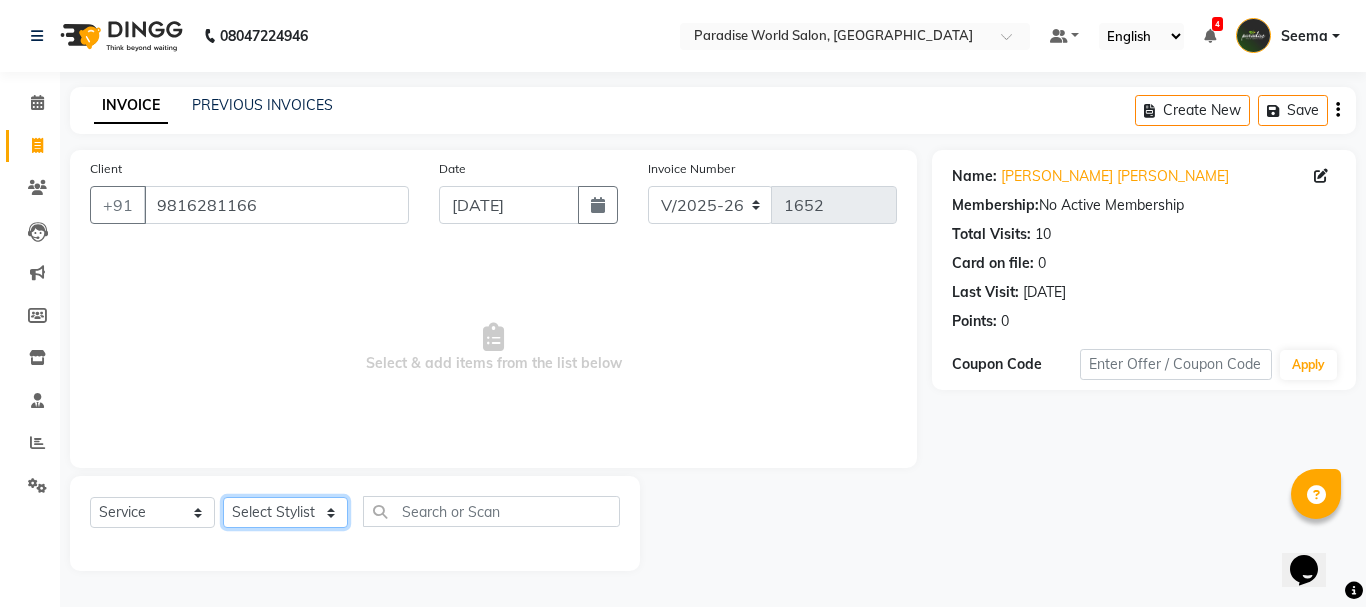 select on "54032" 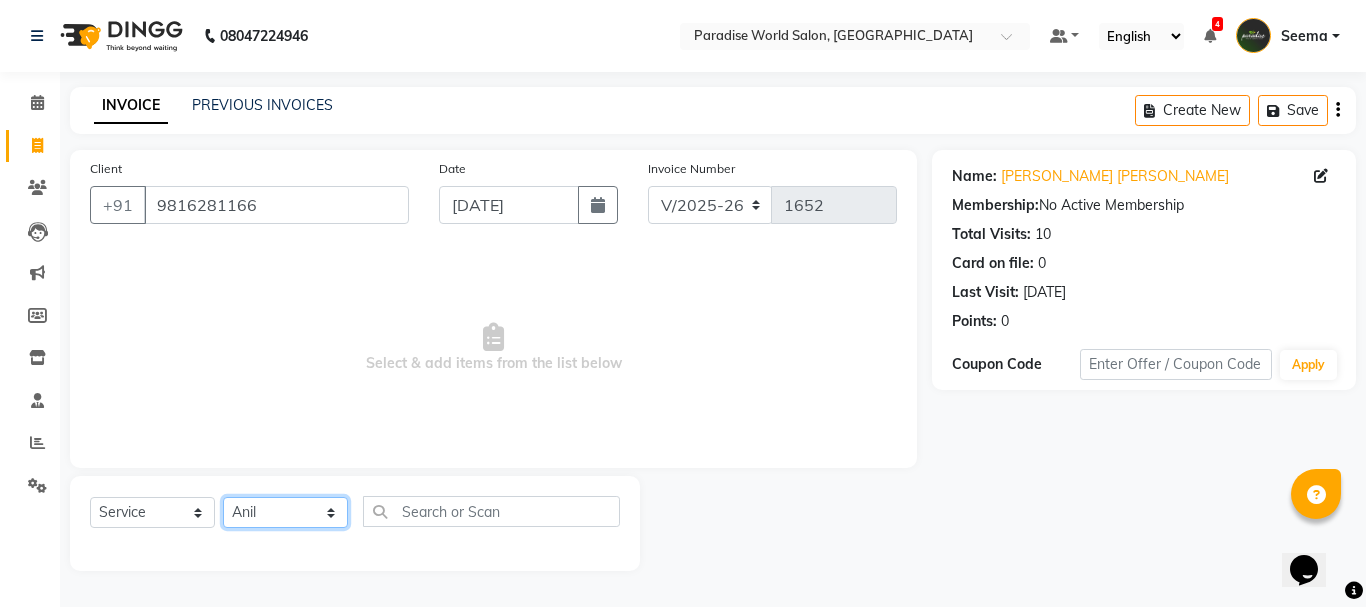 click on "Select Stylist [PERSON_NAME]  [PERSON_NAME] [PERSON_NAME] company Deepak [PERSON_NAME] [PERSON_NAME] [PERSON_NAME] Love preet [PERSON_NAME] student [PERSON_NAME] [PERSON_NAME] [PERSON_NAME] [PERSON_NAME] Student Seema [PERSON_NAME] - Student [PERSON_NAME] [PERSON_NAME] Vikas Vishal" 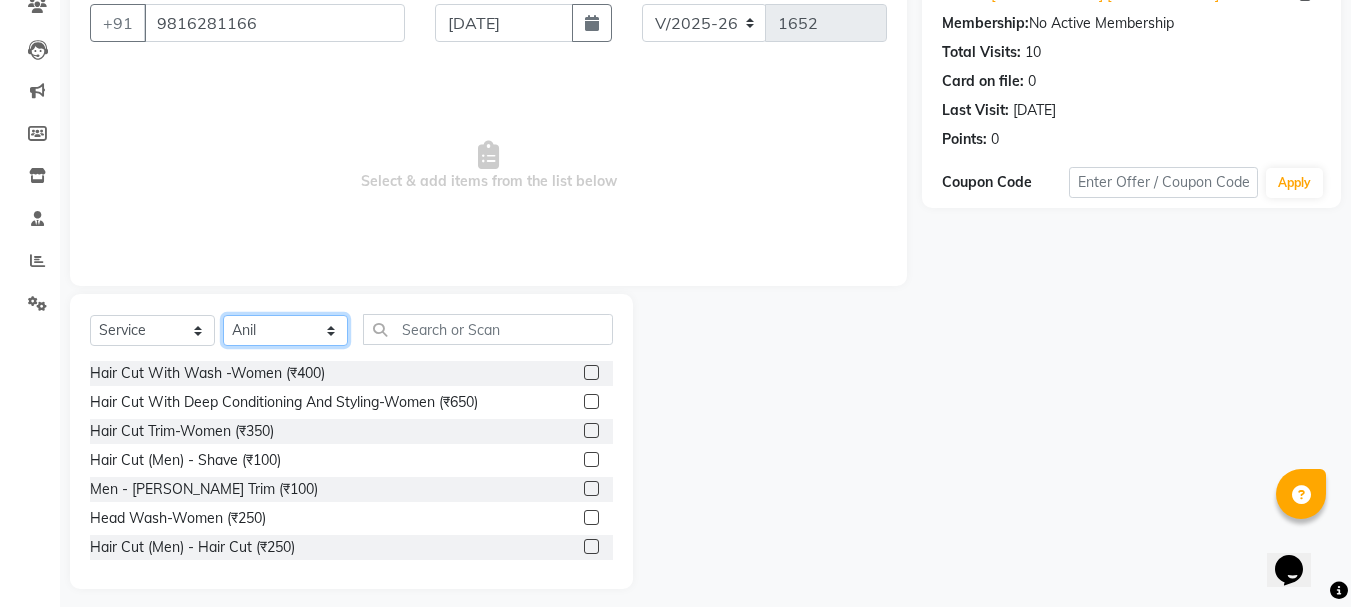 scroll, scrollTop: 194, scrollLeft: 0, axis: vertical 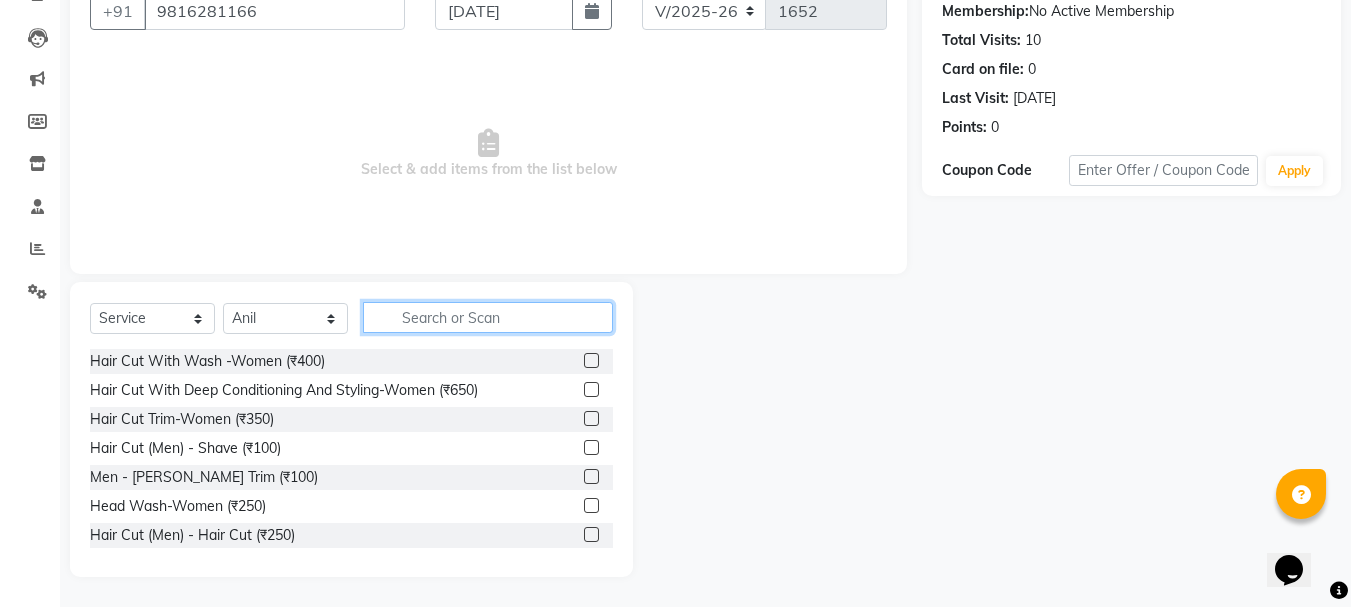click 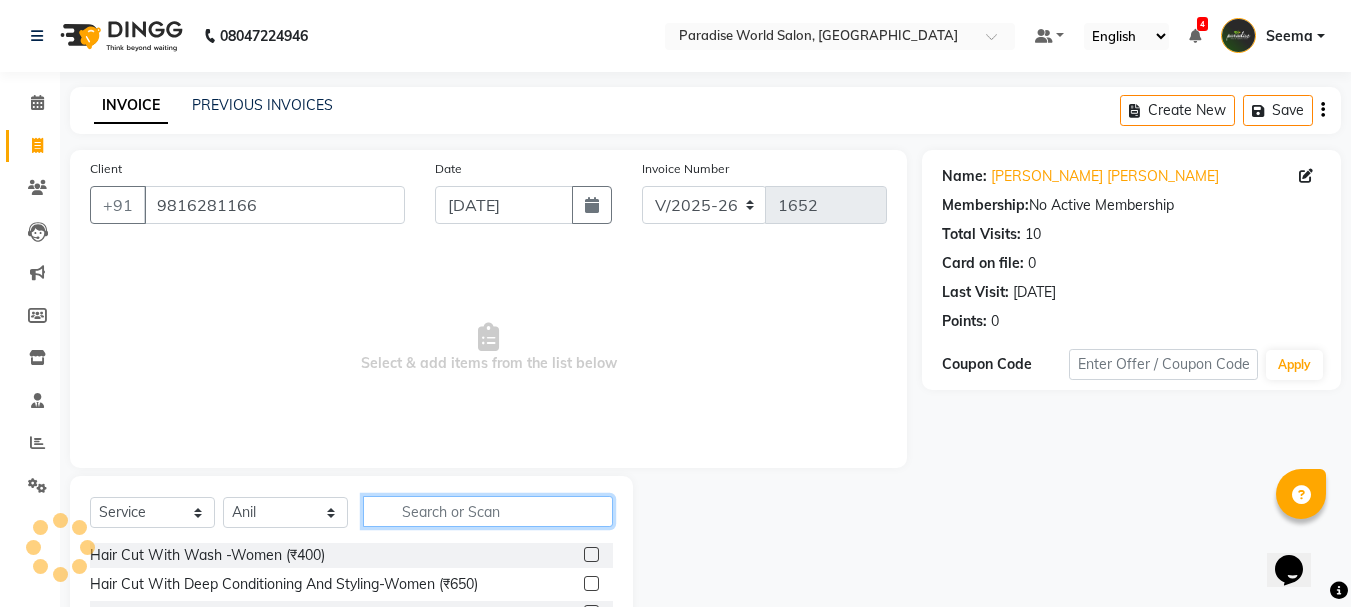 scroll, scrollTop: 100, scrollLeft: 0, axis: vertical 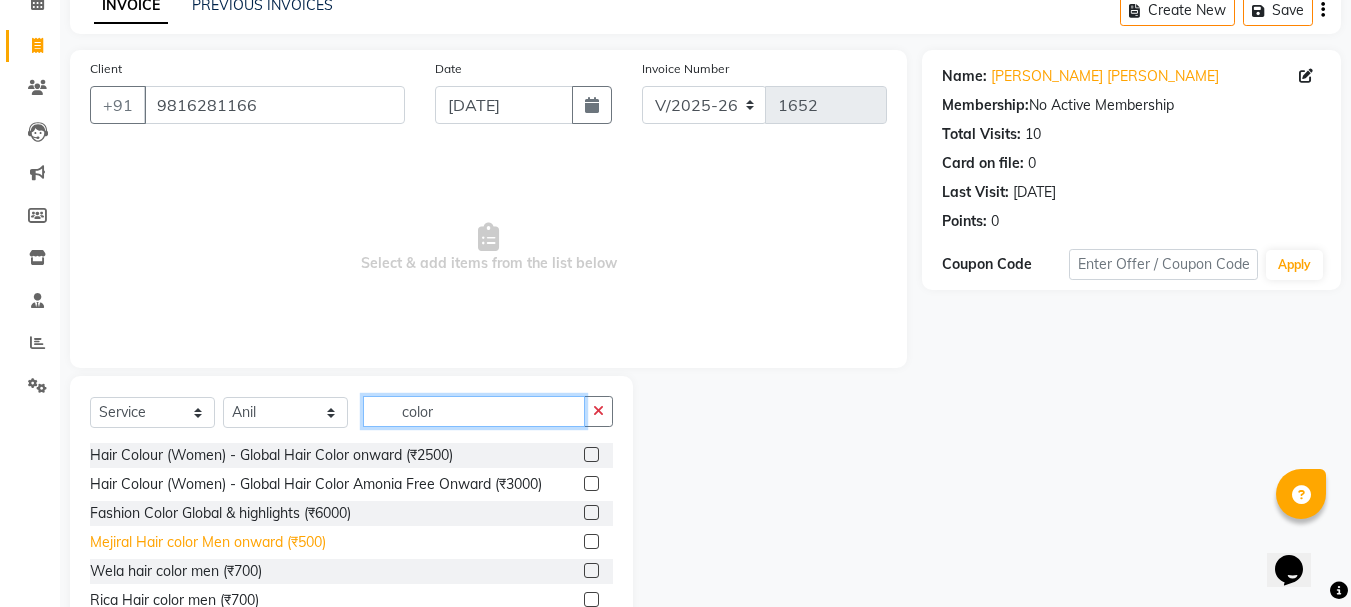 type on "color" 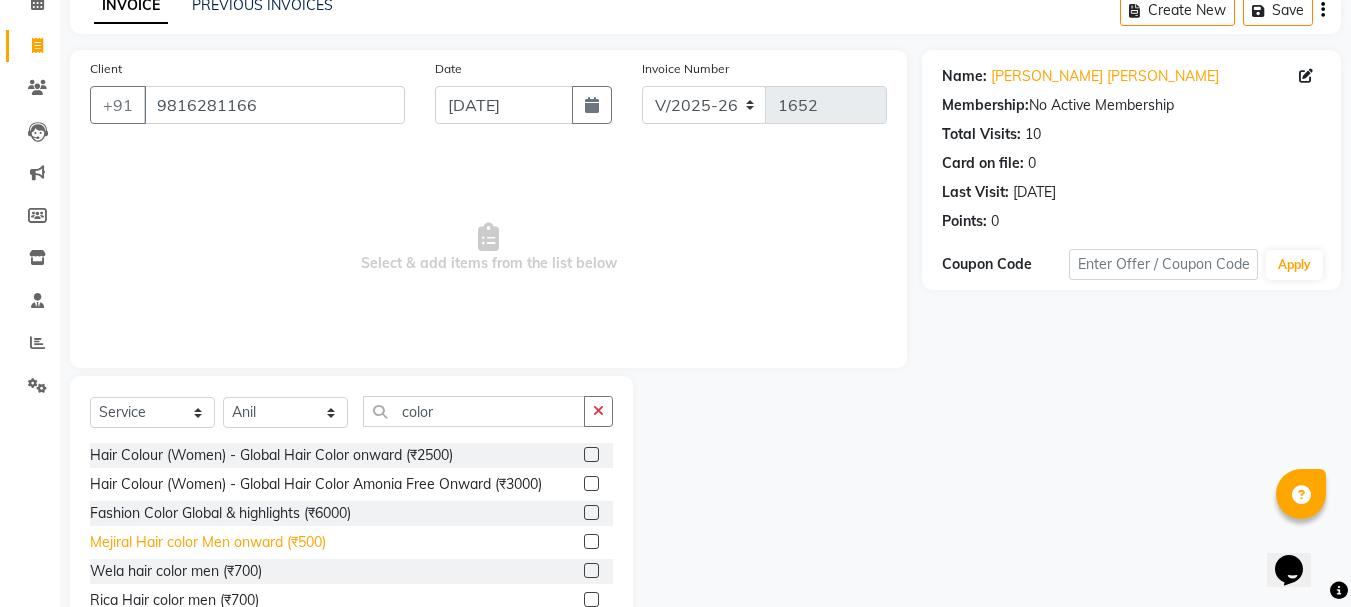 click on "Mejiral Hair color Men onward (₹500)" 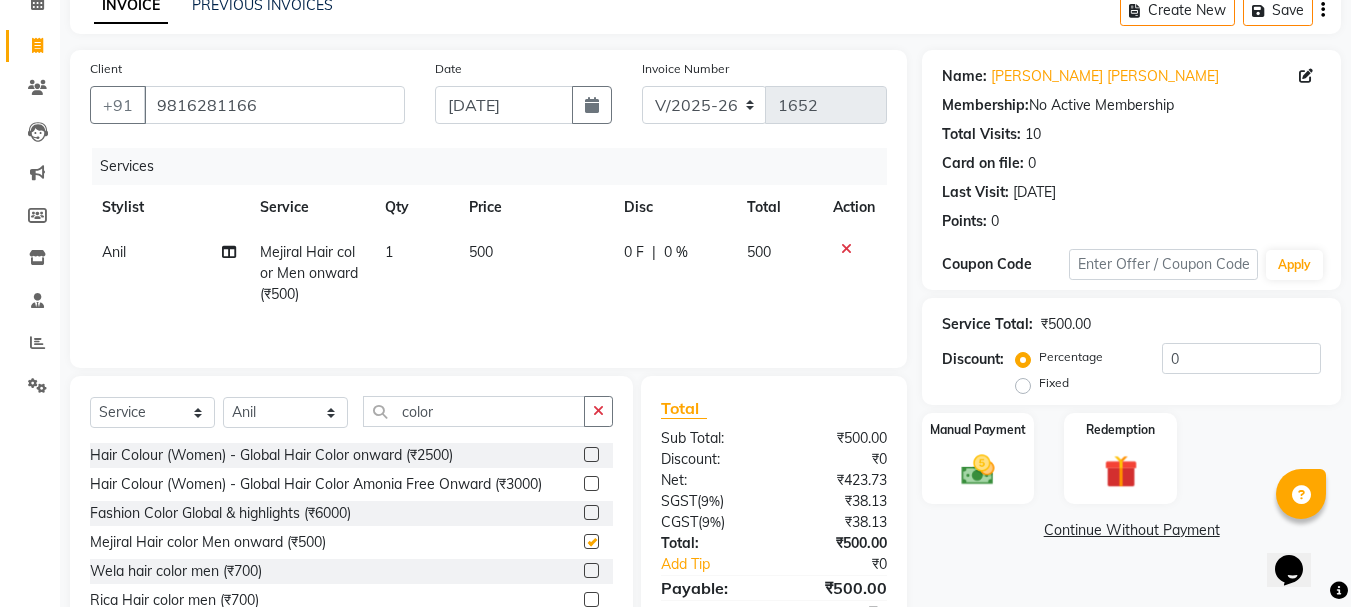 checkbox on "false" 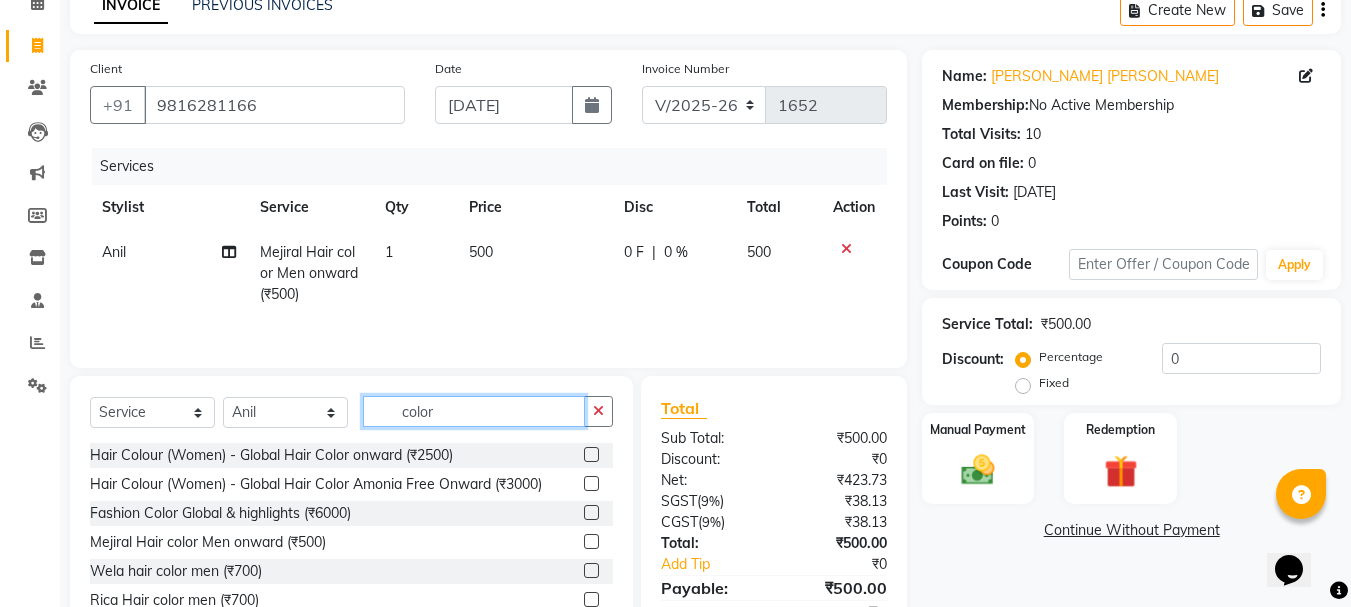 drag, startPoint x: 453, startPoint y: 401, endPoint x: 282, endPoint y: 425, distance: 172.676 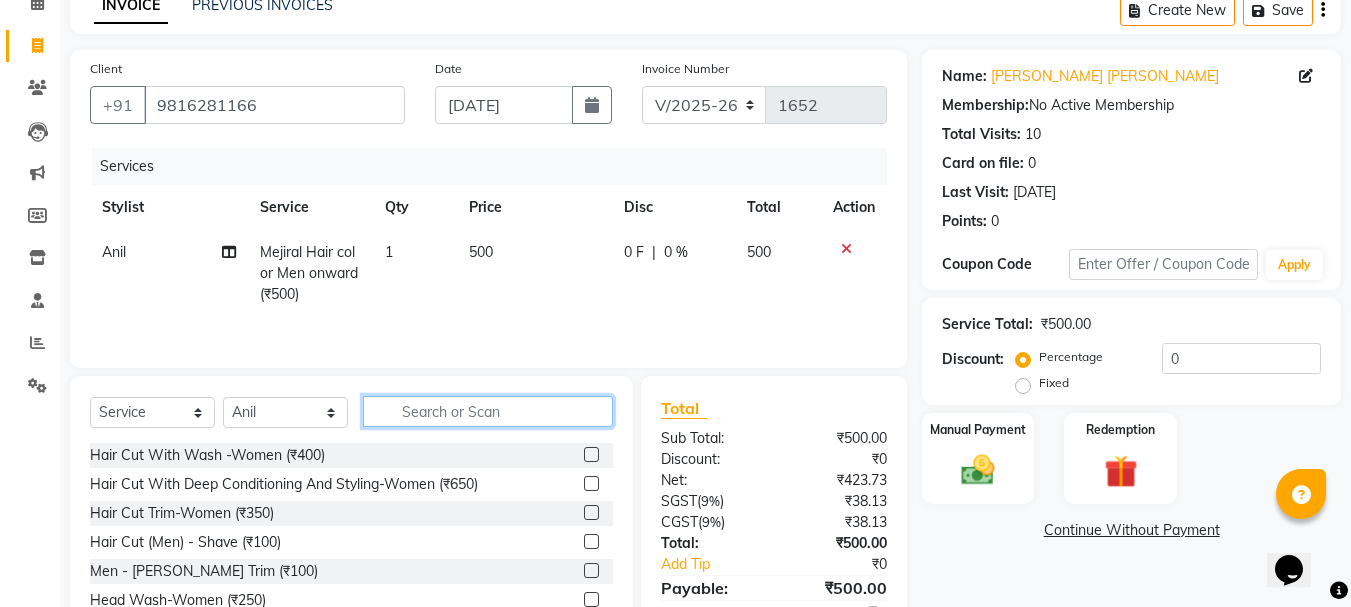 scroll, scrollTop: 194, scrollLeft: 0, axis: vertical 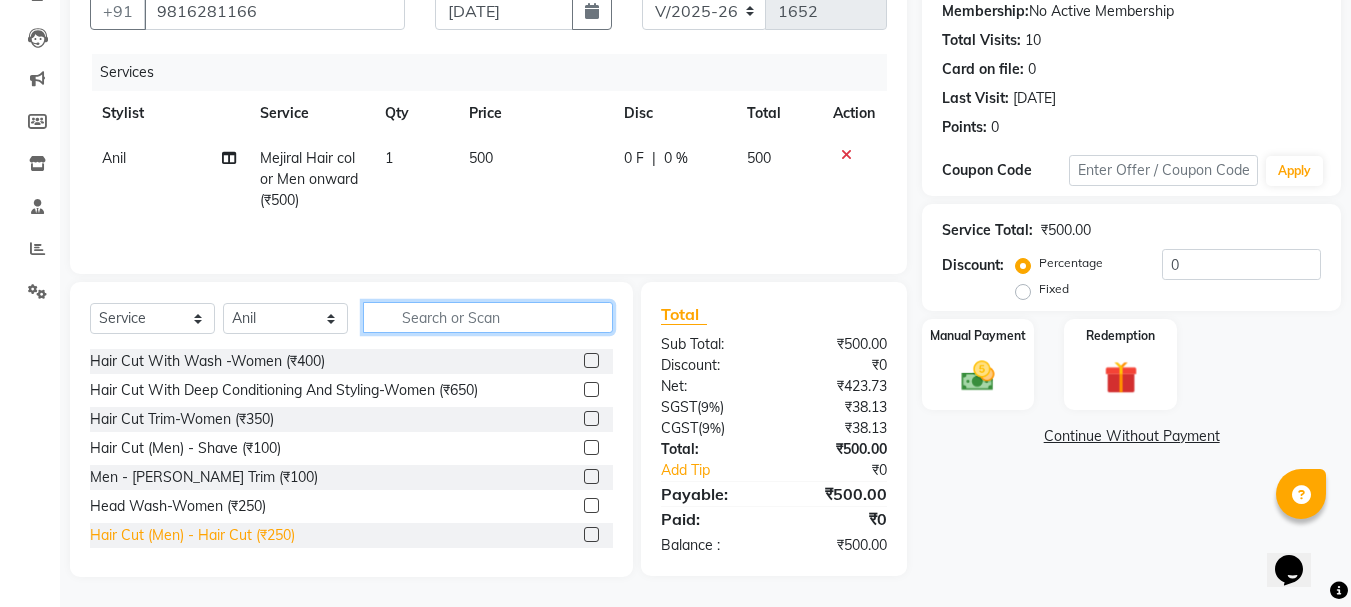 type 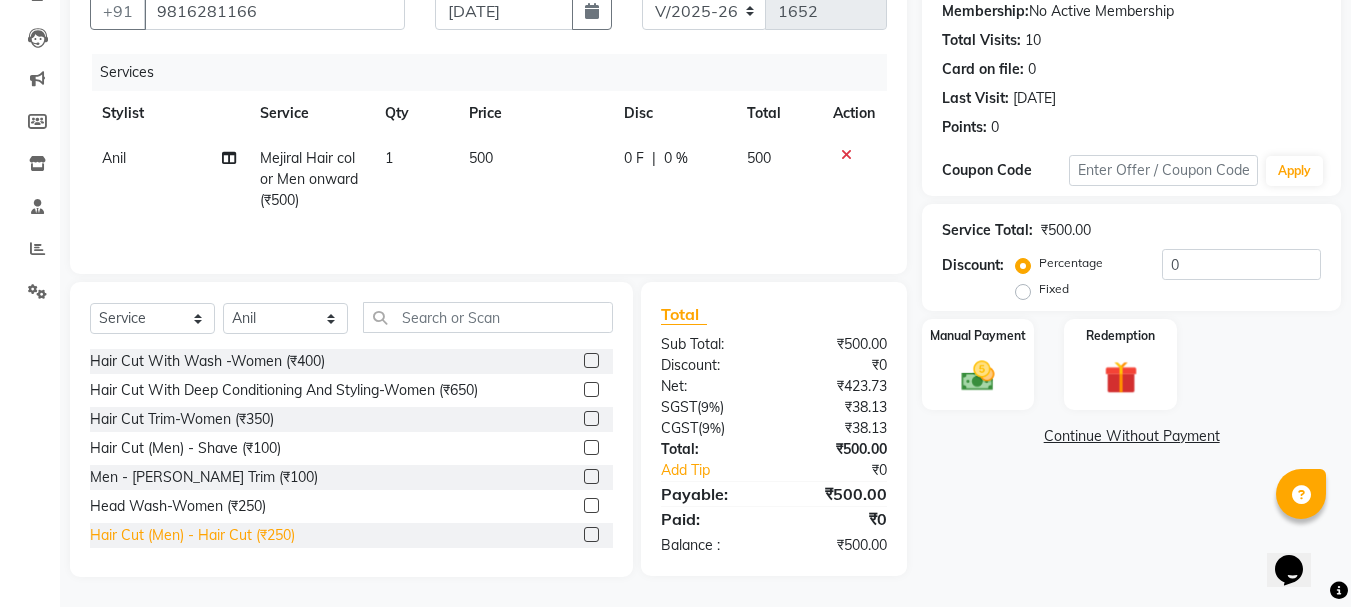 click on "Hair Cut  (Men)  -  Hair Cut (₹250)" 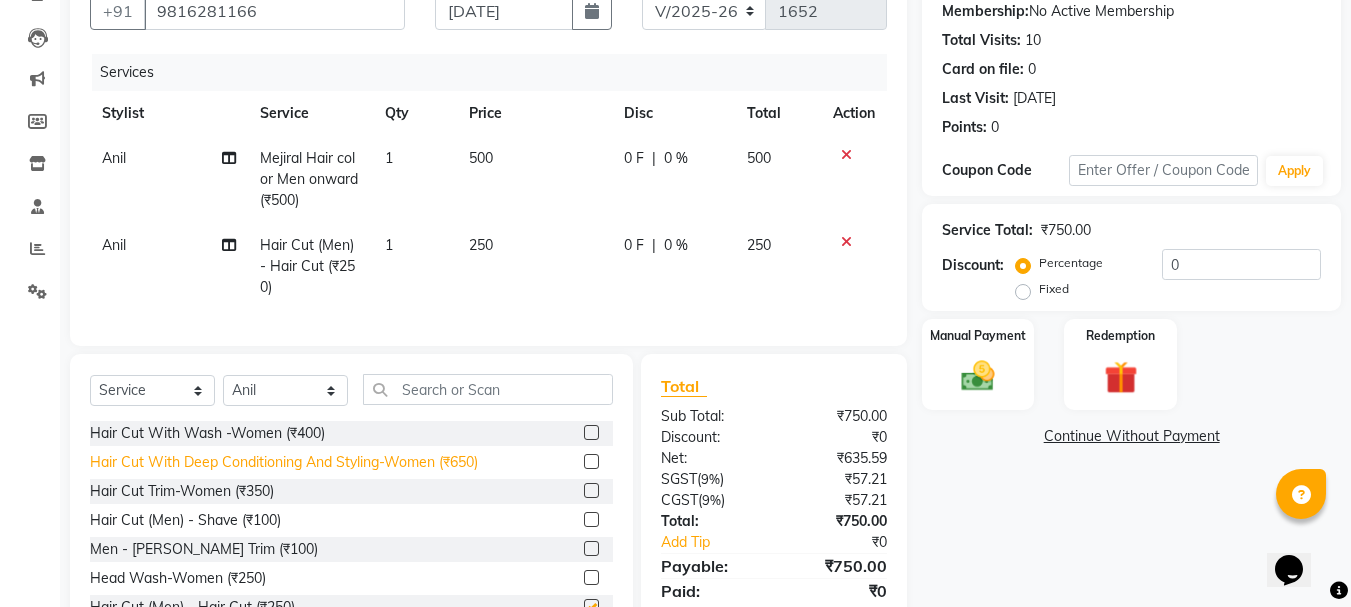 checkbox on "false" 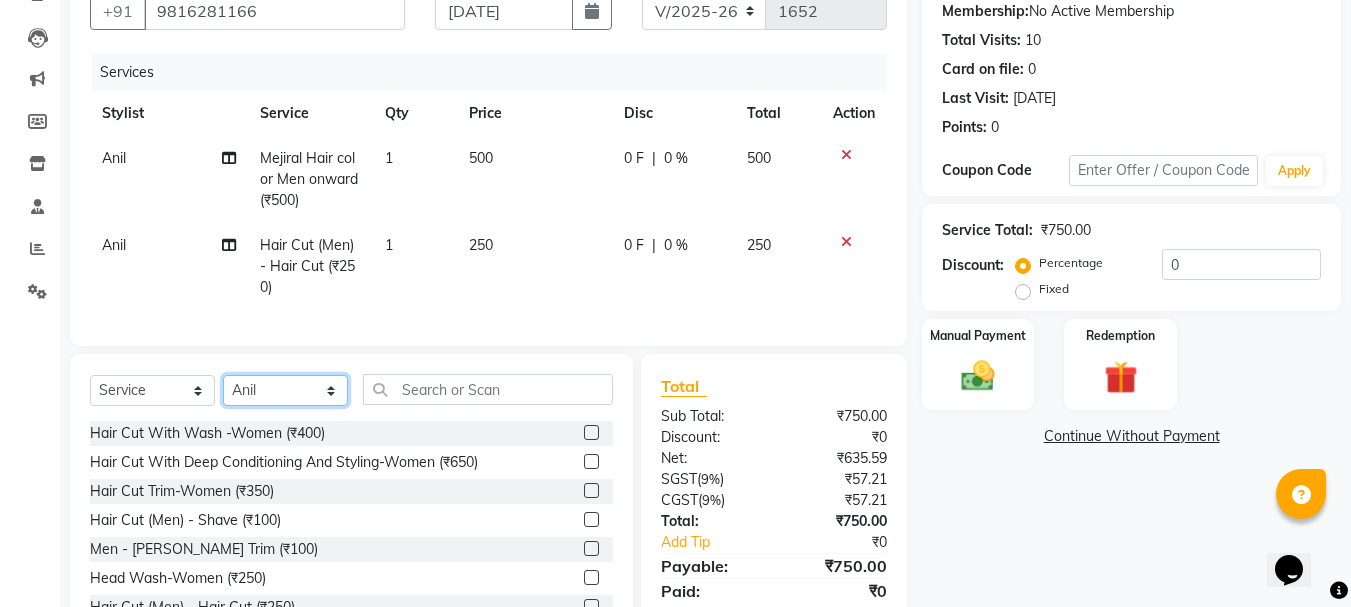 click on "Select Stylist [PERSON_NAME]  [PERSON_NAME] [PERSON_NAME] company Deepak [PERSON_NAME] [PERSON_NAME] [PERSON_NAME] Love preet [PERSON_NAME] student [PERSON_NAME] [PERSON_NAME] [PERSON_NAME] [PERSON_NAME] Student Seema [PERSON_NAME] - Student [PERSON_NAME] [PERSON_NAME] Vikas Vishal" 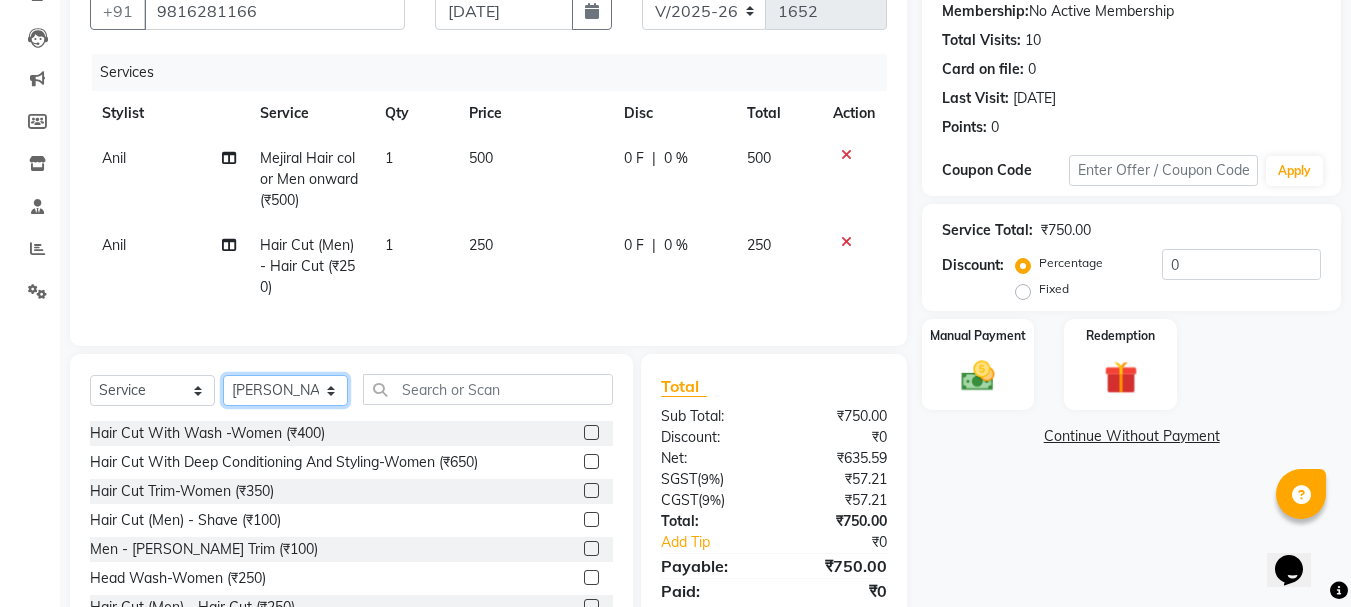 click on "Select Stylist [PERSON_NAME]  [PERSON_NAME] [PERSON_NAME] company Deepak [PERSON_NAME] [PERSON_NAME] [PERSON_NAME] Love preet [PERSON_NAME] student [PERSON_NAME] [PERSON_NAME] [PERSON_NAME] [PERSON_NAME] Student Seema [PERSON_NAME] - Student [PERSON_NAME] [PERSON_NAME] Vikas Vishal" 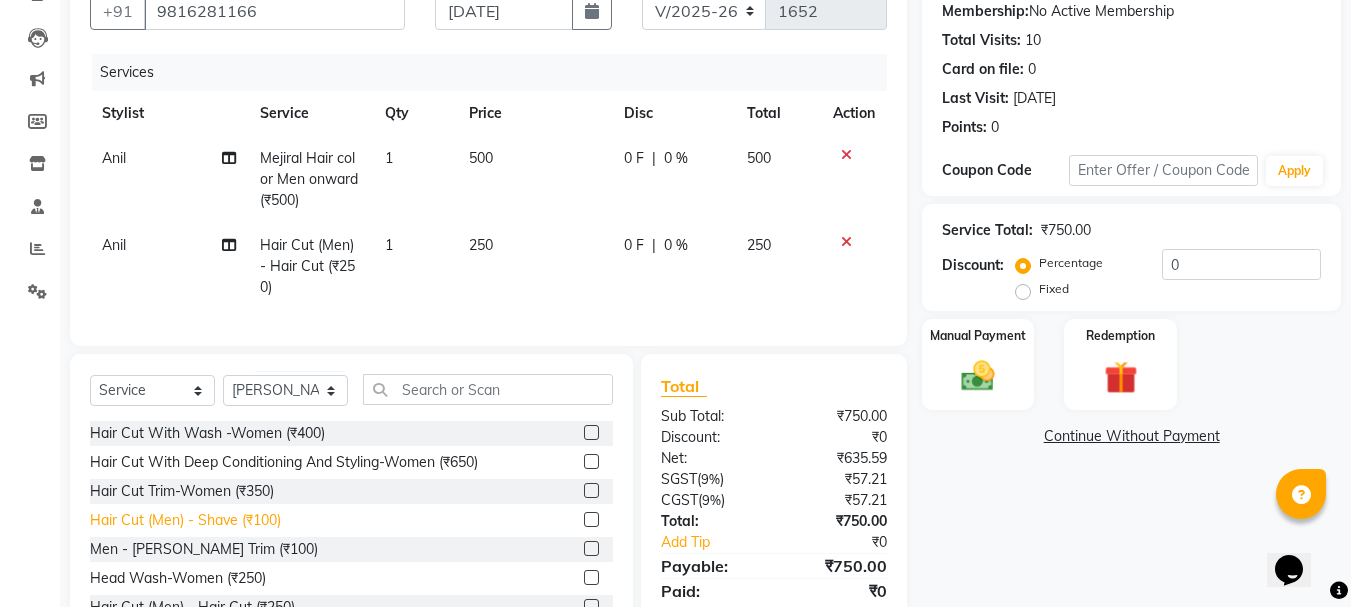 click on "Hair Cut  (Men)  -  Shave (₹100)" 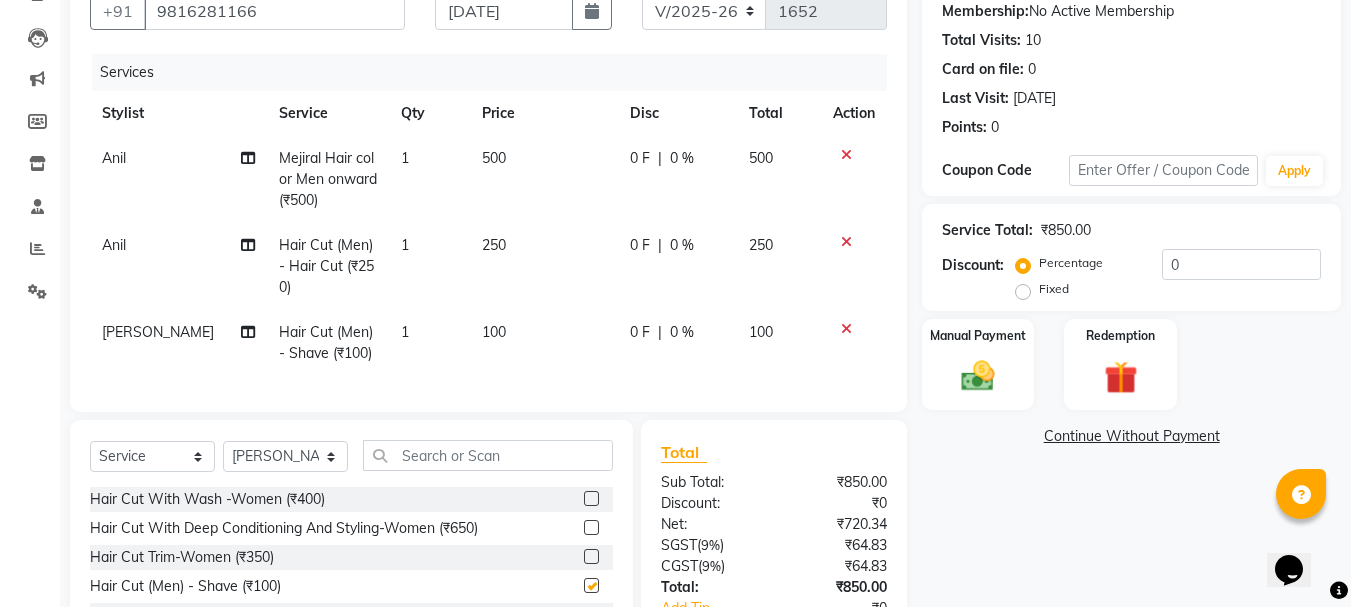 checkbox on "false" 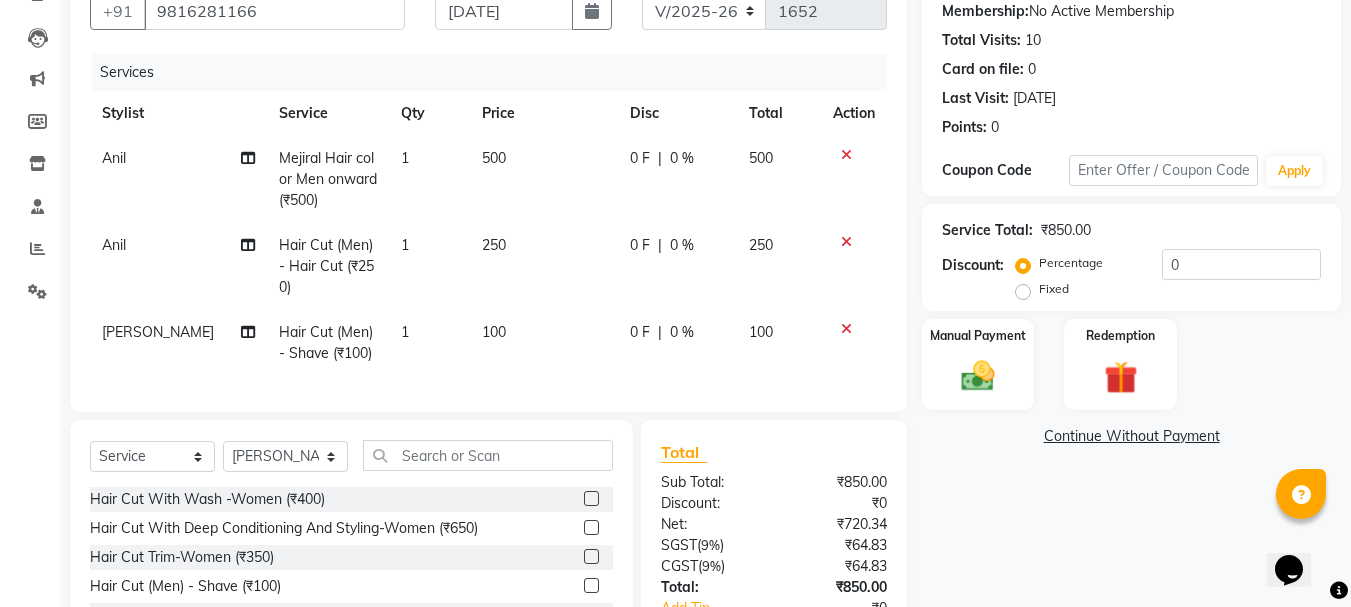 click on "Fixed" 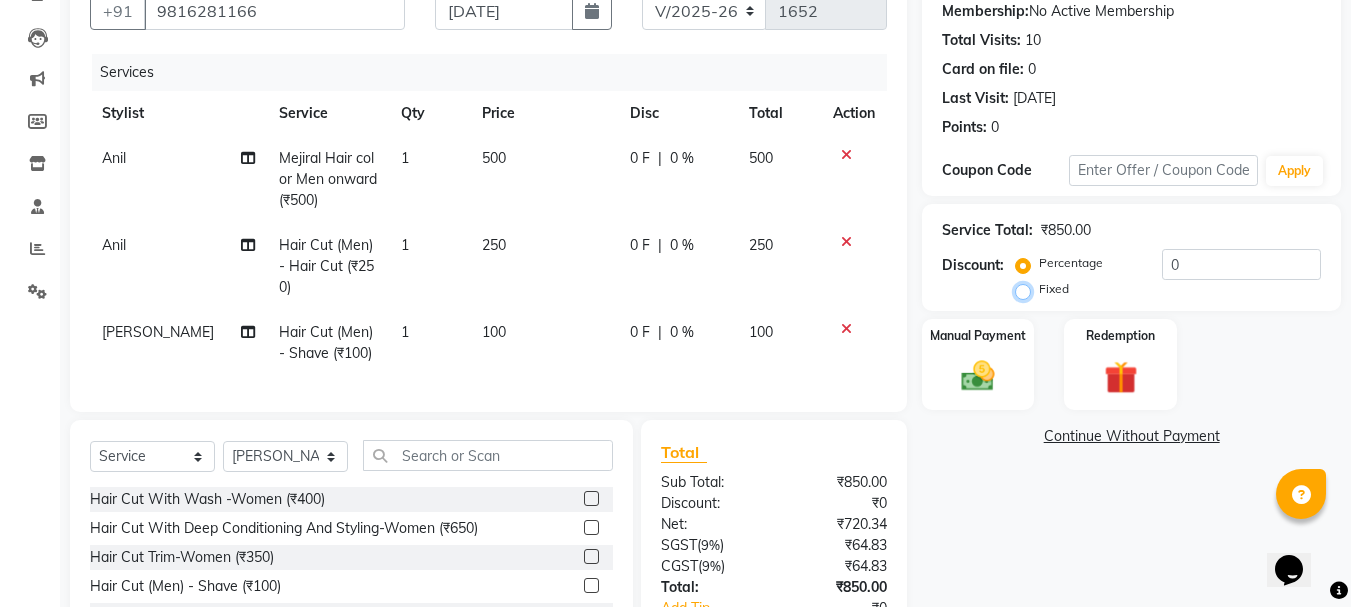 click on "Fixed" at bounding box center [1027, 289] 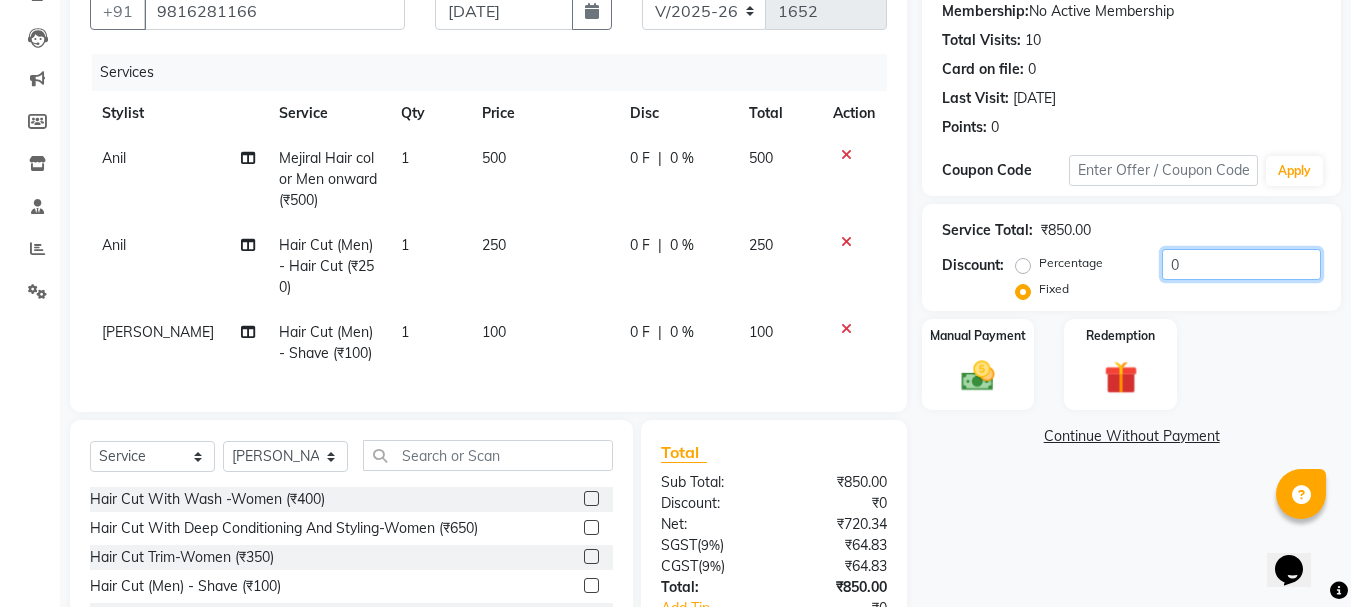 drag, startPoint x: 1190, startPoint y: 270, endPoint x: 1041, endPoint y: 268, distance: 149.01343 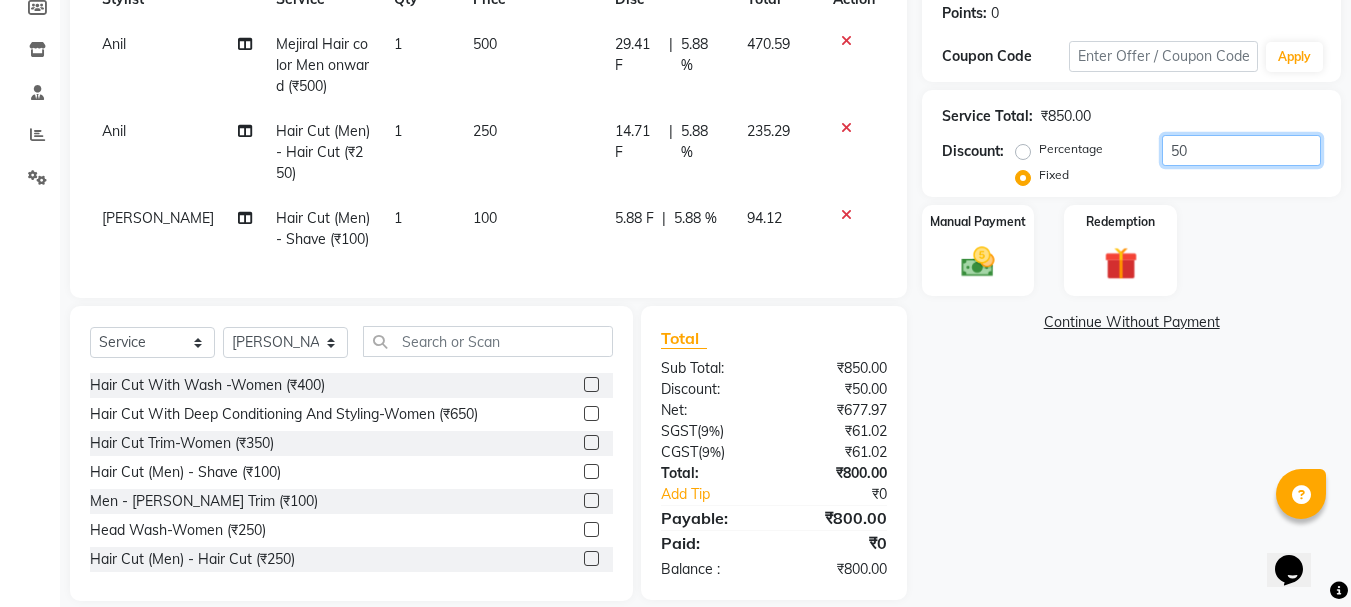 scroll, scrollTop: 347, scrollLeft: 0, axis: vertical 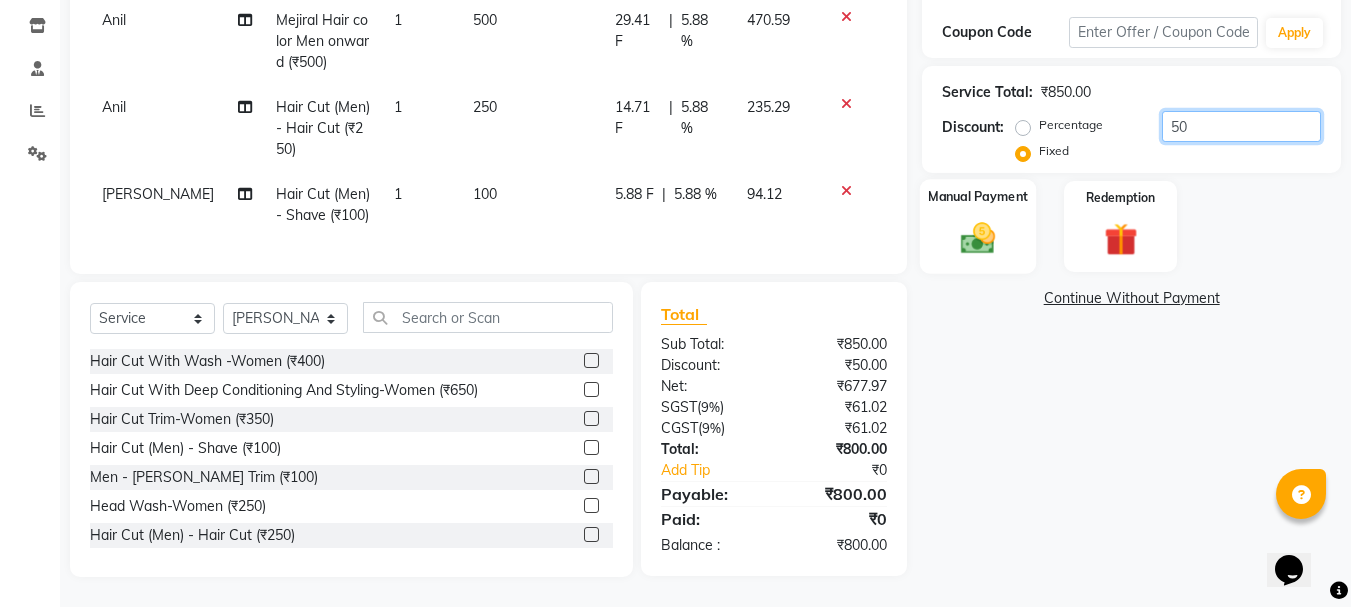 type on "50" 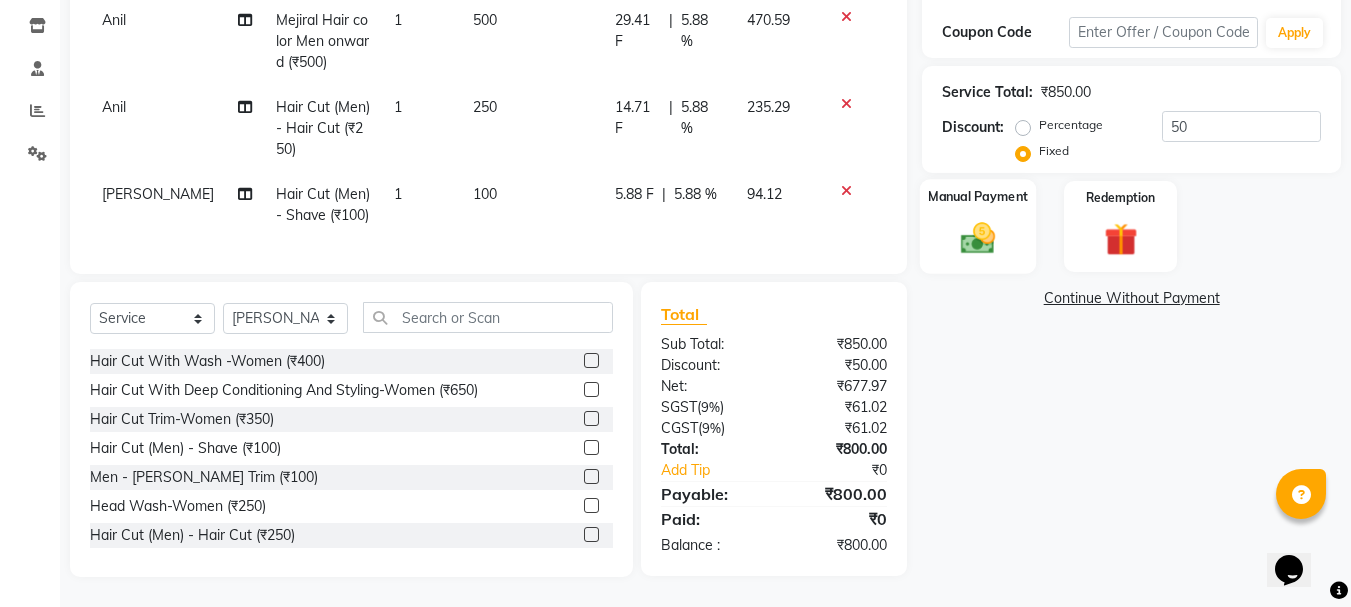 click 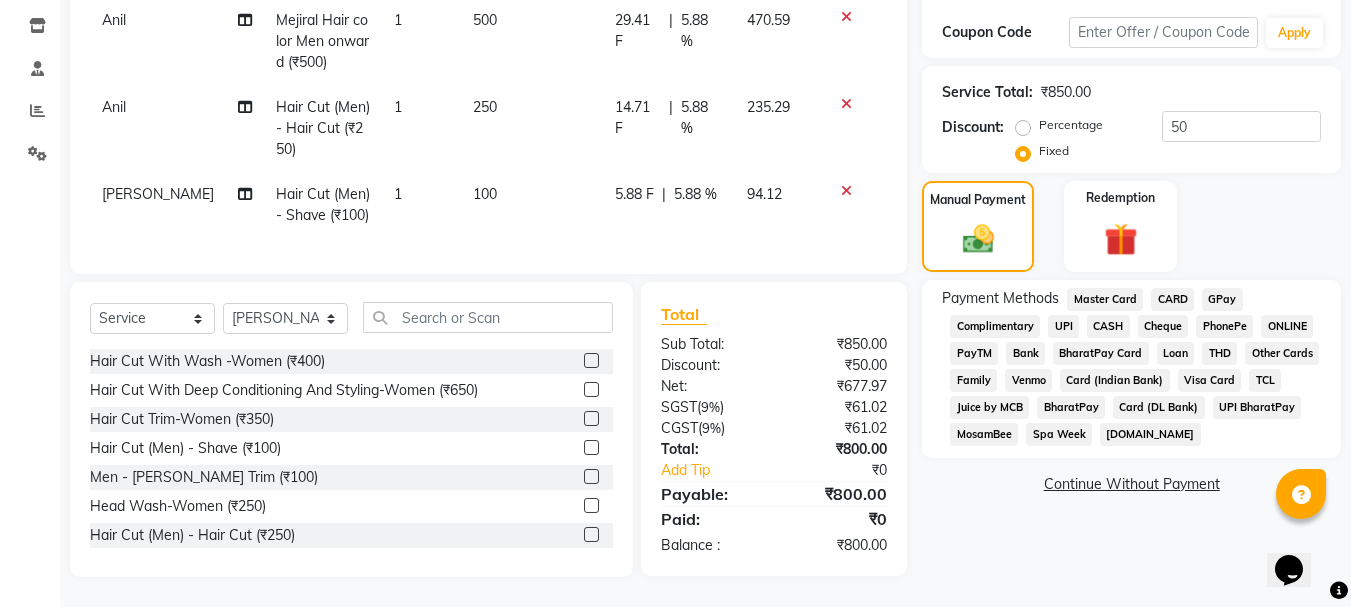 click on "CASH" 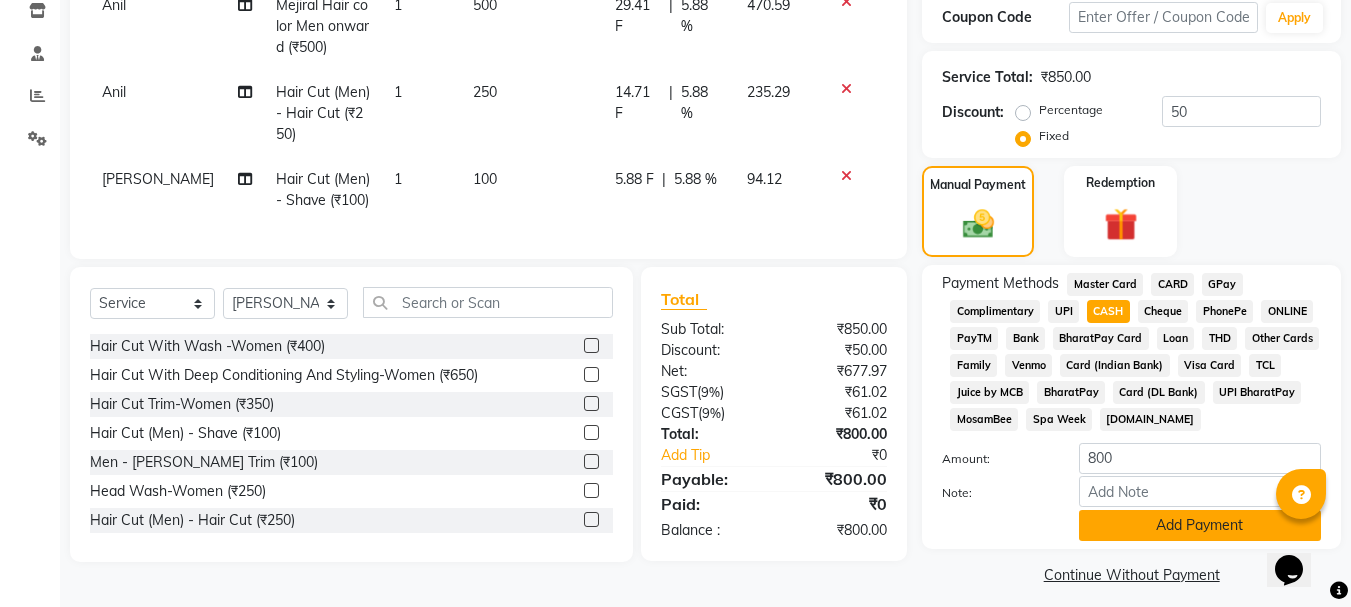 click on "Add Payment" 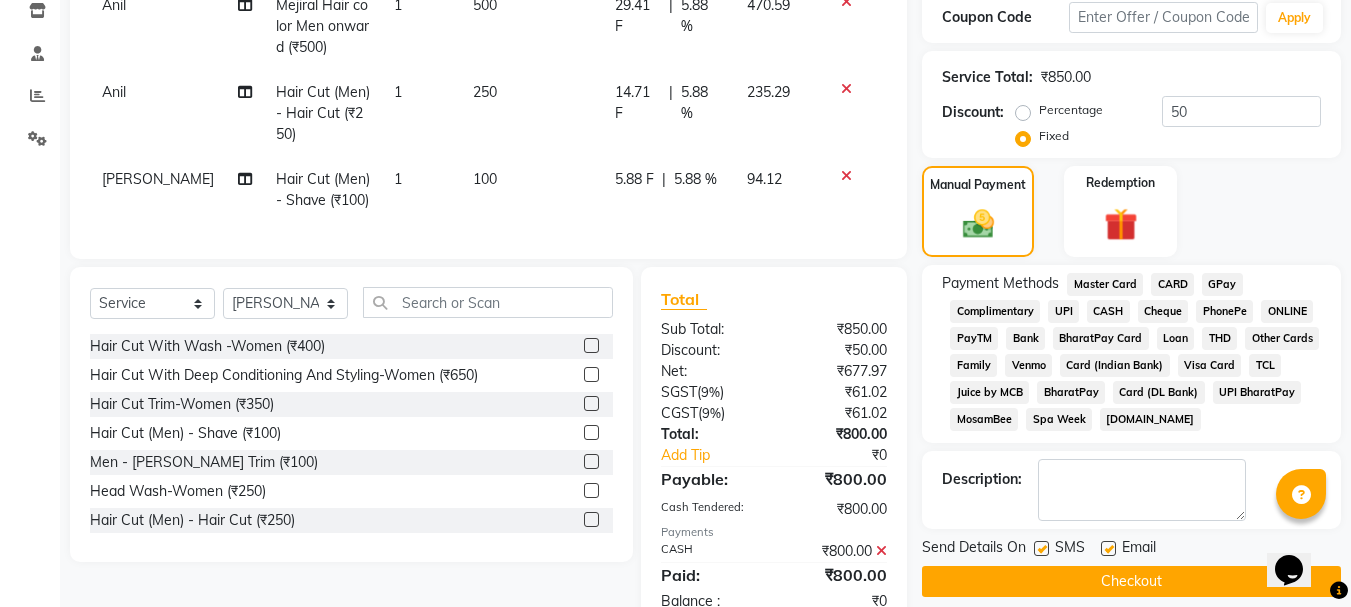 click 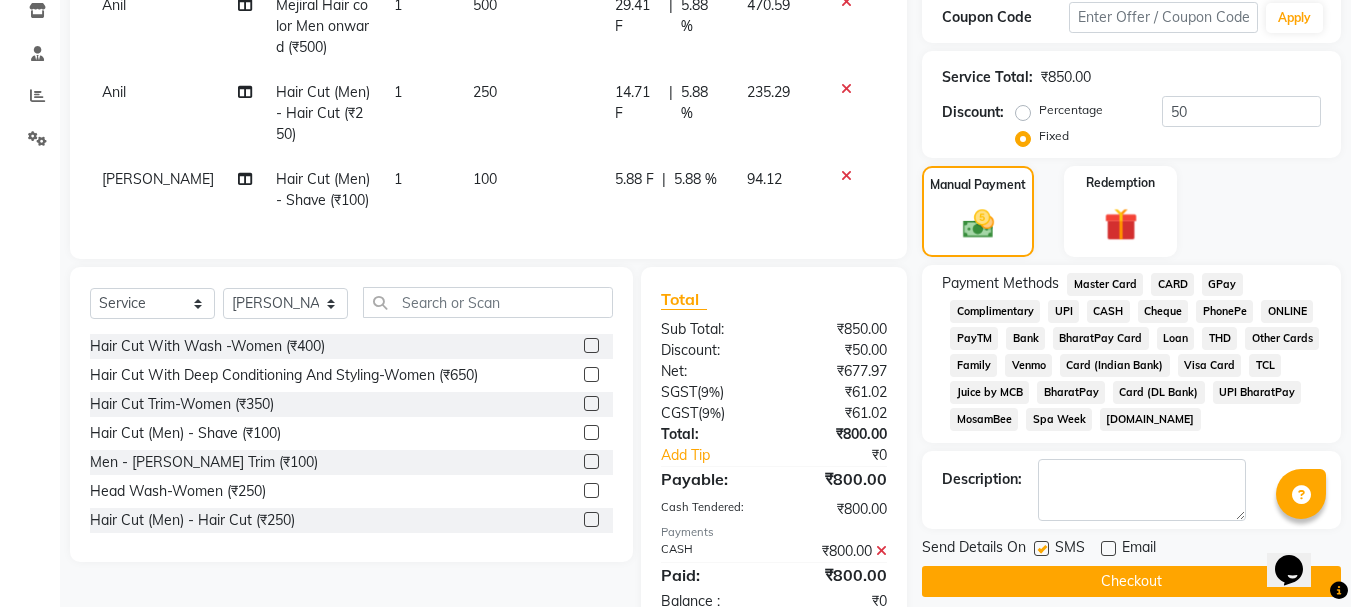 click 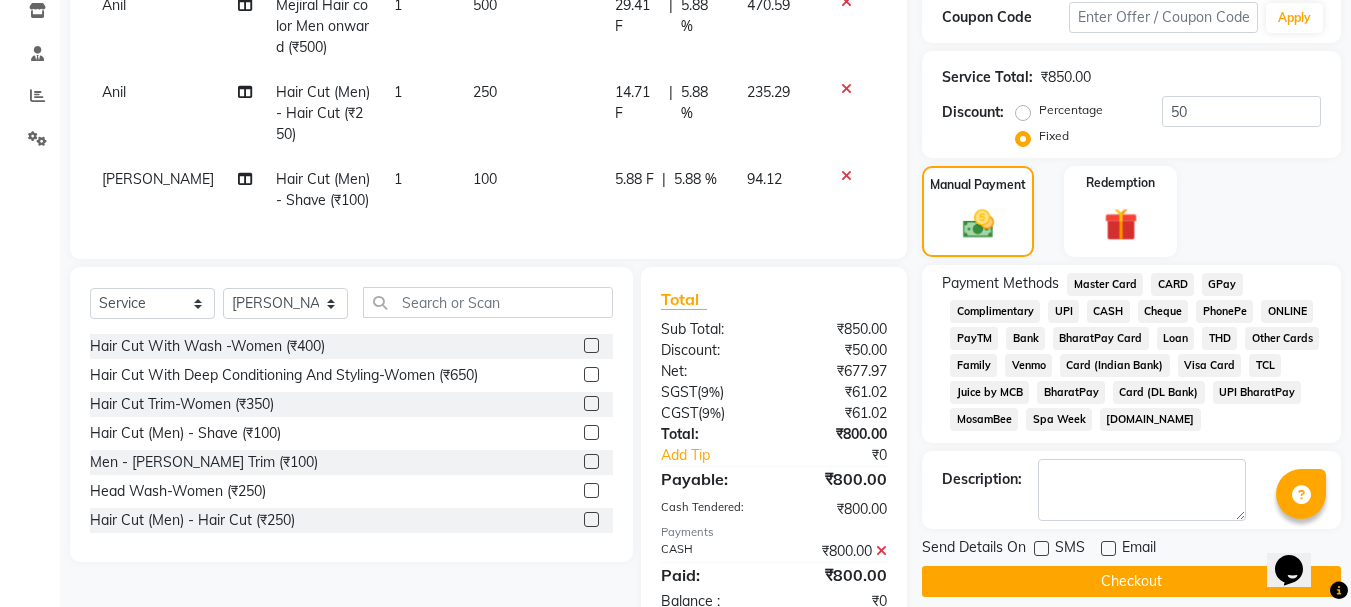 click on "Checkout" 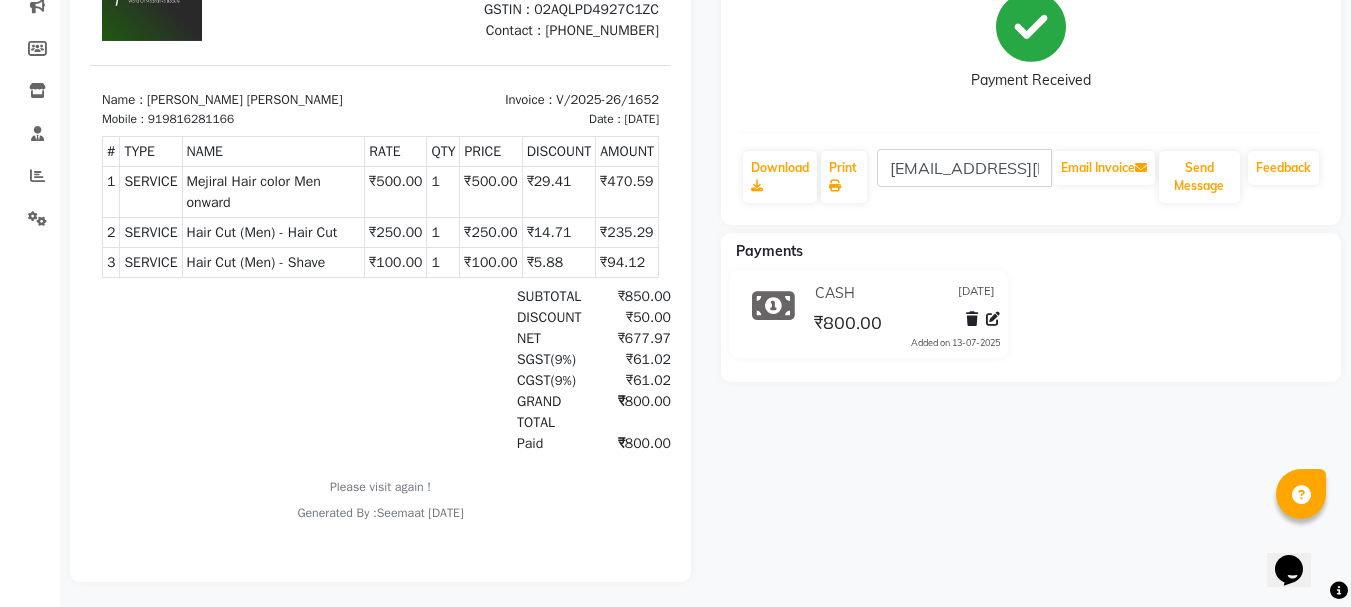 scroll, scrollTop: 287, scrollLeft: 0, axis: vertical 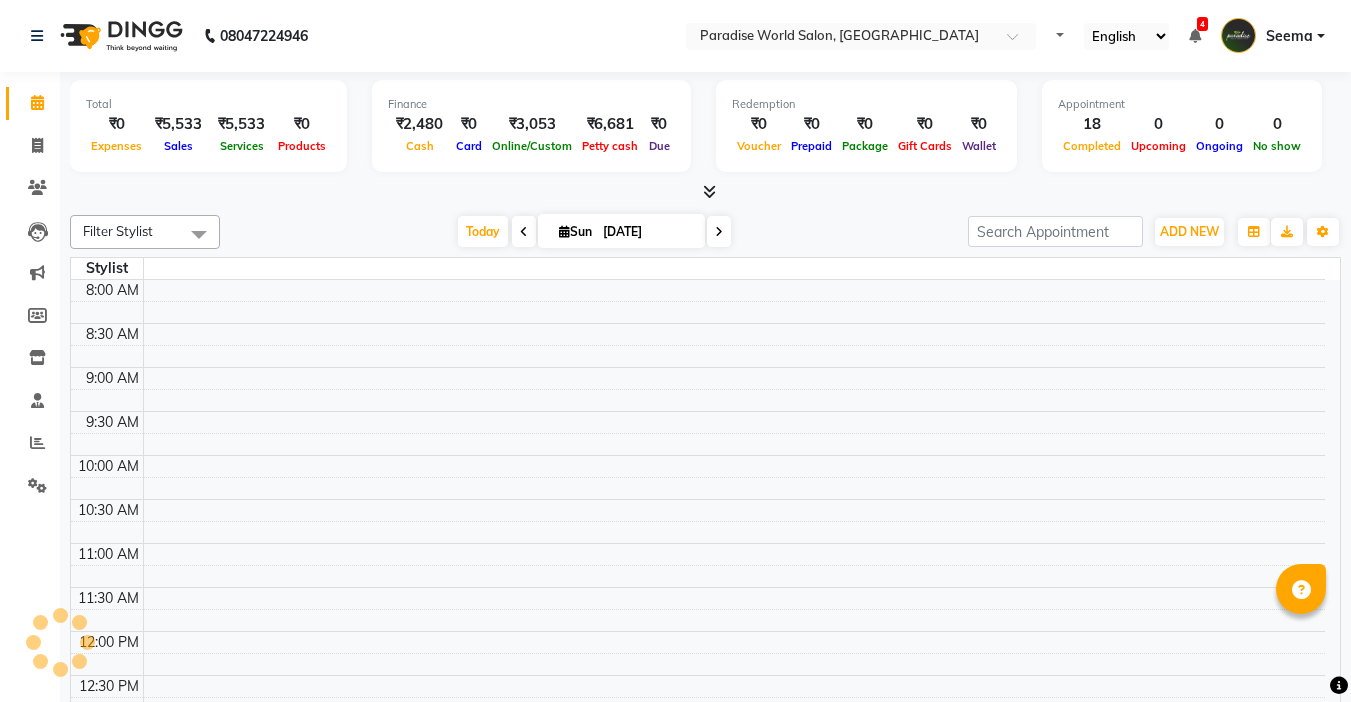 select on "en" 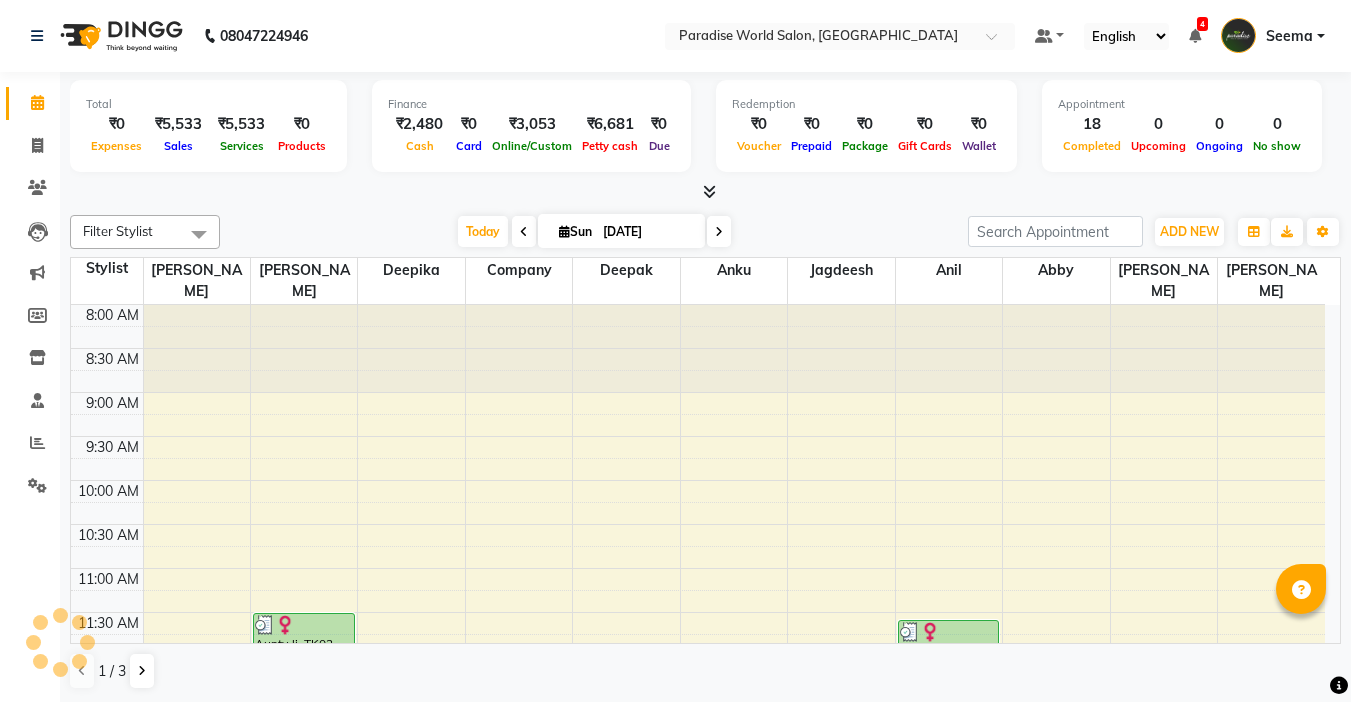 scroll, scrollTop: 0, scrollLeft: 0, axis: both 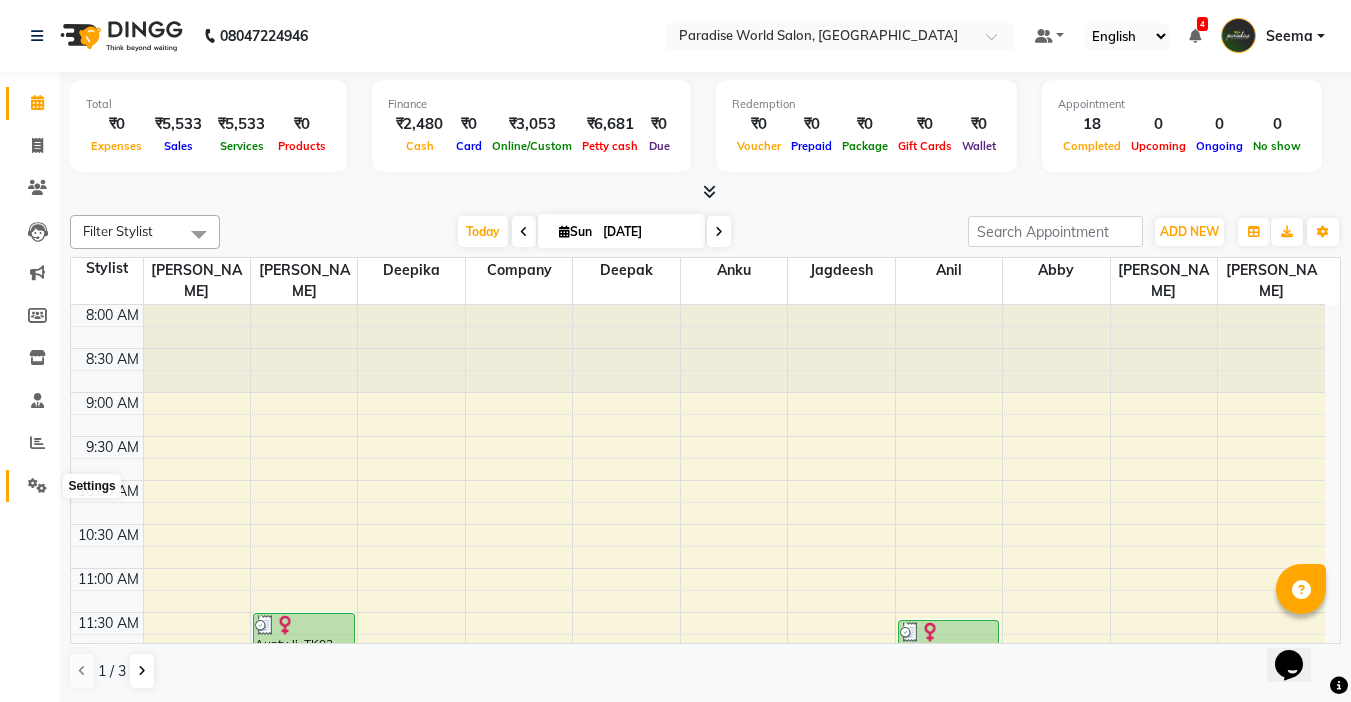 click 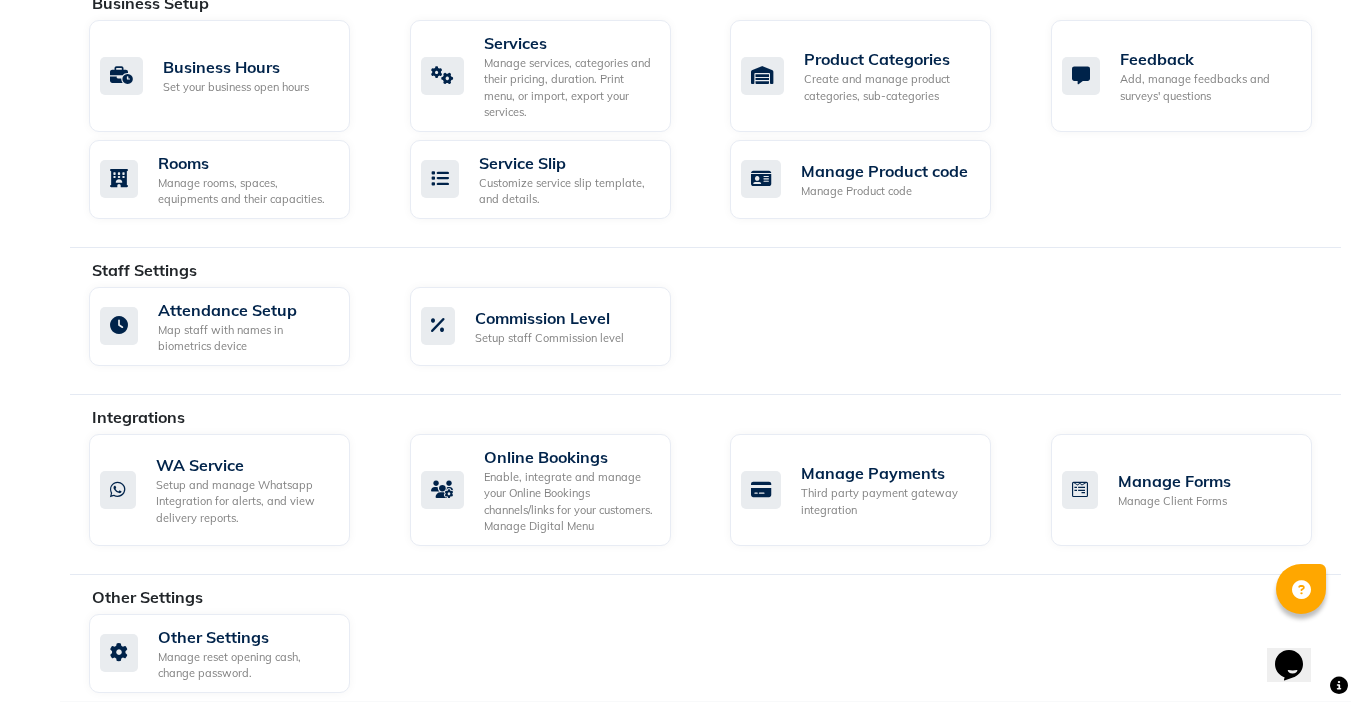 scroll, scrollTop: 801, scrollLeft: 0, axis: vertical 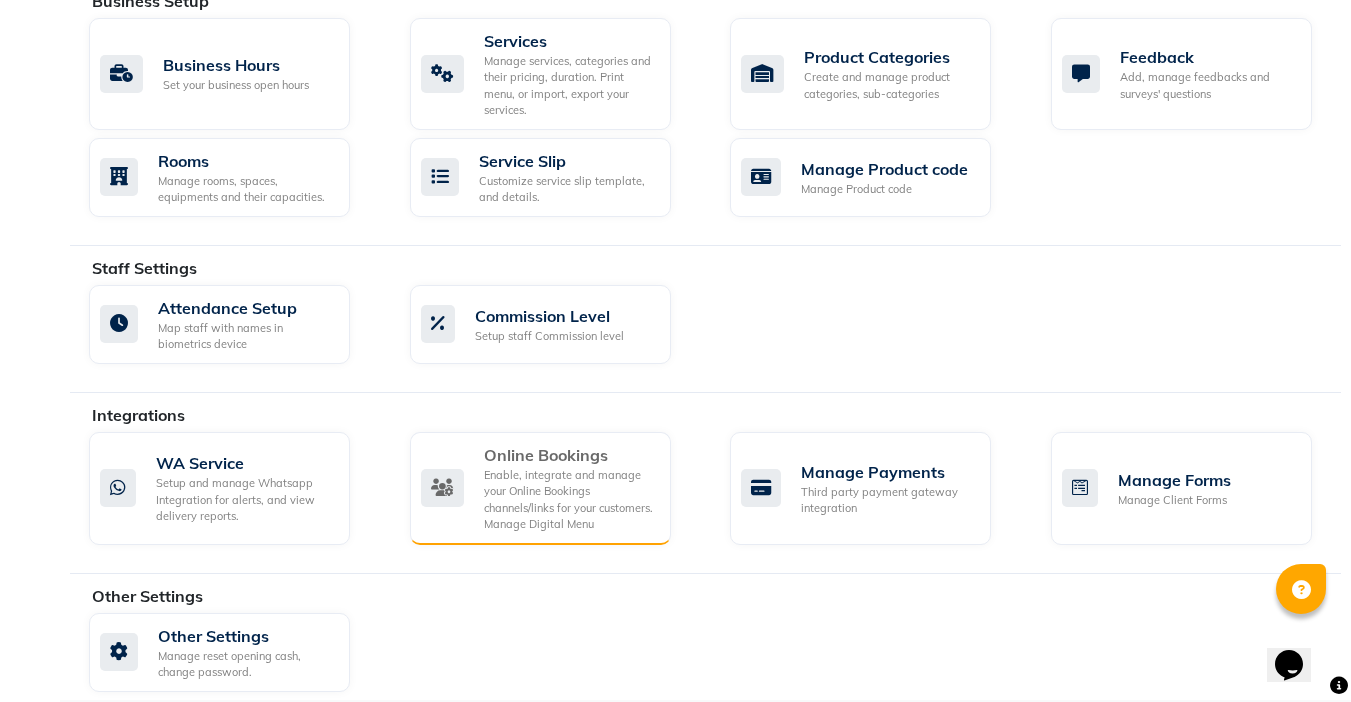 click on "Enable, integrate and manage your Online Bookings channels/links for your customers. Manage Digital Menu" 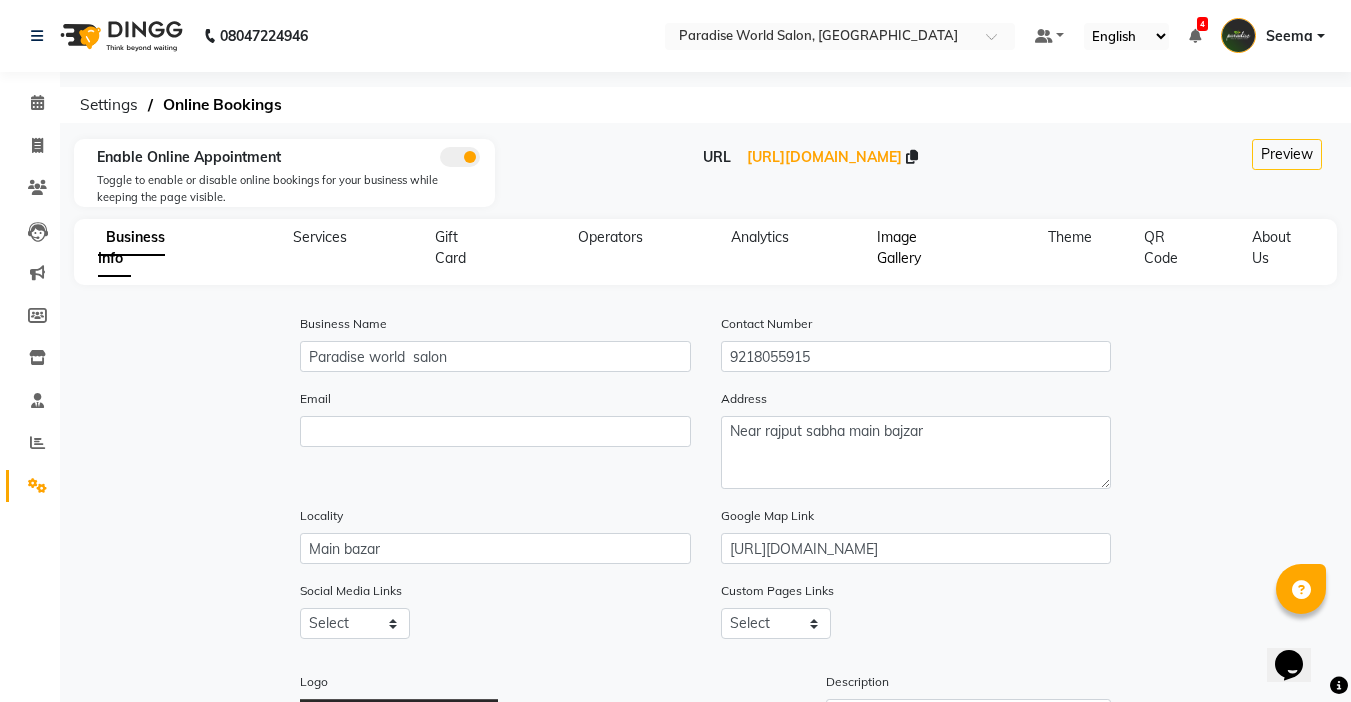 click on "Image Gallery" 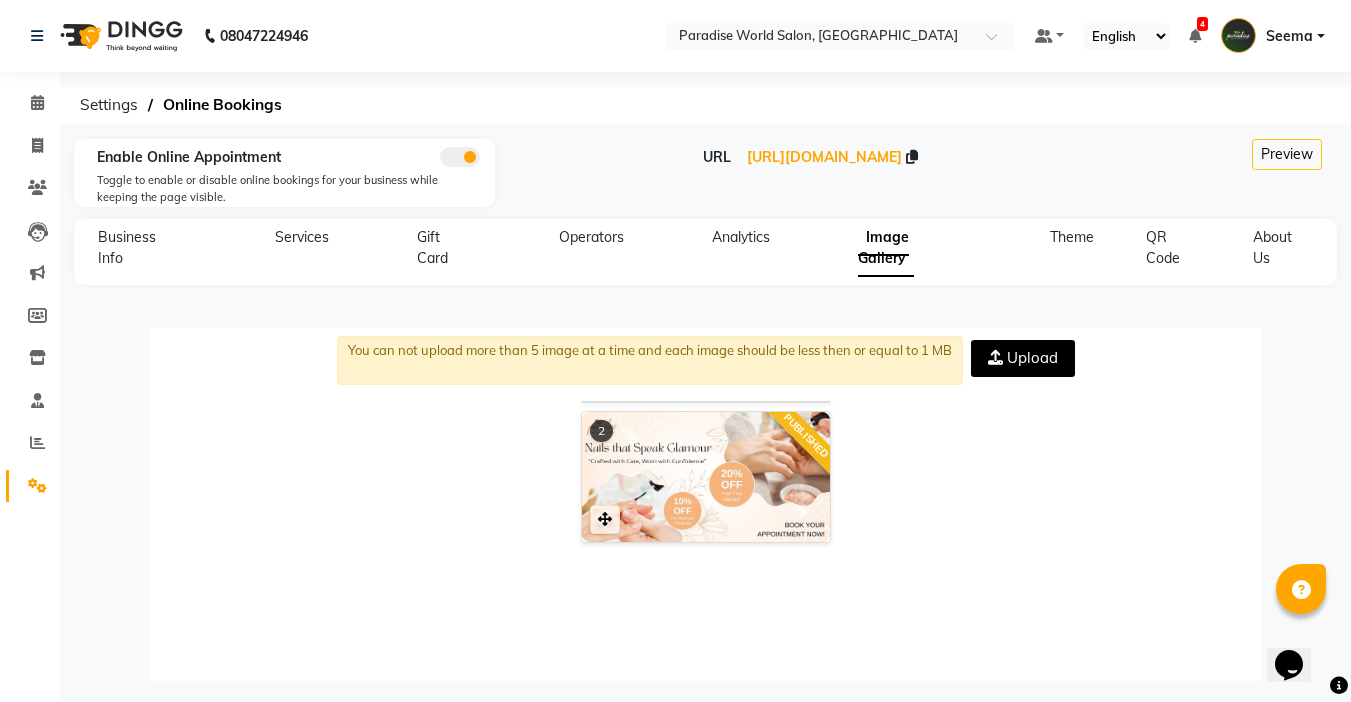 click on "Upload" 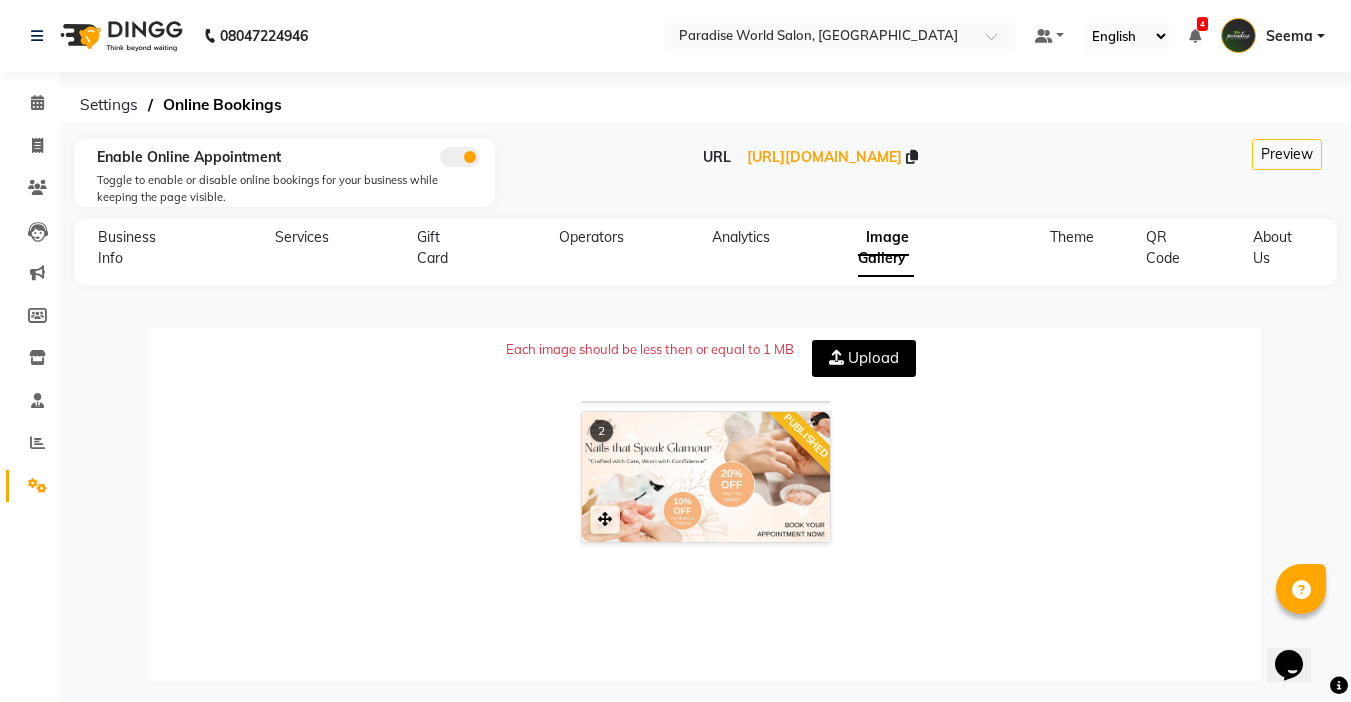 click on "Upload" 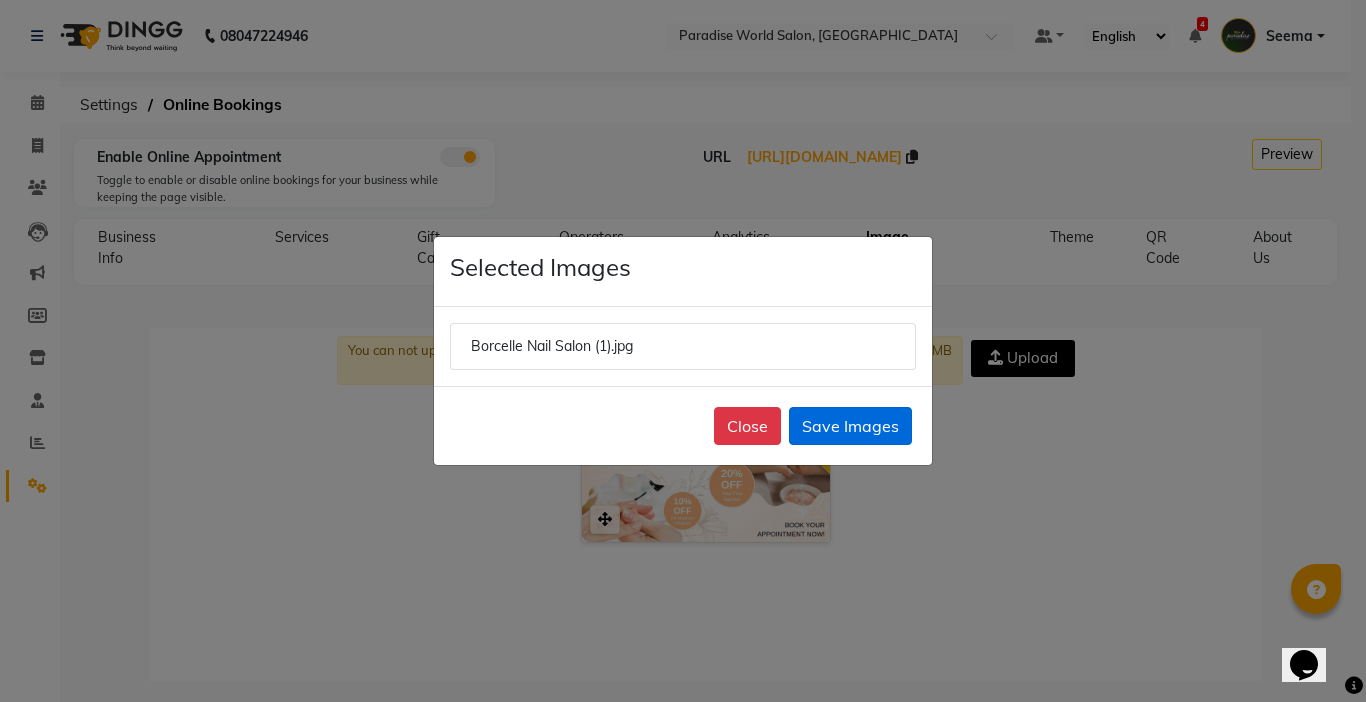 click on "Save Images" 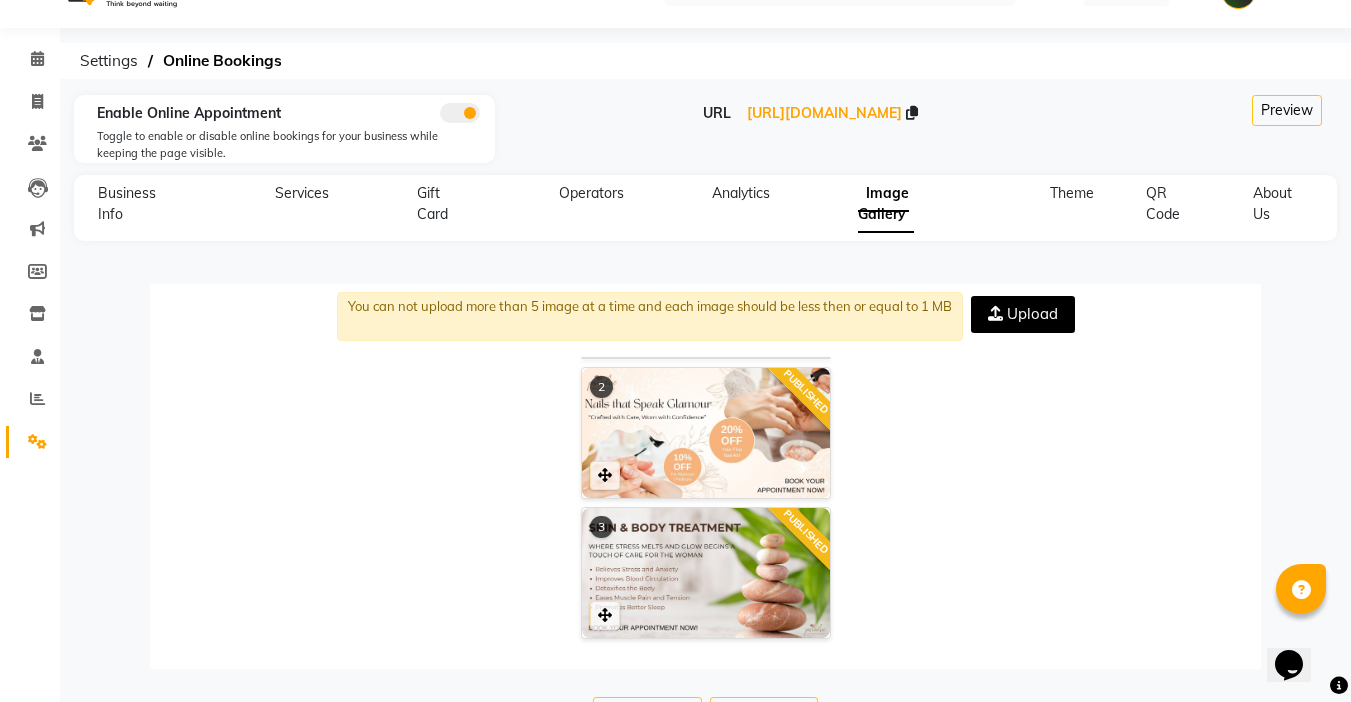 scroll, scrollTop: 0, scrollLeft: 0, axis: both 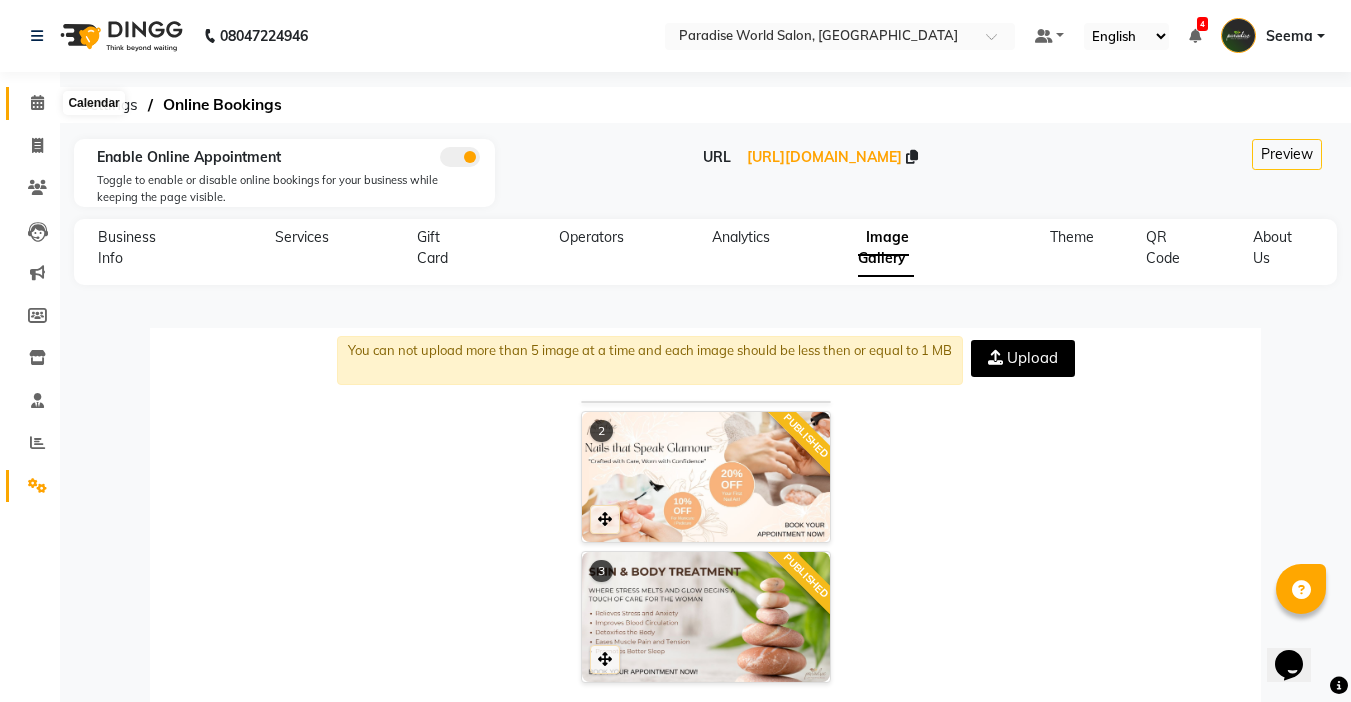 click 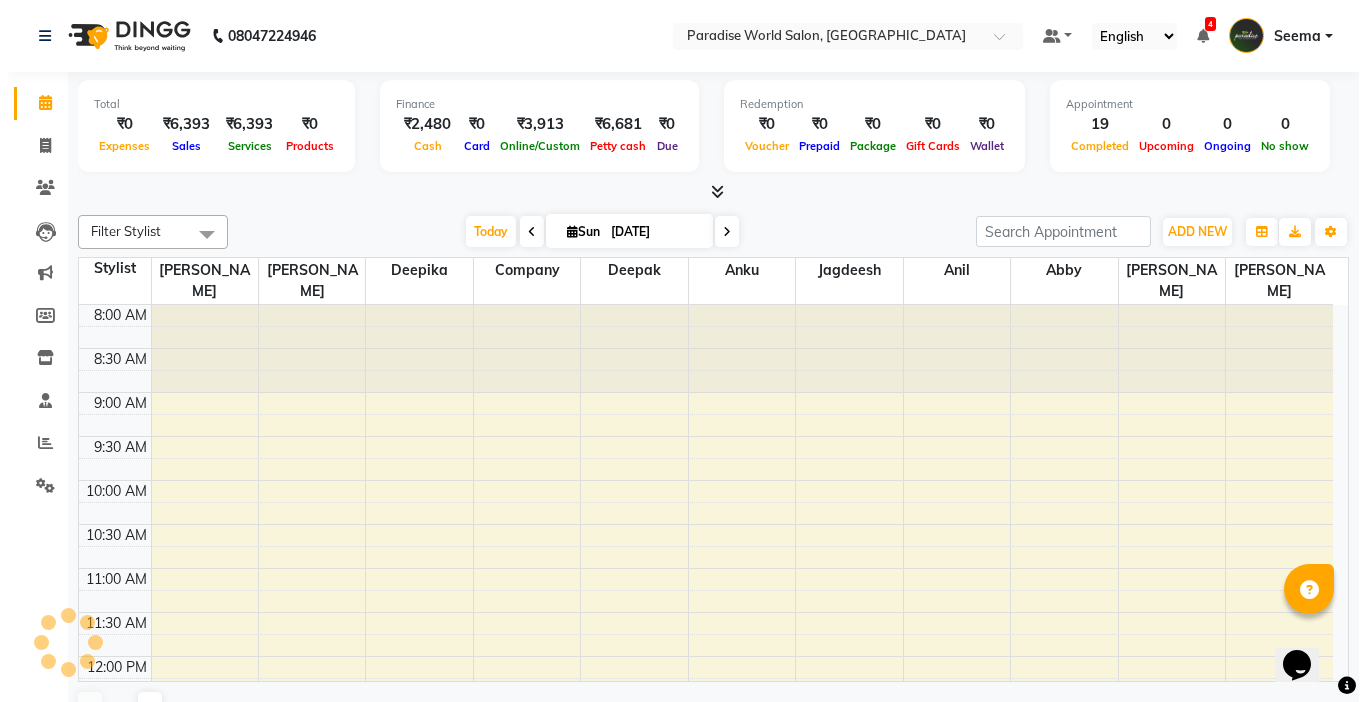 scroll, scrollTop: 0, scrollLeft: 0, axis: both 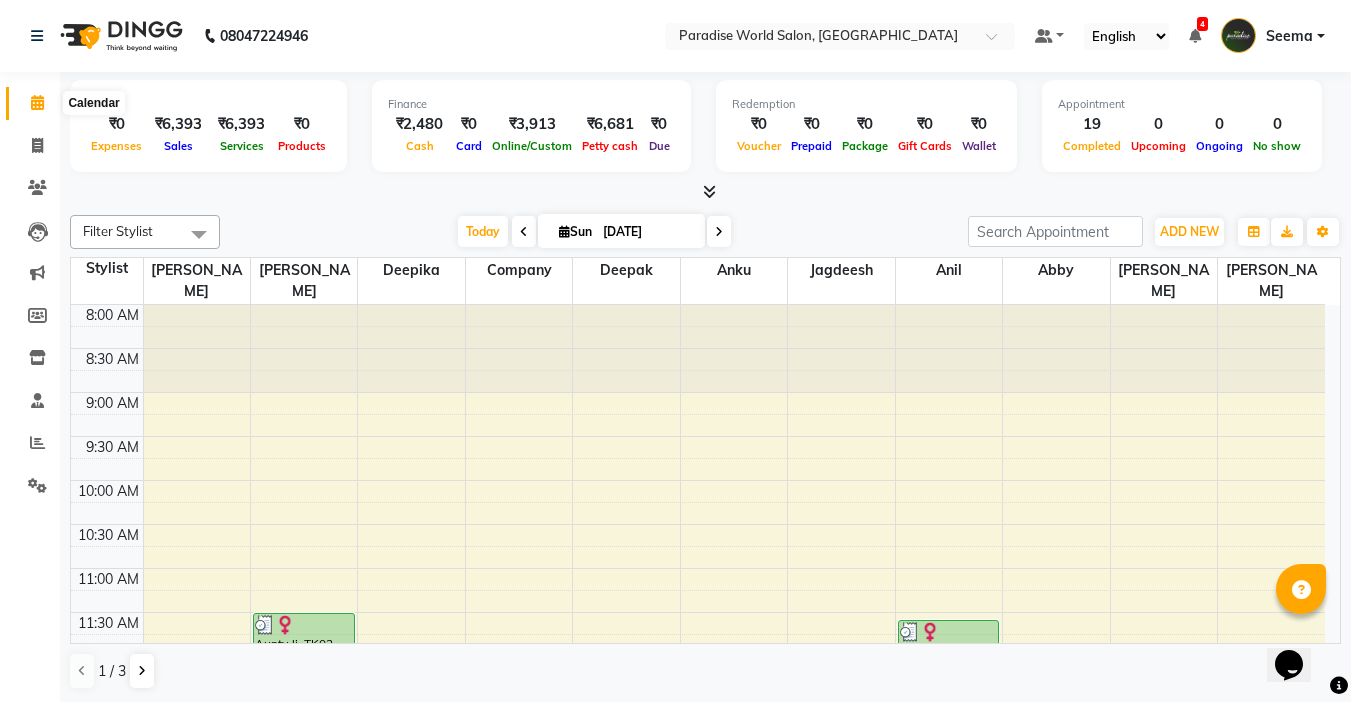 click 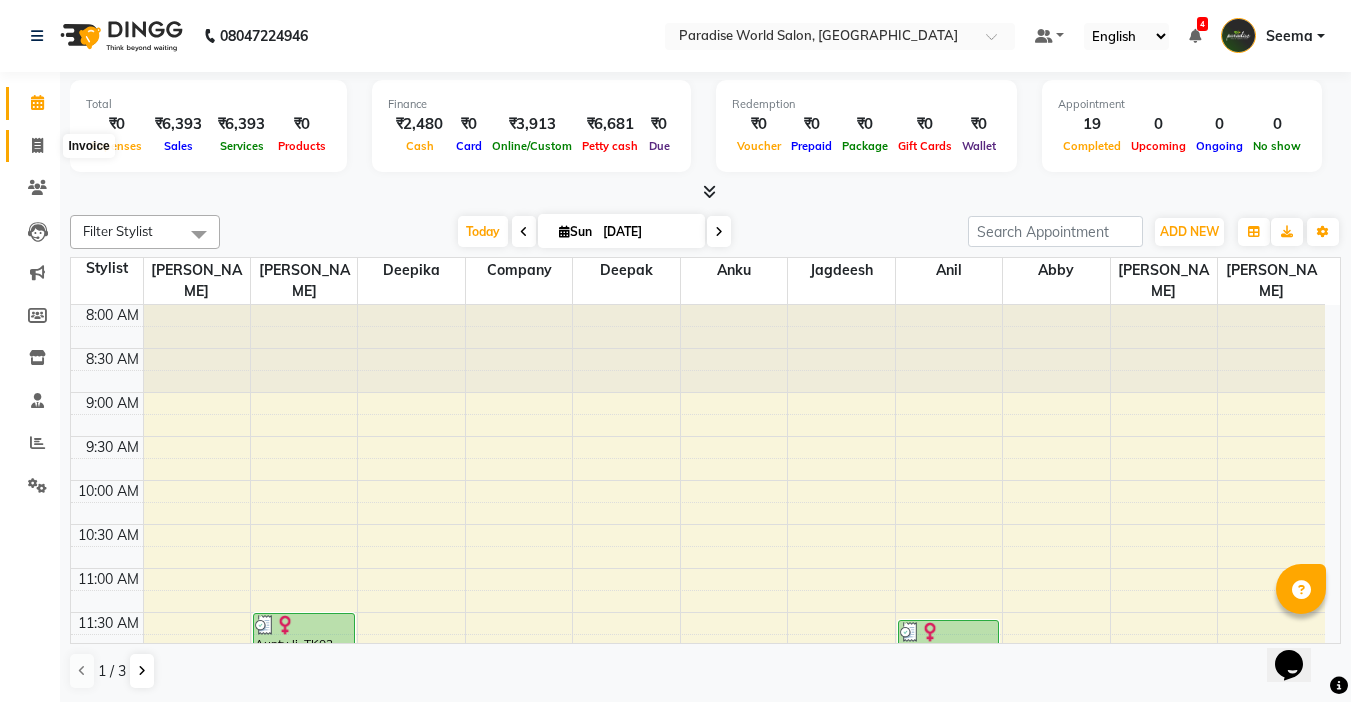 click 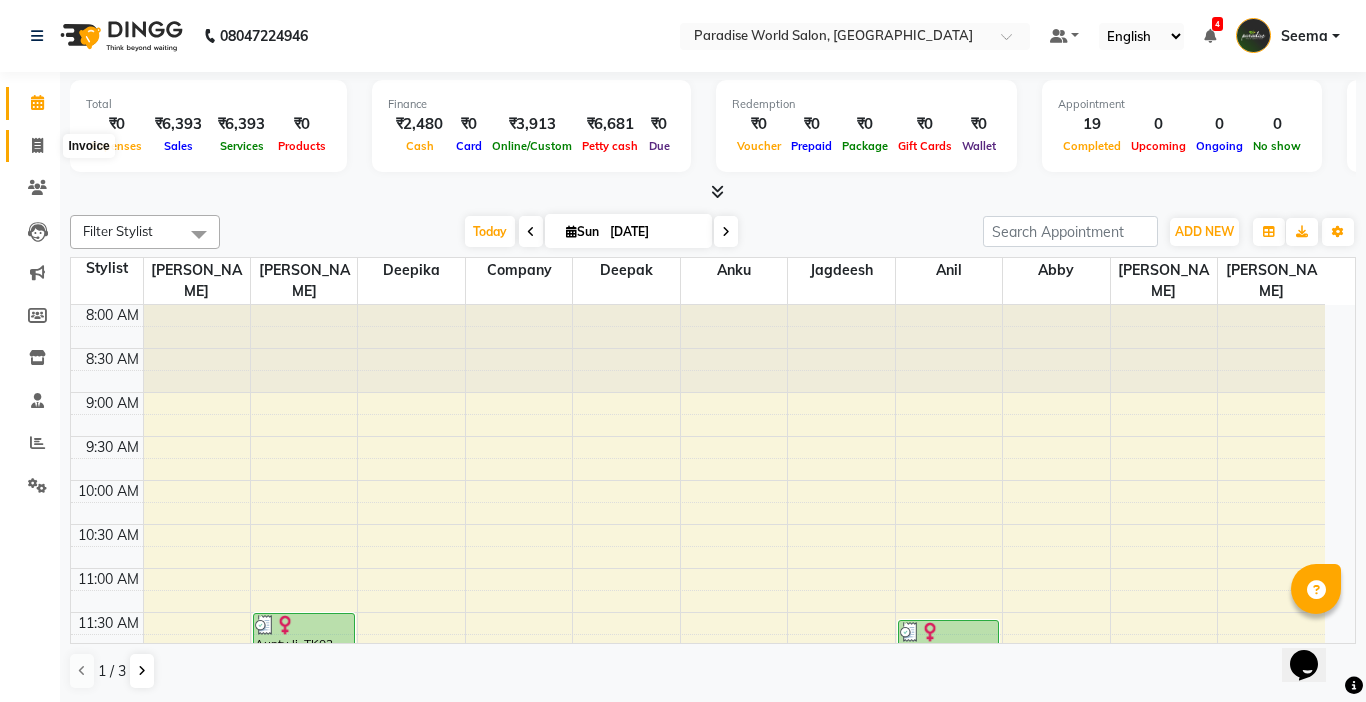 select on "4451" 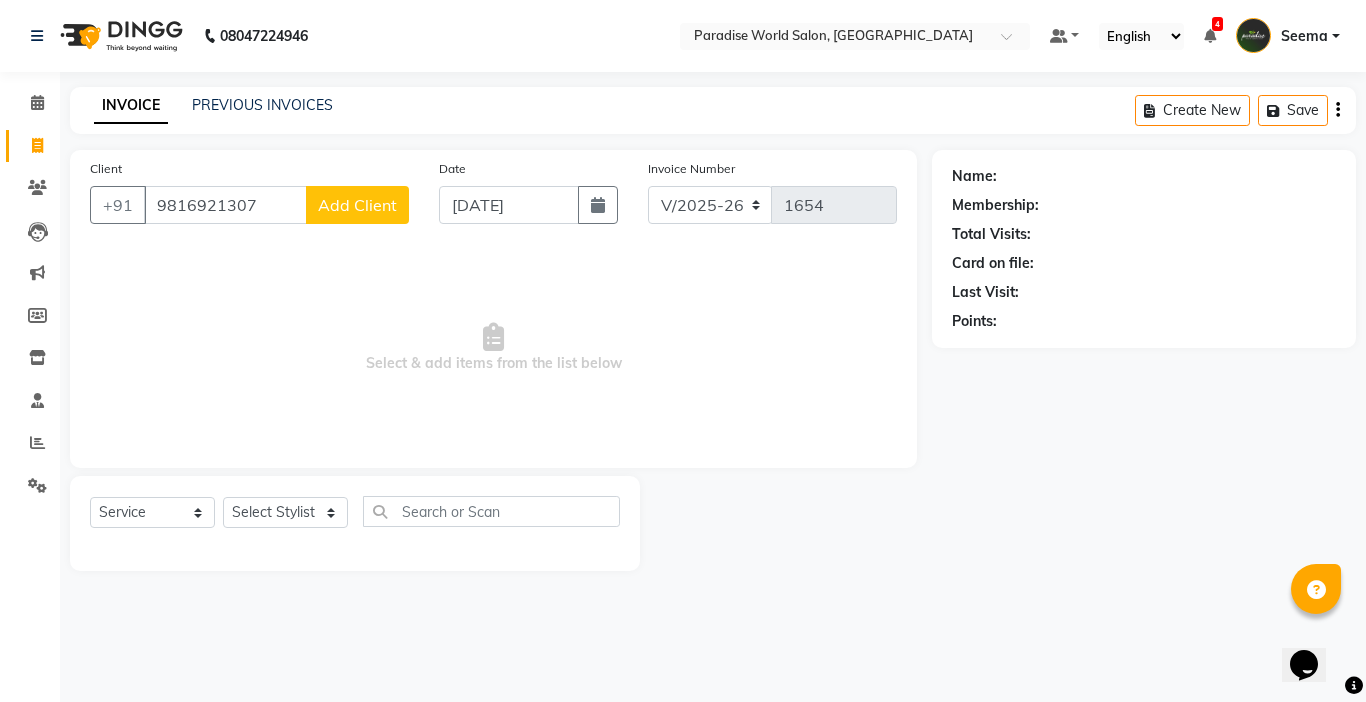 type on "9816921307" 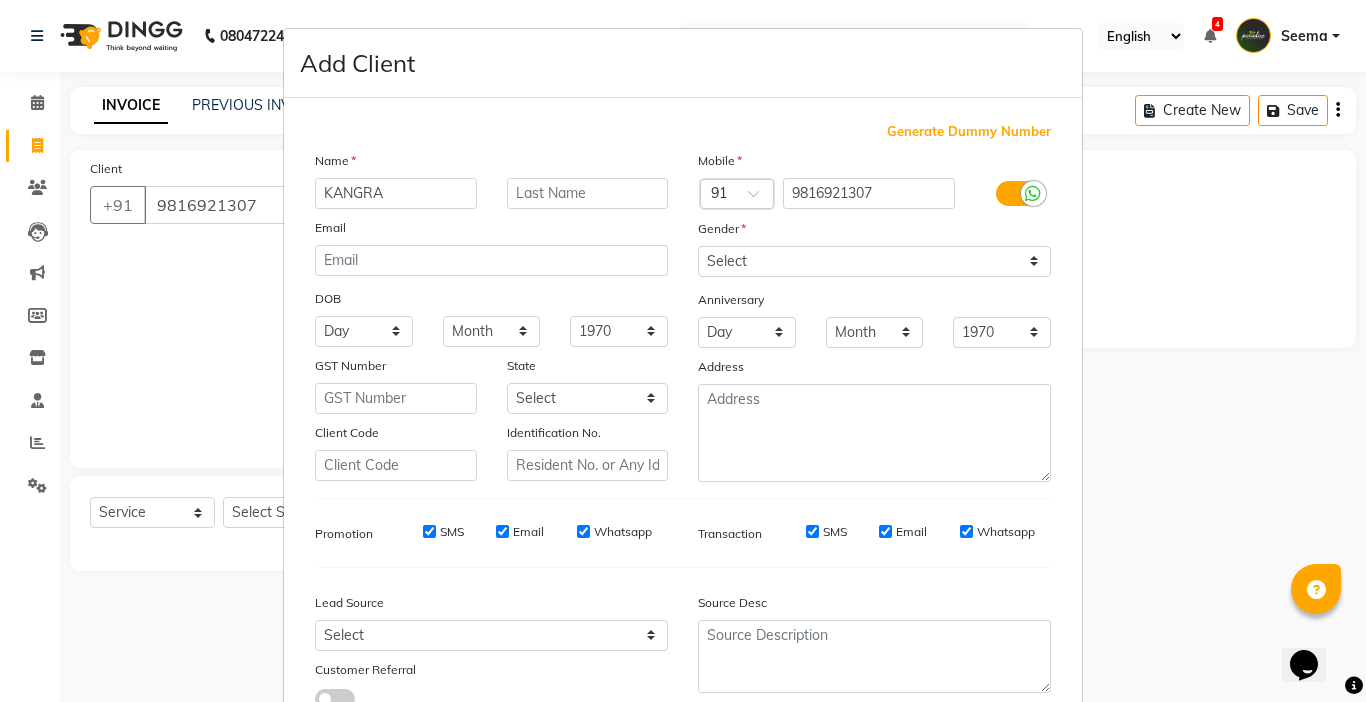 type on "KANGRA" 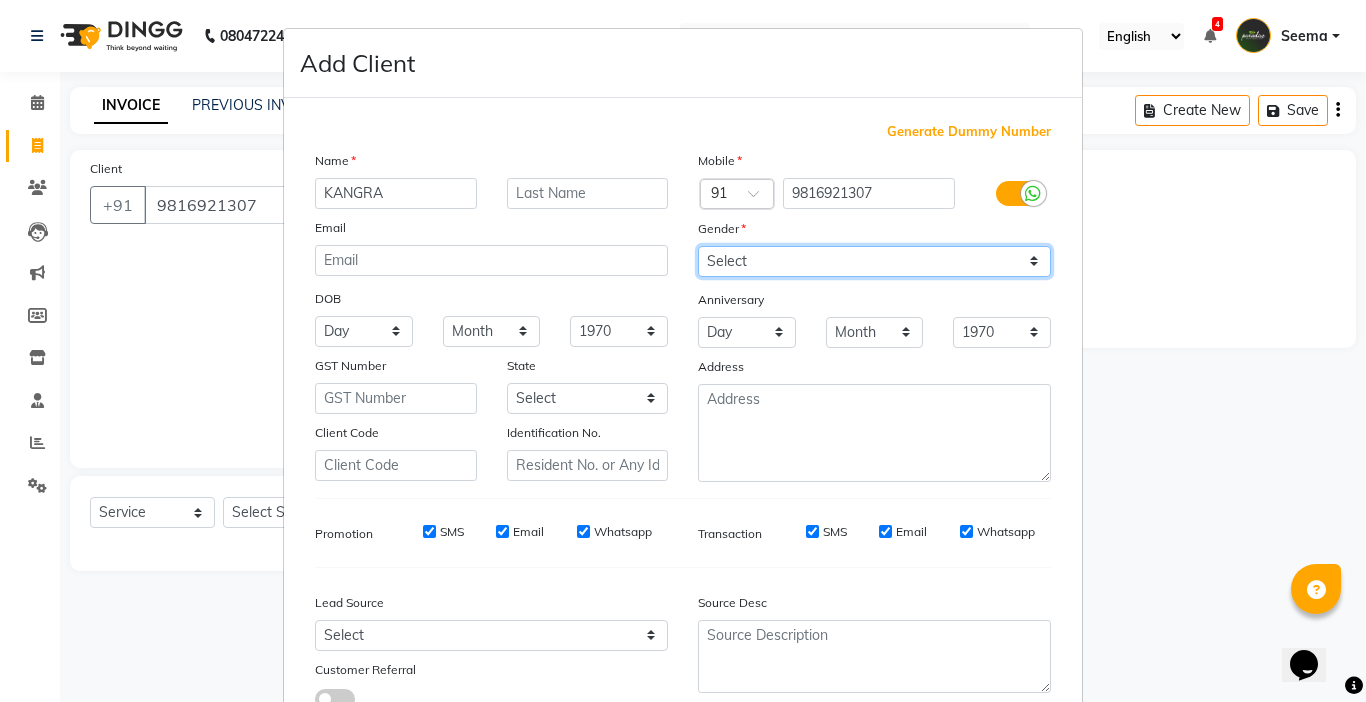 click on "Select [DEMOGRAPHIC_DATA] [DEMOGRAPHIC_DATA] Other Prefer Not To Say" at bounding box center (874, 261) 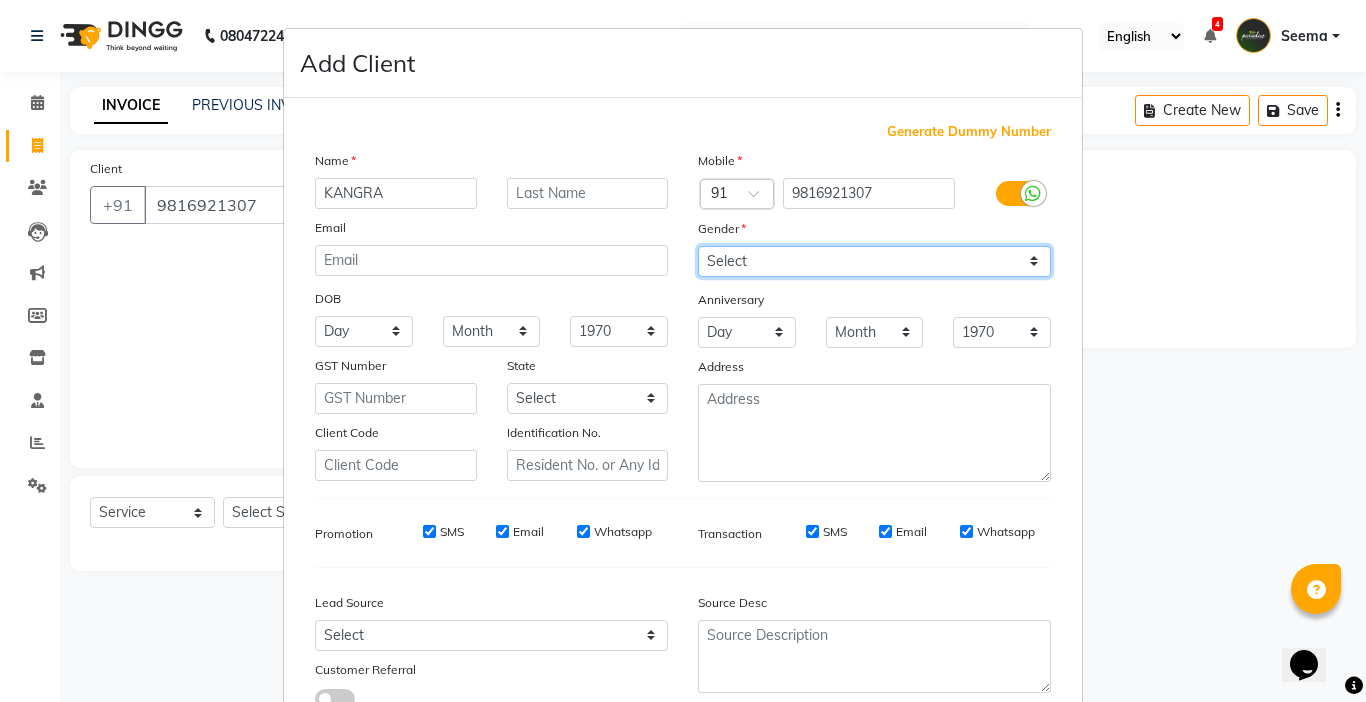 select on "[DEMOGRAPHIC_DATA]" 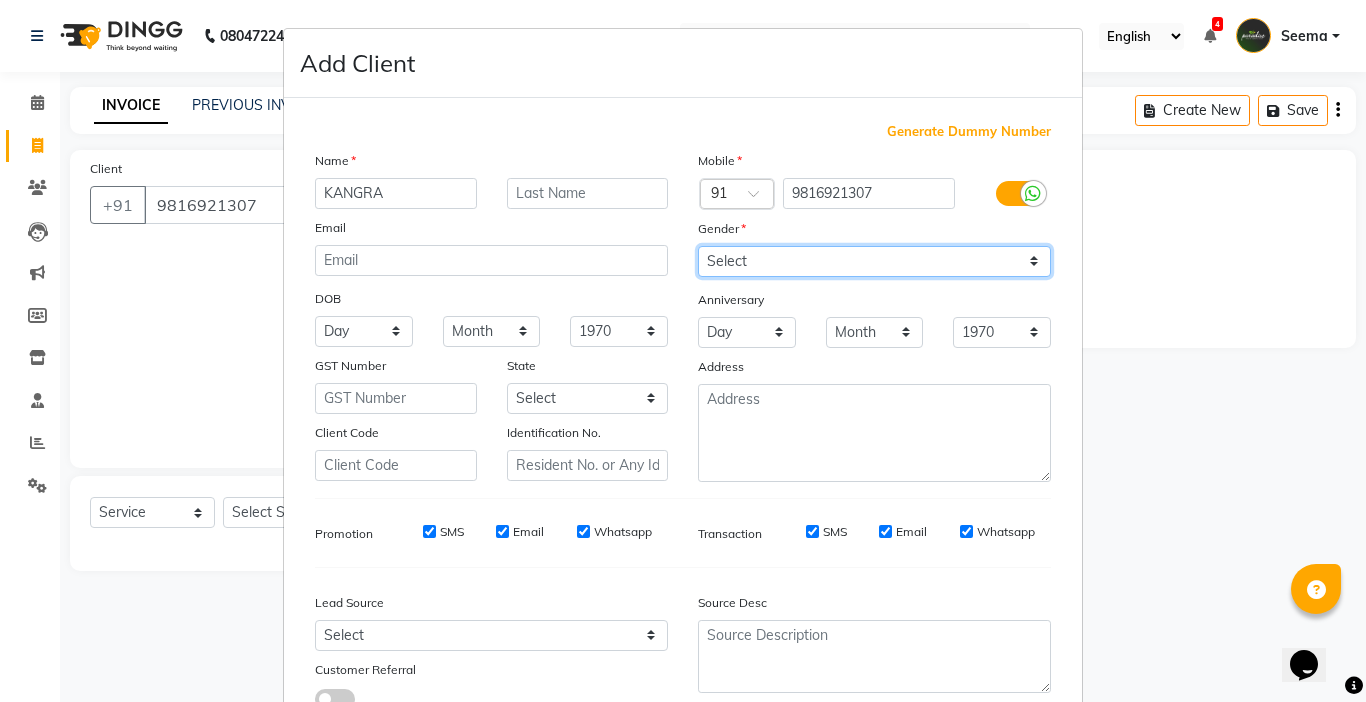 click on "Select [DEMOGRAPHIC_DATA] [DEMOGRAPHIC_DATA] Other Prefer Not To Say" at bounding box center [874, 261] 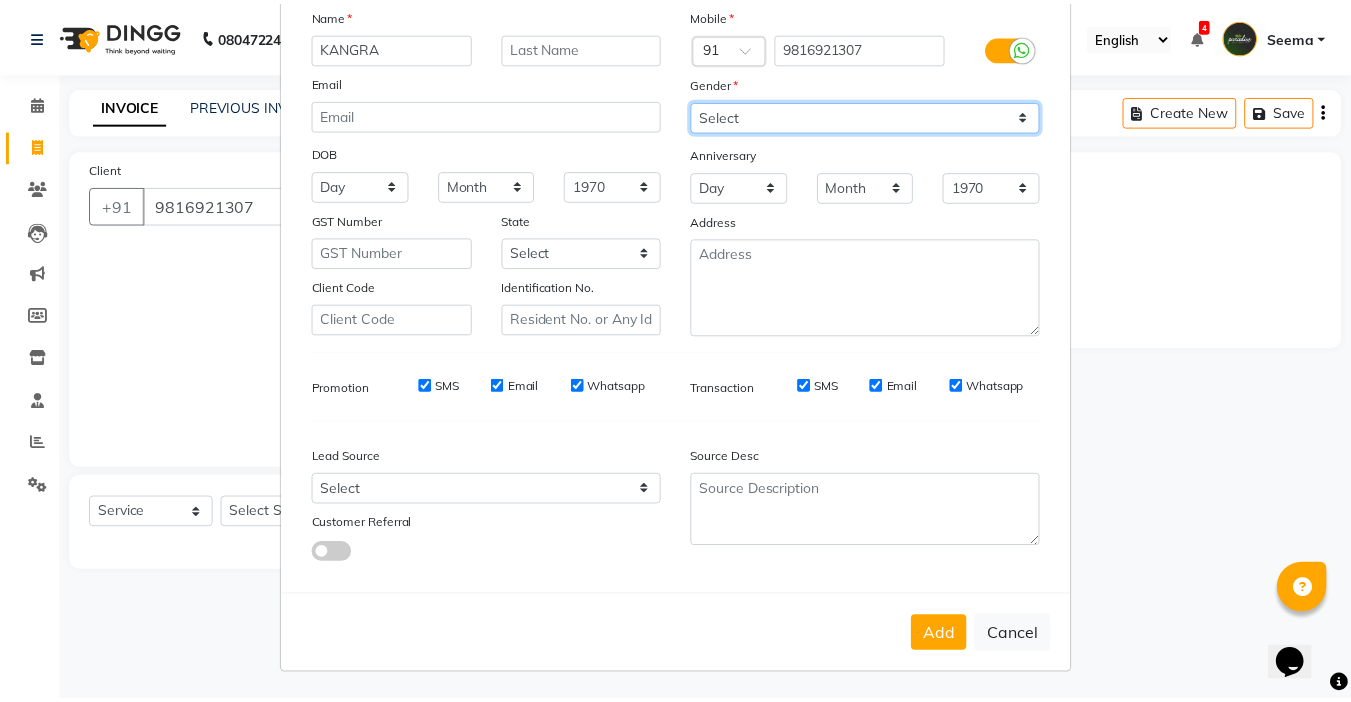 scroll, scrollTop: 147, scrollLeft: 0, axis: vertical 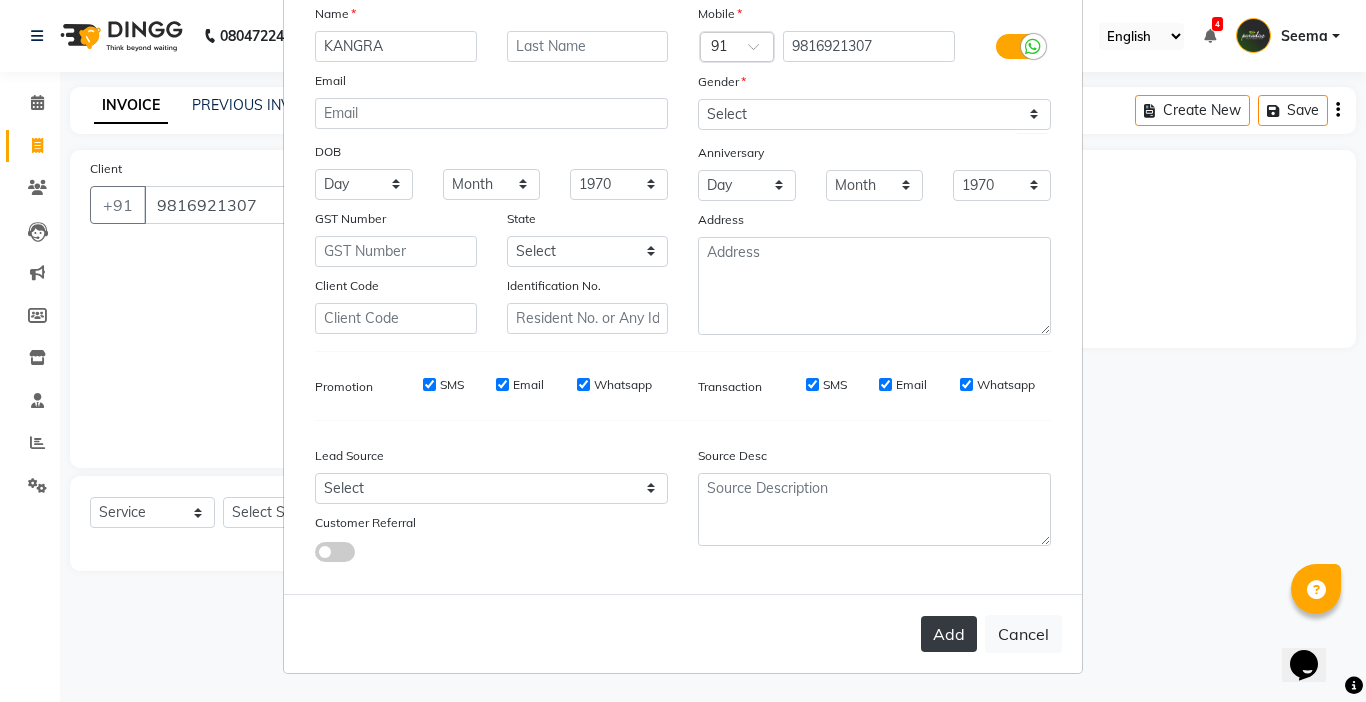 click on "Add" at bounding box center (949, 634) 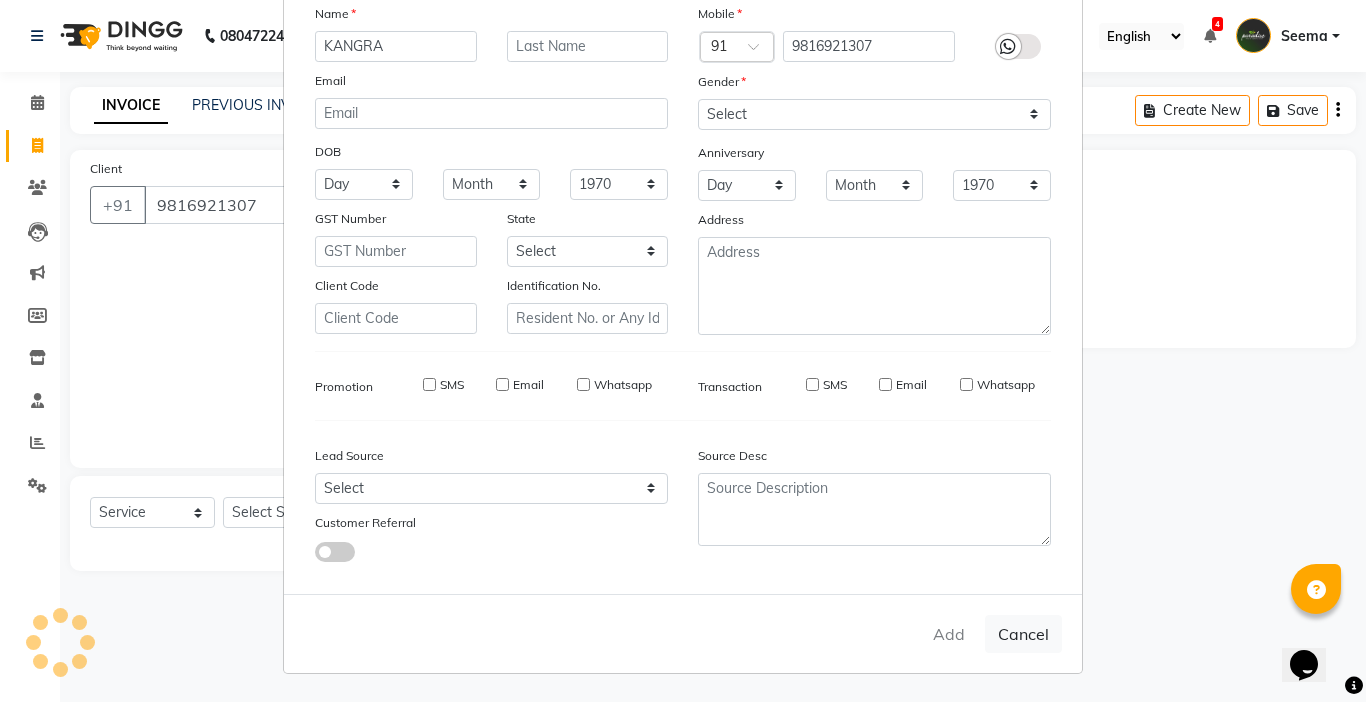 type 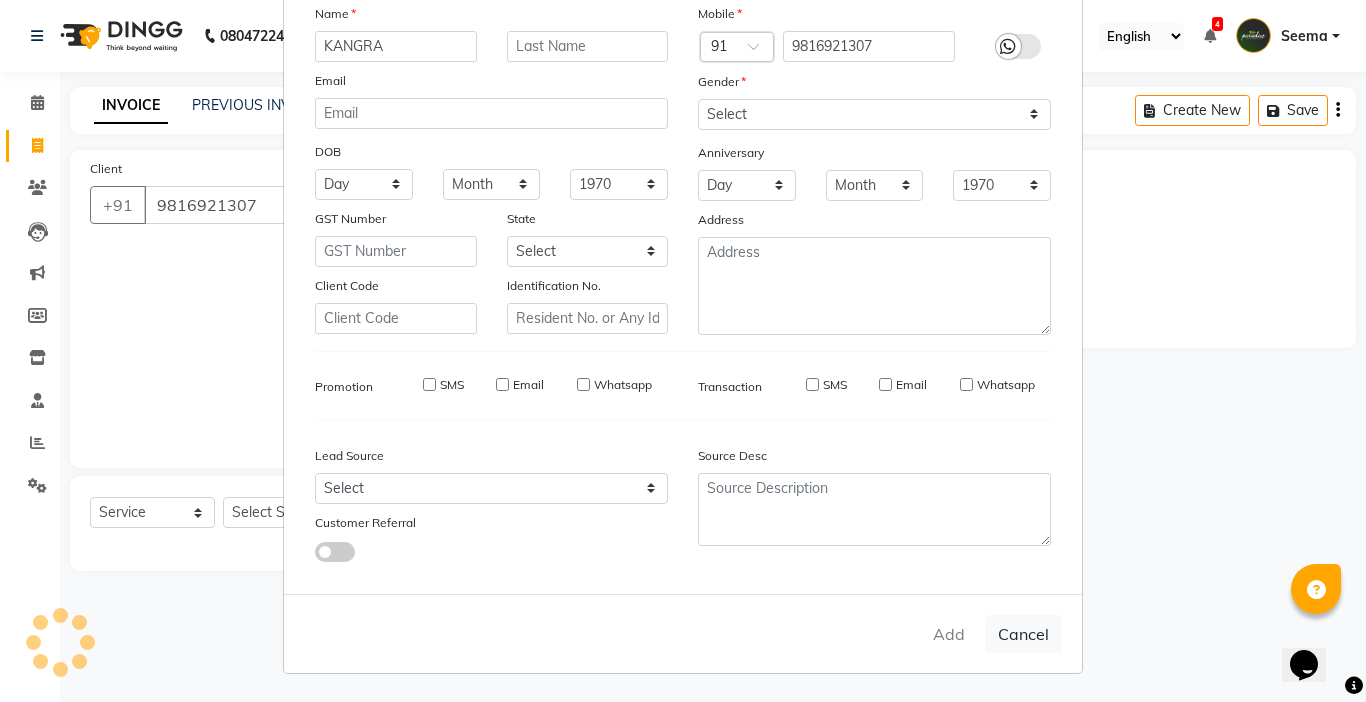 select 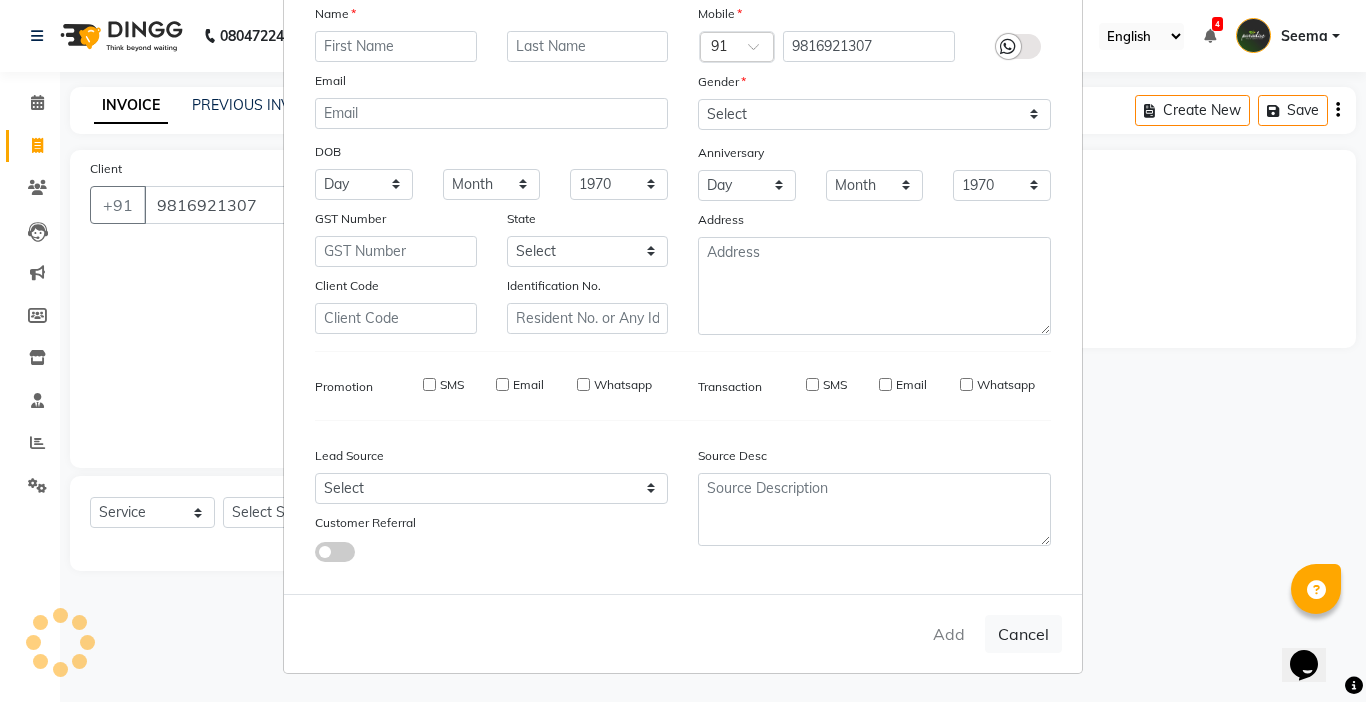 select 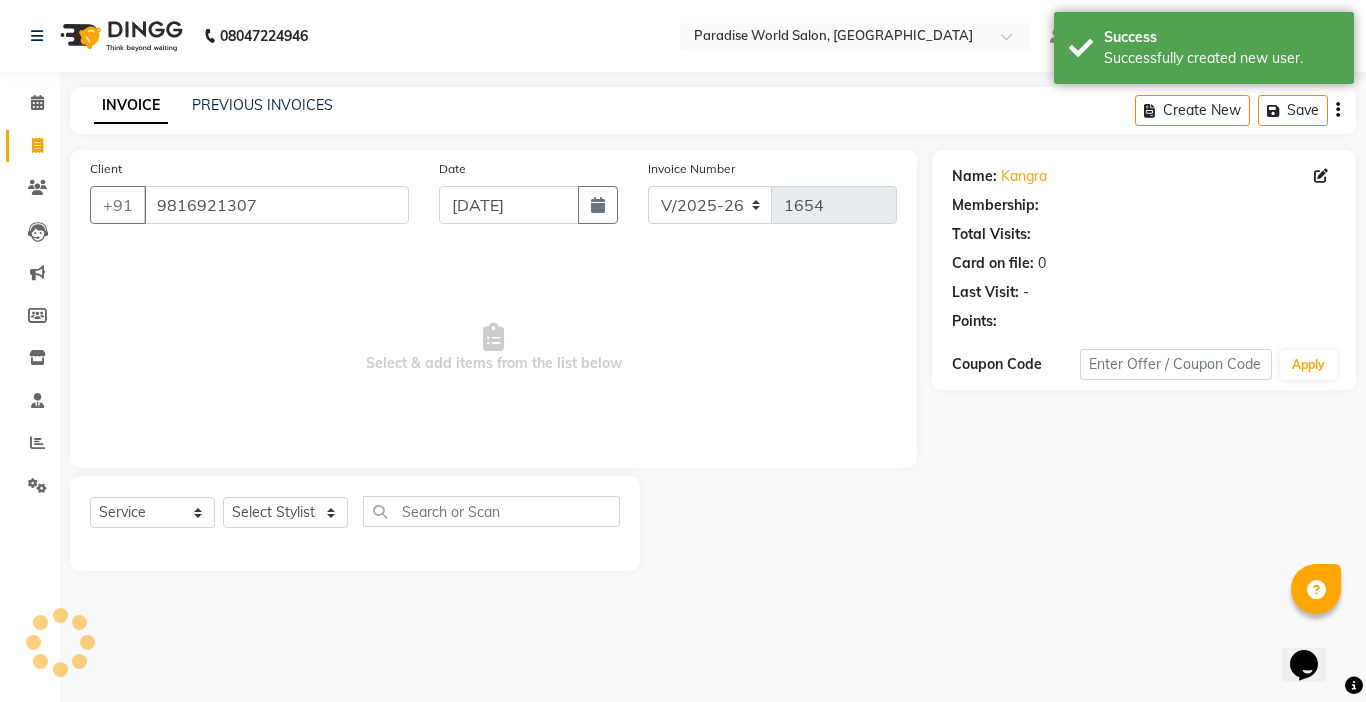 select on "1: Object" 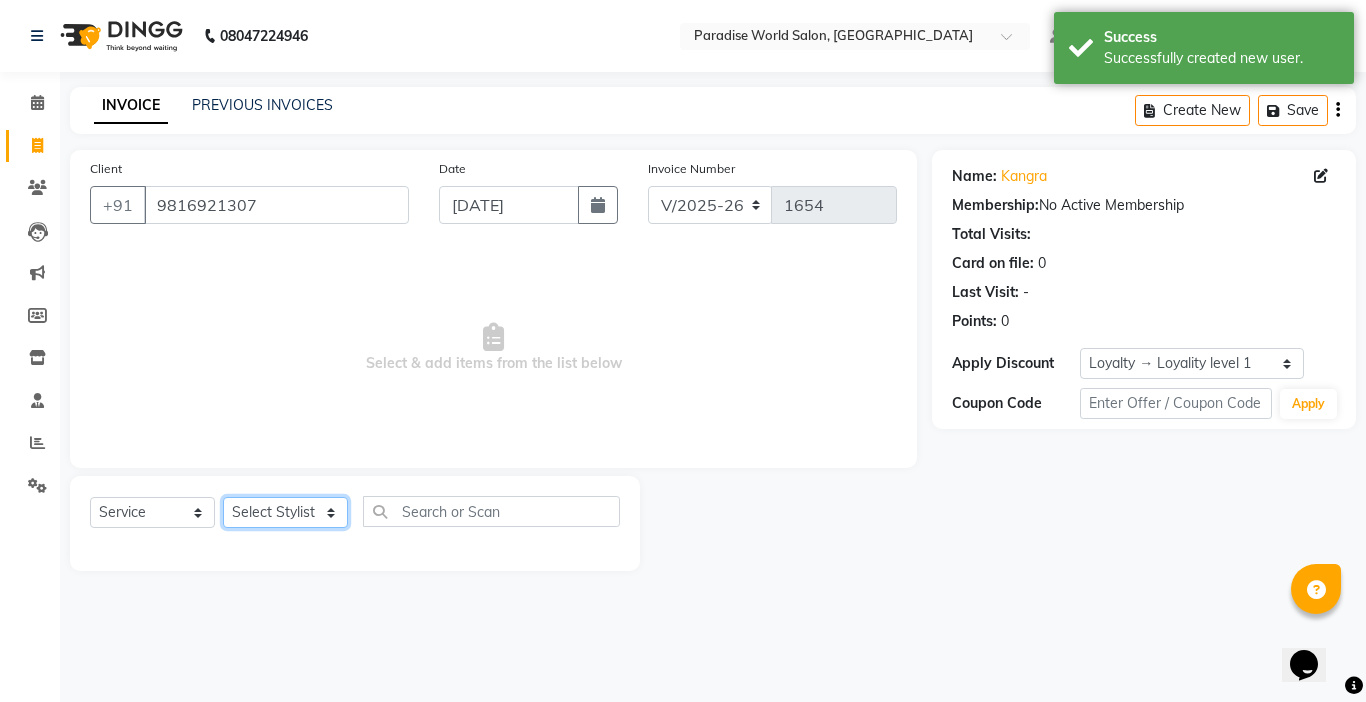click on "Select Stylist [PERSON_NAME]  [PERSON_NAME] [PERSON_NAME] company Deepak [PERSON_NAME] [PERSON_NAME] [PERSON_NAME] Love preet [PERSON_NAME] student [PERSON_NAME] [PERSON_NAME] [PERSON_NAME] [PERSON_NAME] Student Seema [PERSON_NAME] - Student [PERSON_NAME] [PERSON_NAME] Vikas Vishal" 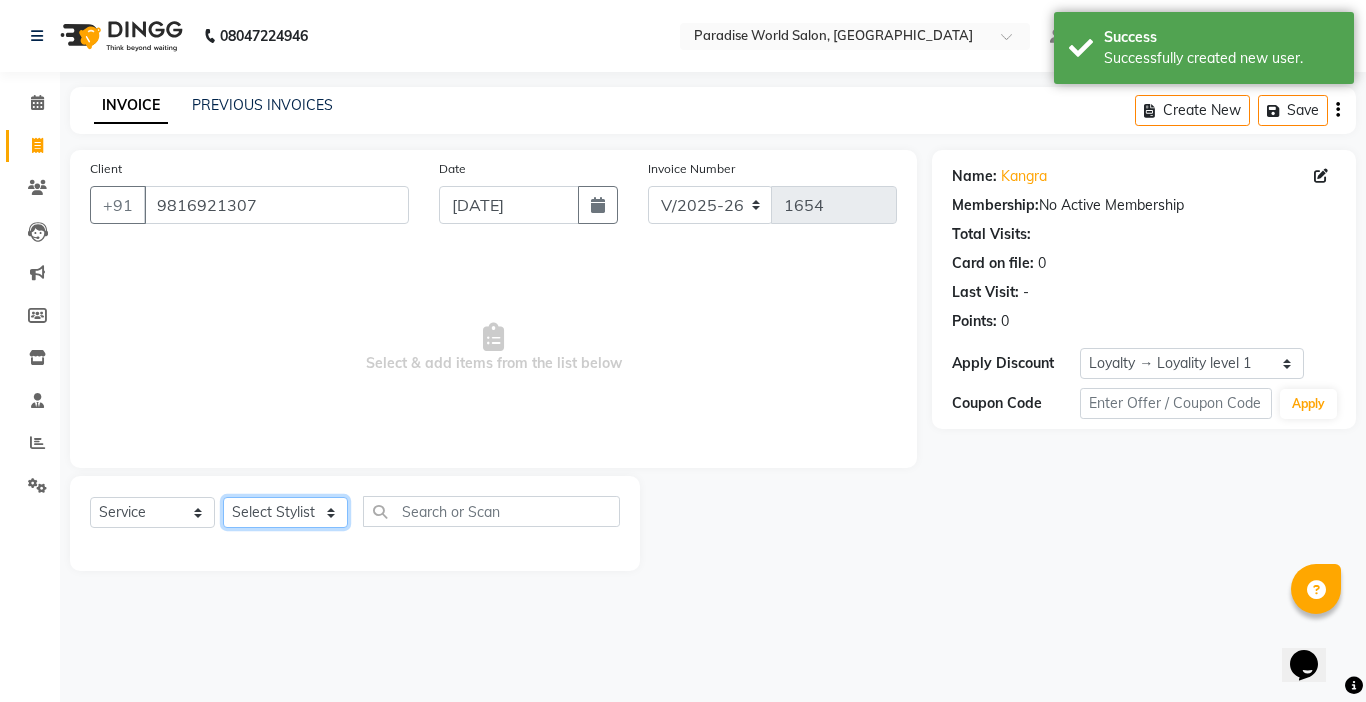 select on "86047" 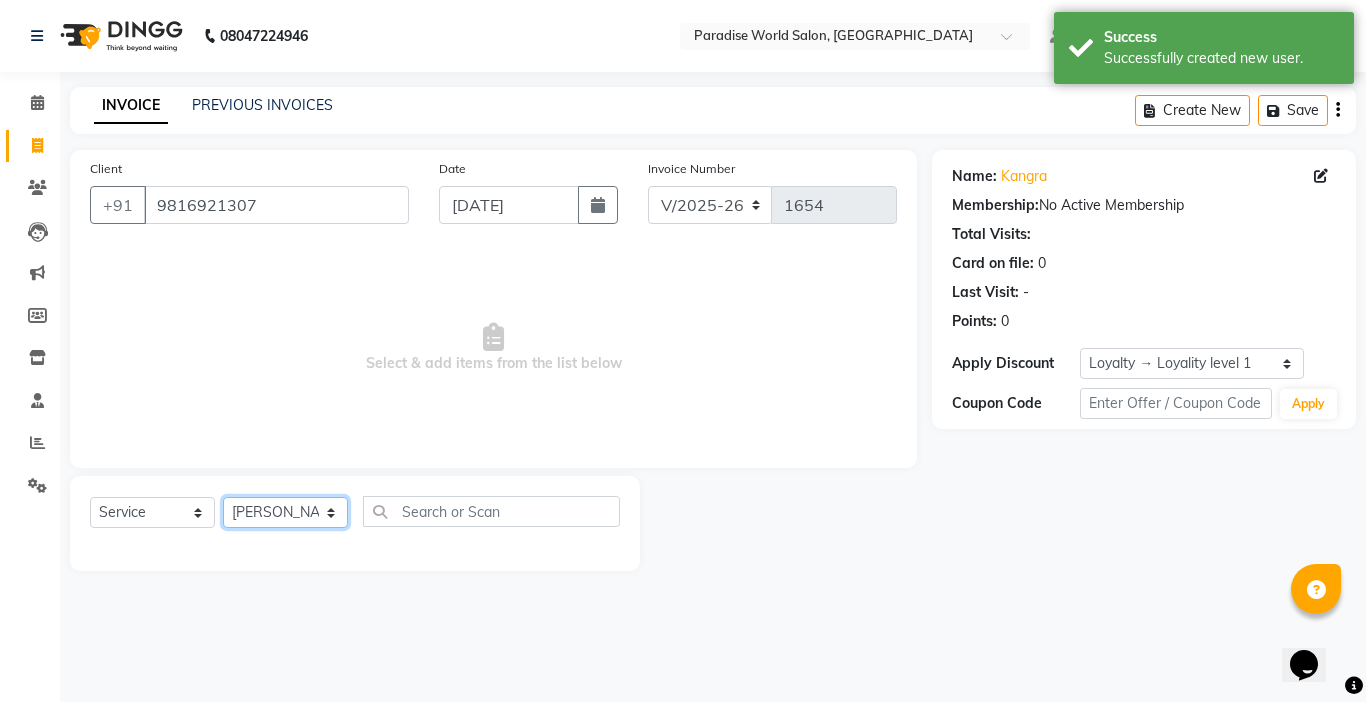 click on "Select Stylist [PERSON_NAME]  [PERSON_NAME] [PERSON_NAME] company Deepak [PERSON_NAME] [PERSON_NAME] [PERSON_NAME] Love preet [PERSON_NAME] student [PERSON_NAME] [PERSON_NAME] [PERSON_NAME] [PERSON_NAME] Student Seema [PERSON_NAME] - Student [PERSON_NAME] [PERSON_NAME] Vikas Vishal" 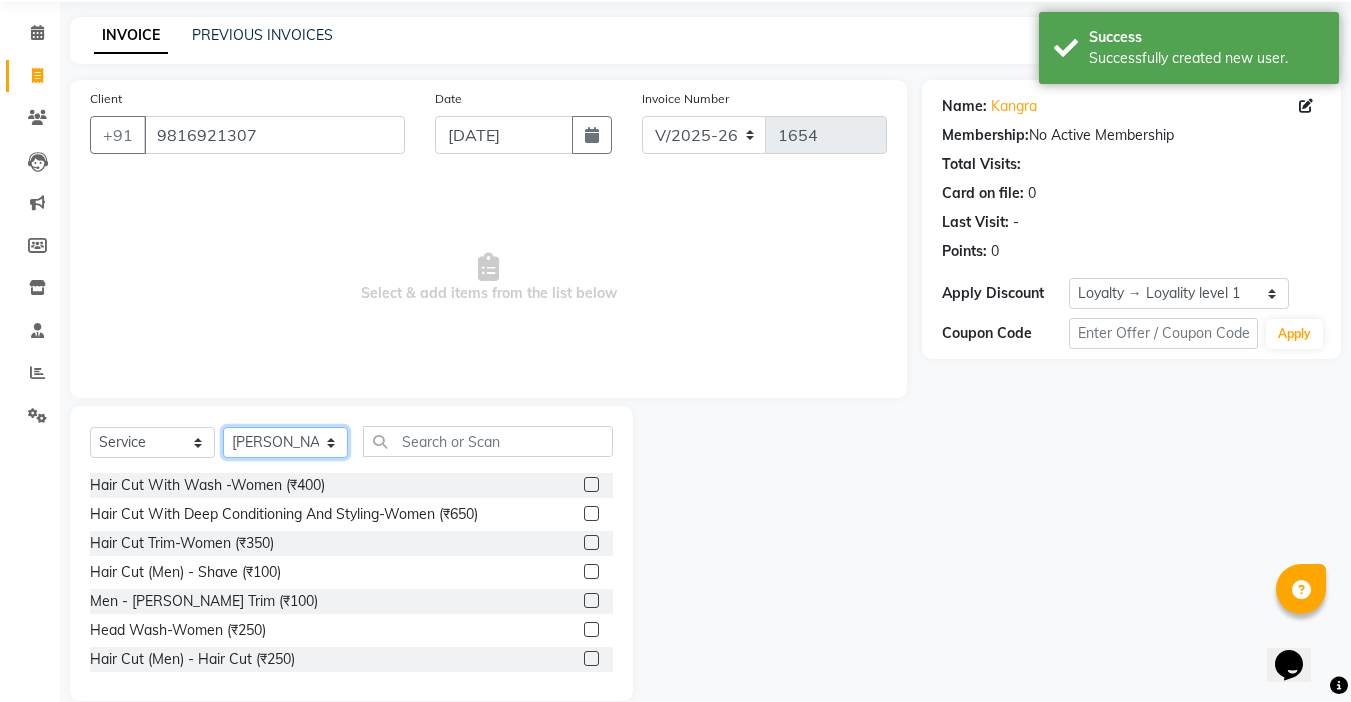 scroll, scrollTop: 99, scrollLeft: 0, axis: vertical 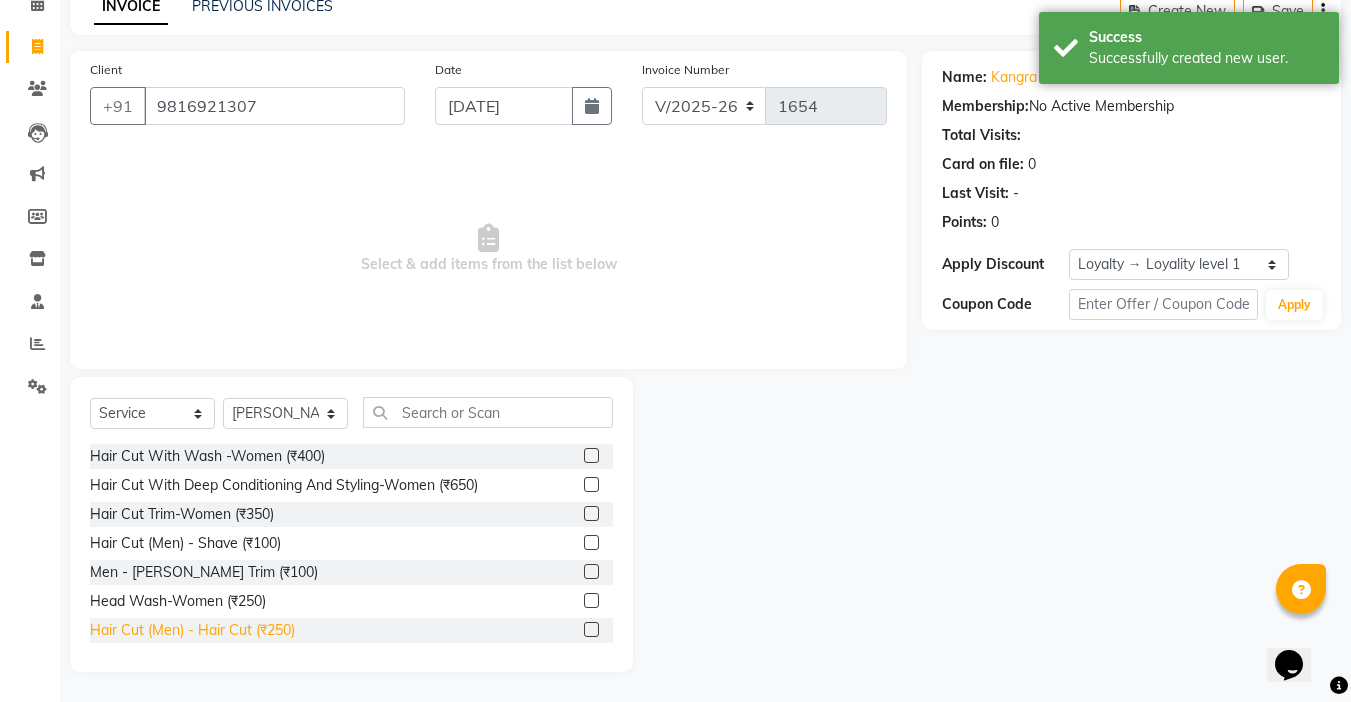 click on "Hair Cut  (Men)  -  Hair Cut (₹250)" 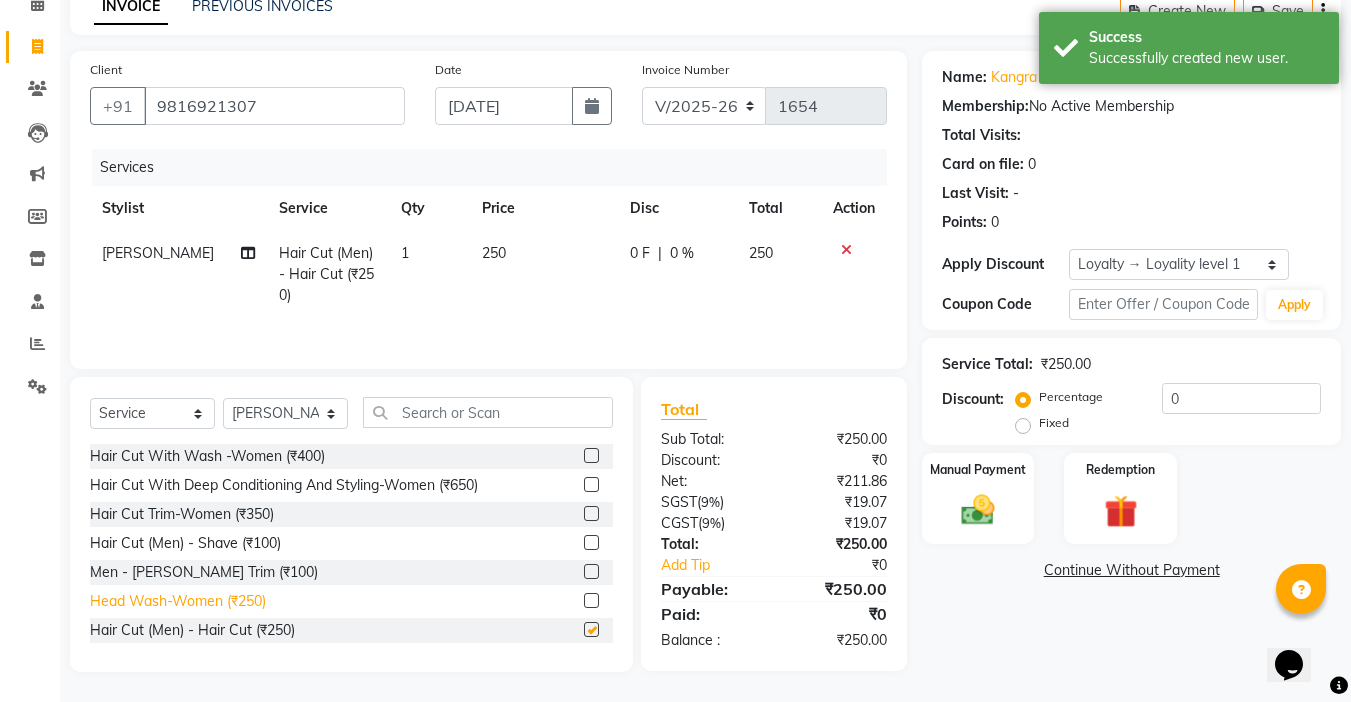 checkbox on "false" 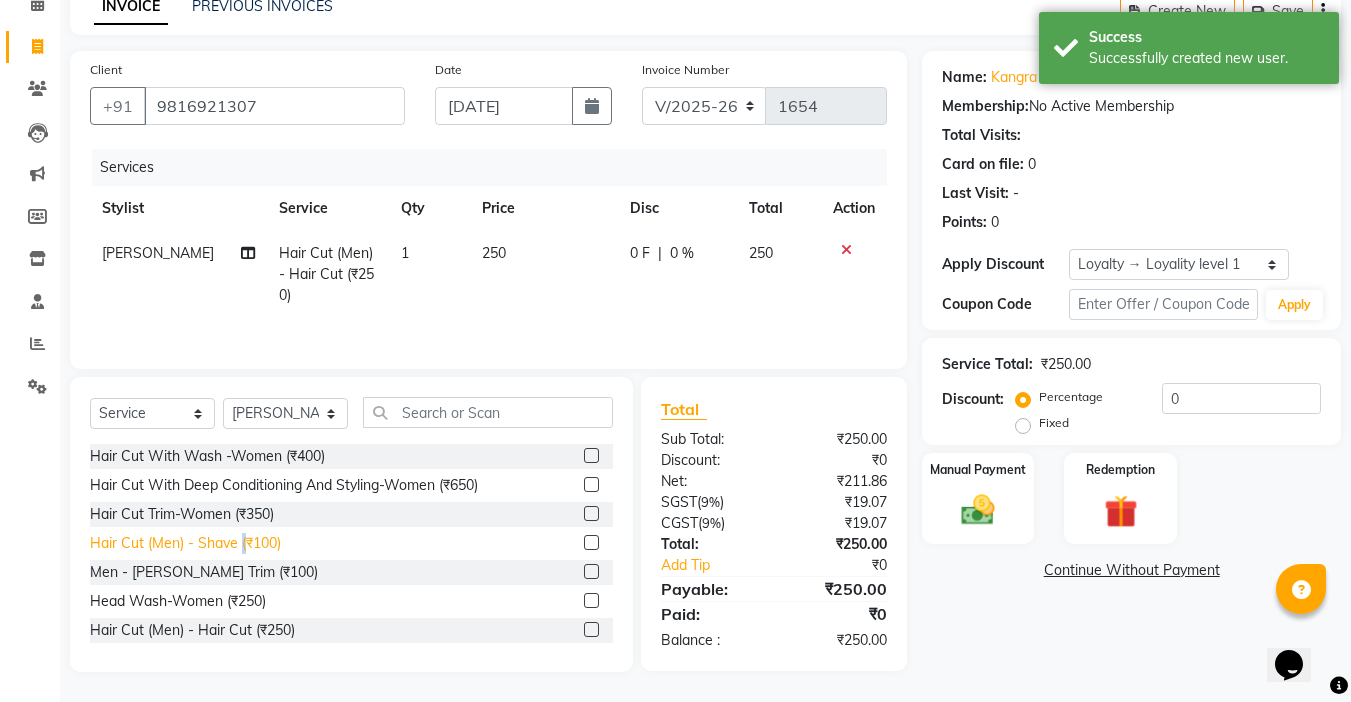 click on "Hair Cut  (Men)  -  Shave (₹100)" 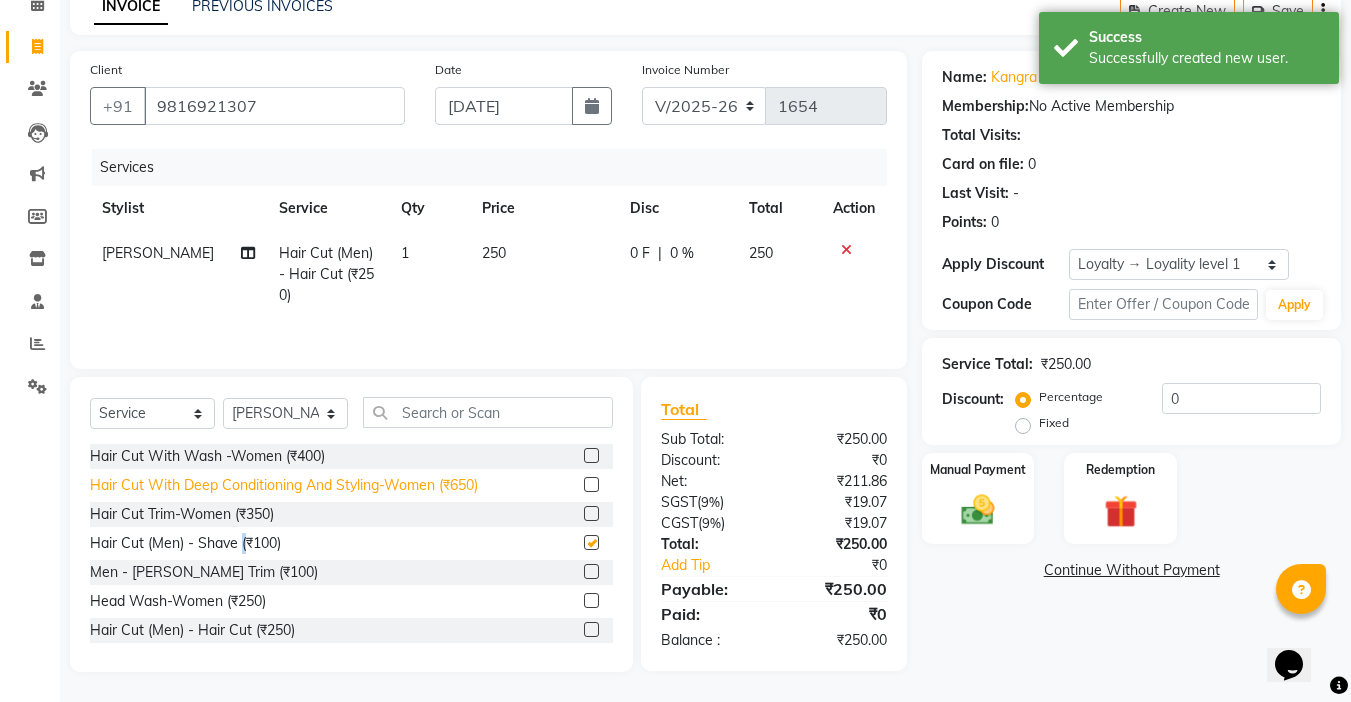 checkbox on "false" 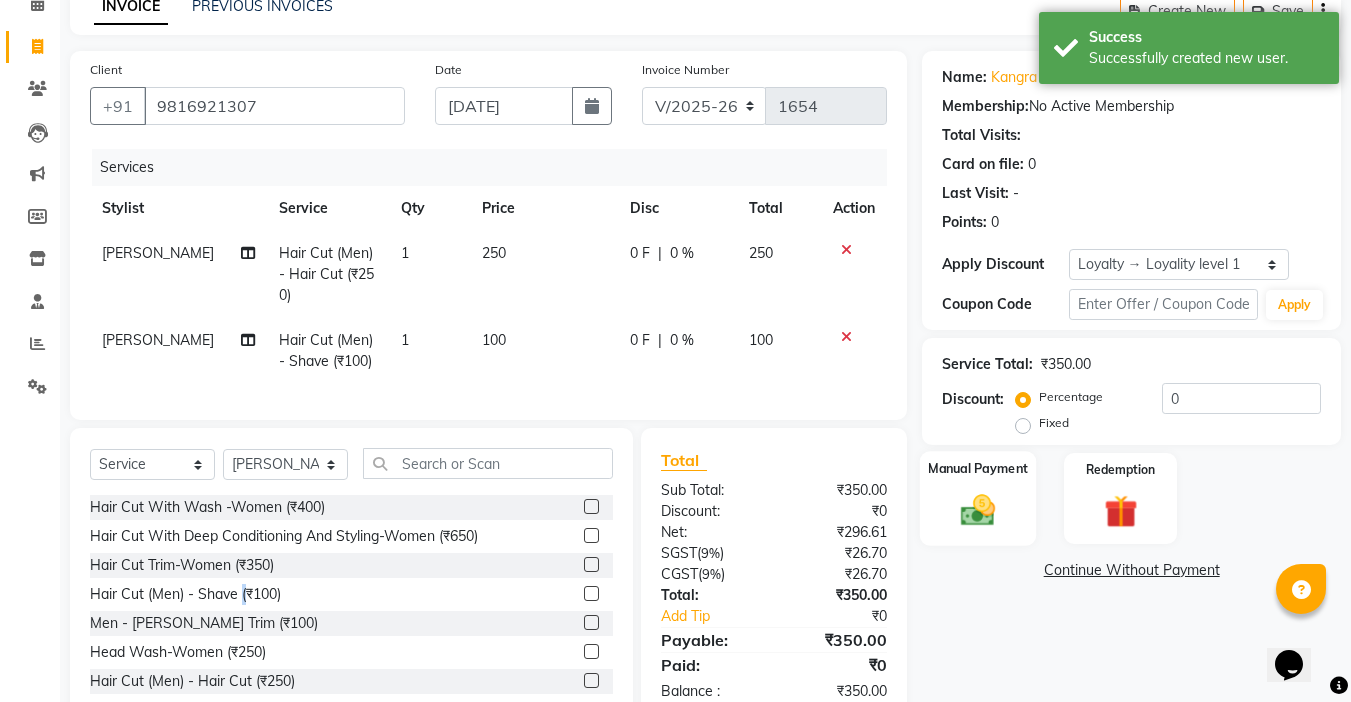 click 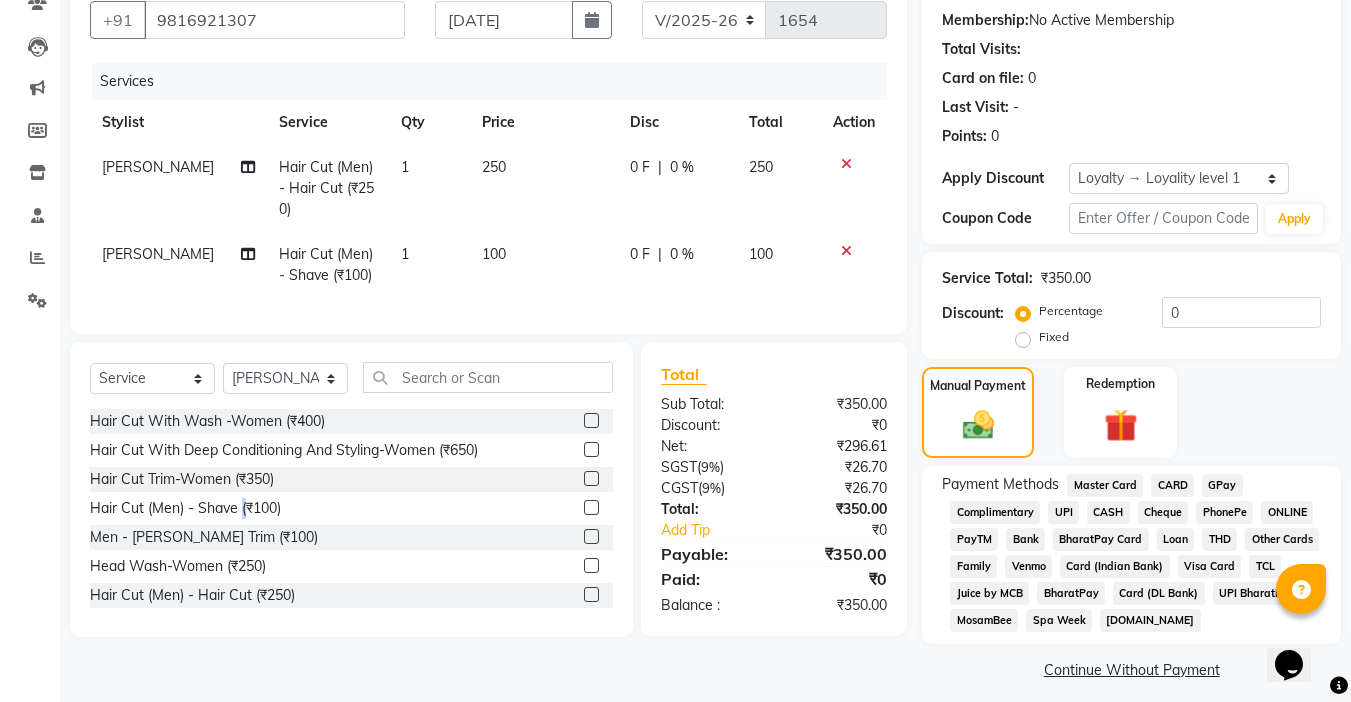 scroll, scrollTop: 198, scrollLeft: 0, axis: vertical 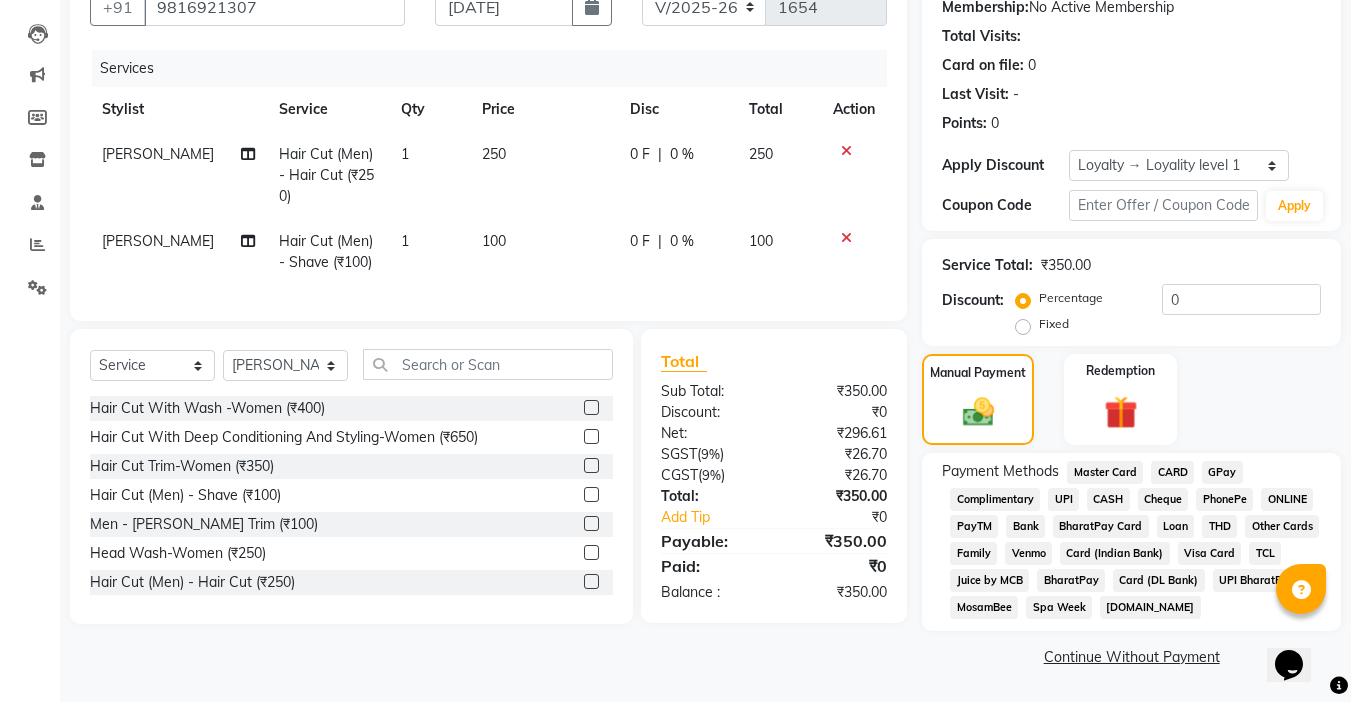 click on "CASH" 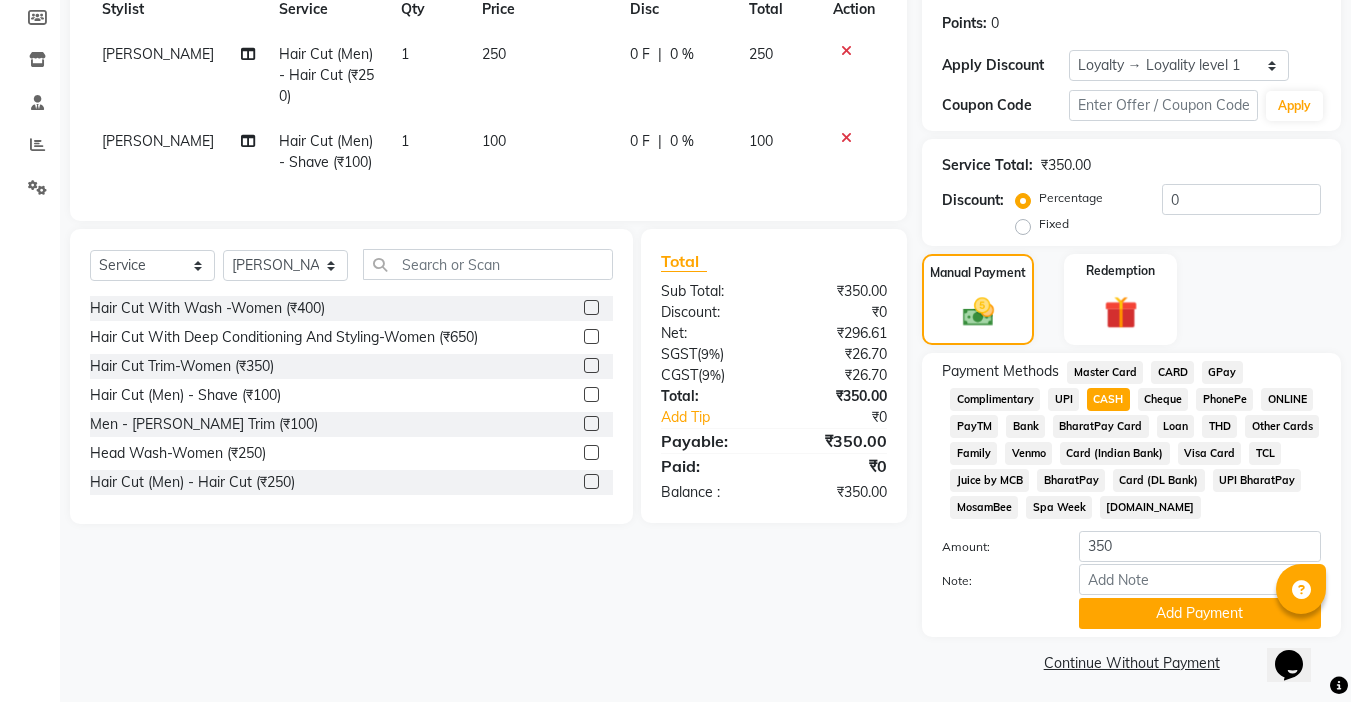 scroll, scrollTop: 304, scrollLeft: 0, axis: vertical 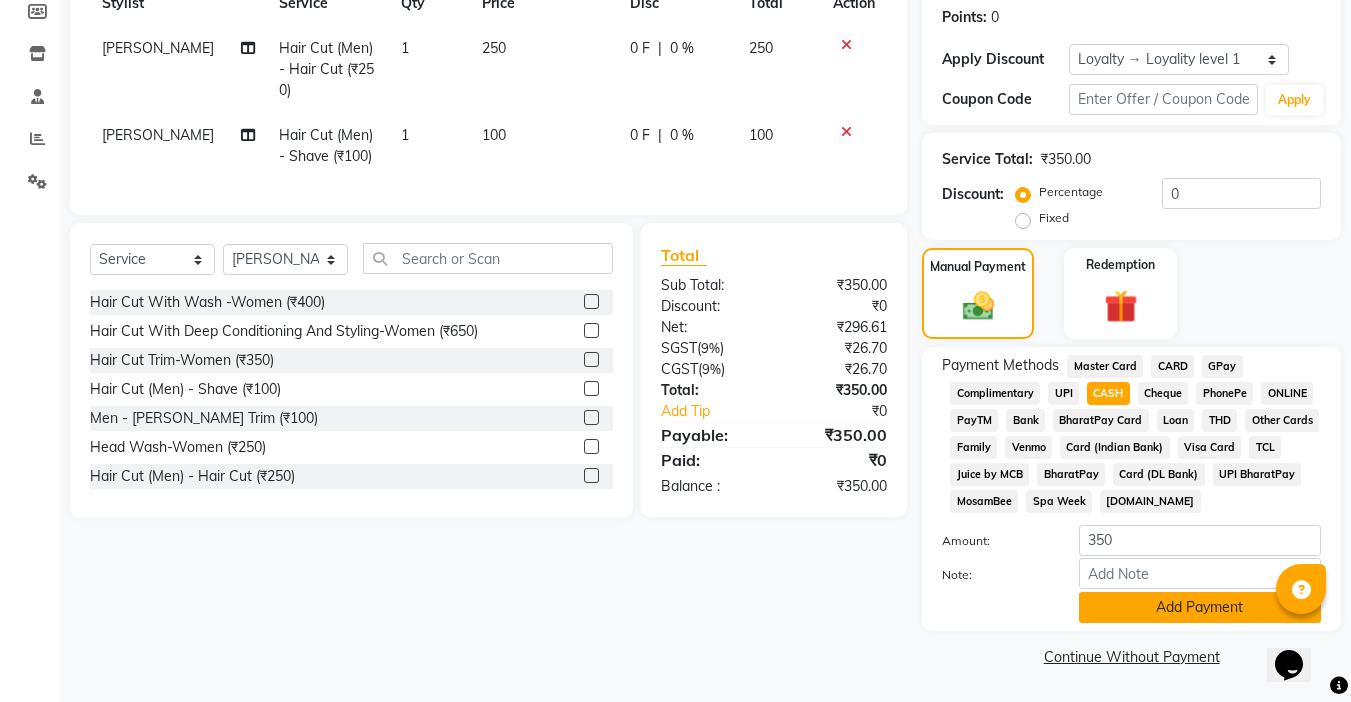 click on "Add Payment" 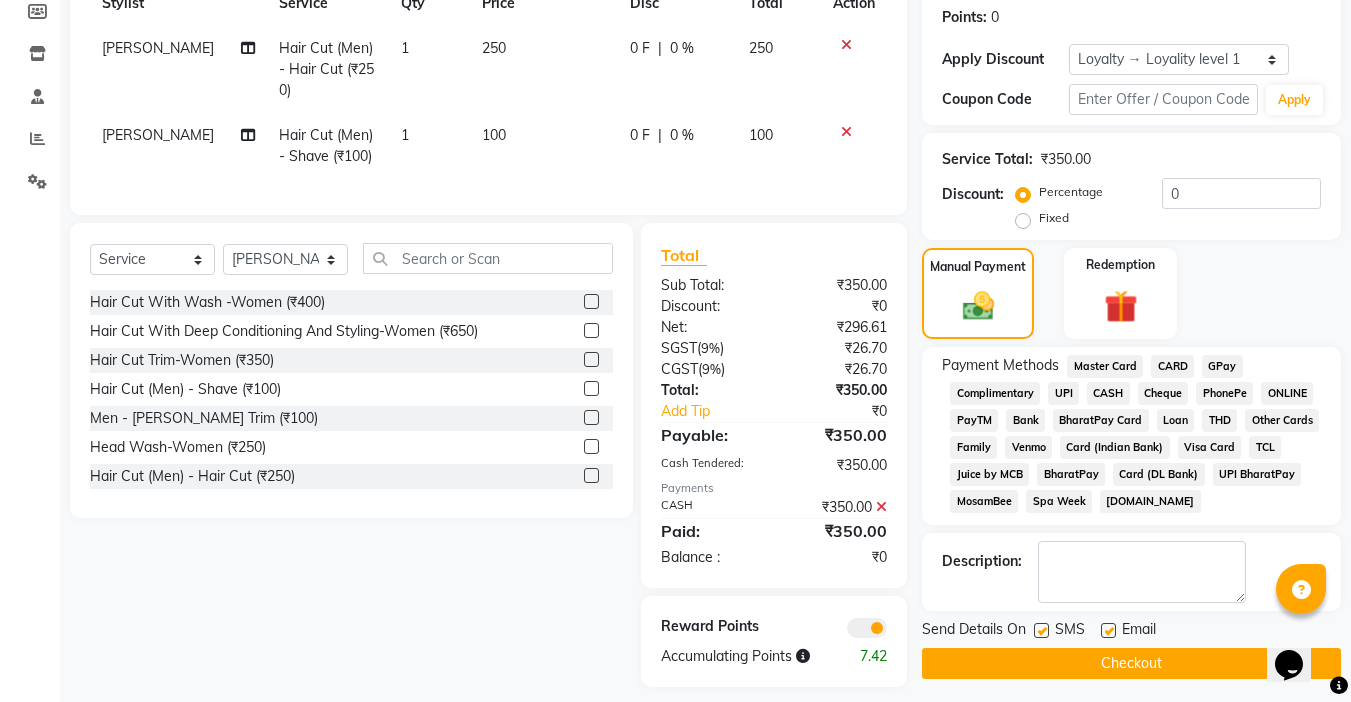 click 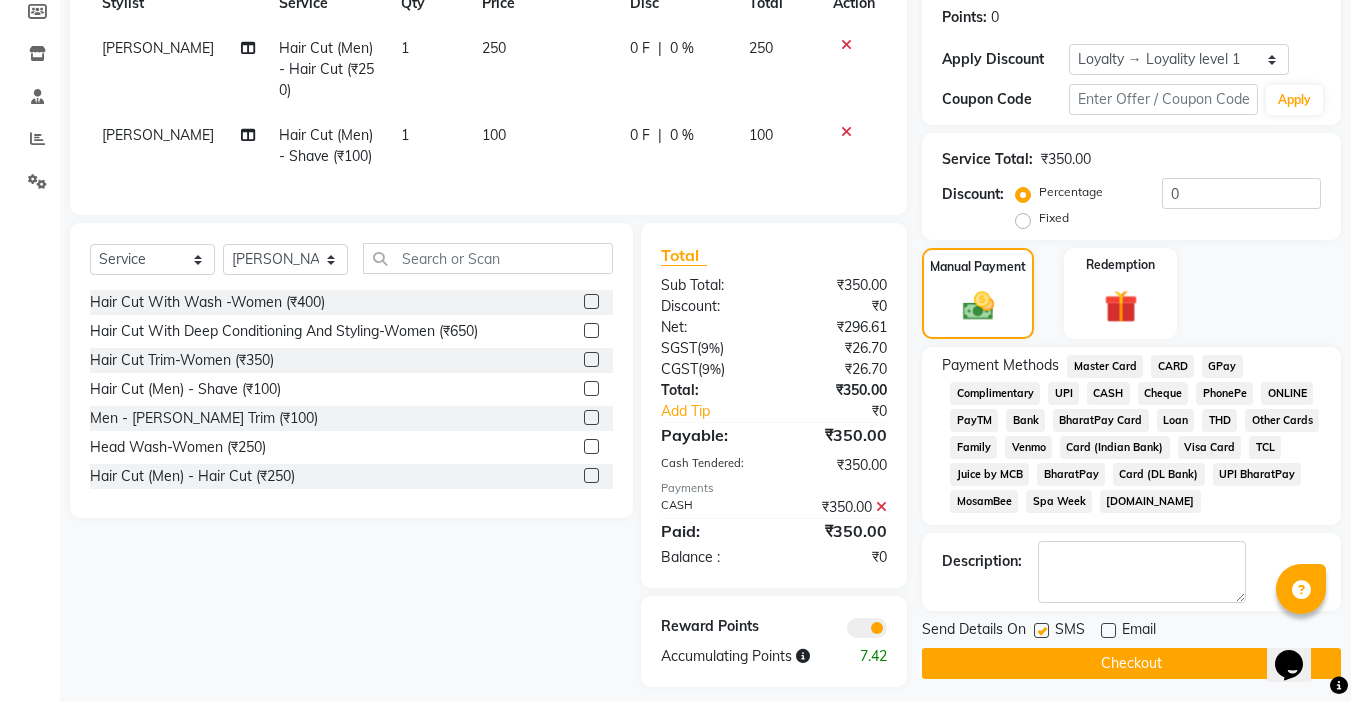 click on "SMS" 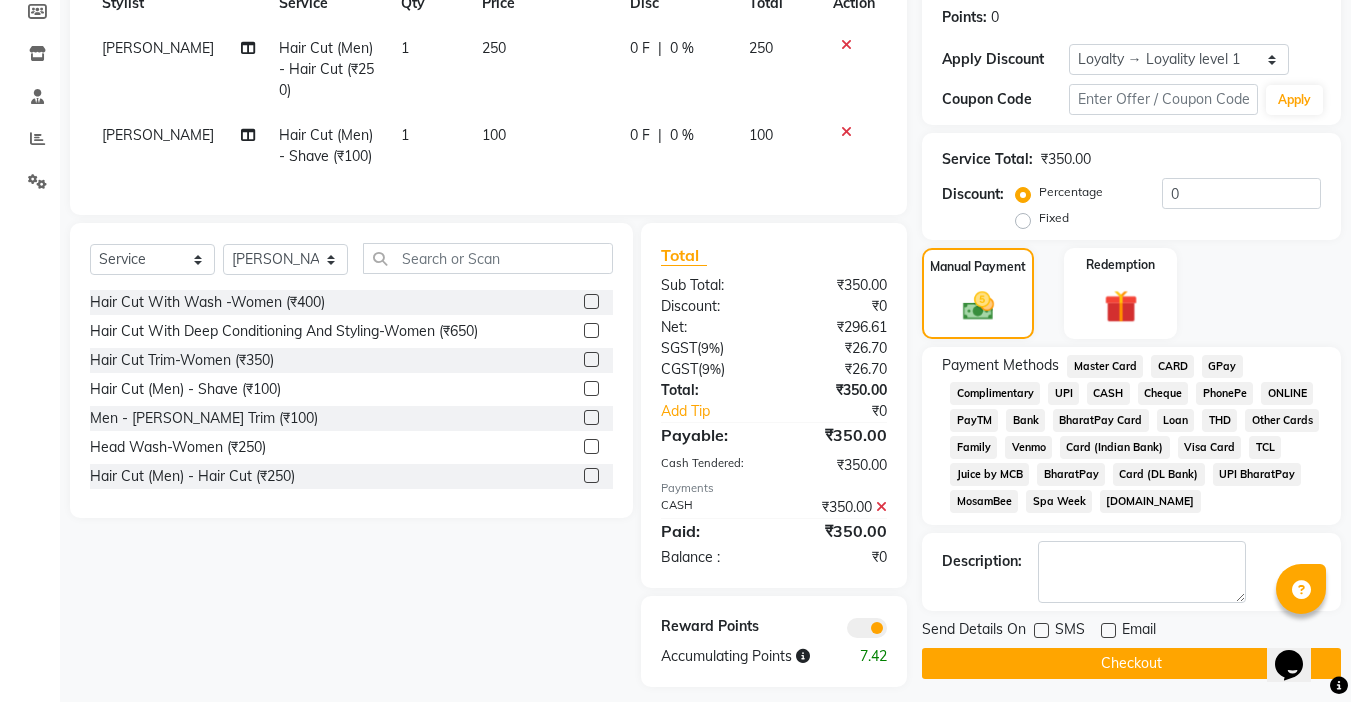 click on "Checkout" 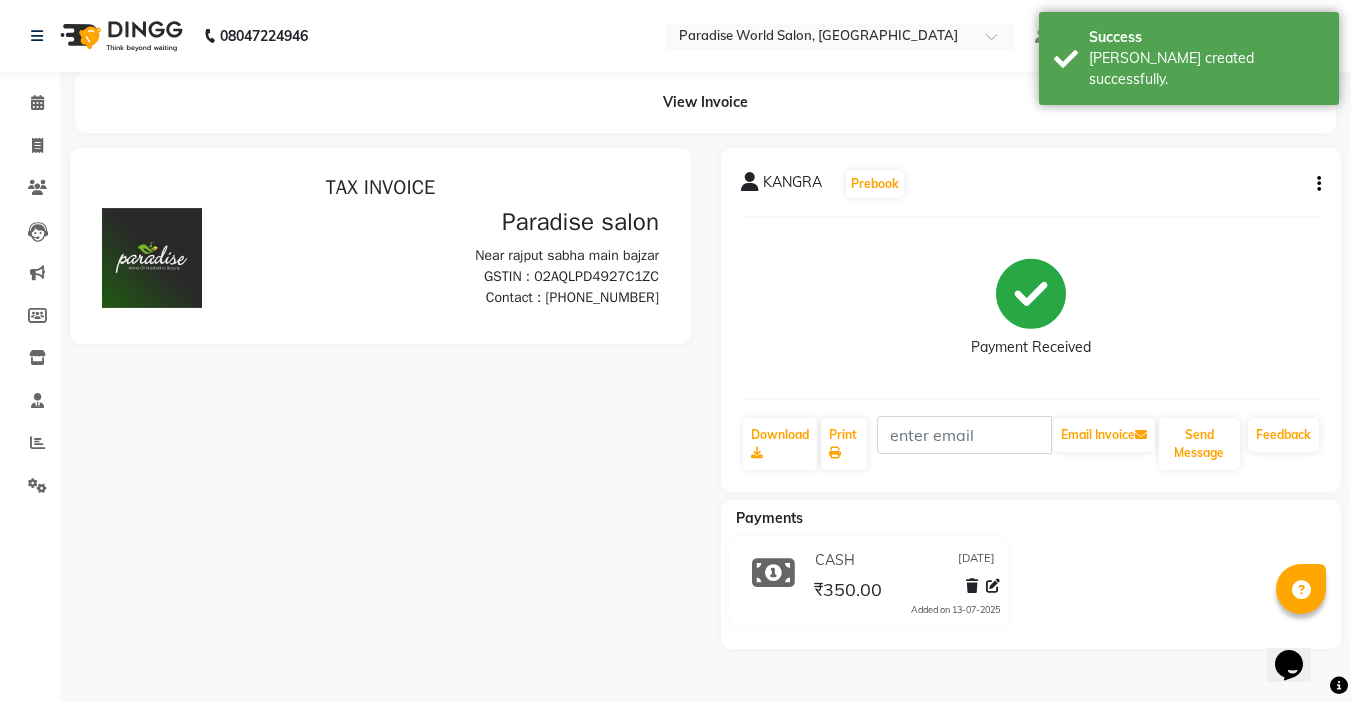 scroll, scrollTop: 0, scrollLeft: 0, axis: both 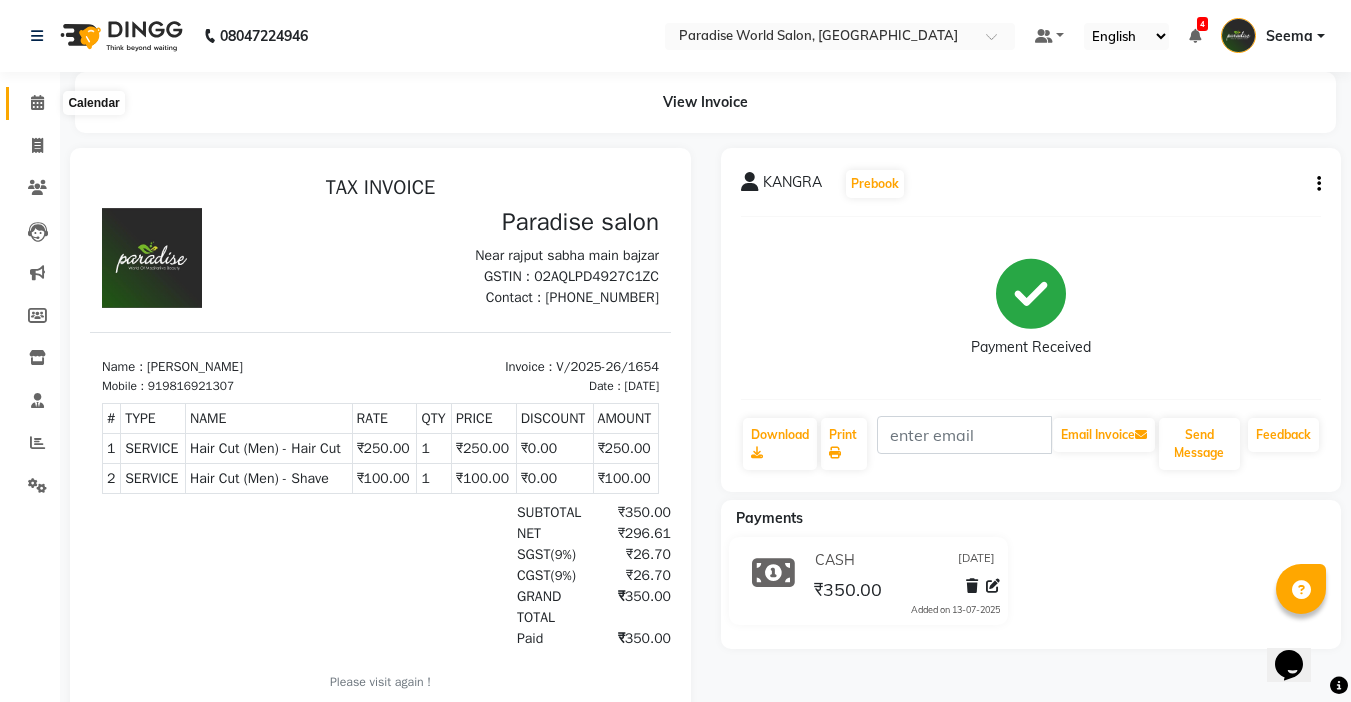 click 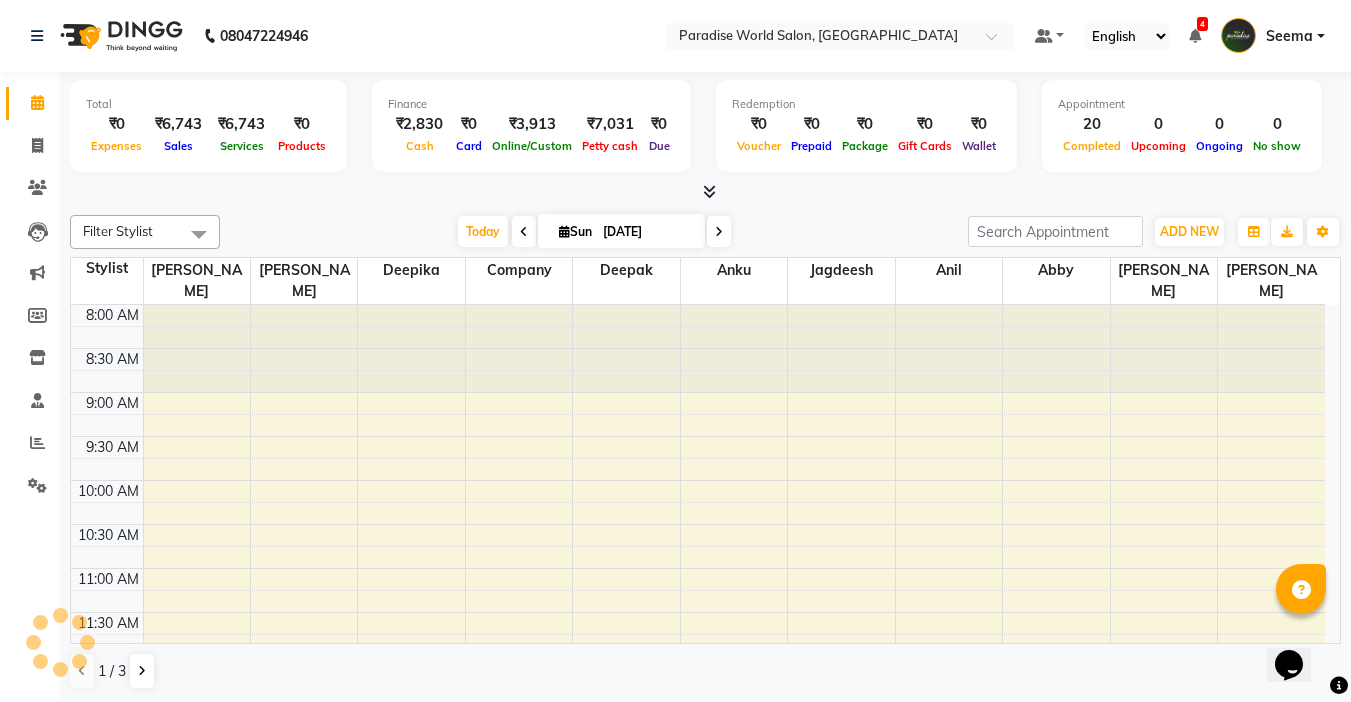 scroll, scrollTop: 834, scrollLeft: 0, axis: vertical 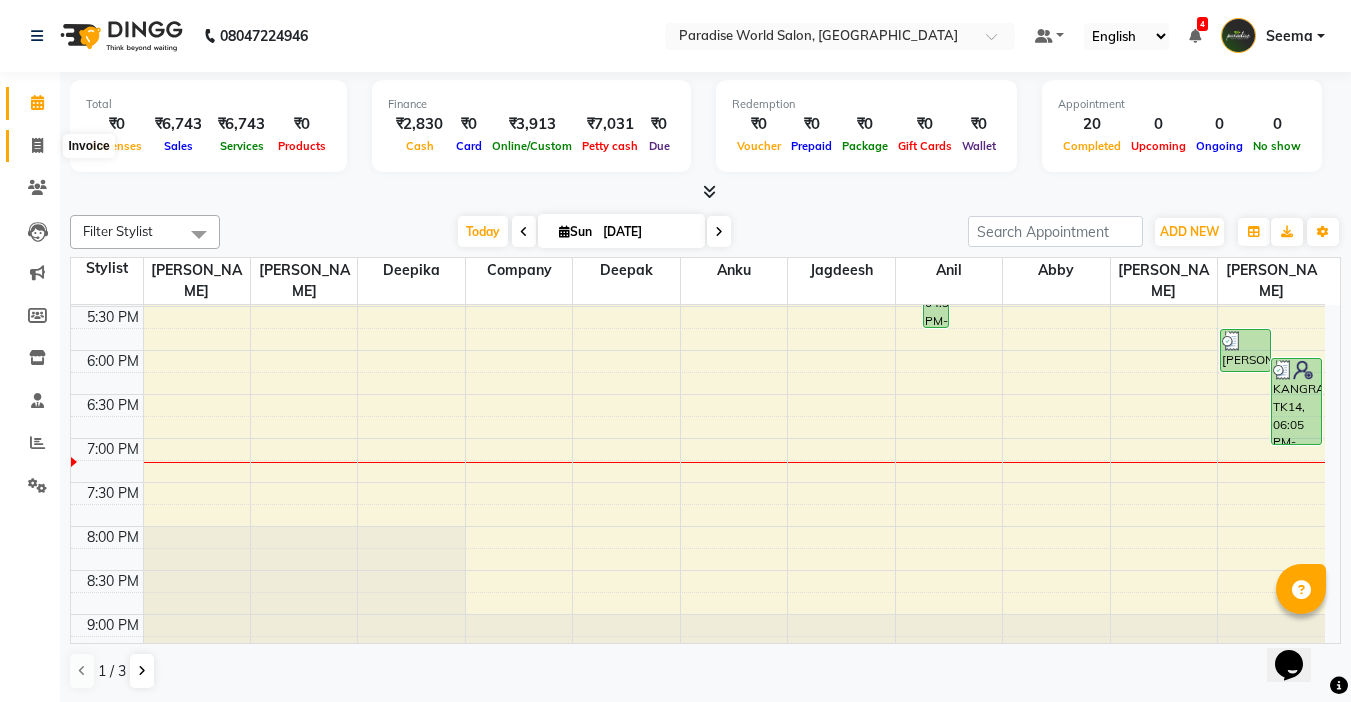 click 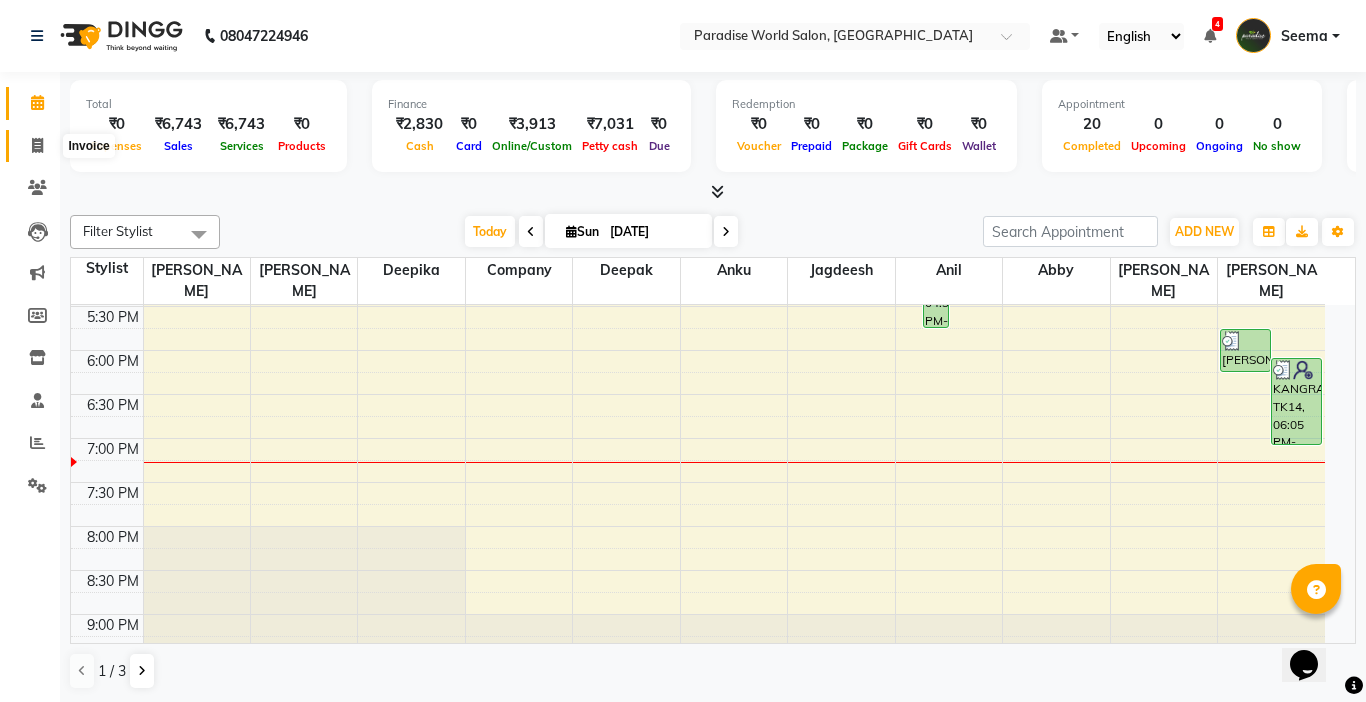 select on "4451" 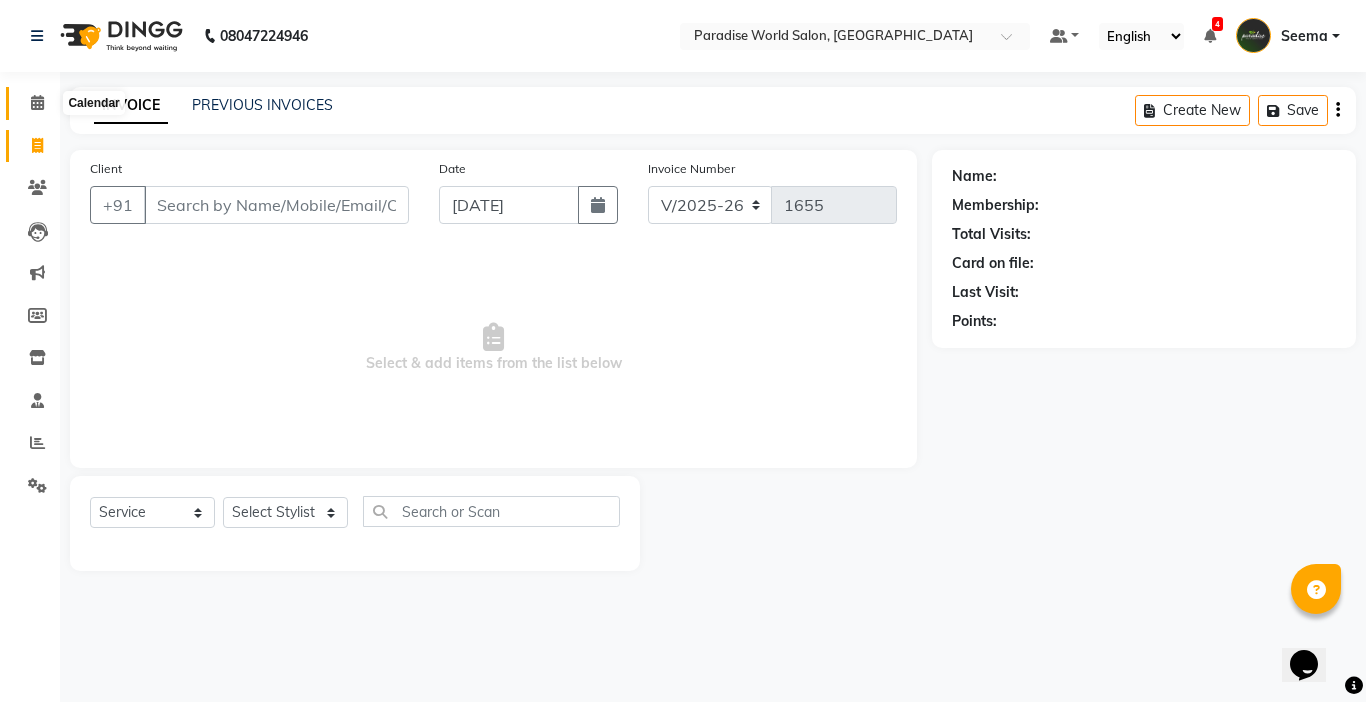 click 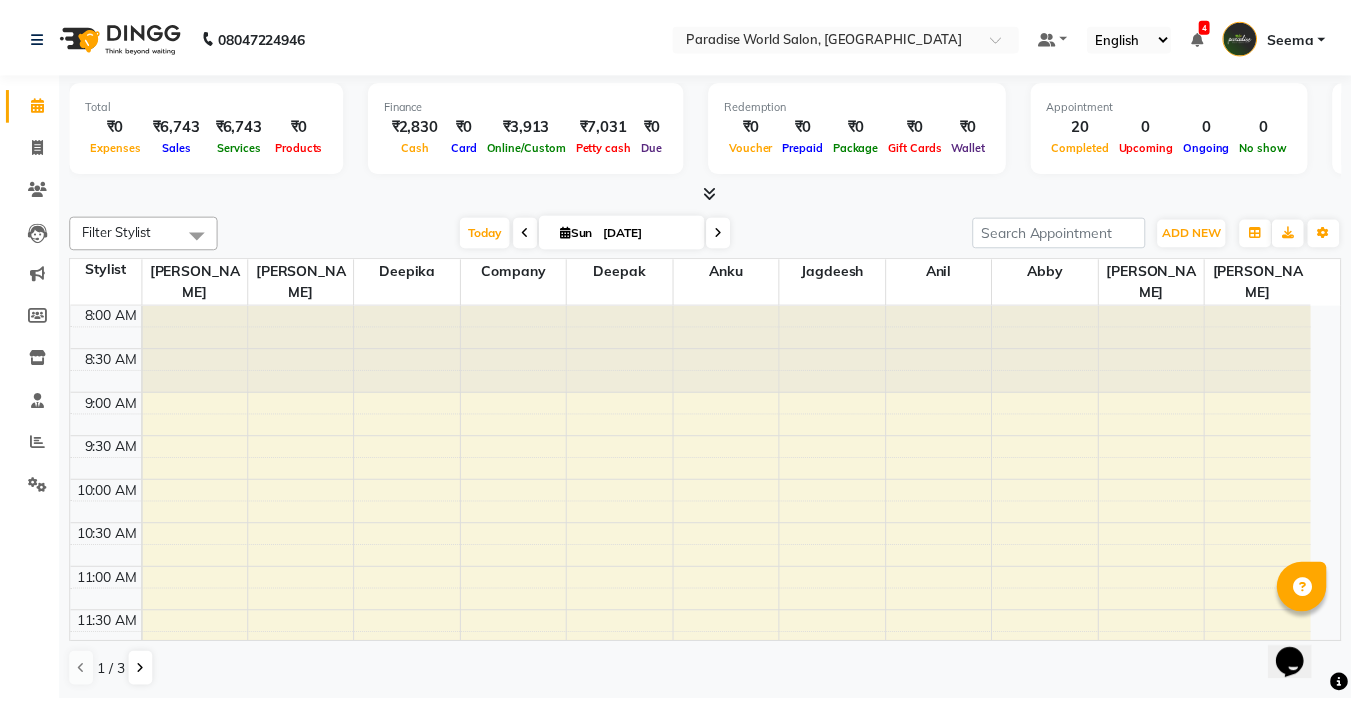 scroll, scrollTop: 0, scrollLeft: 0, axis: both 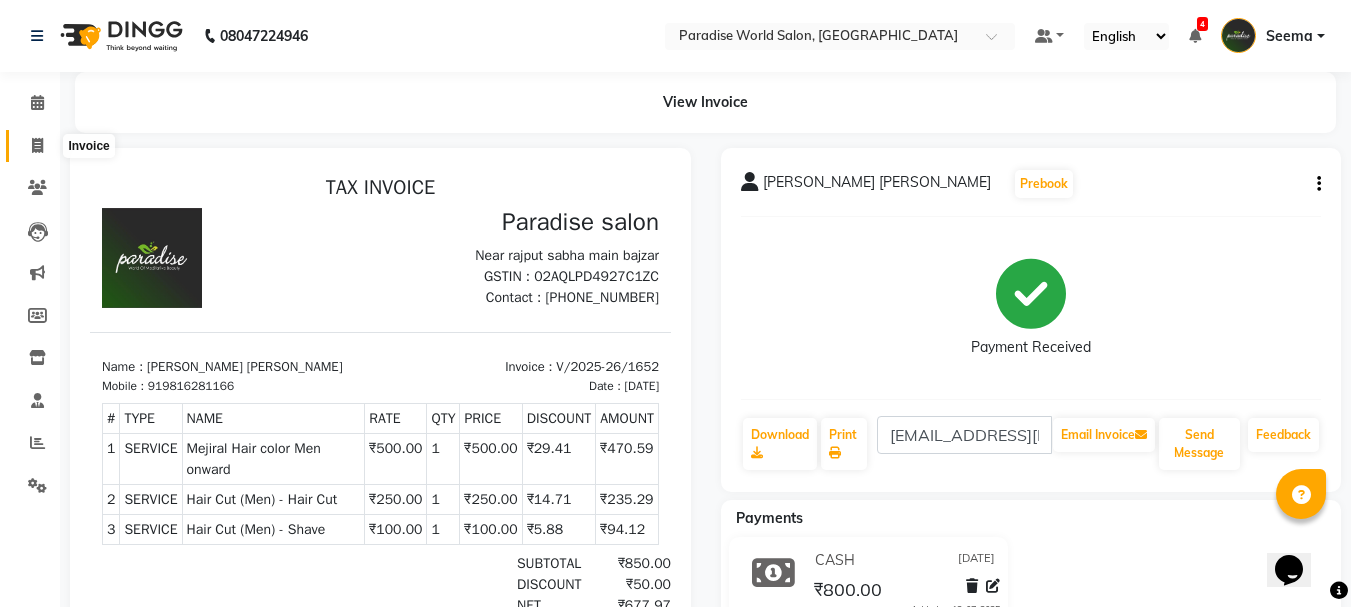 click 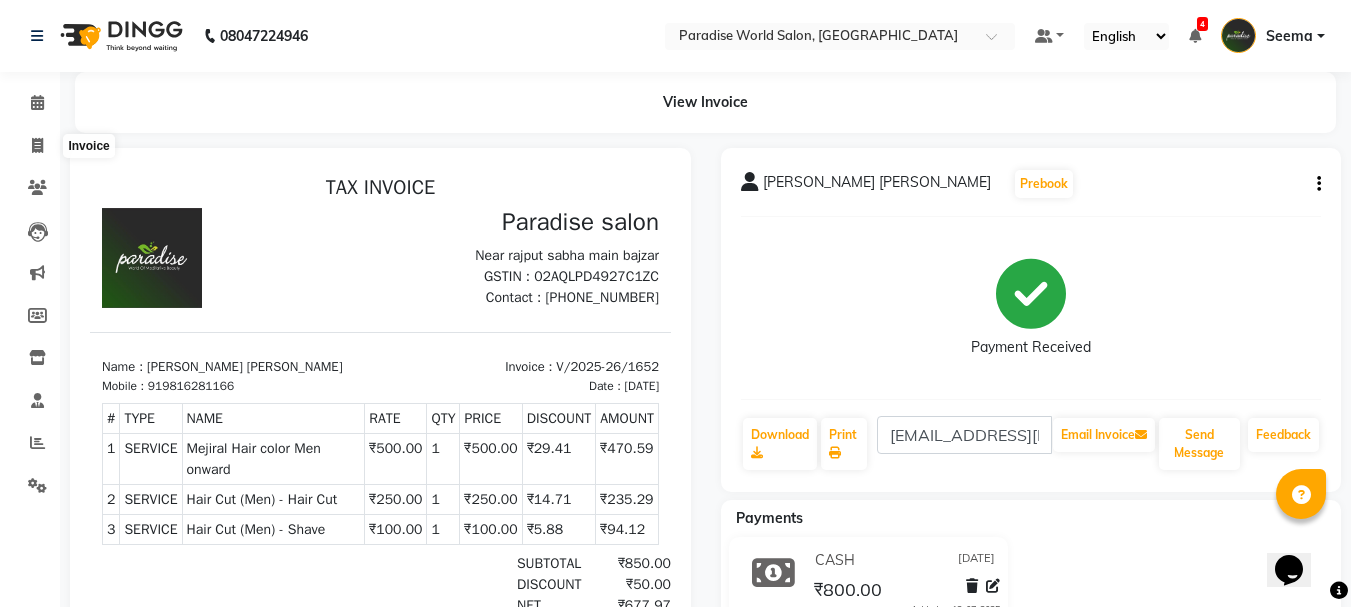 select on "service" 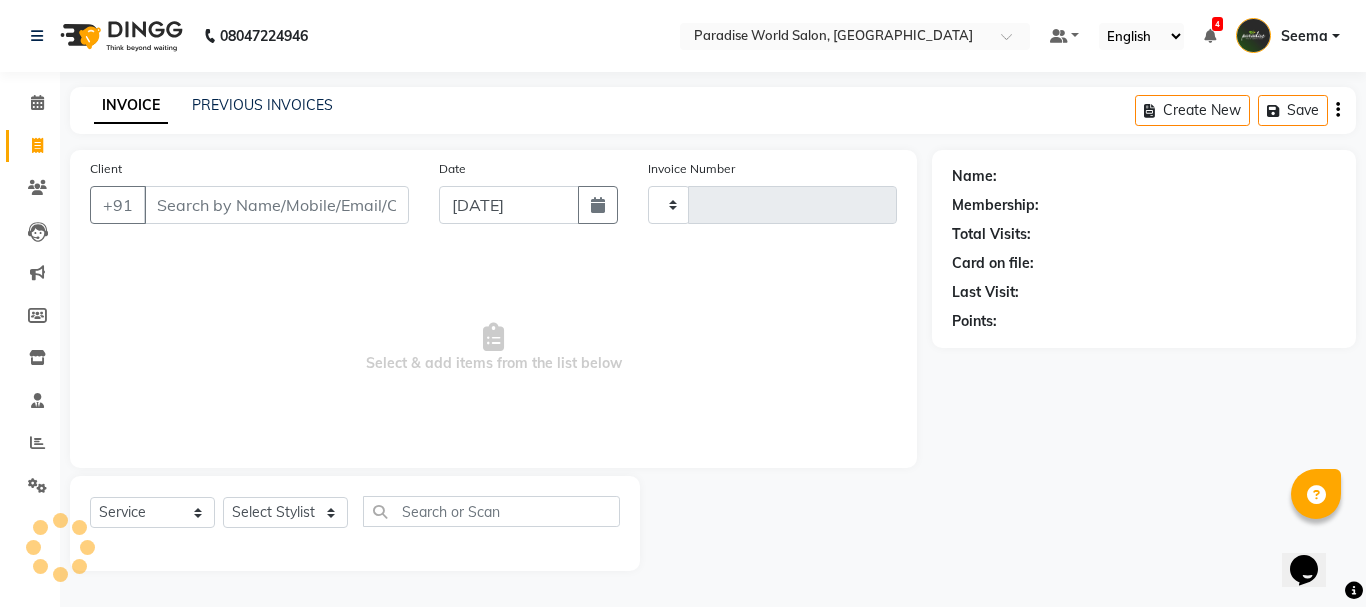 type on "1653" 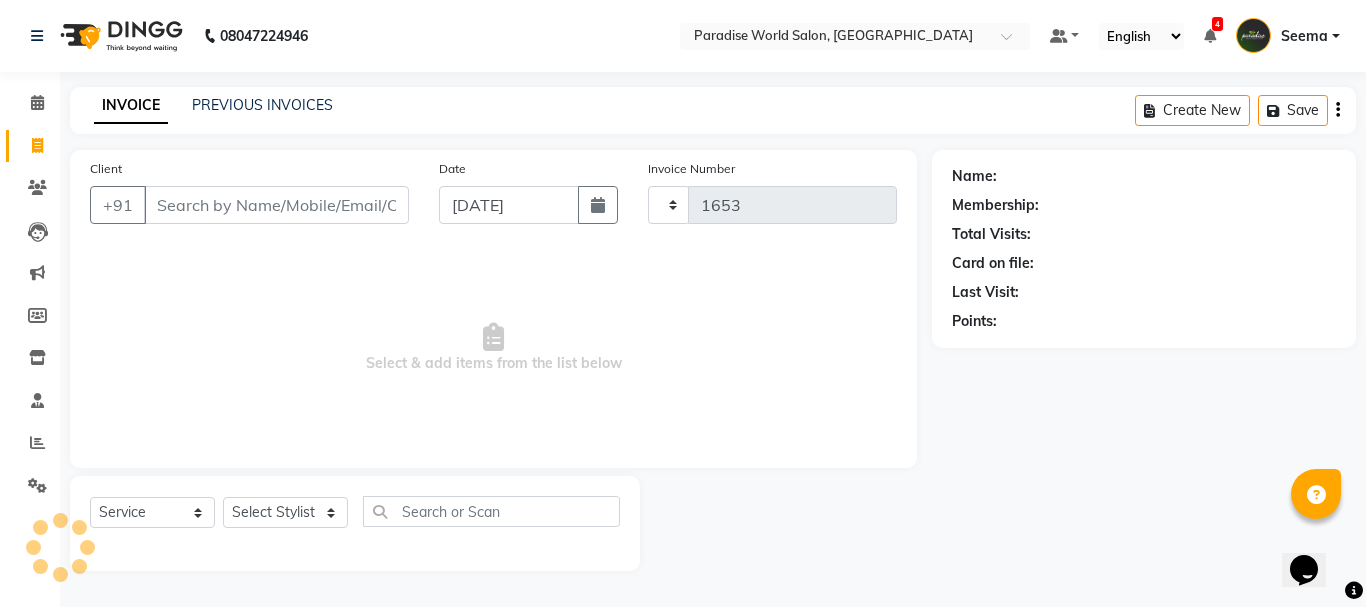 select on "4451" 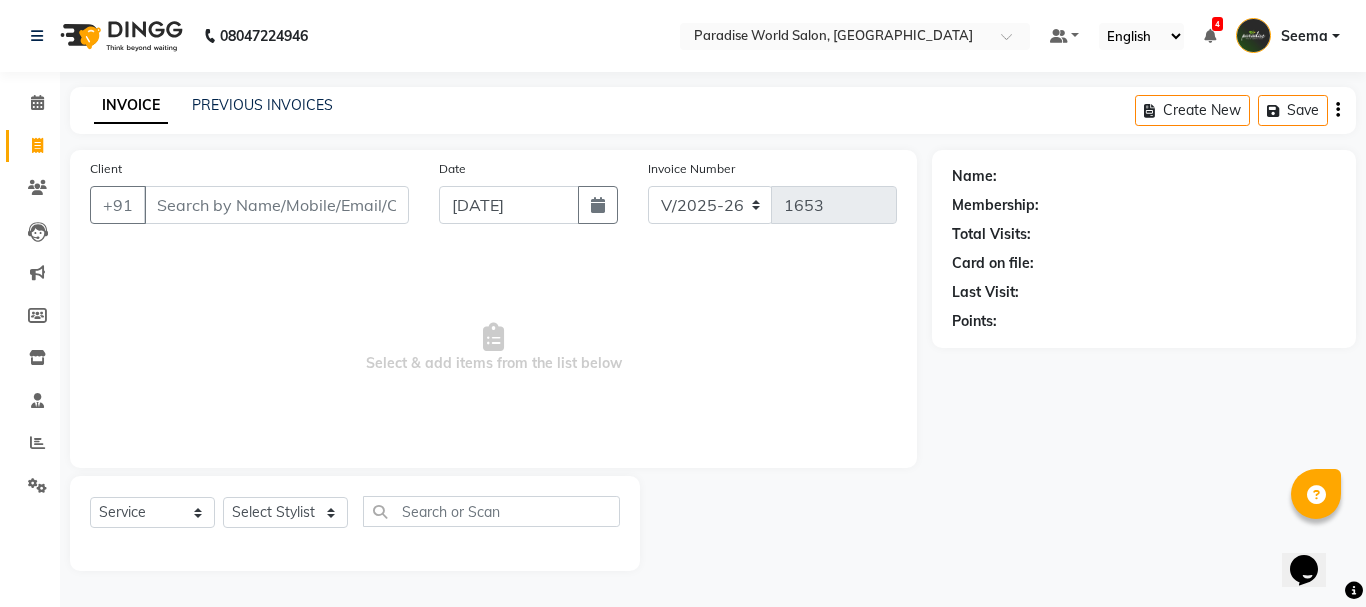 click on "Client" at bounding box center [276, 205] 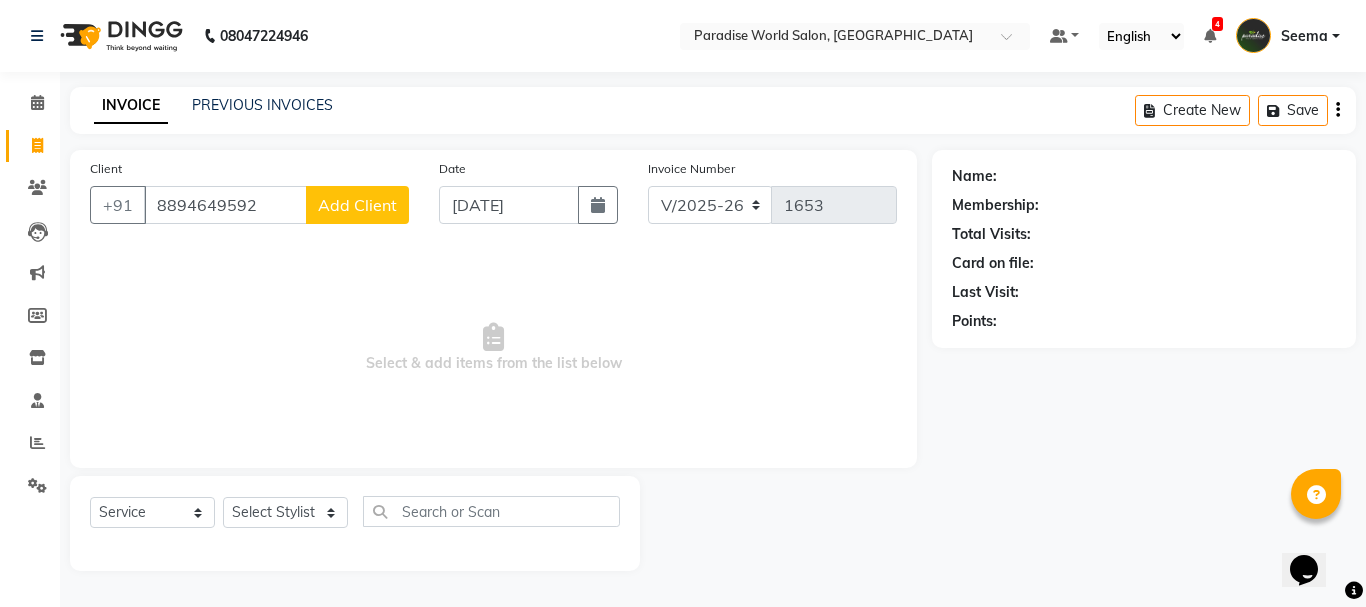 type on "8894649592" 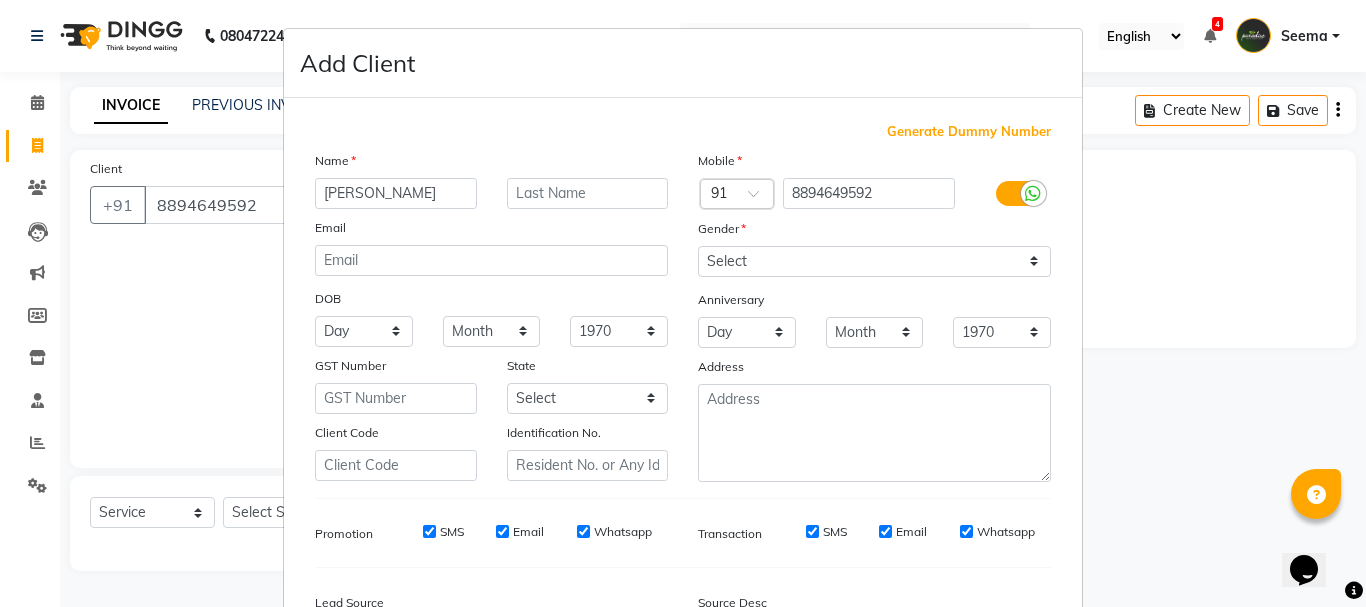 type on "nitika" 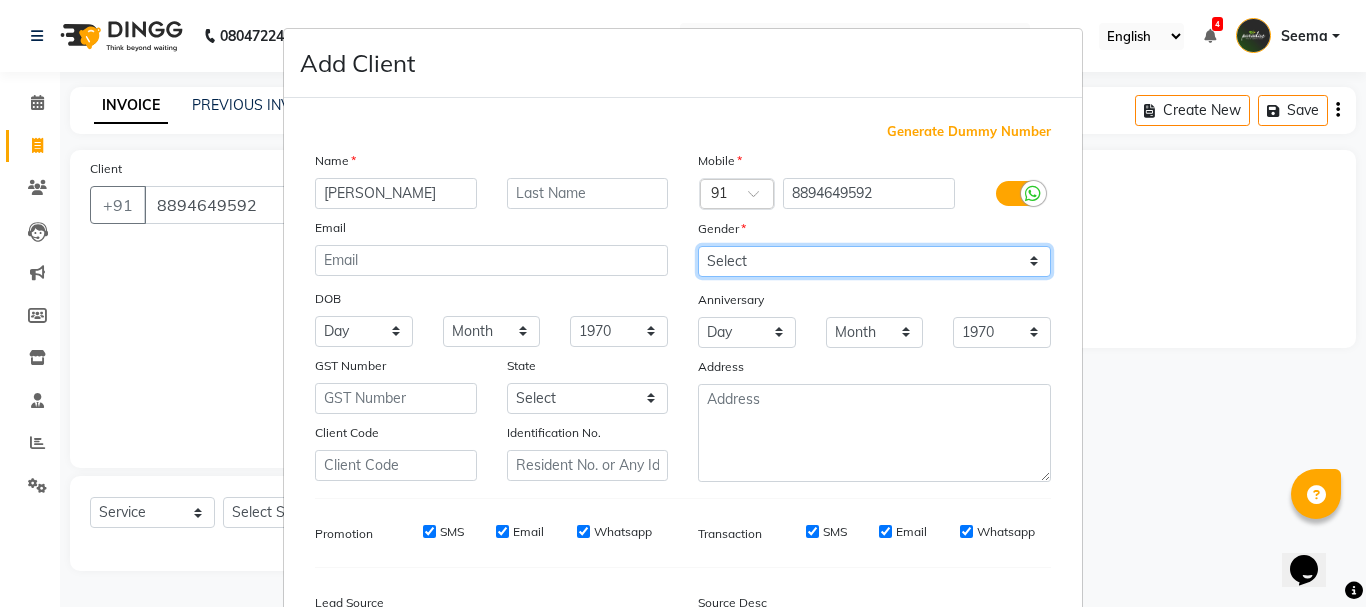 click on "Select [DEMOGRAPHIC_DATA] [DEMOGRAPHIC_DATA] Other Prefer Not To Say" at bounding box center [874, 261] 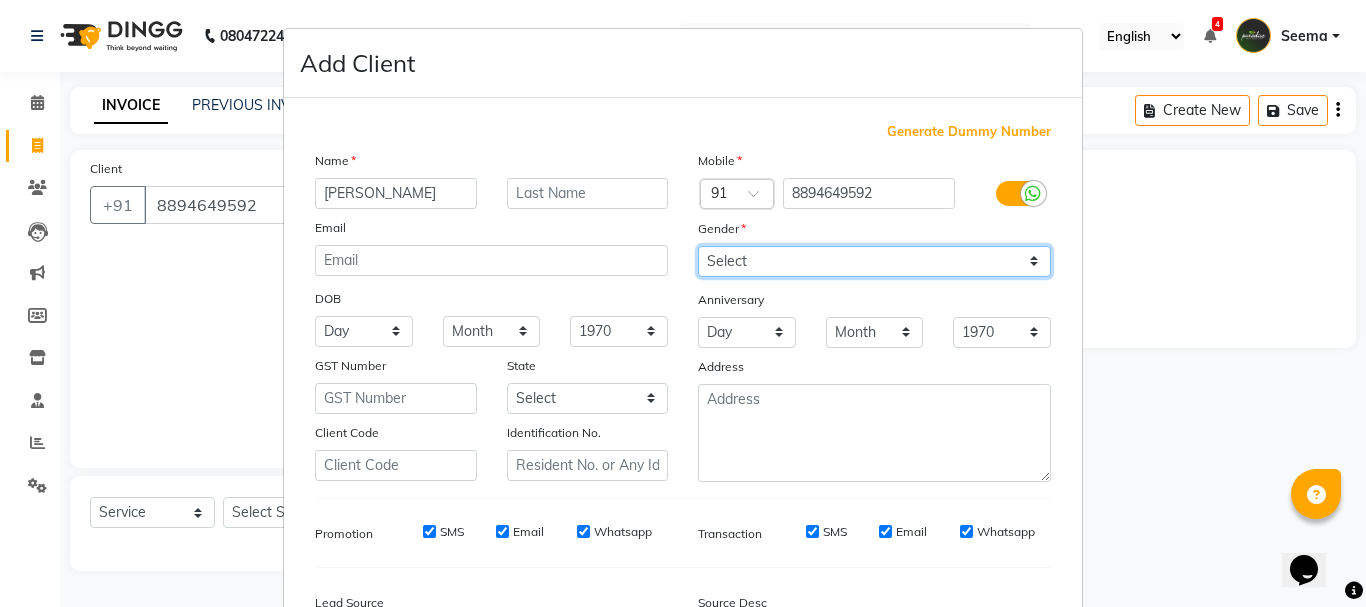 select on "female" 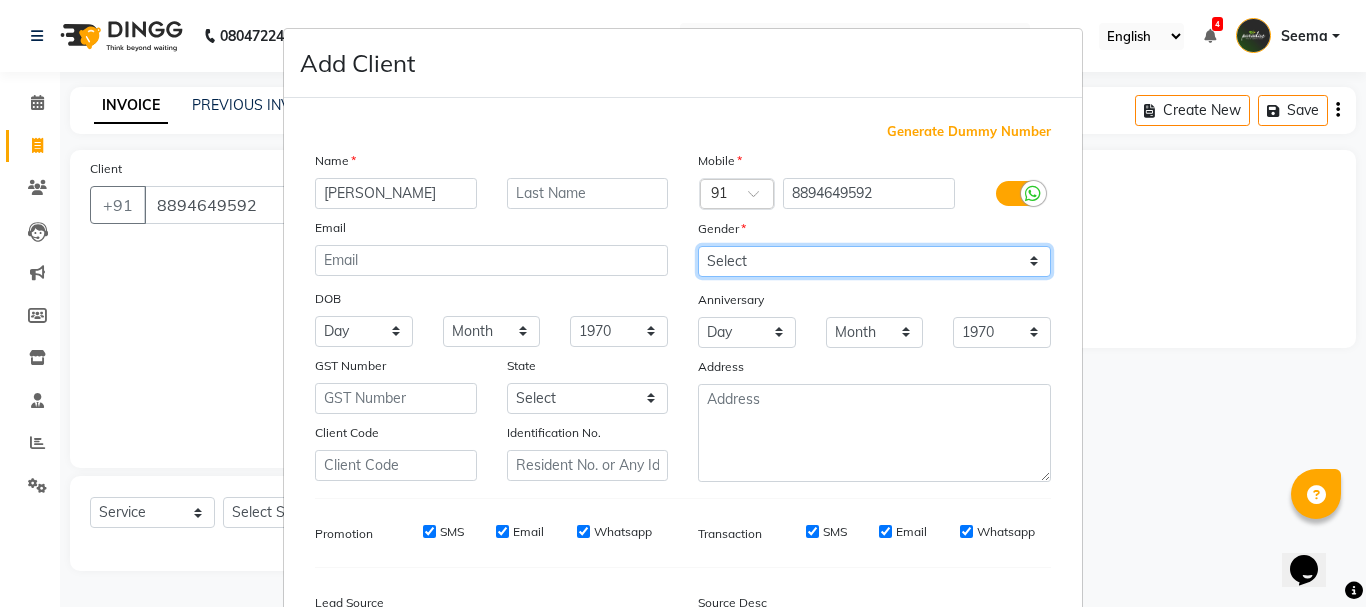 click on "Select [DEMOGRAPHIC_DATA] [DEMOGRAPHIC_DATA] Other Prefer Not To Say" at bounding box center [874, 261] 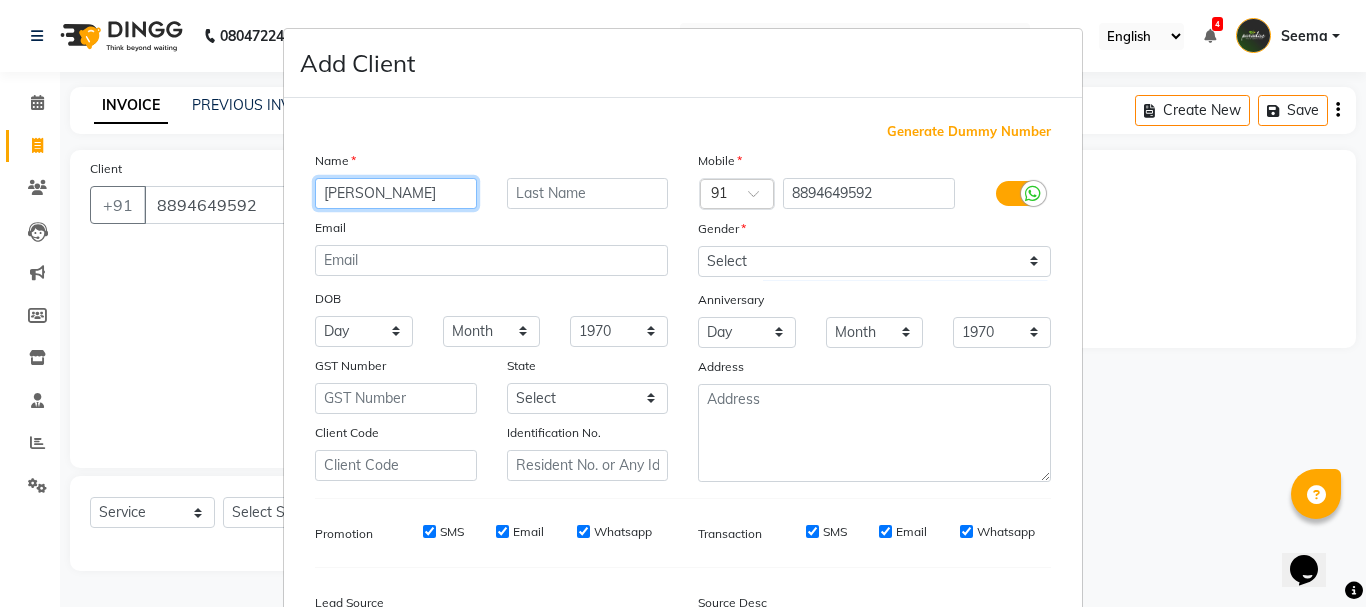 click on "nitika" at bounding box center [396, 193] 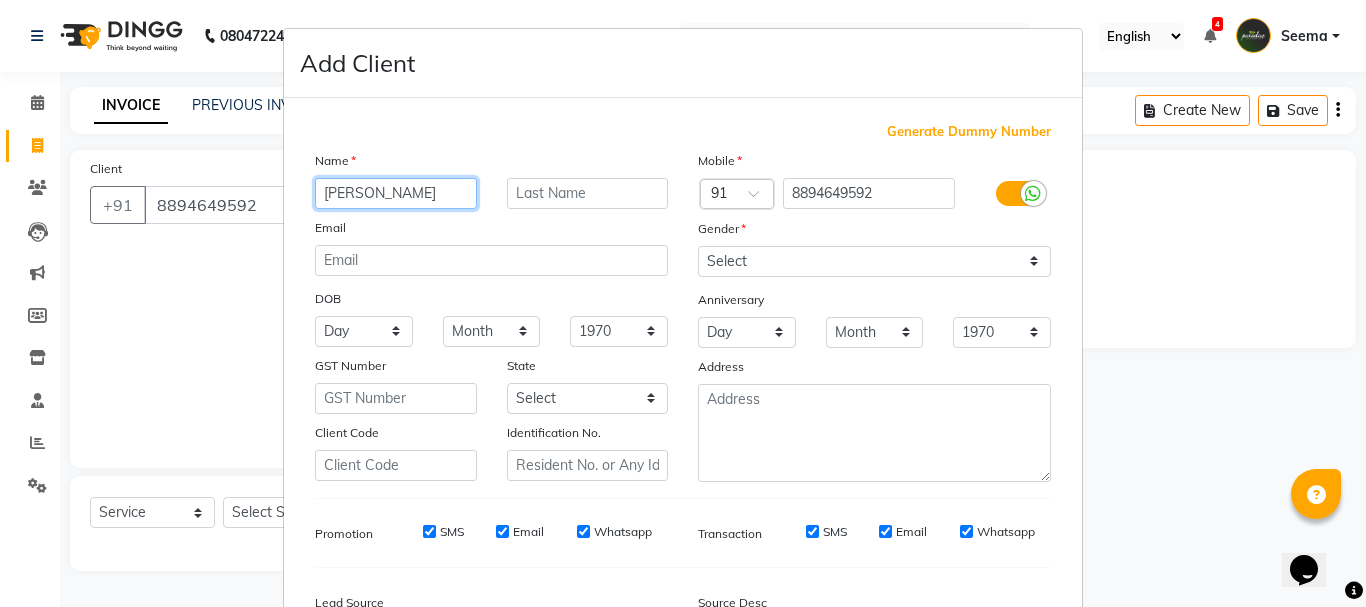 type on "Nitika" 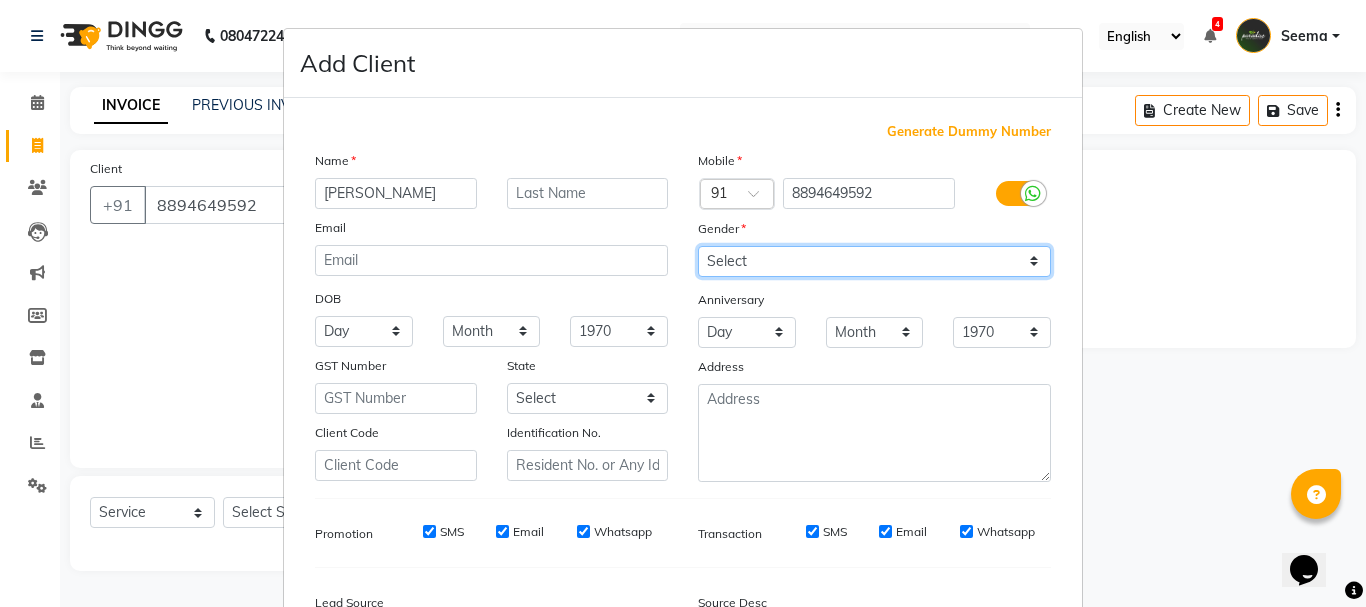 click on "Select [DEMOGRAPHIC_DATA] [DEMOGRAPHIC_DATA] Other Prefer Not To Say" at bounding box center (874, 261) 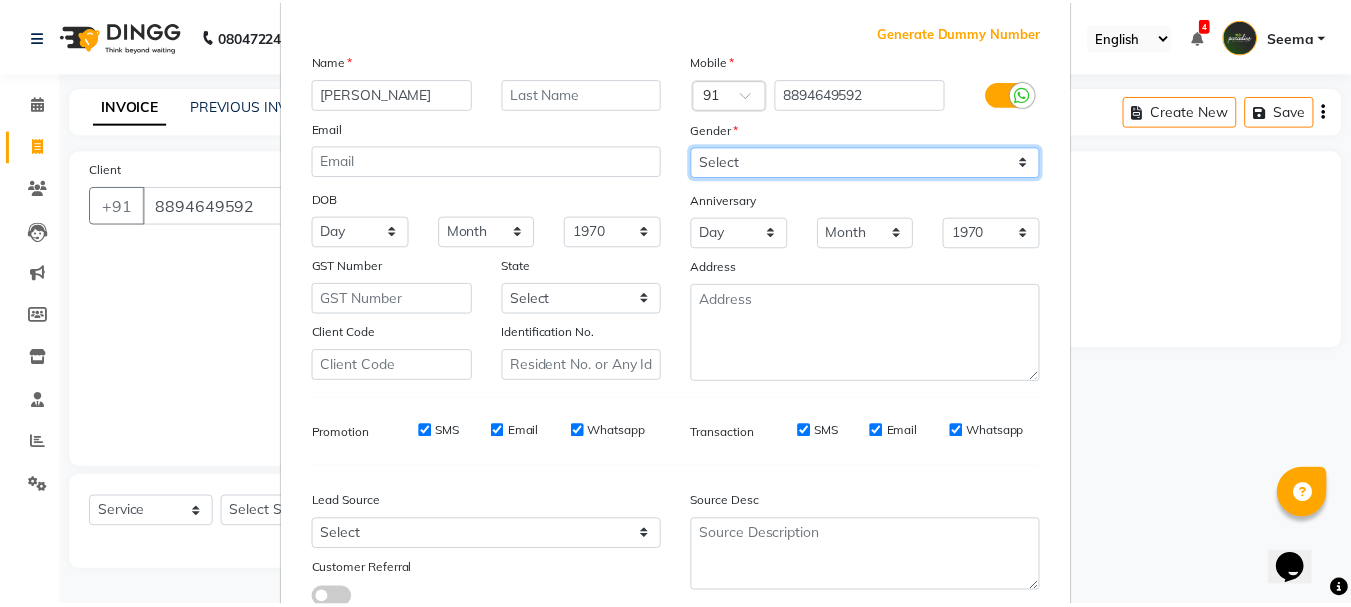 scroll, scrollTop: 242, scrollLeft: 0, axis: vertical 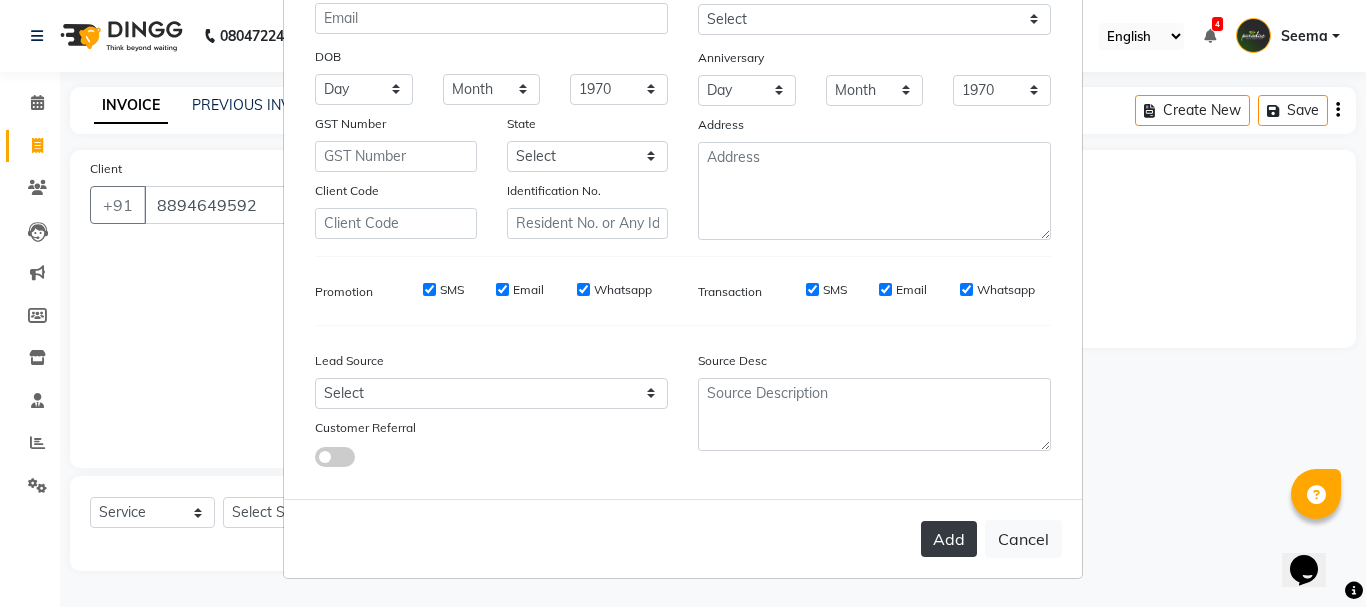 click on "Add" at bounding box center [949, 539] 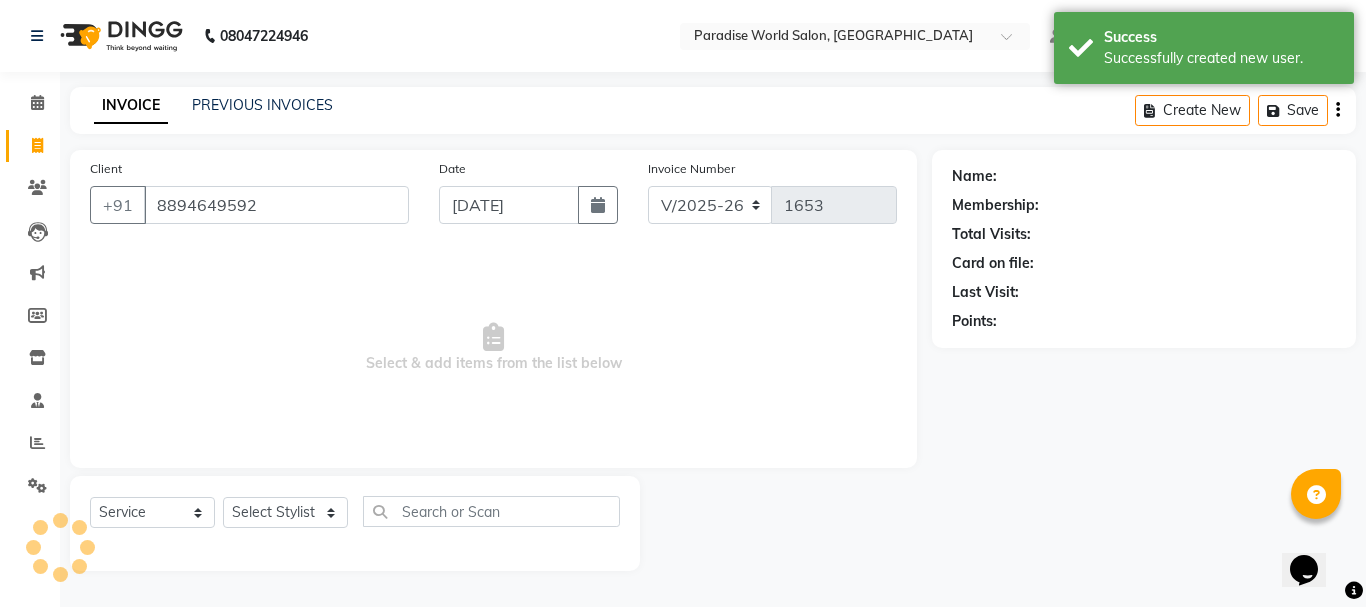 select on "1: Object" 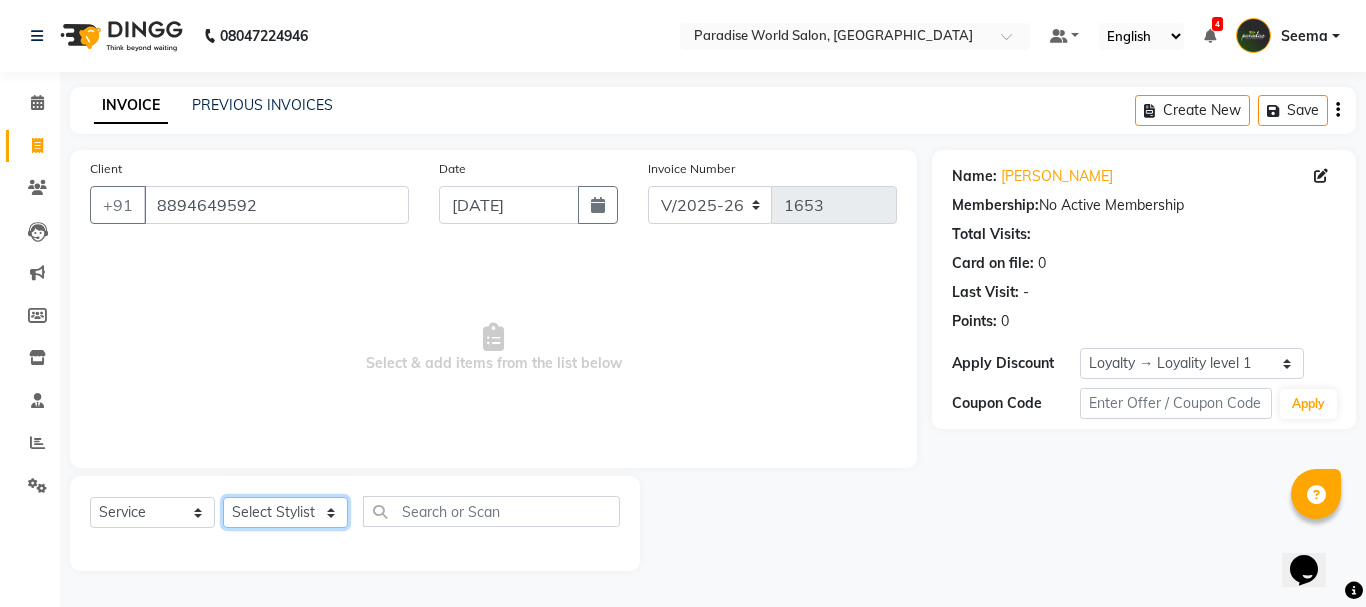 click on "Select Stylist [PERSON_NAME]  [PERSON_NAME] [PERSON_NAME] company Deepak [PERSON_NAME] [PERSON_NAME] [PERSON_NAME] Love preet [PERSON_NAME] student [PERSON_NAME] [PERSON_NAME] [PERSON_NAME] [PERSON_NAME] Student Seema [PERSON_NAME] - Student [PERSON_NAME] [PERSON_NAME] Vikas Vishal" 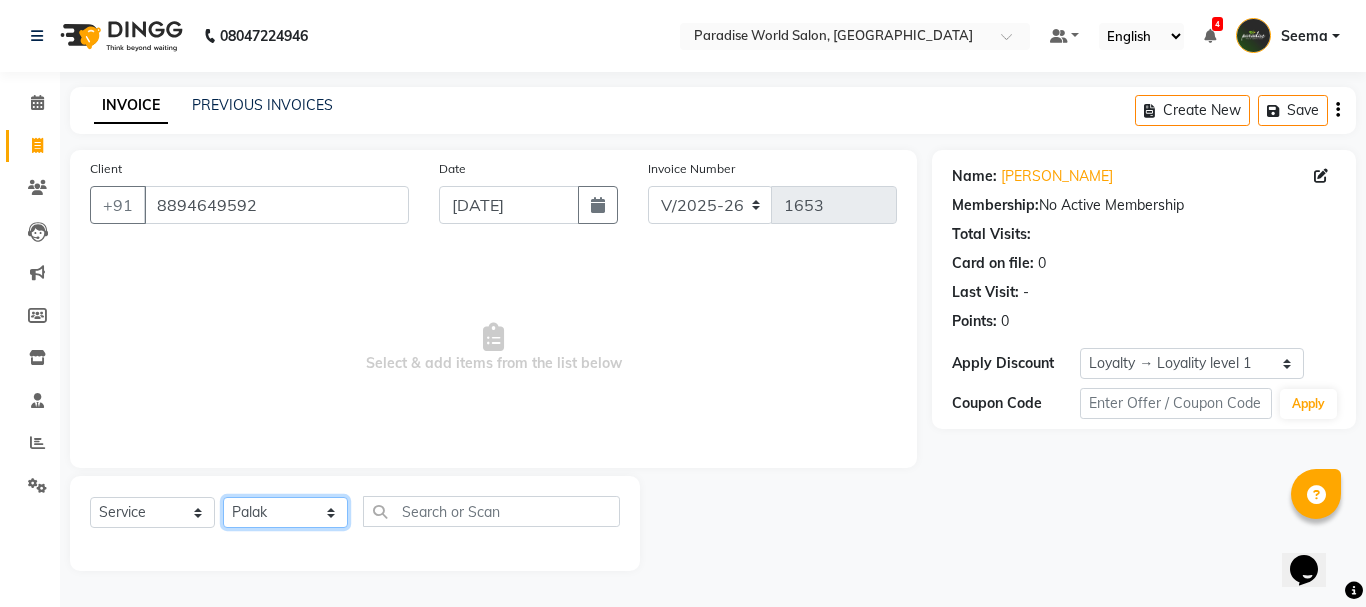 click on "Select Stylist [PERSON_NAME]  [PERSON_NAME] [PERSON_NAME] company Deepak [PERSON_NAME] [PERSON_NAME] [PERSON_NAME] Love preet [PERSON_NAME] student [PERSON_NAME] [PERSON_NAME] [PERSON_NAME] [PERSON_NAME] Student Seema [PERSON_NAME] - Student [PERSON_NAME] [PERSON_NAME] Vikas Vishal" 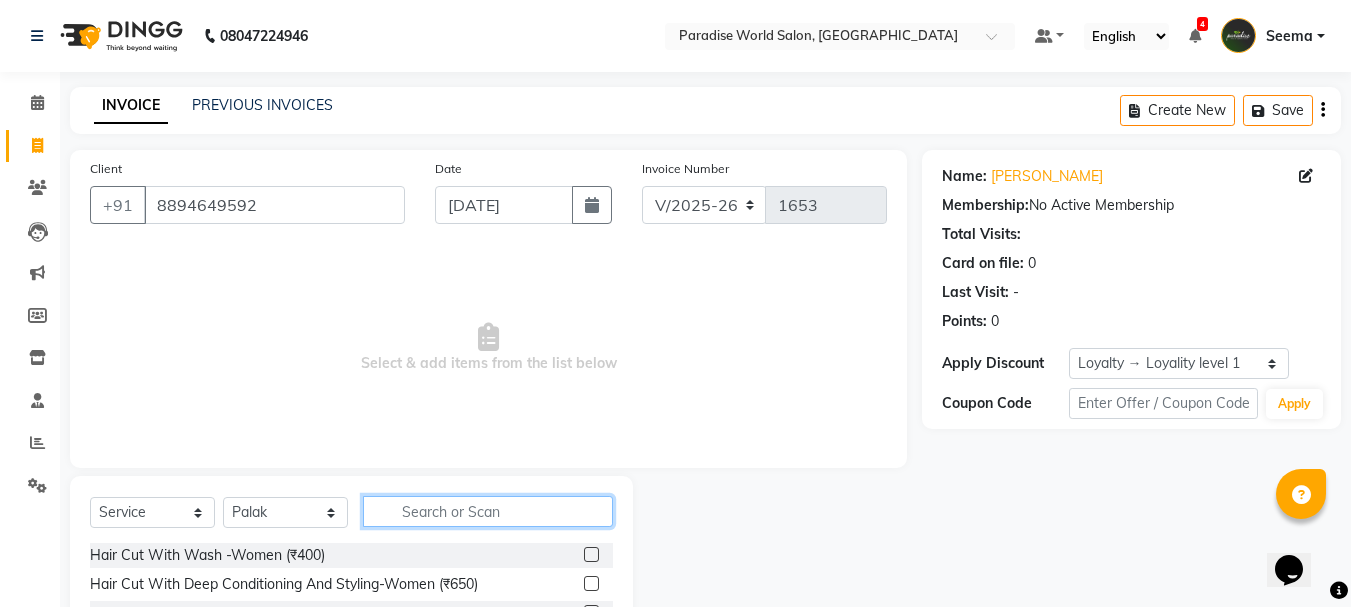 click 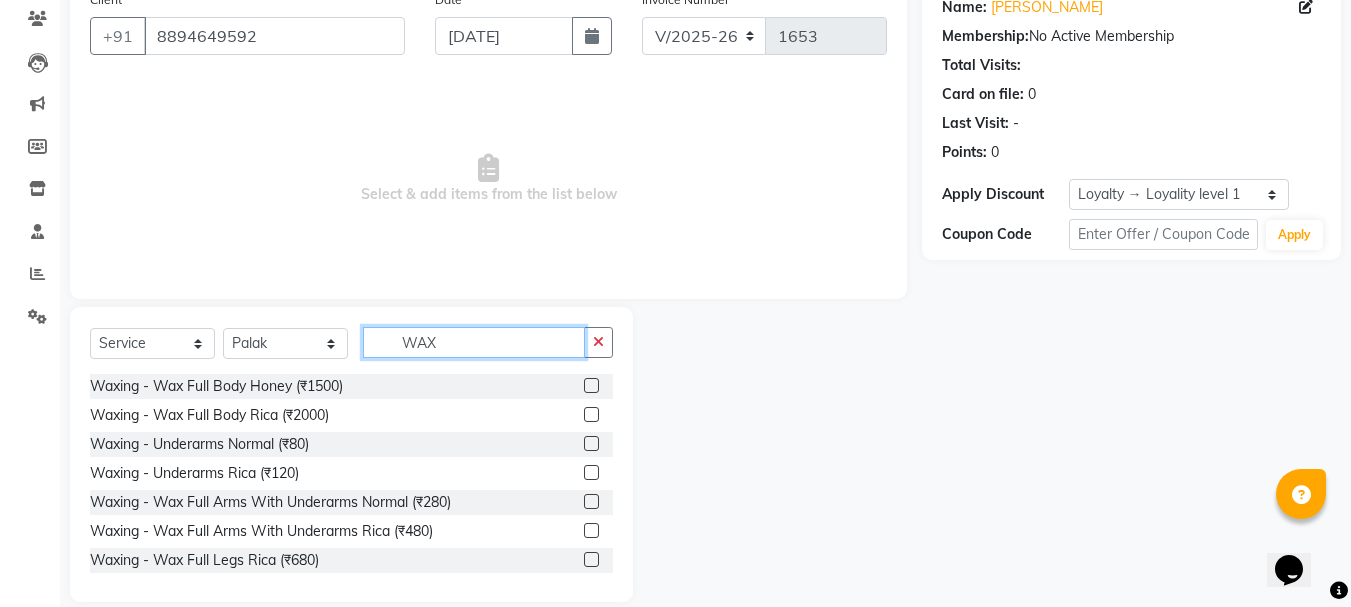 scroll, scrollTop: 194, scrollLeft: 0, axis: vertical 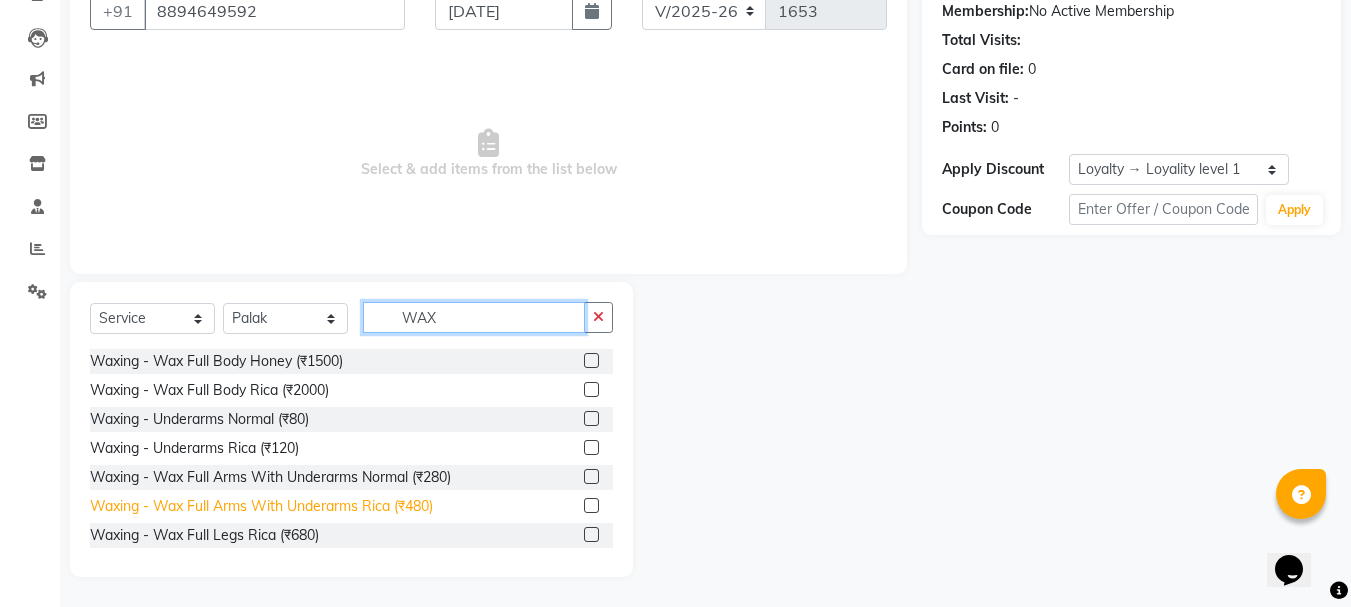 type on "WAX" 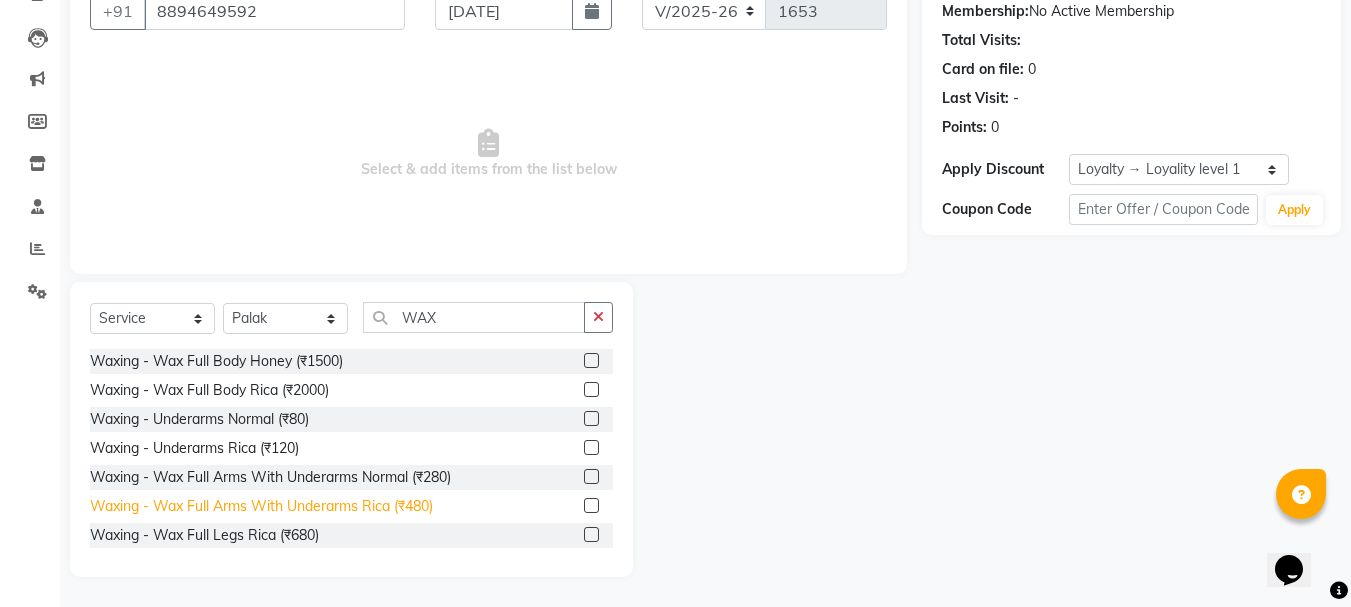 click on "Waxing   -  Wax Full Arms With Underarms Rica (₹480)" 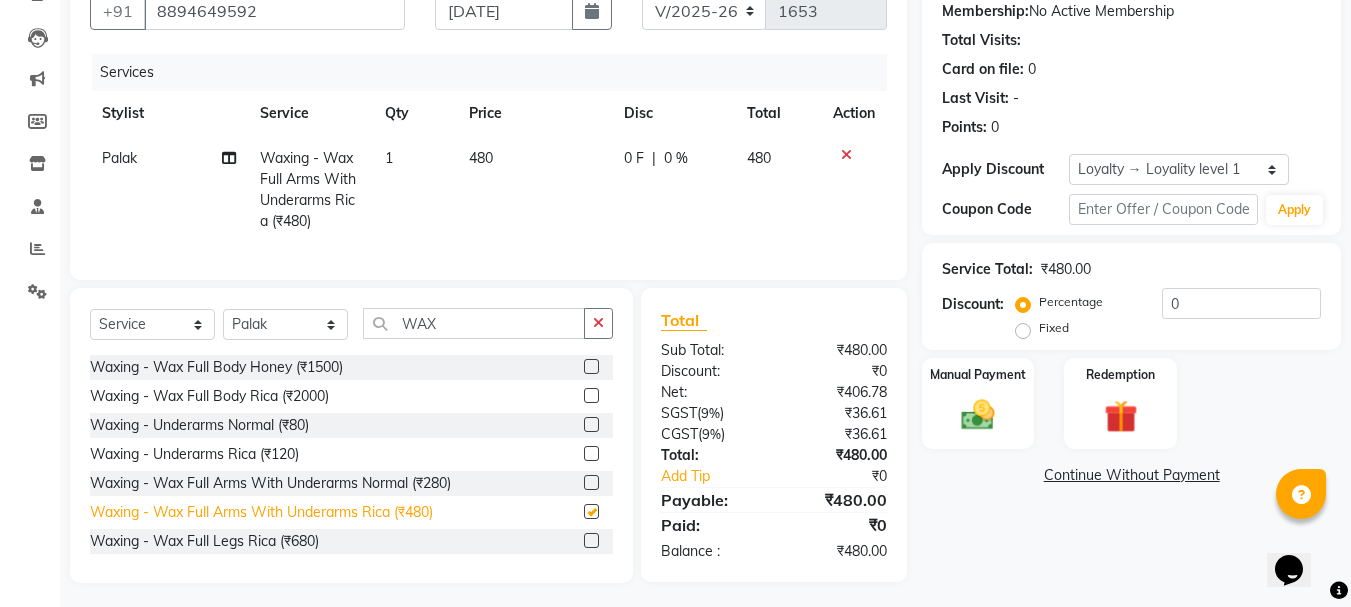 checkbox on "false" 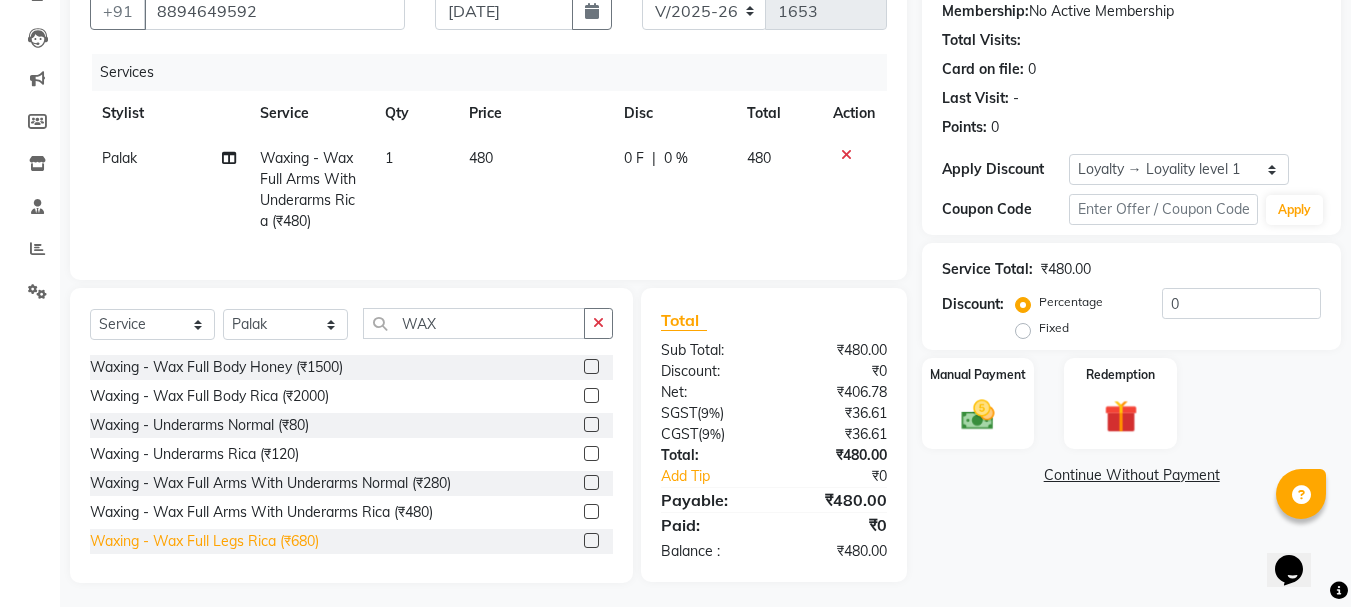 click on "Waxing   -  Wax Full Legs Rica (₹680)" 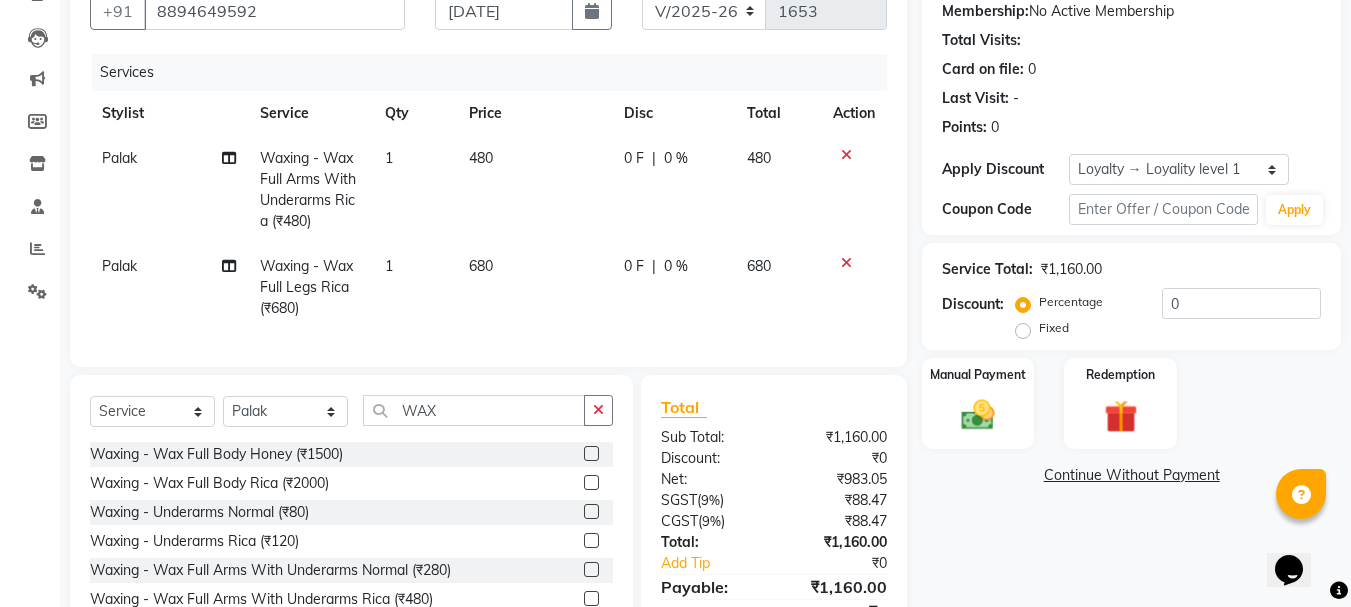 checkbox on "false" 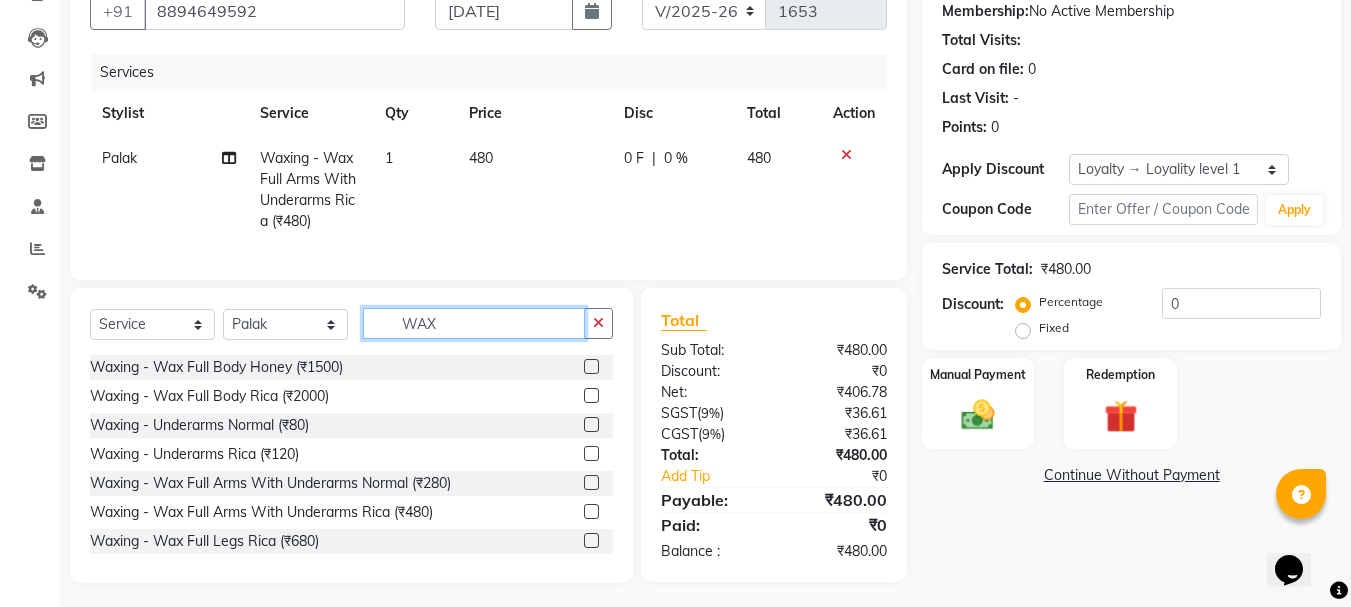 click on "WAX" 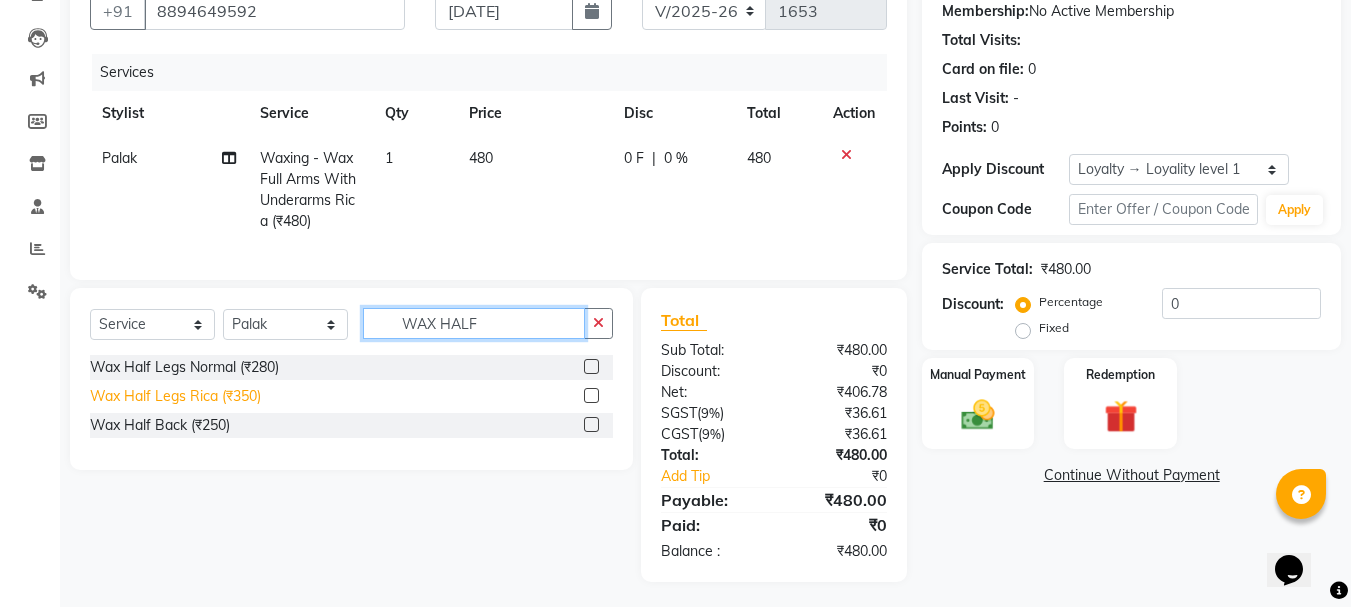 type on "WAX HALF" 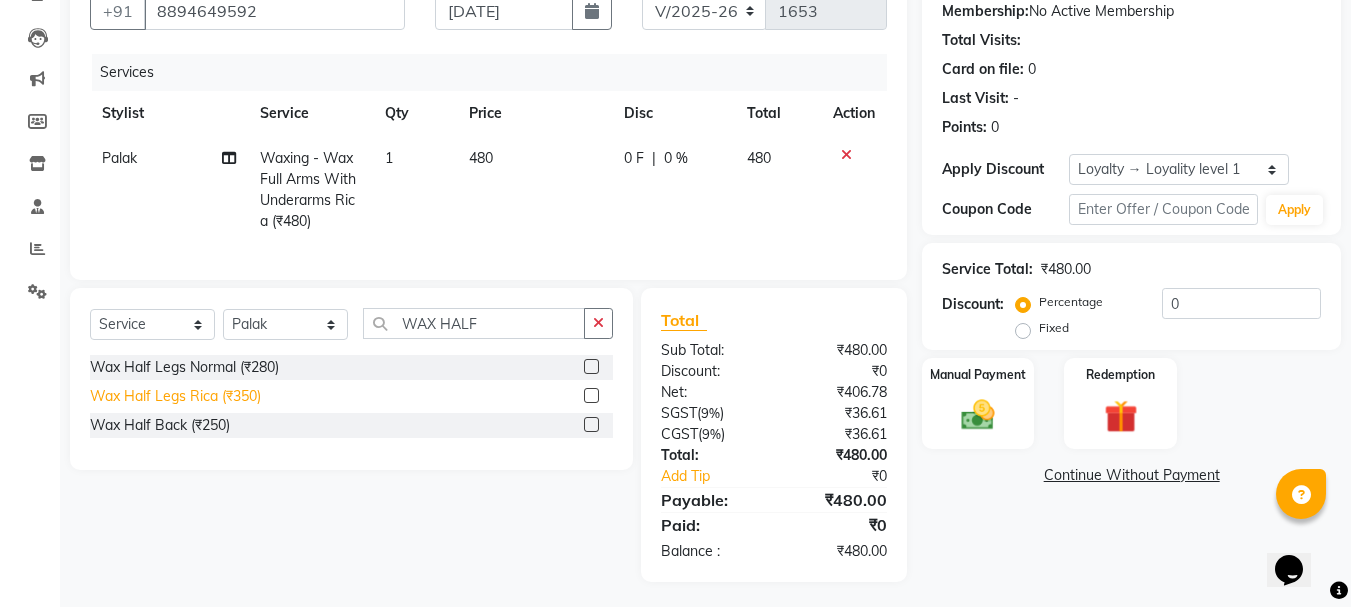 click on "Wax Half Legs Rica (₹350)" 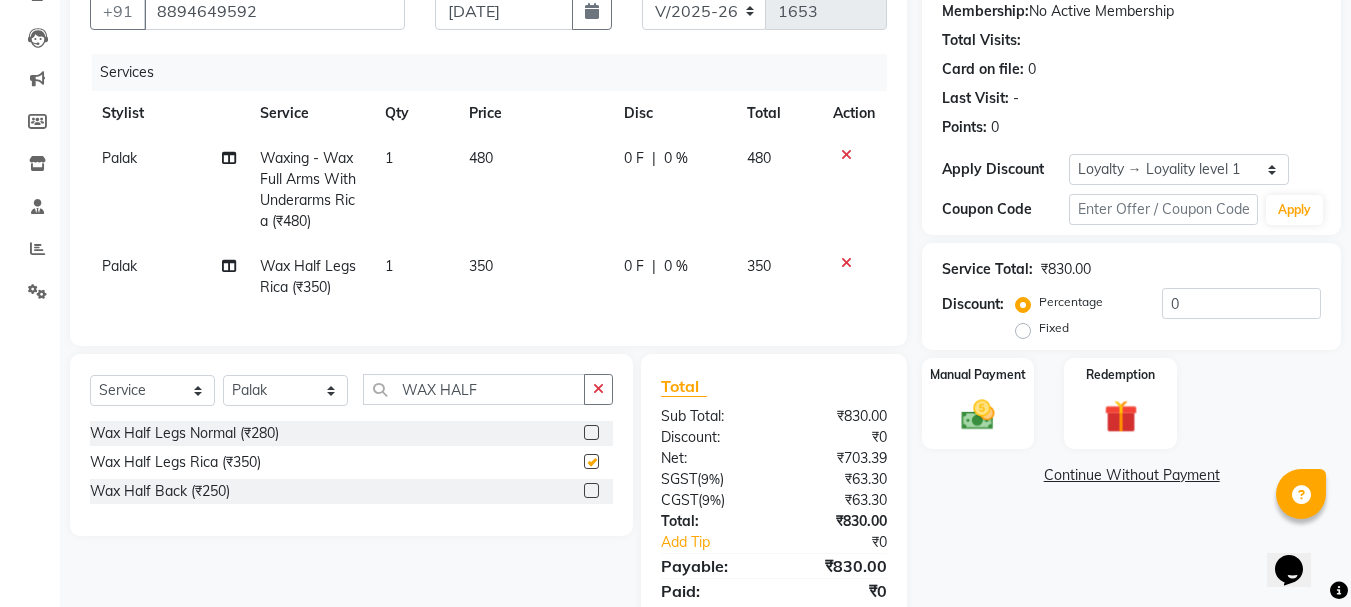 checkbox on "false" 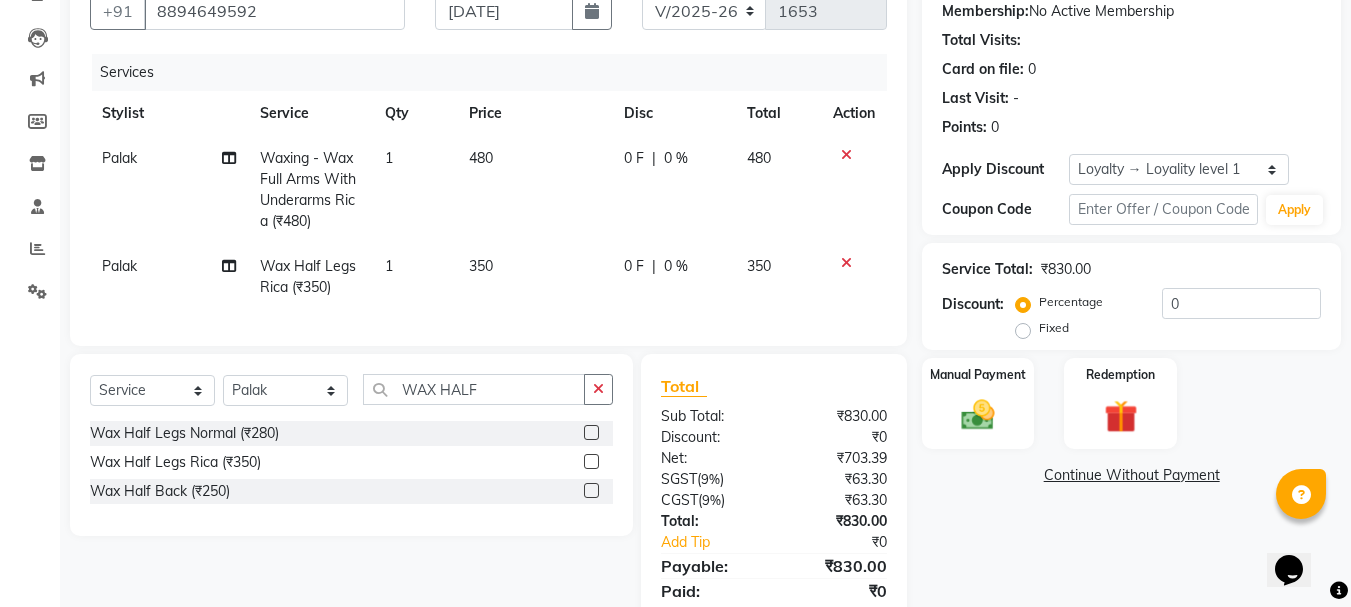 click on "350" 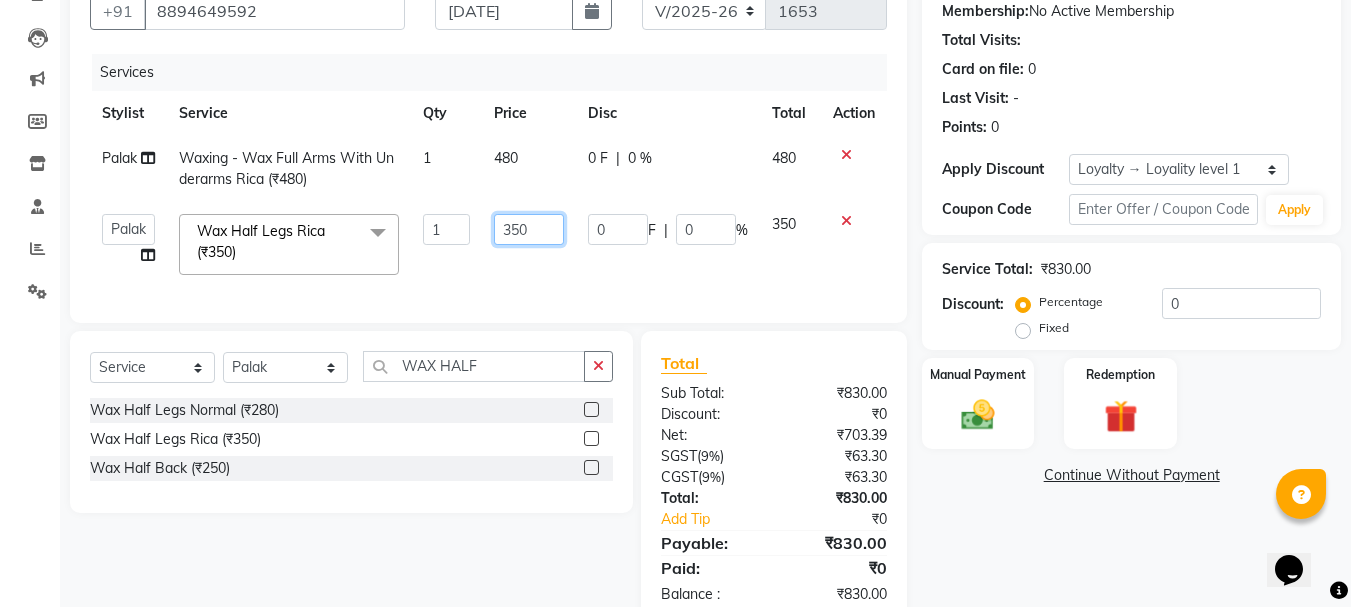 click on "350" 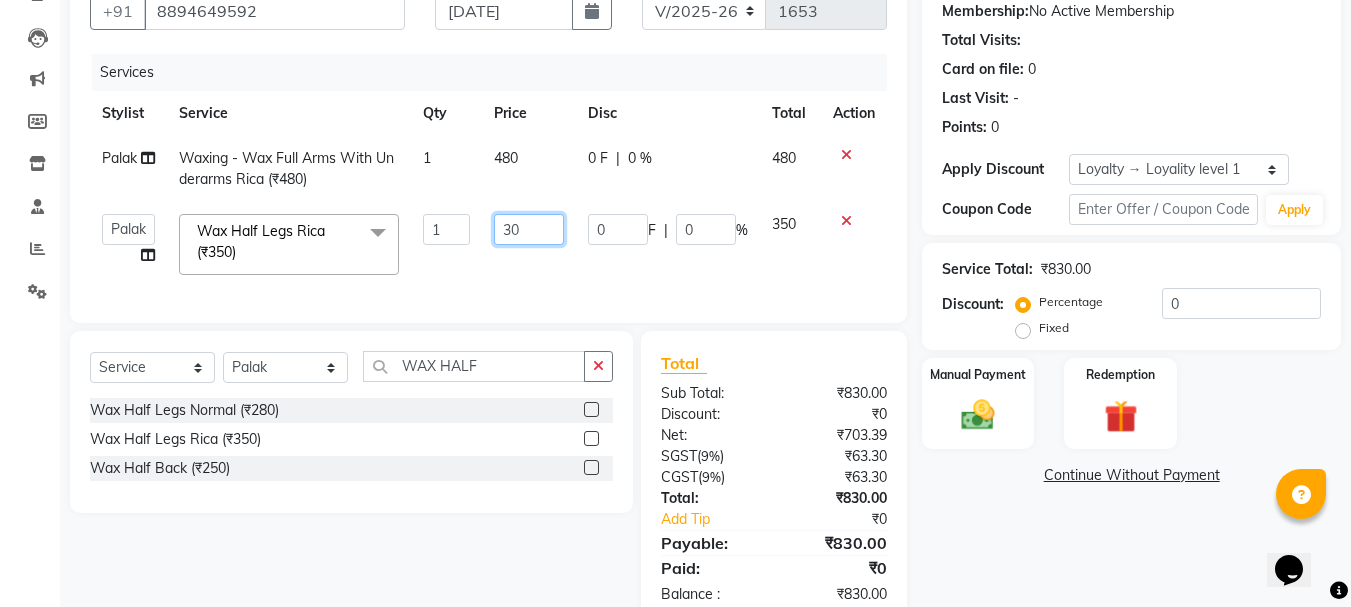 type on "380" 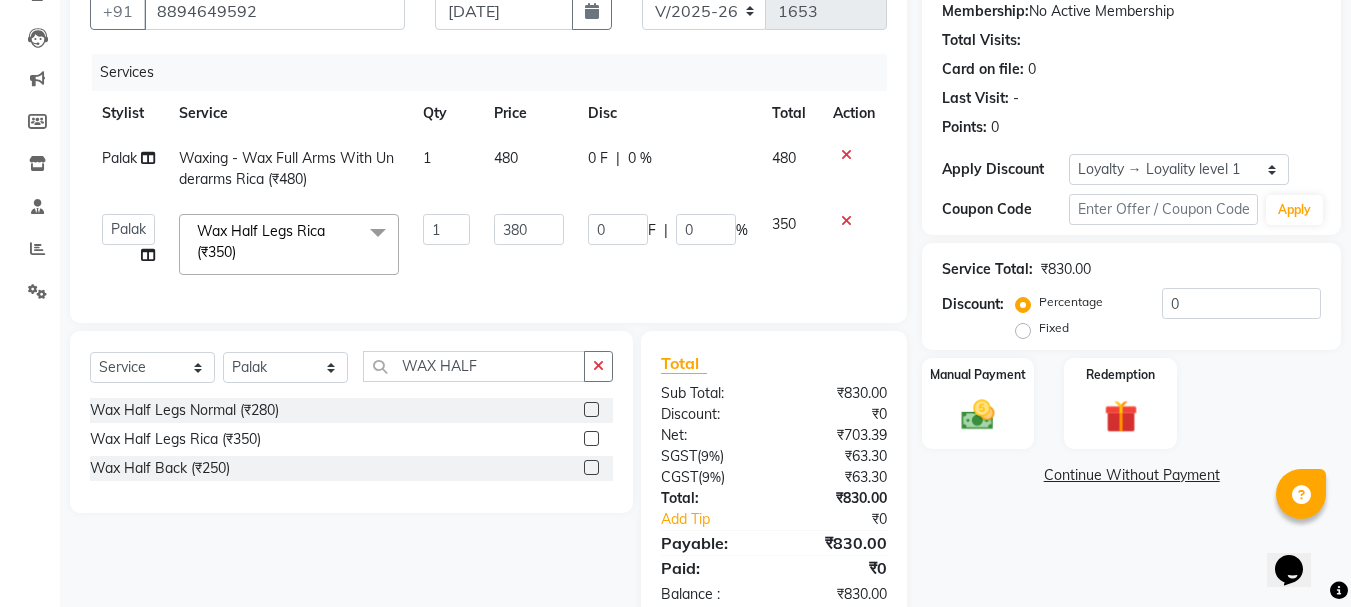 click on "380" 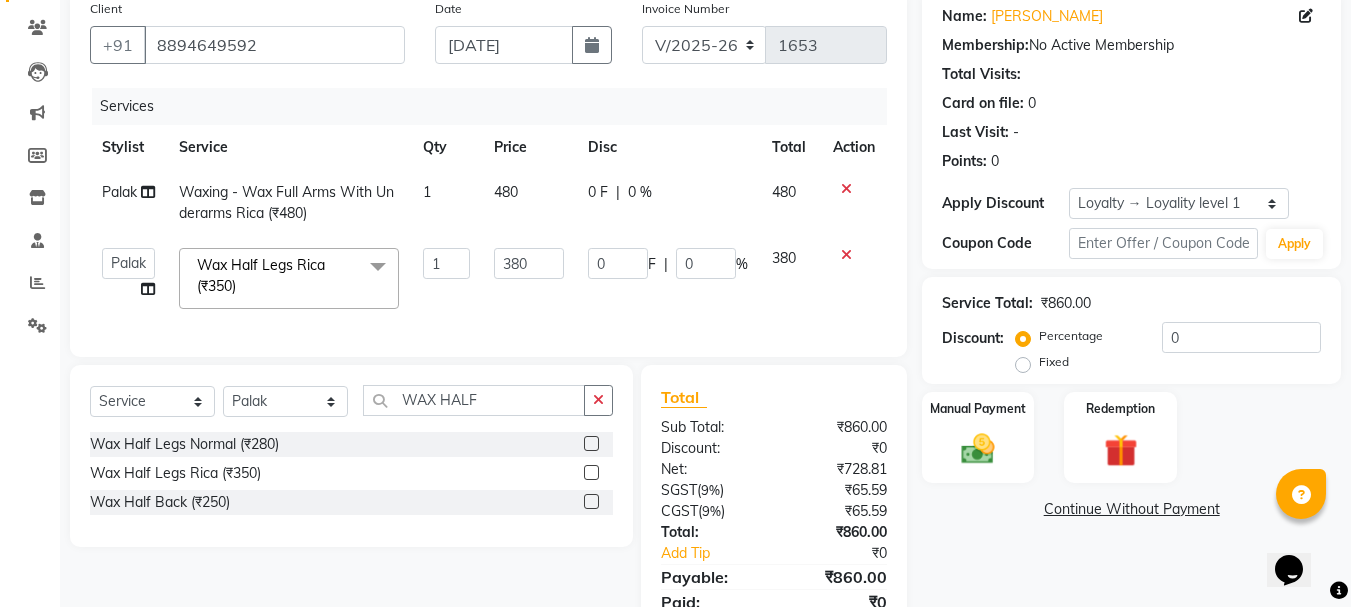 scroll, scrollTop: 257, scrollLeft: 0, axis: vertical 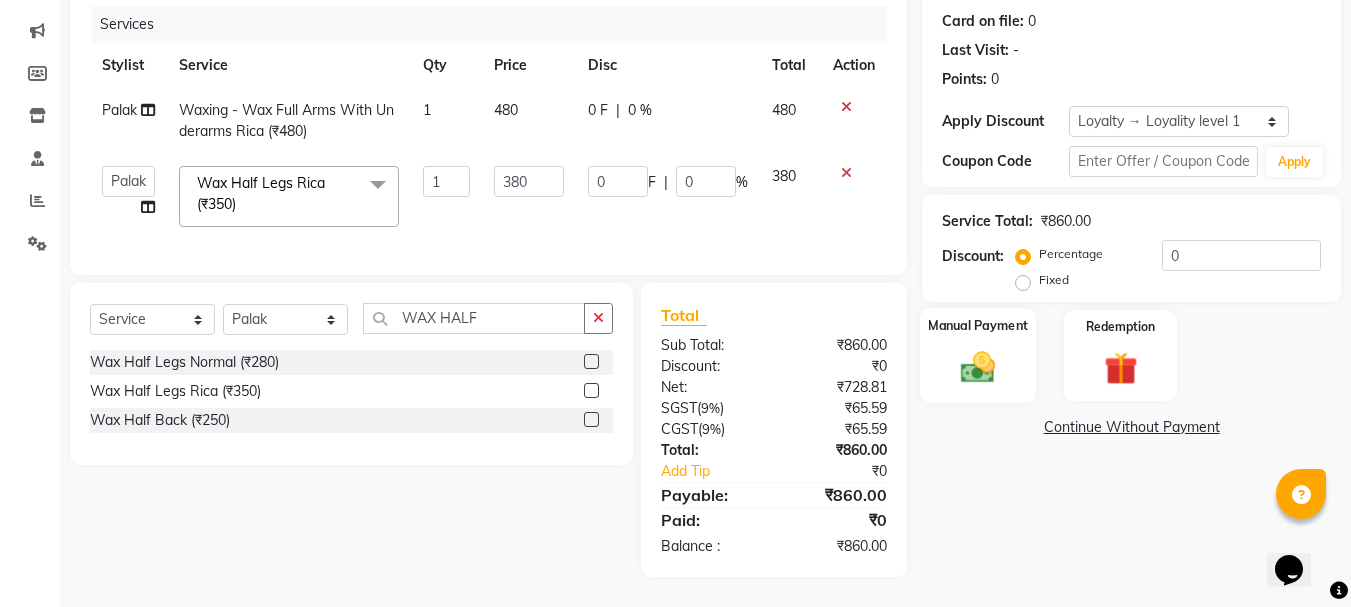click 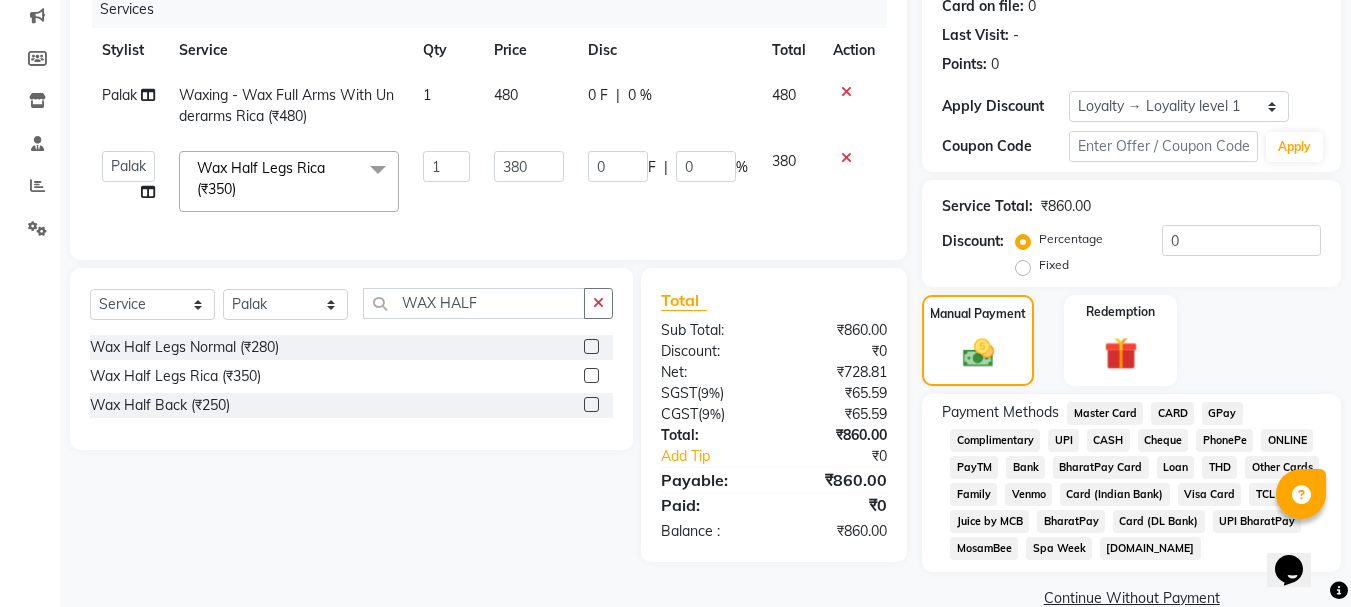 click on "UPI BharatPay" 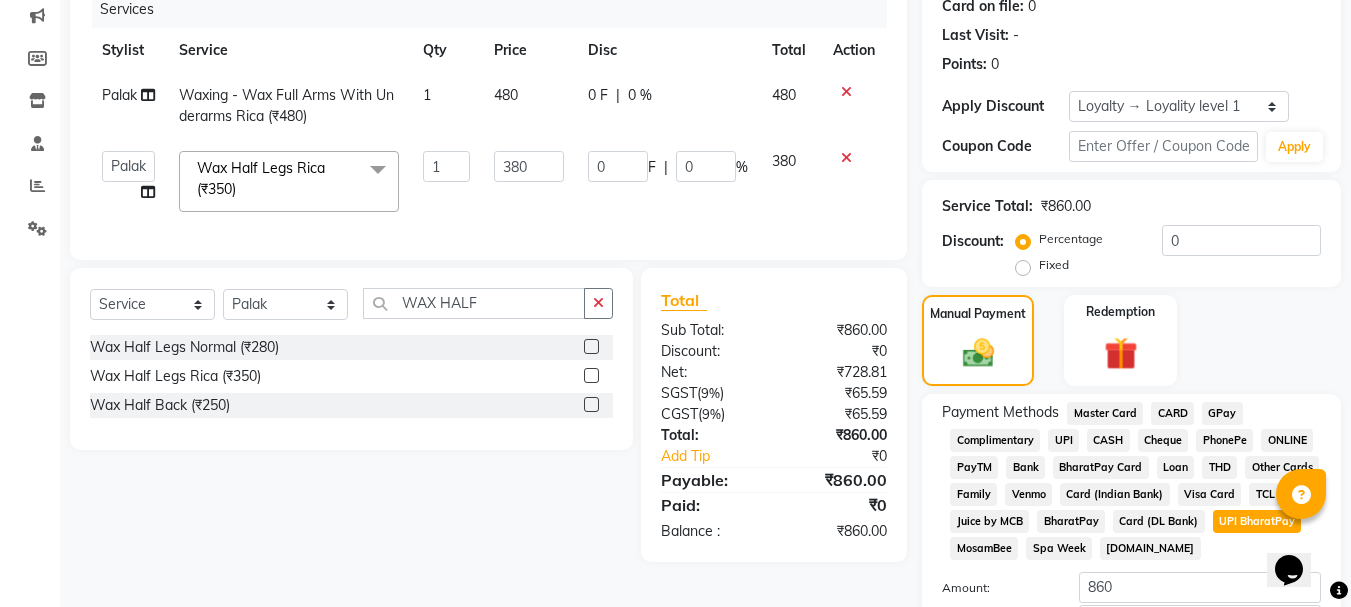 scroll, scrollTop: 399, scrollLeft: 0, axis: vertical 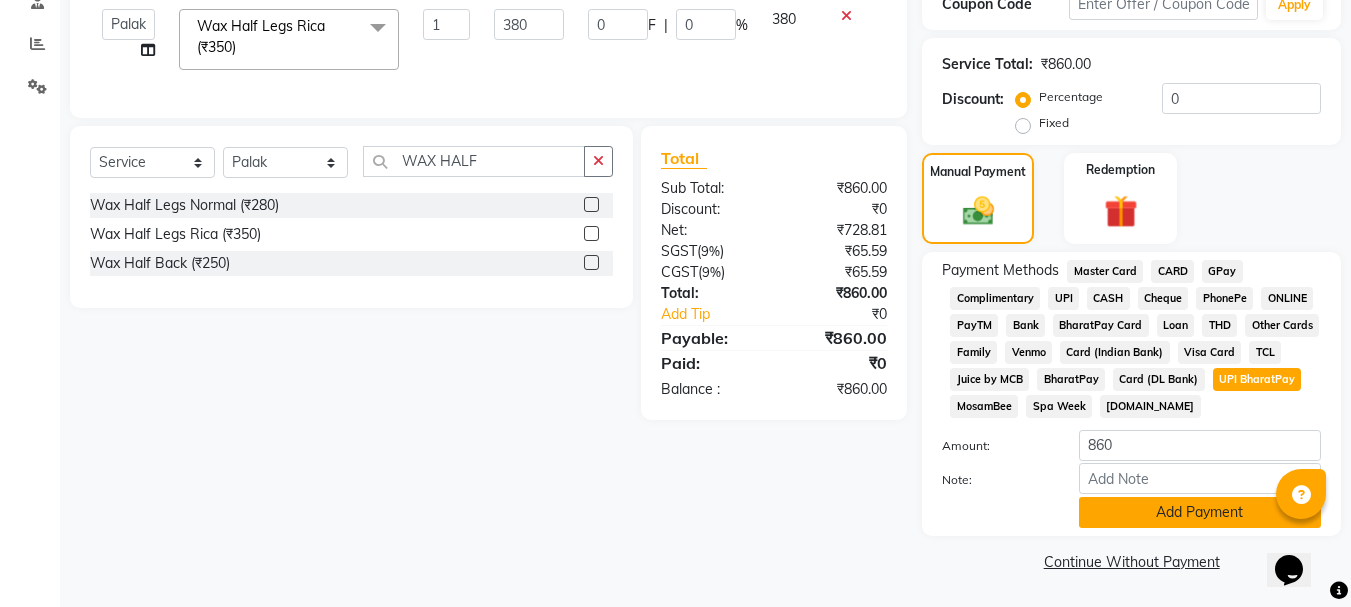 click on "Add Payment" 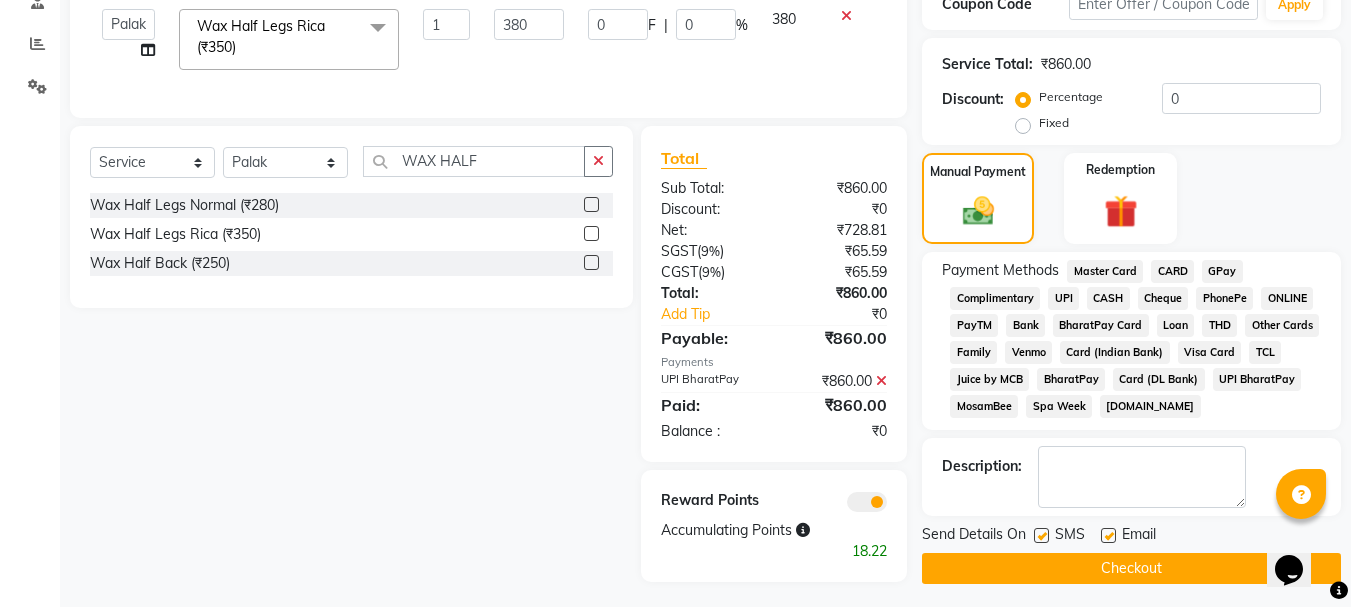 click 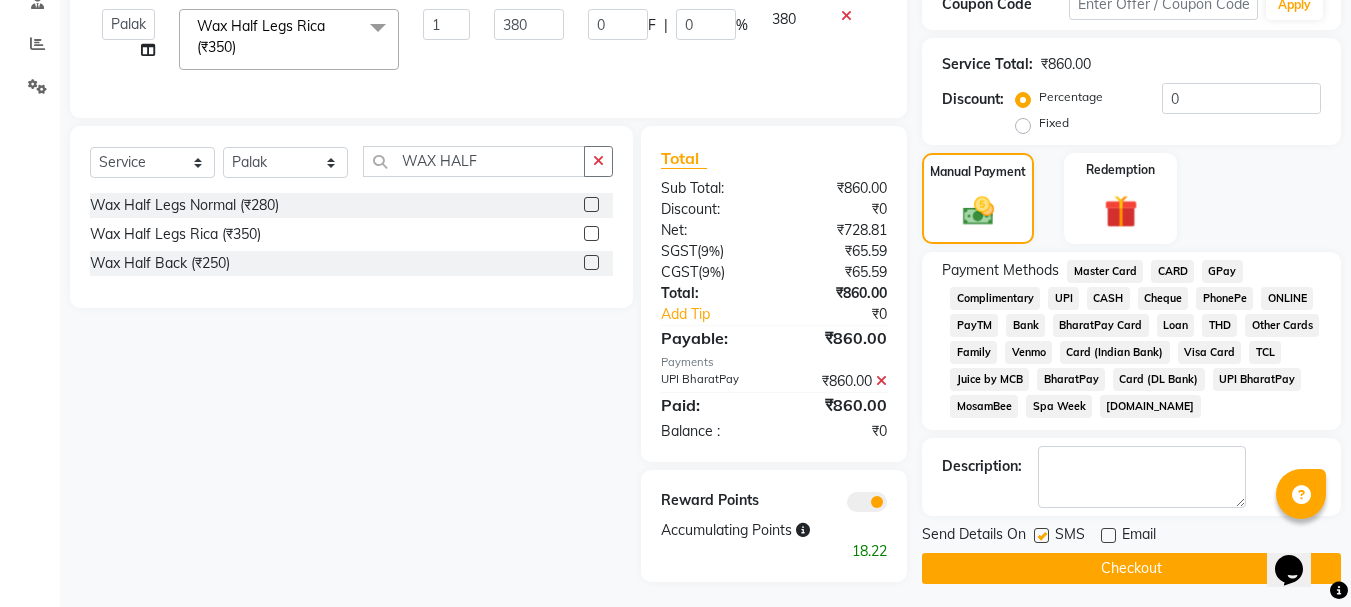 click 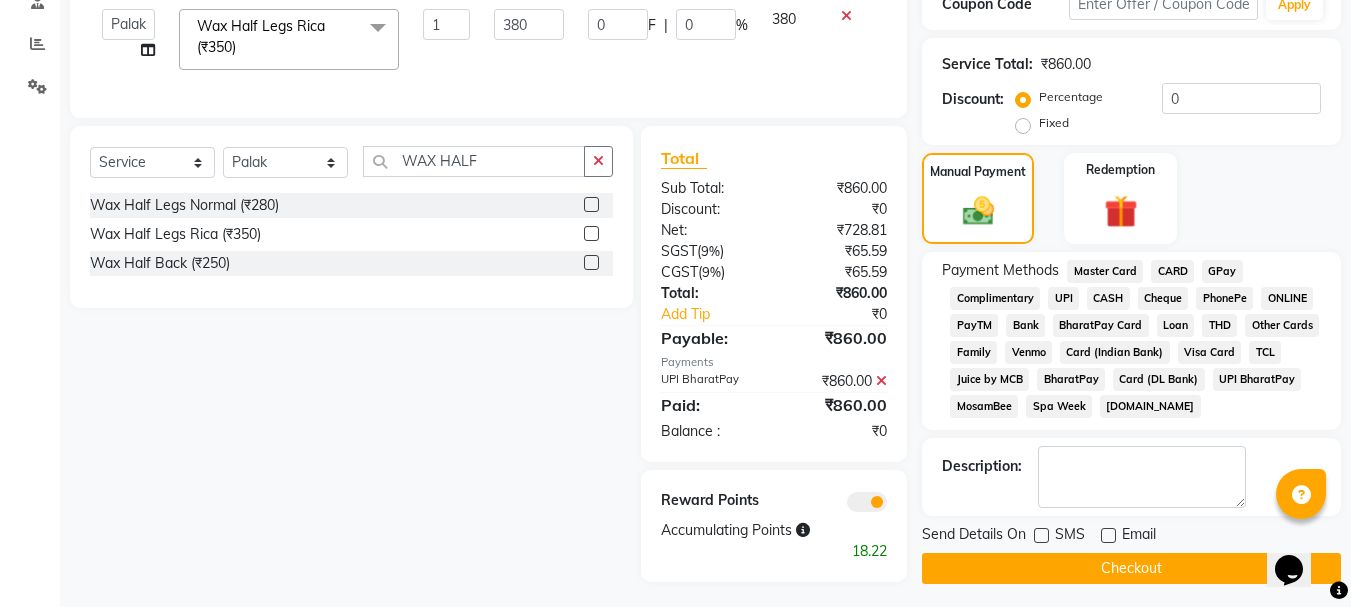click on "Checkout" 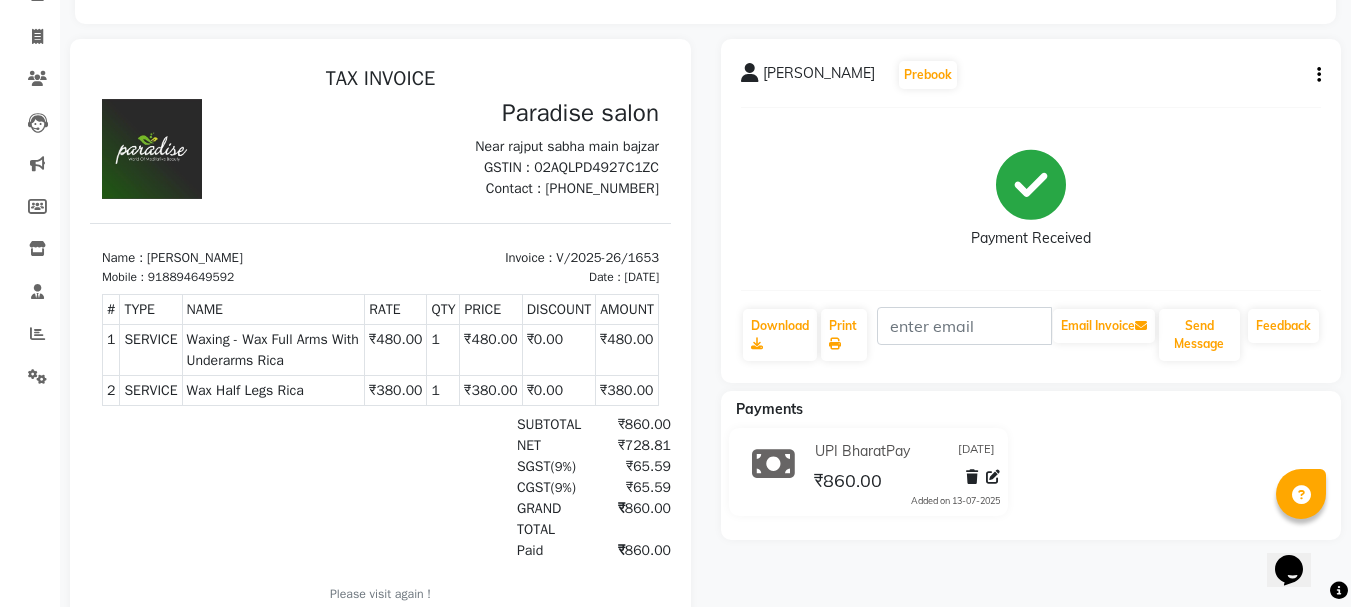 scroll, scrollTop: 0, scrollLeft: 0, axis: both 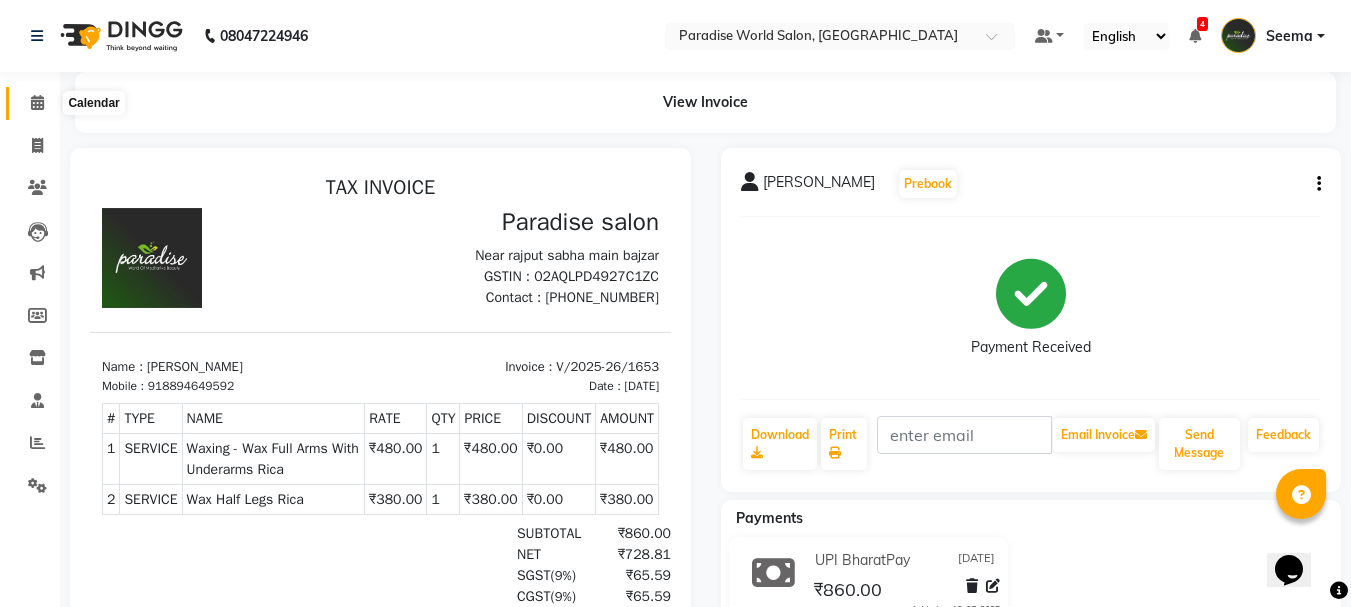 click 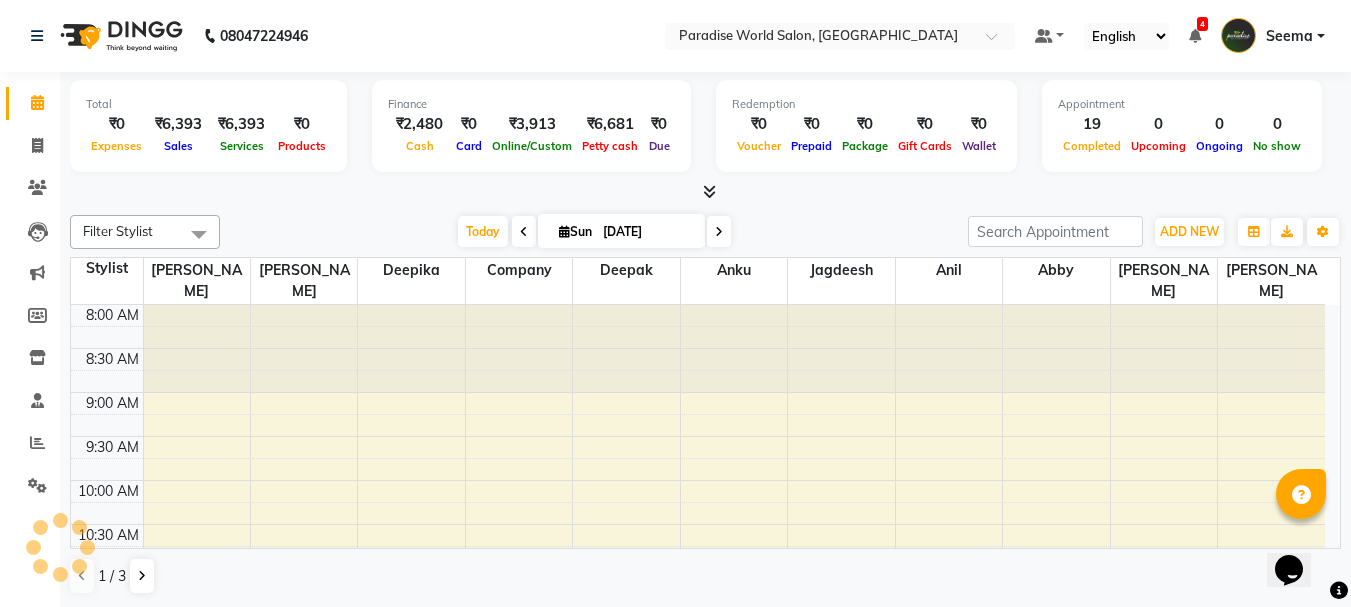 scroll, scrollTop: 881, scrollLeft: 0, axis: vertical 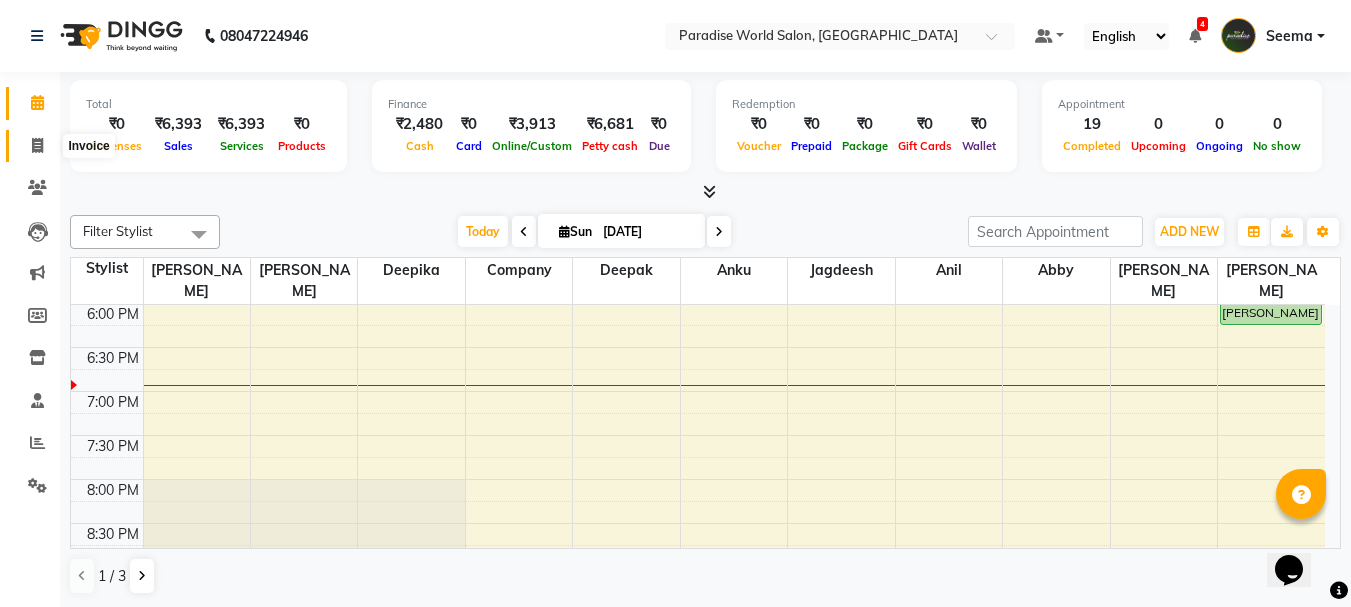 click 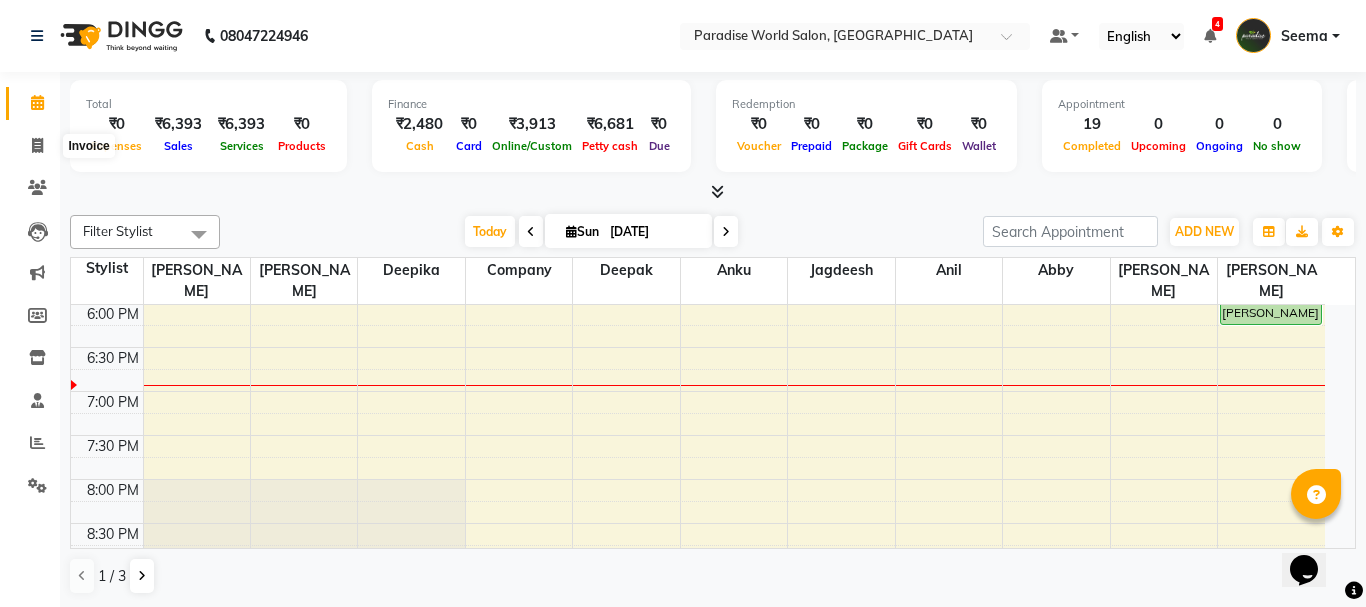 select on "4451" 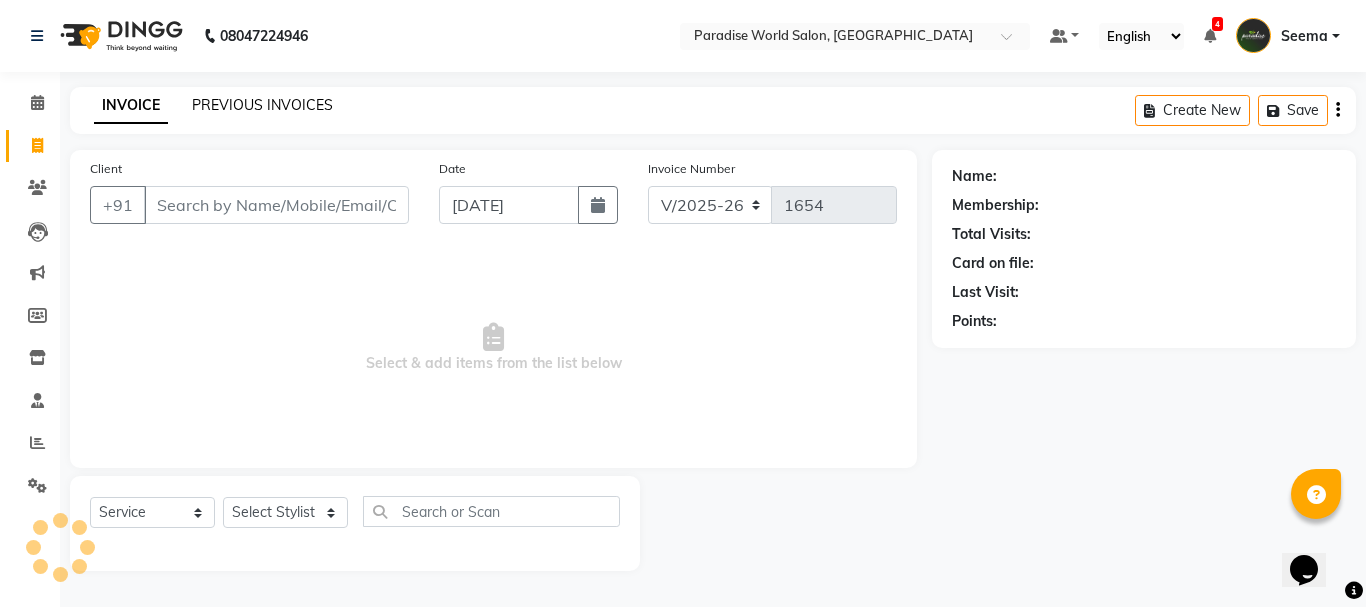 click on "PREVIOUS INVOICES" 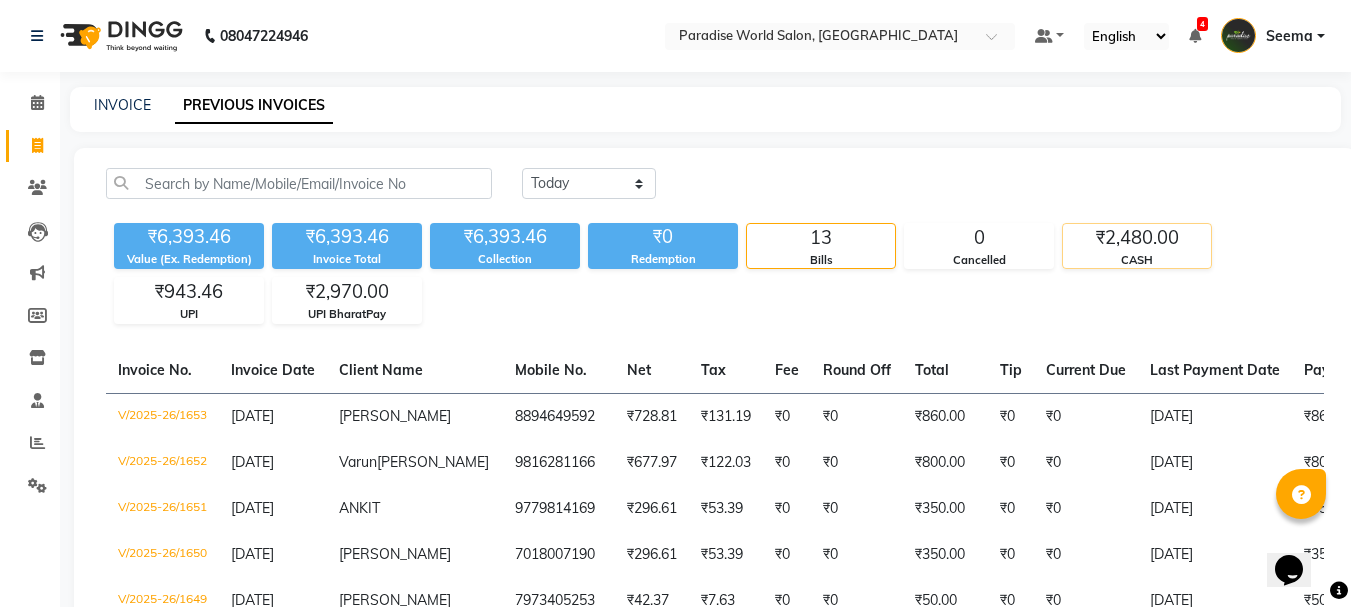 click on "CASH" 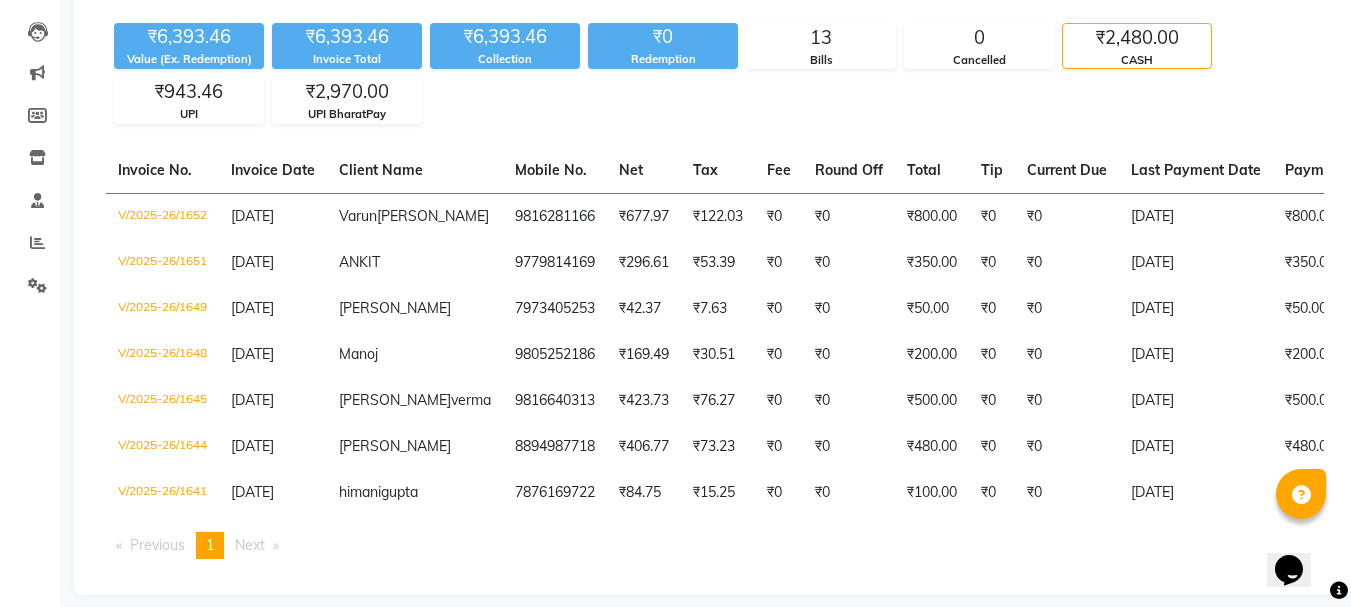 scroll, scrollTop: 0, scrollLeft: 0, axis: both 